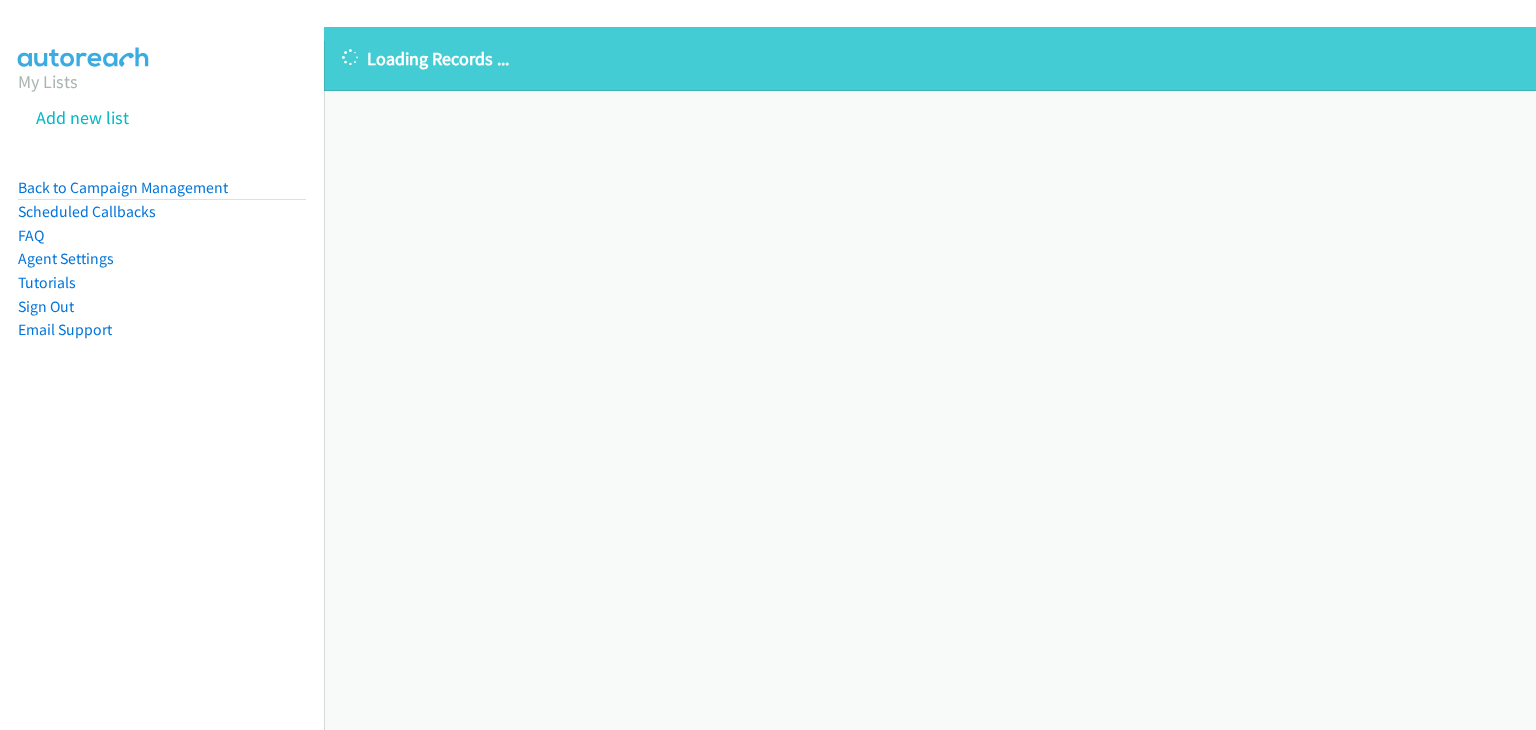 scroll, scrollTop: 0, scrollLeft: 0, axis: both 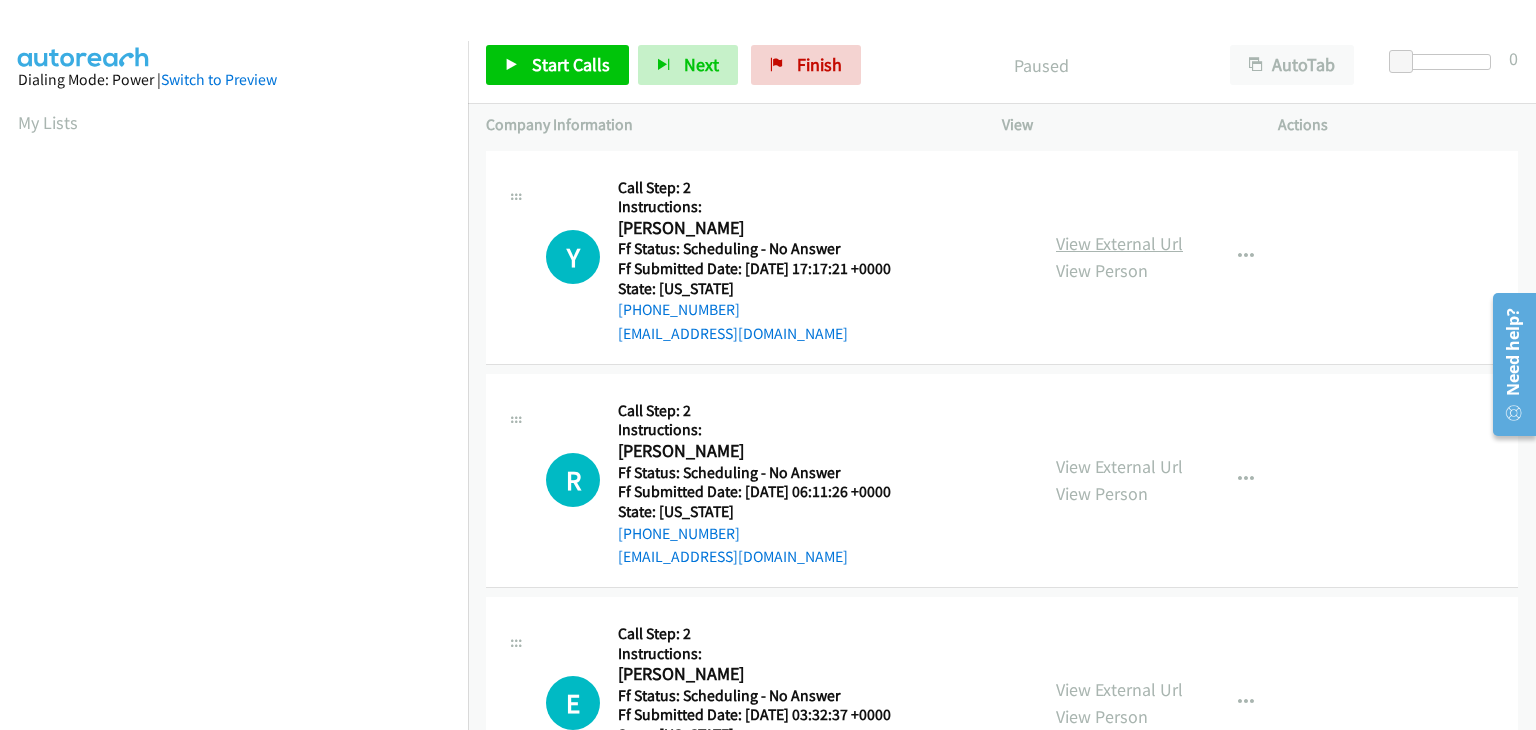 click on "View External Url" at bounding box center (1119, 243) 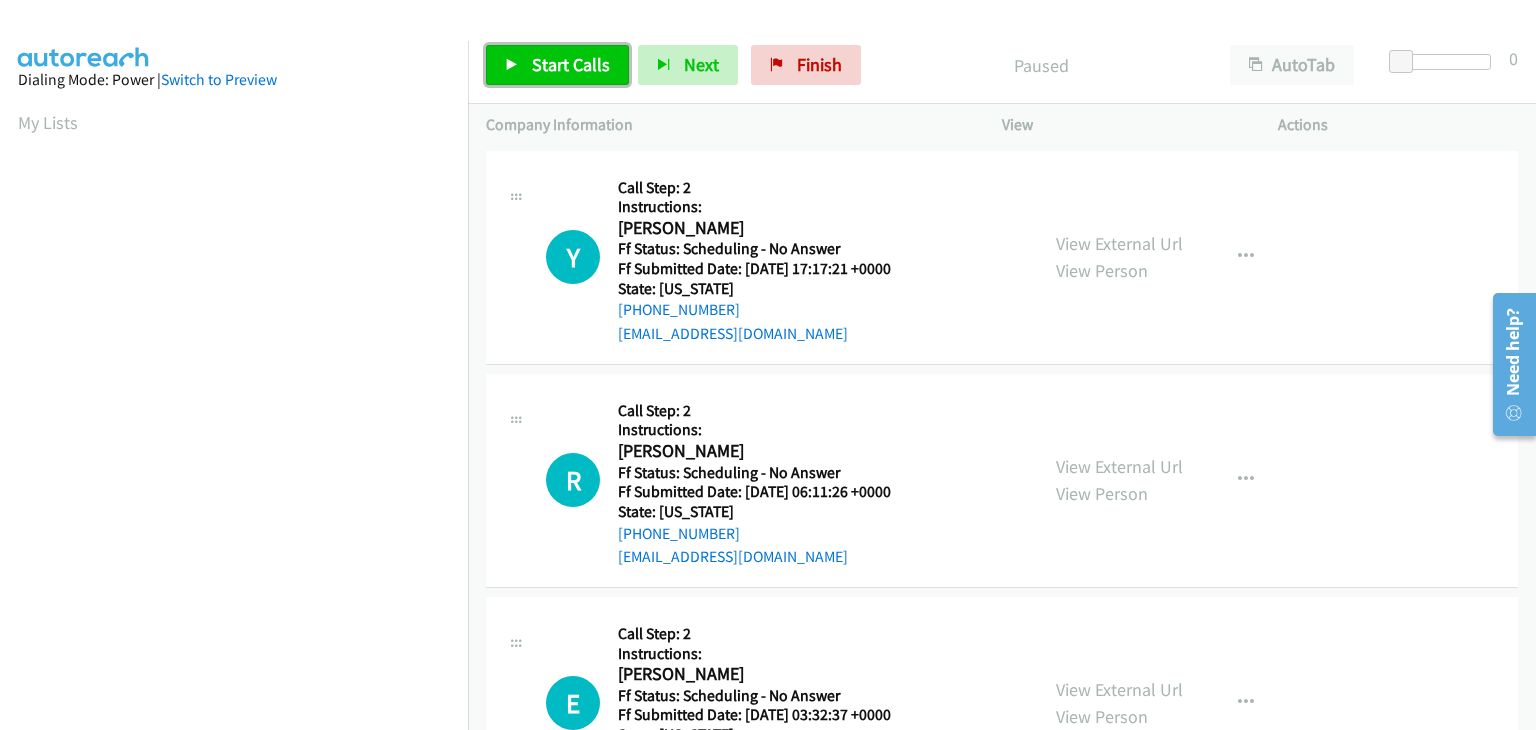 click on "Start Calls" at bounding box center (571, 64) 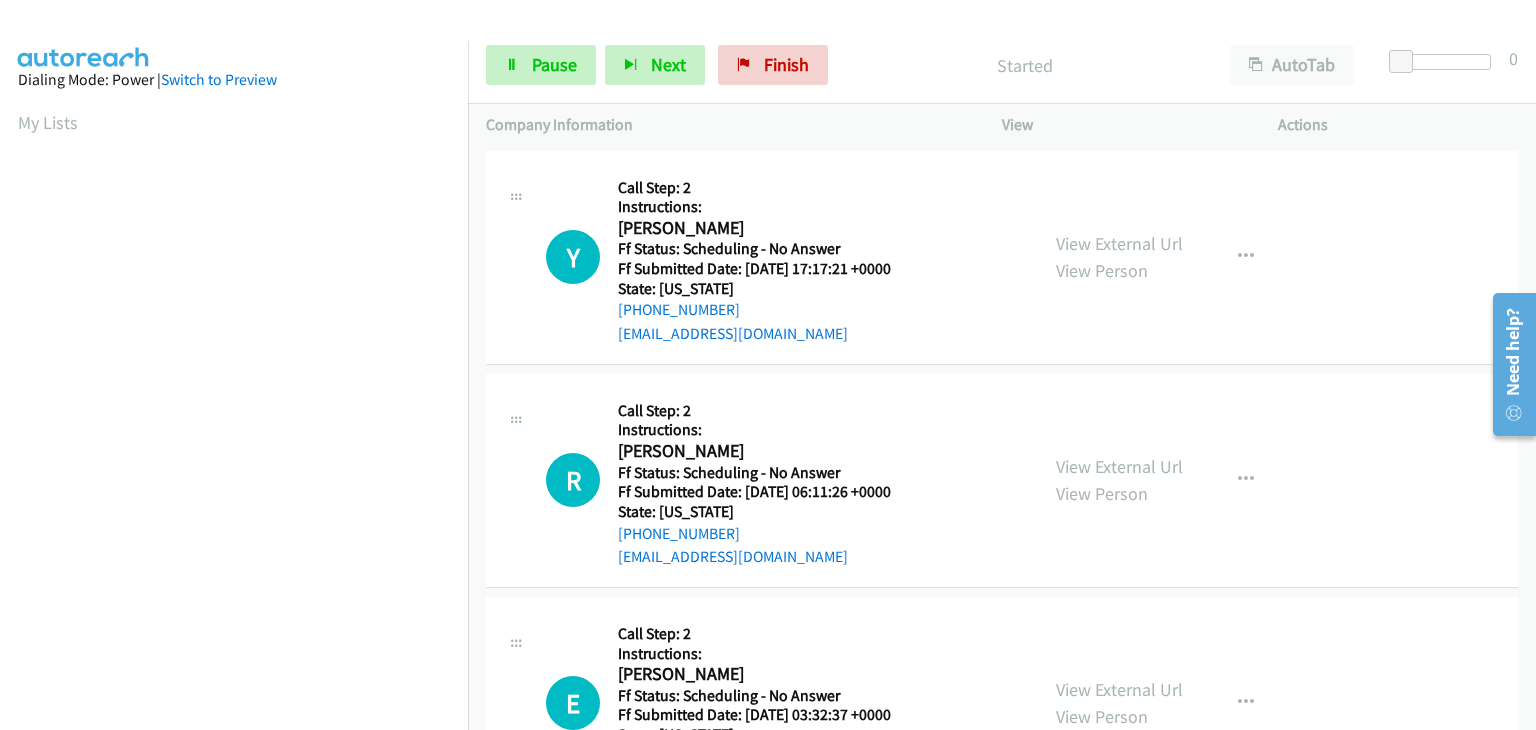 click on "View External Url
View Person" at bounding box center (1119, 480) 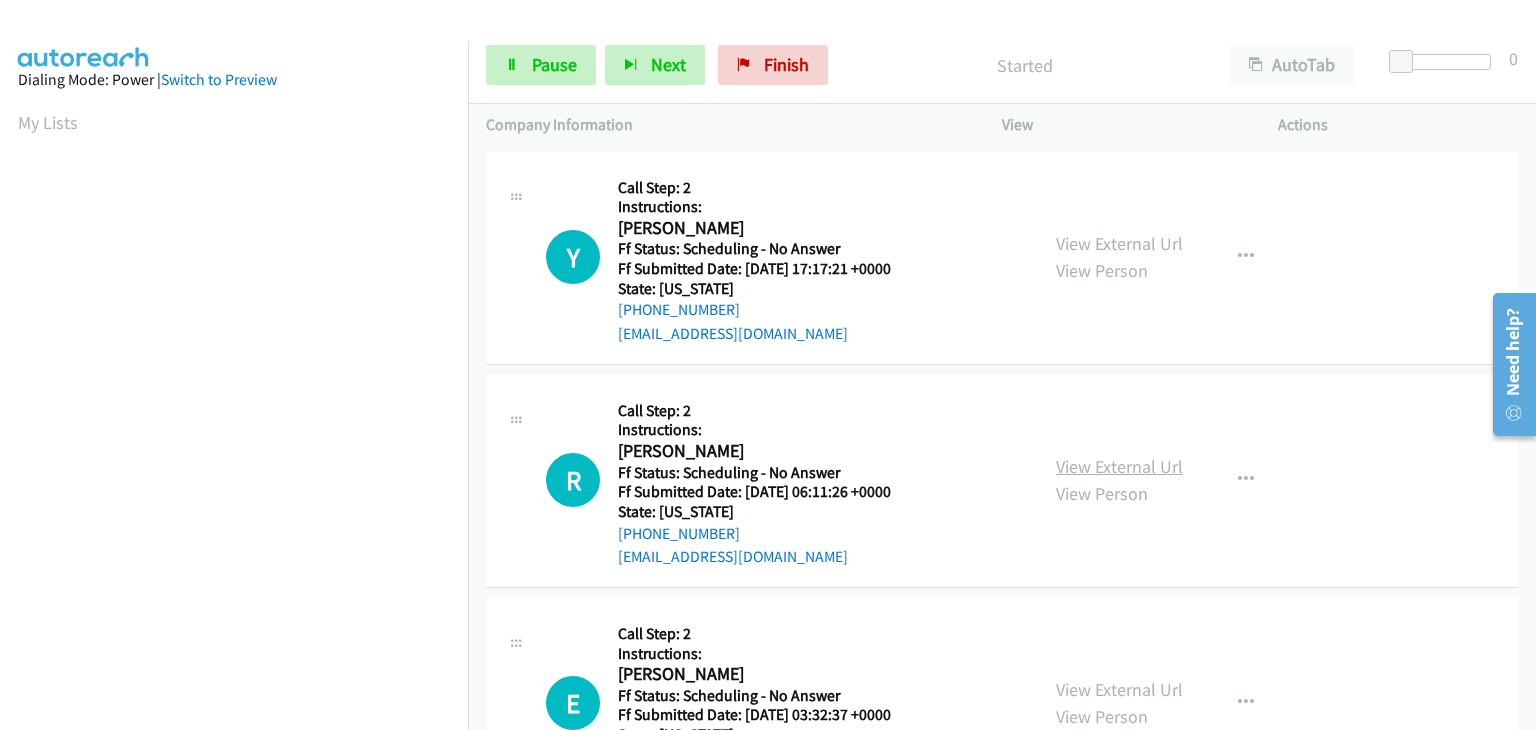 click on "View External Url" at bounding box center [1119, 466] 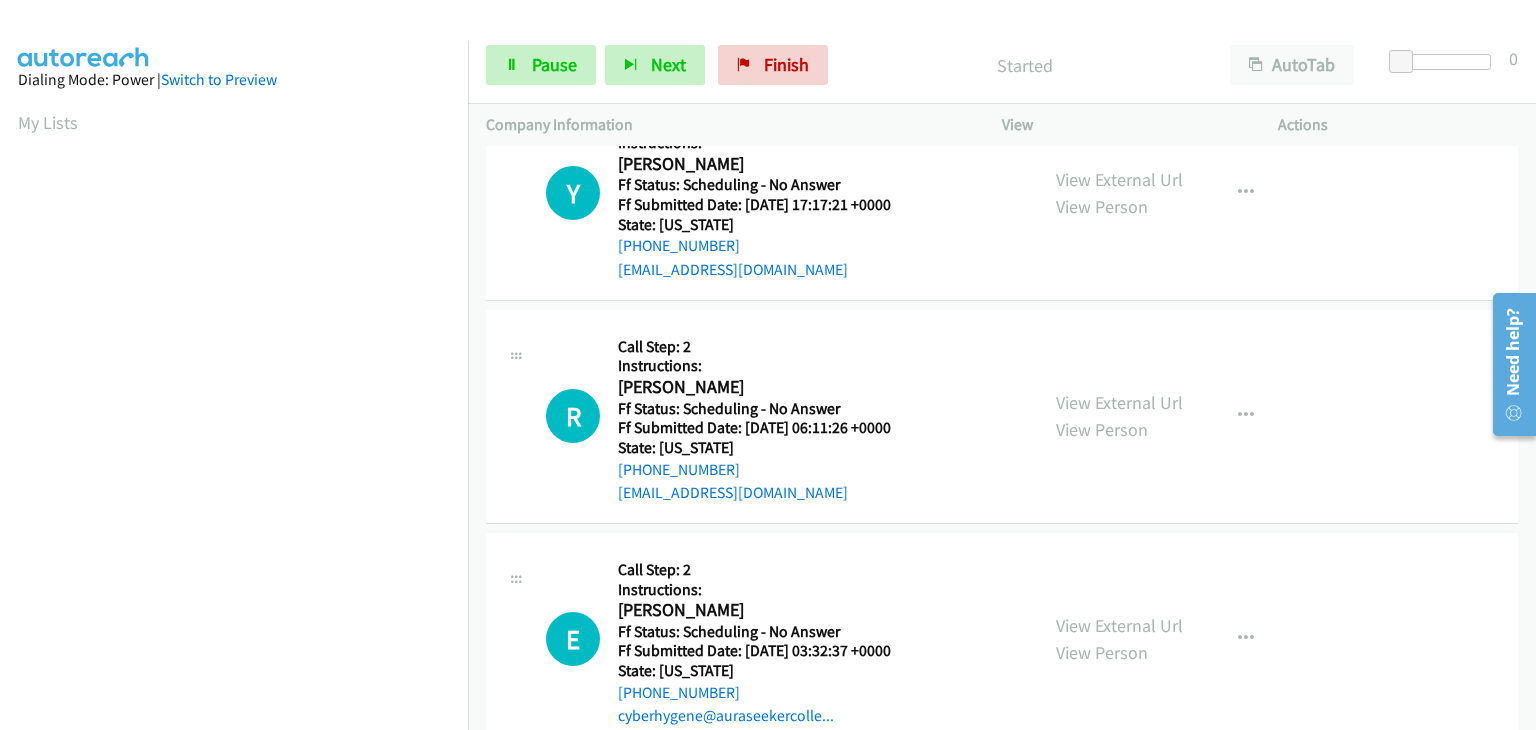scroll, scrollTop: 100, scrollLeft: 0, axis: vertical 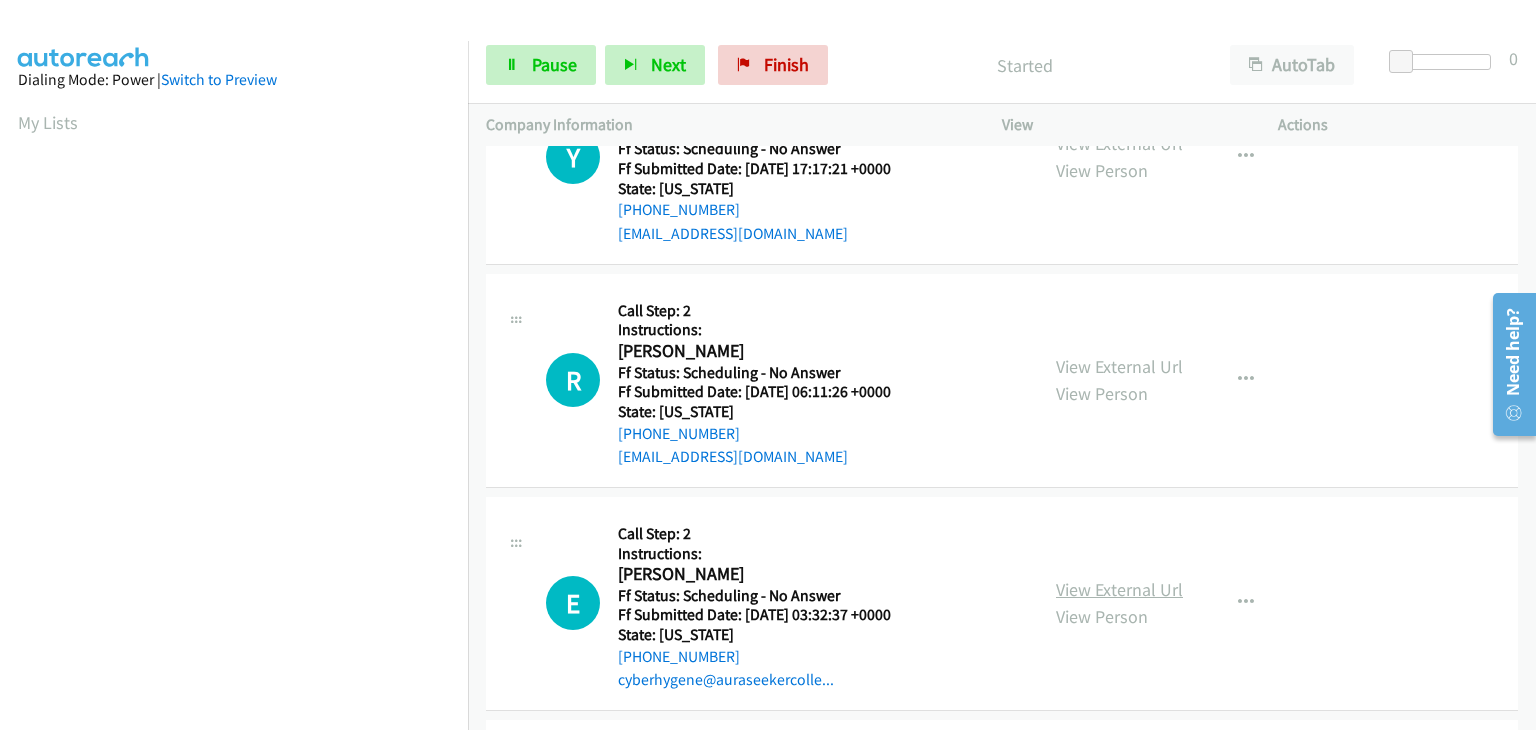 click on "View External Url" at bounding box center [1119, 589] 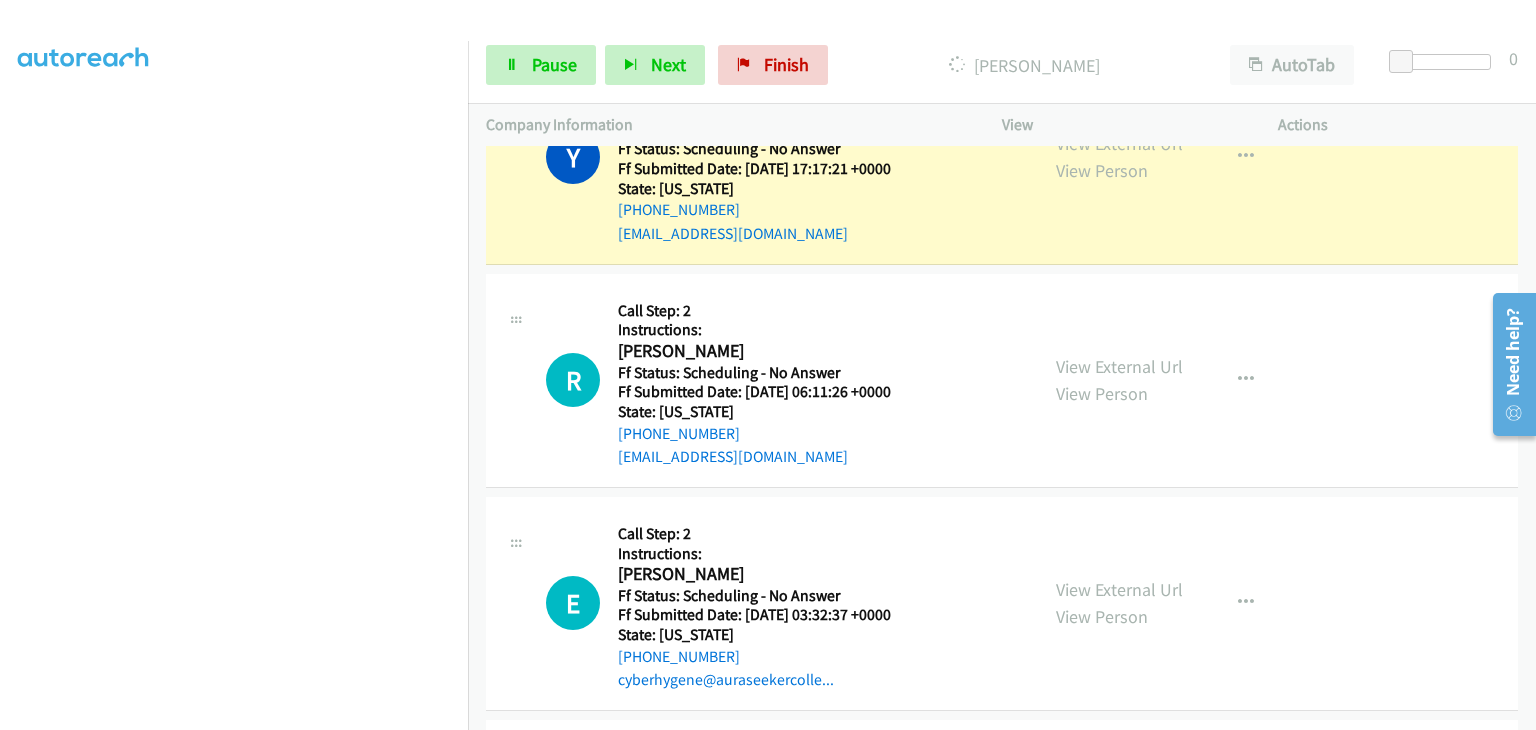 scroll, scrollTop: 392, scrollLeft: 0, axis: vertical 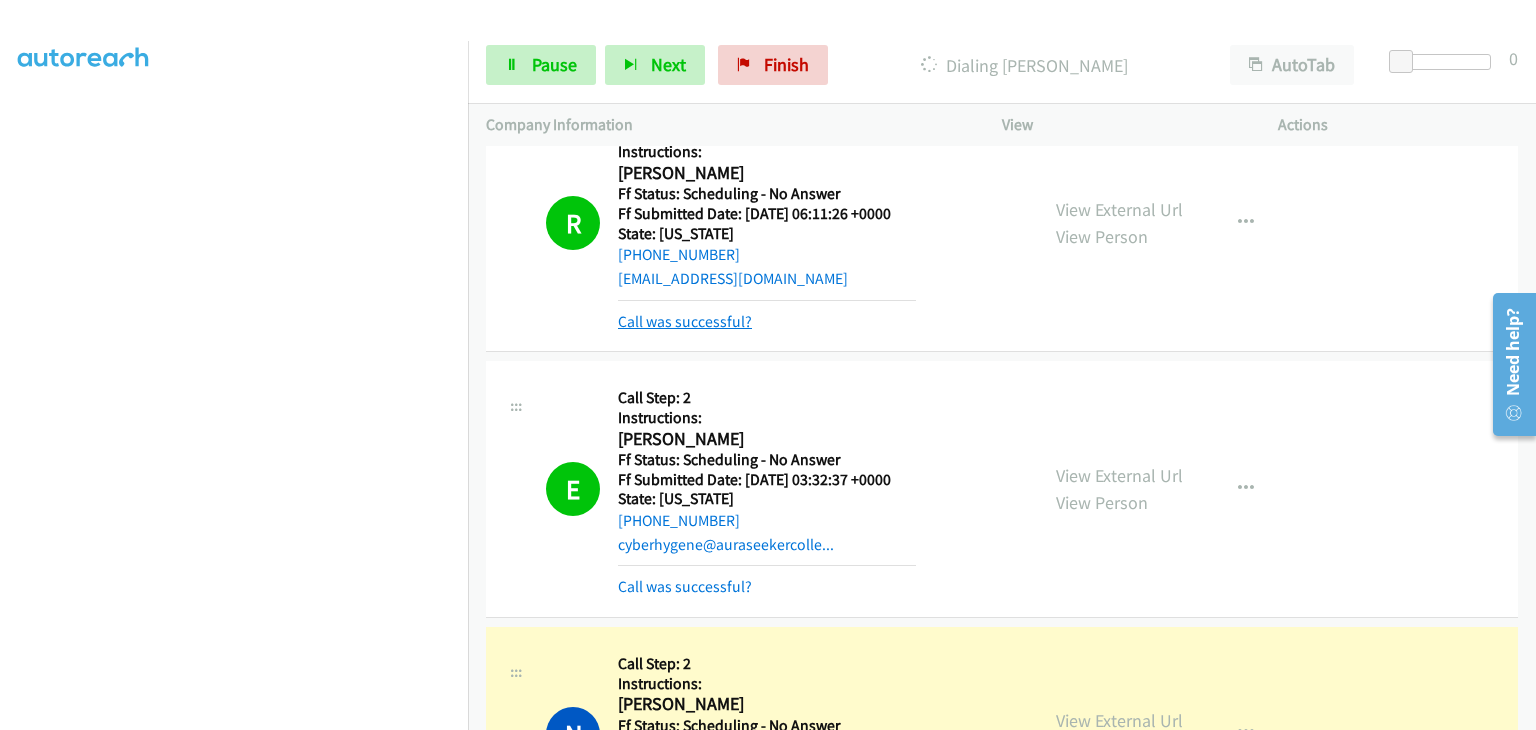 click on "Call was successful?" at bounding box center (685, 321) 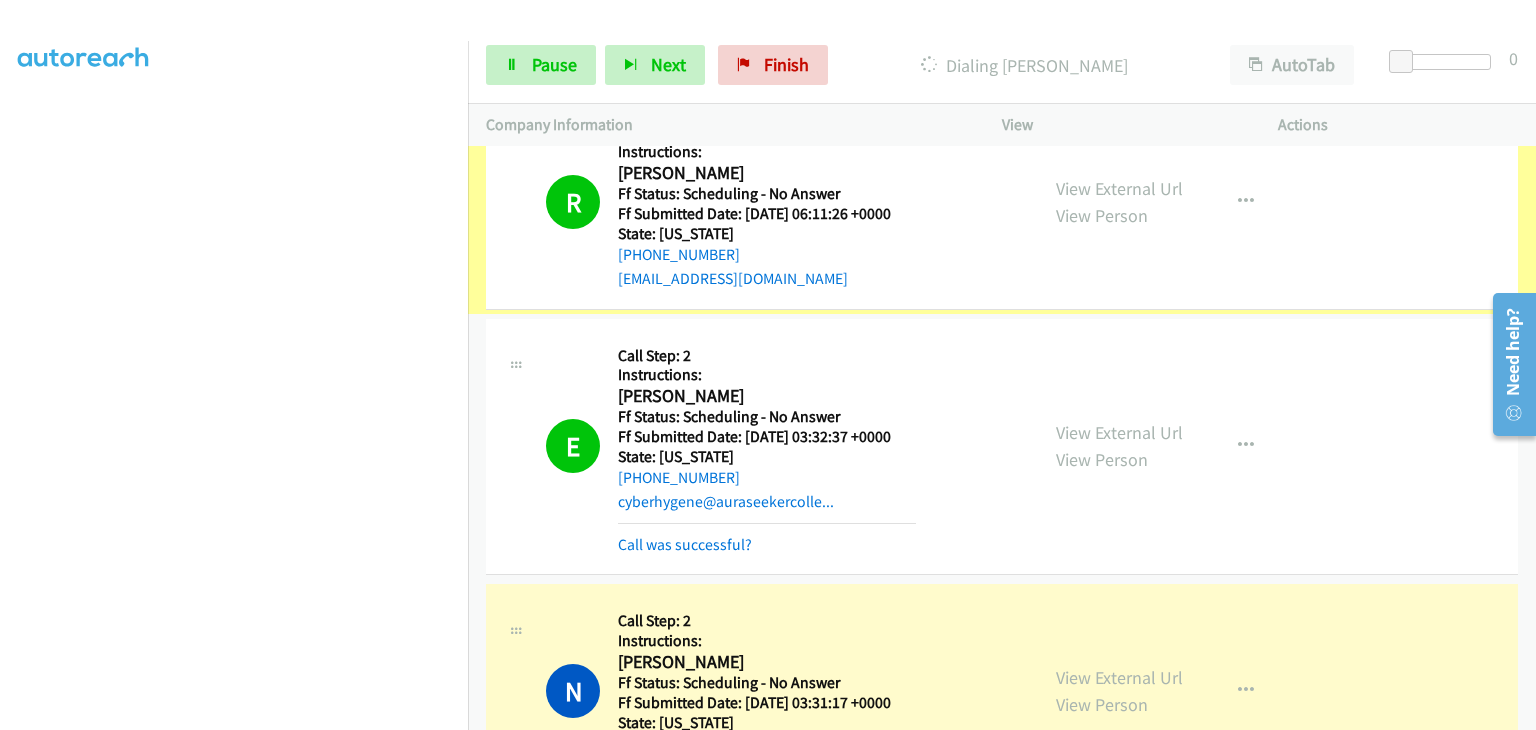 scroll, scrollTop: 321, scrollLeft: 0, axis: vertical 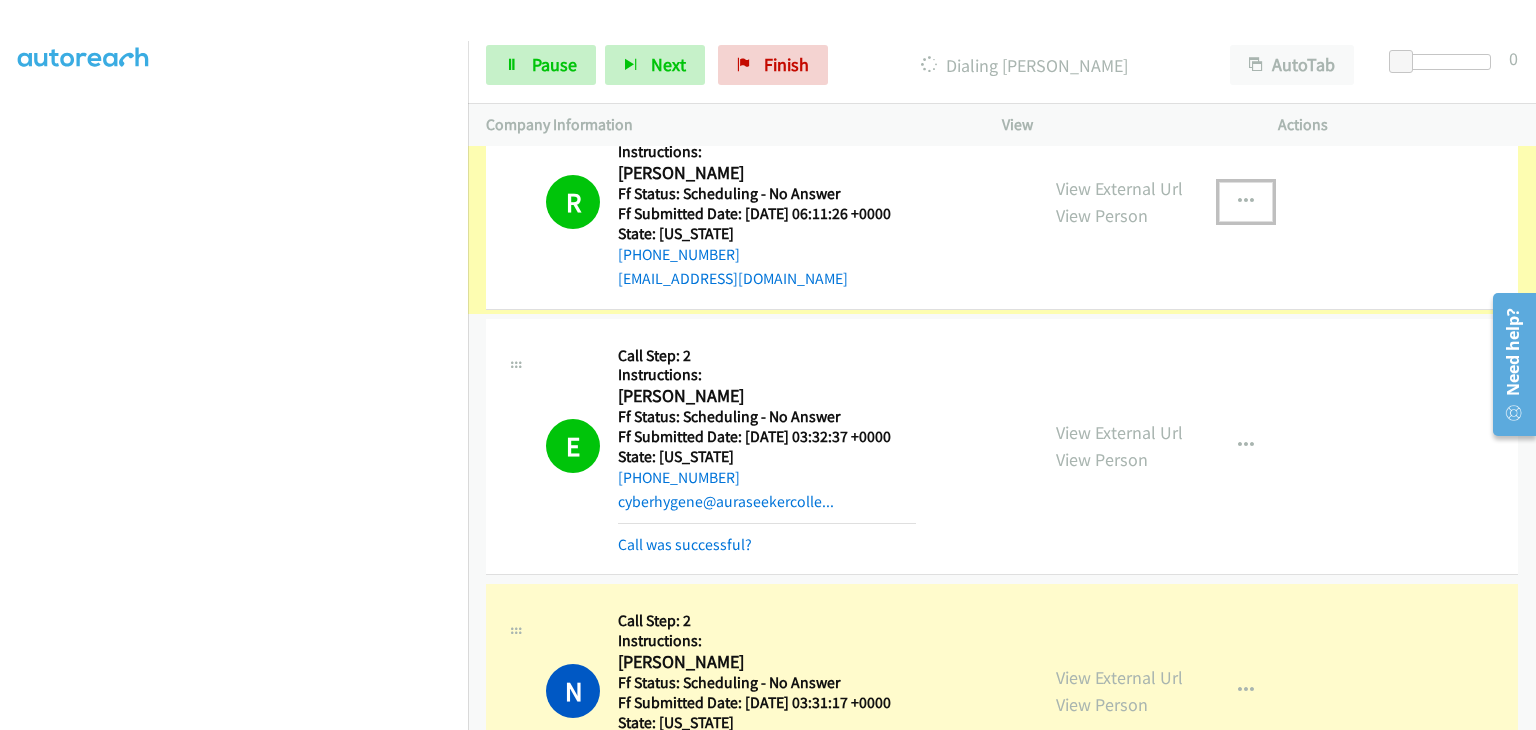 click at bounding box center (1246, 202) 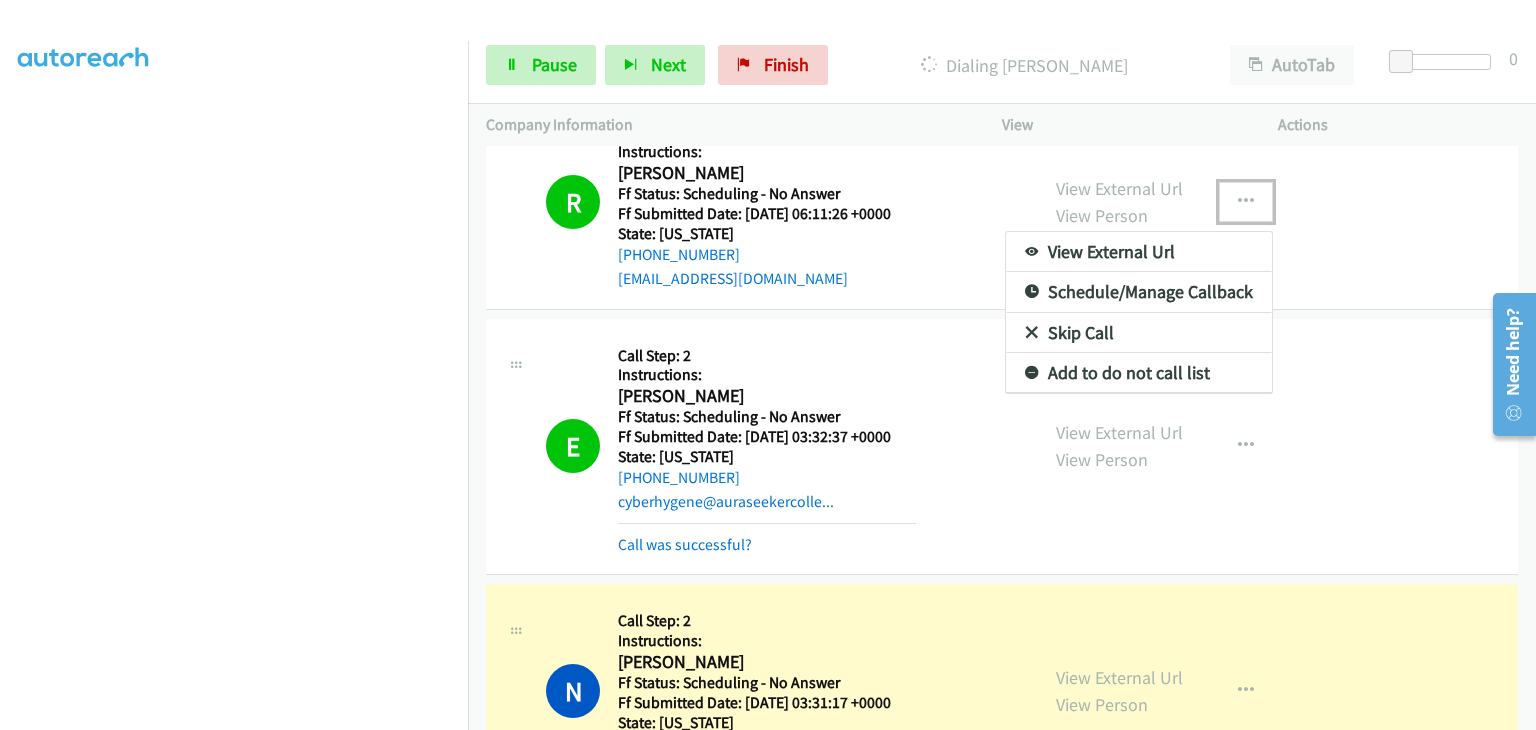 click on "Add to do not call list" at bounding box center (1139, 373) 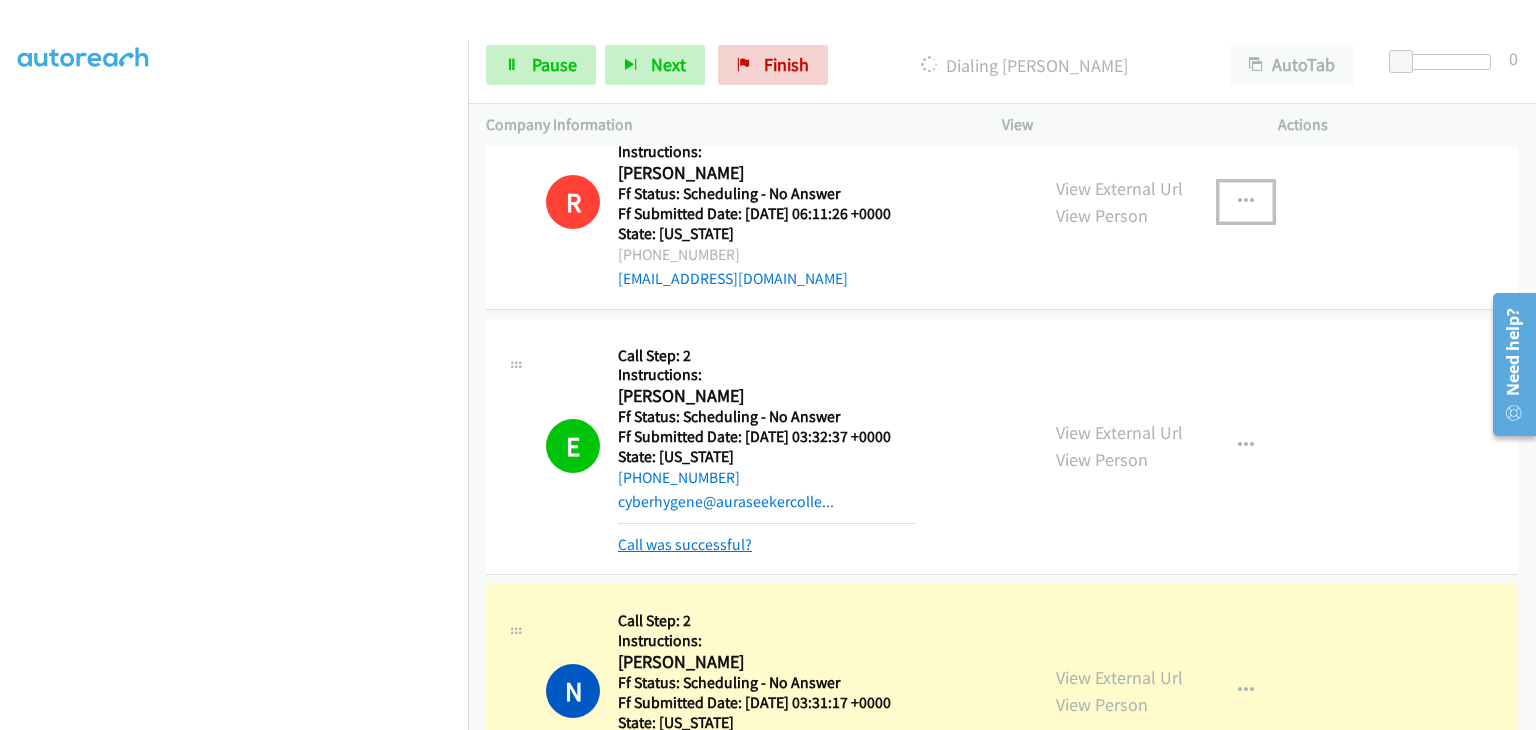 click on "Call was successful?" at bounding box center (685, 544) 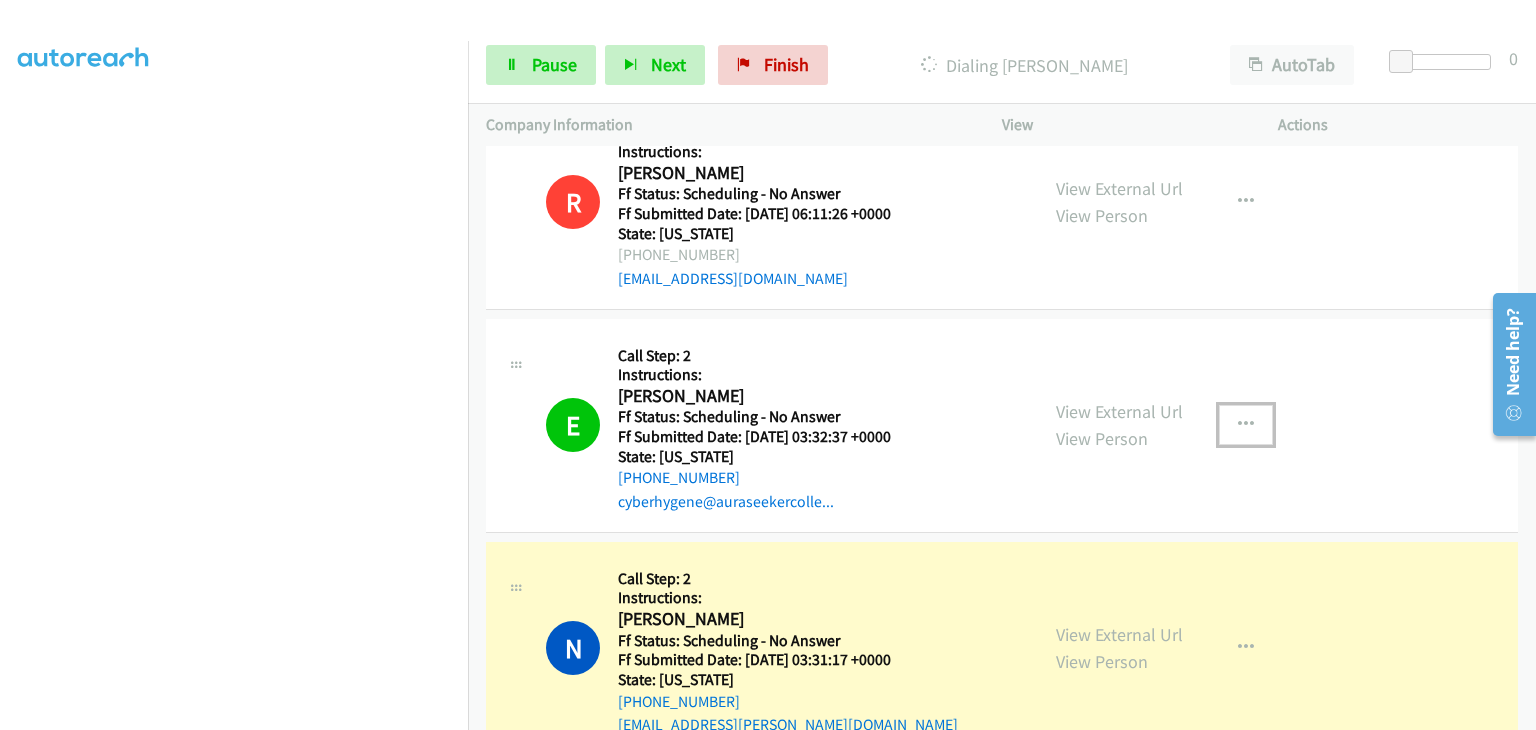 click at bounding box center [1246, 425] 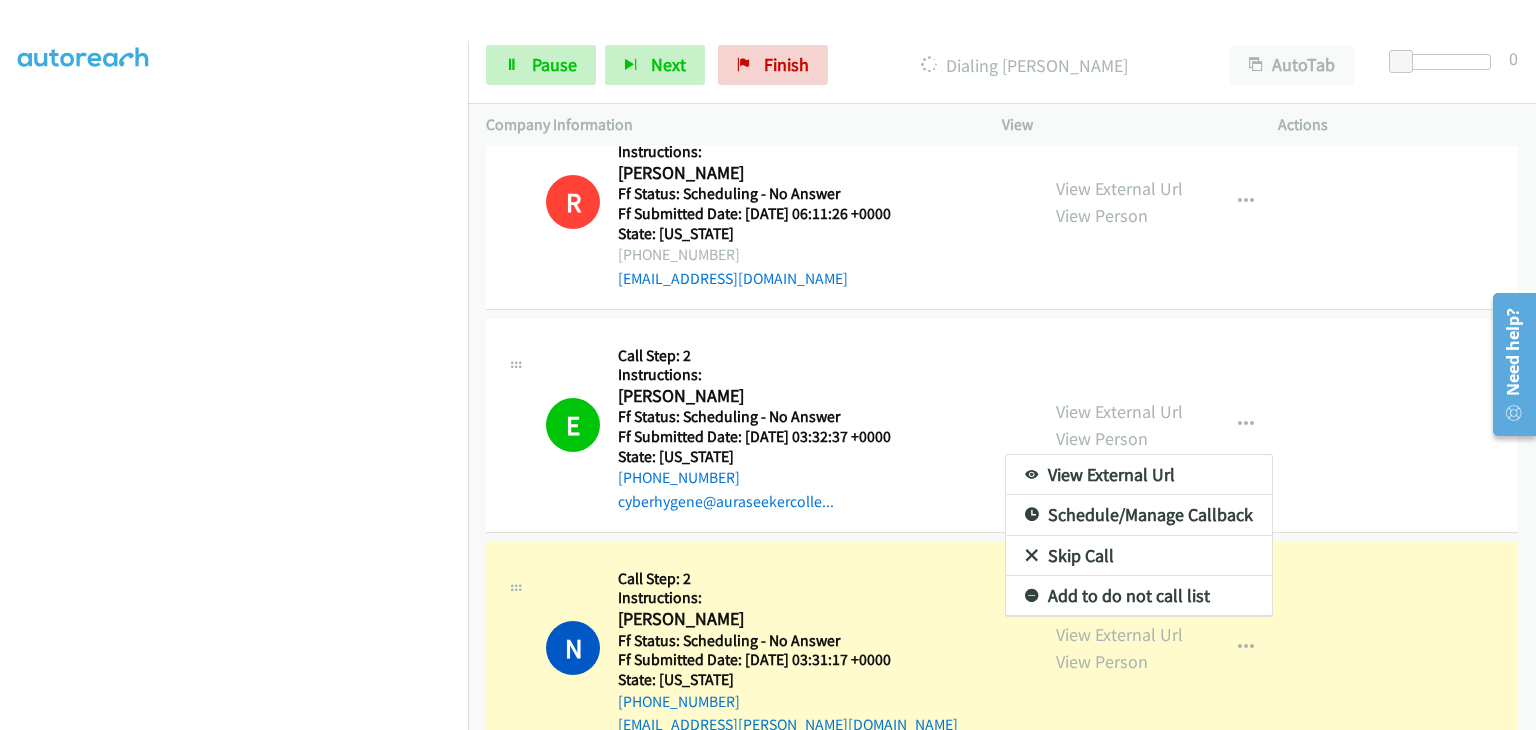 click on "Add to do not call list" at bounding box center (1139, 596) 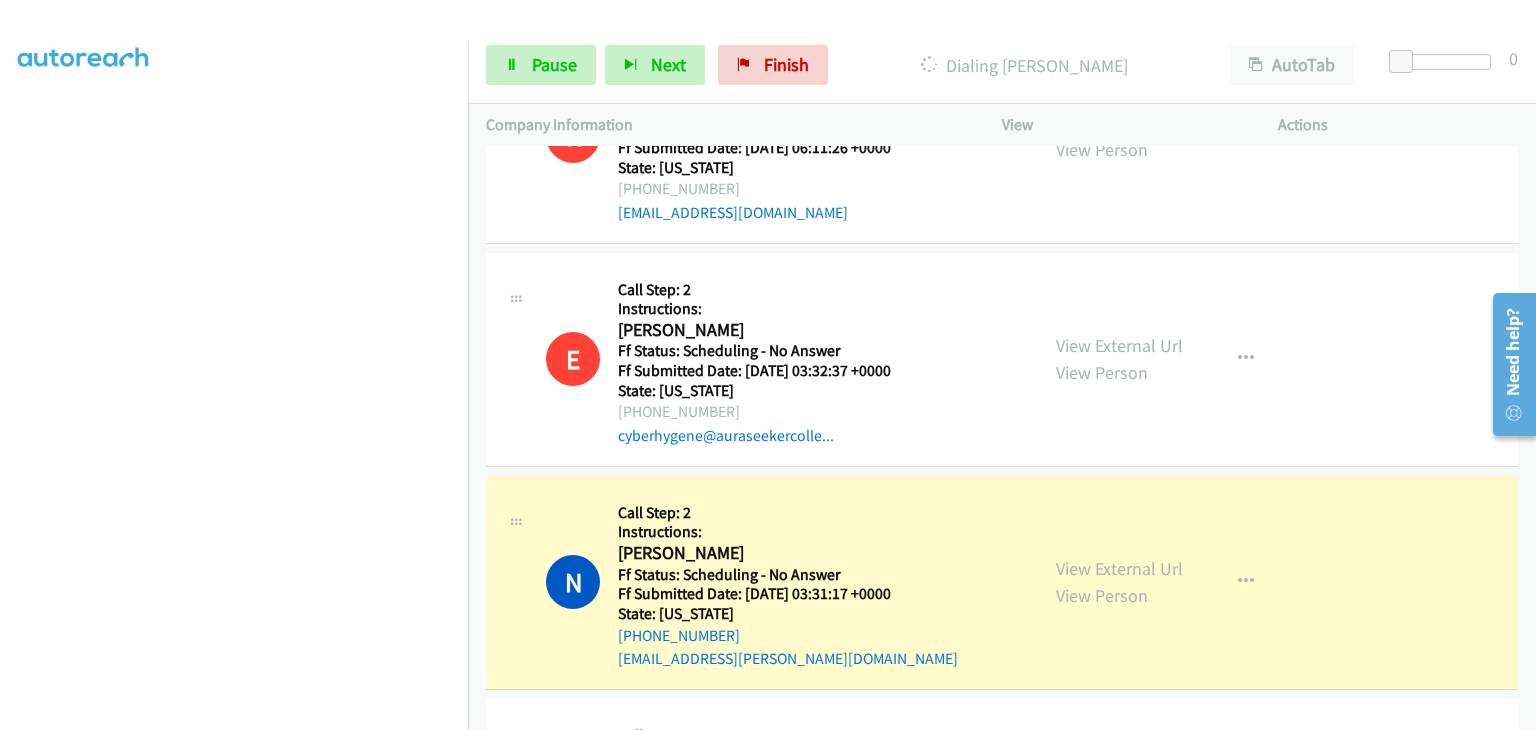 scroll, scrollTop: 521, scrollLeft: 0, axis: vertical 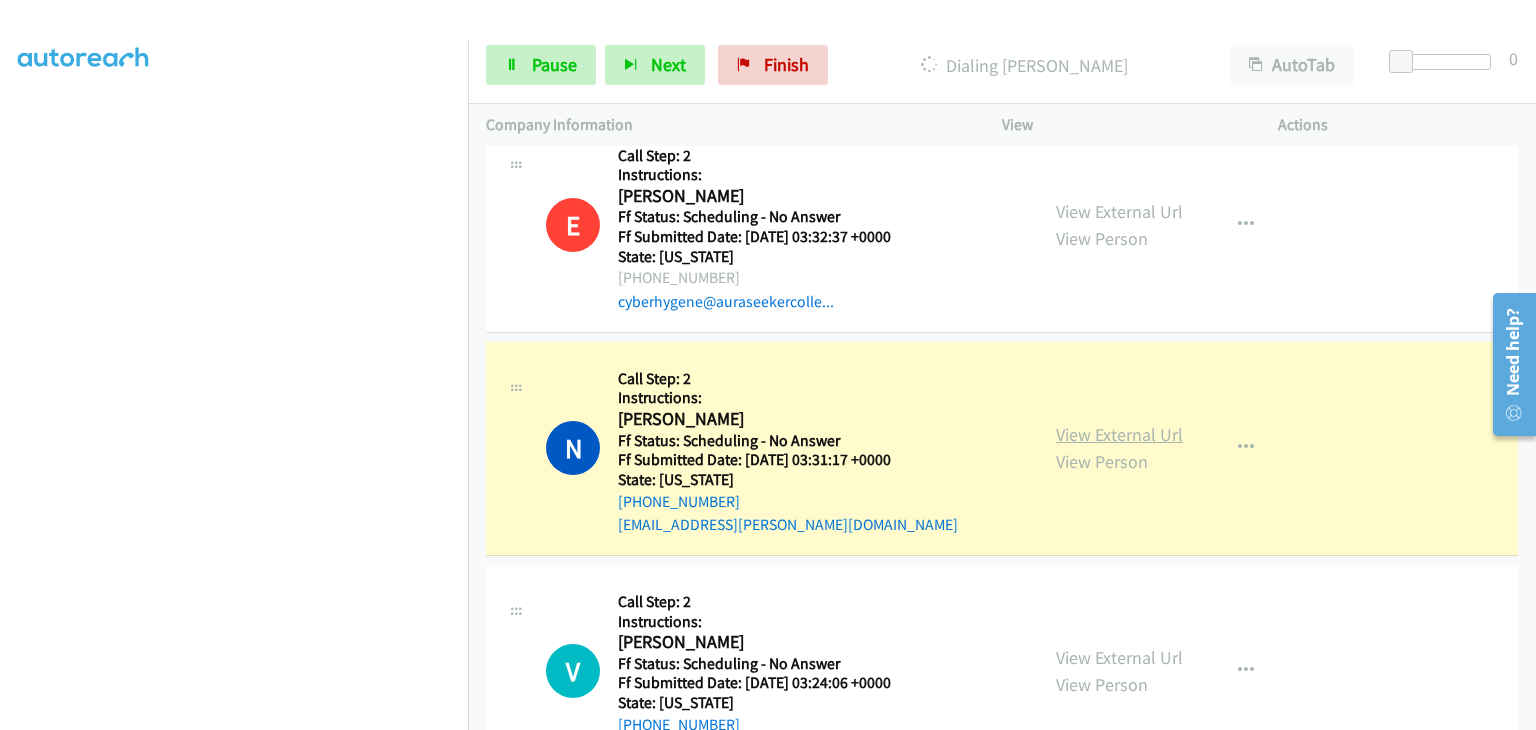 click on "View External Url" at bounding box center [1119, 434] 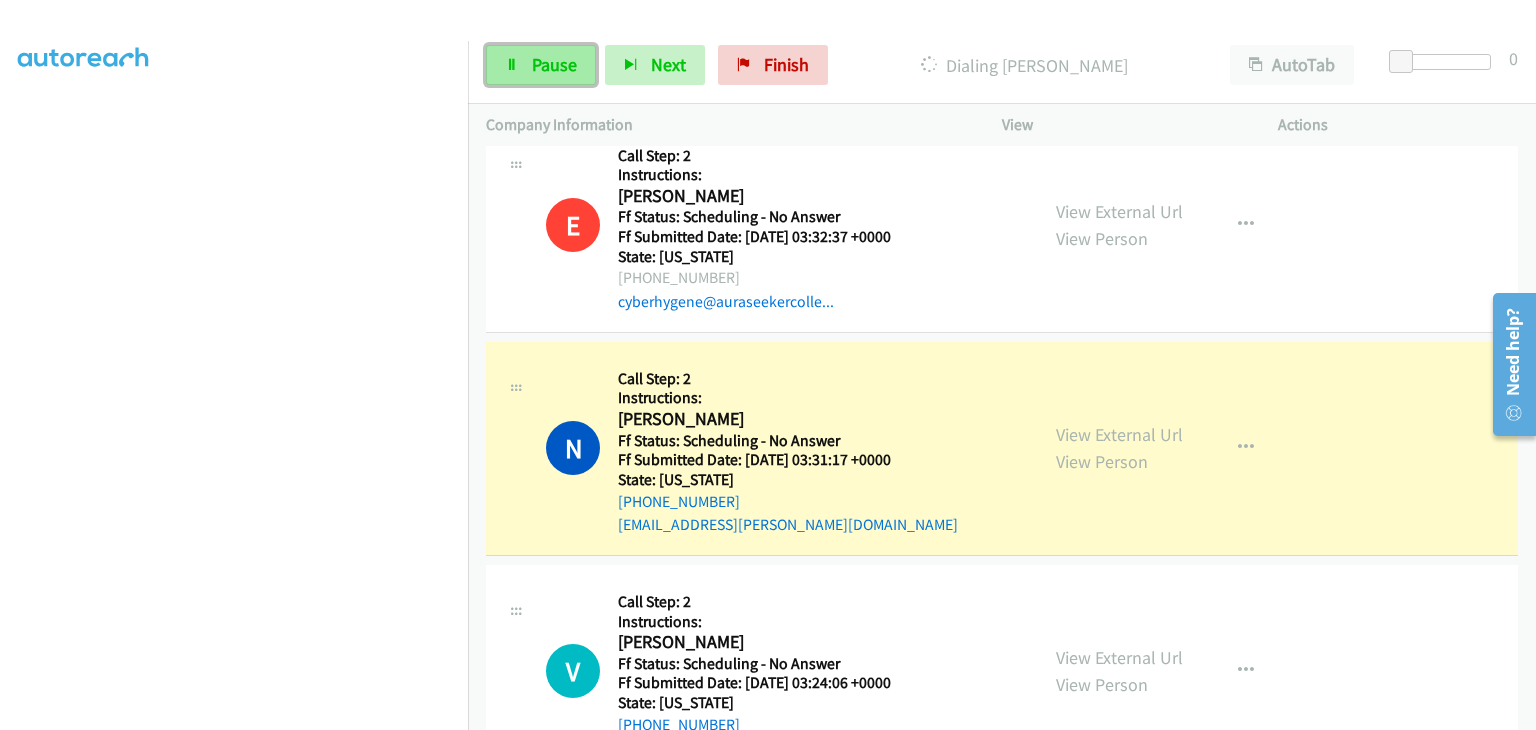 click on "Pause" at bounding box center (554, 64) 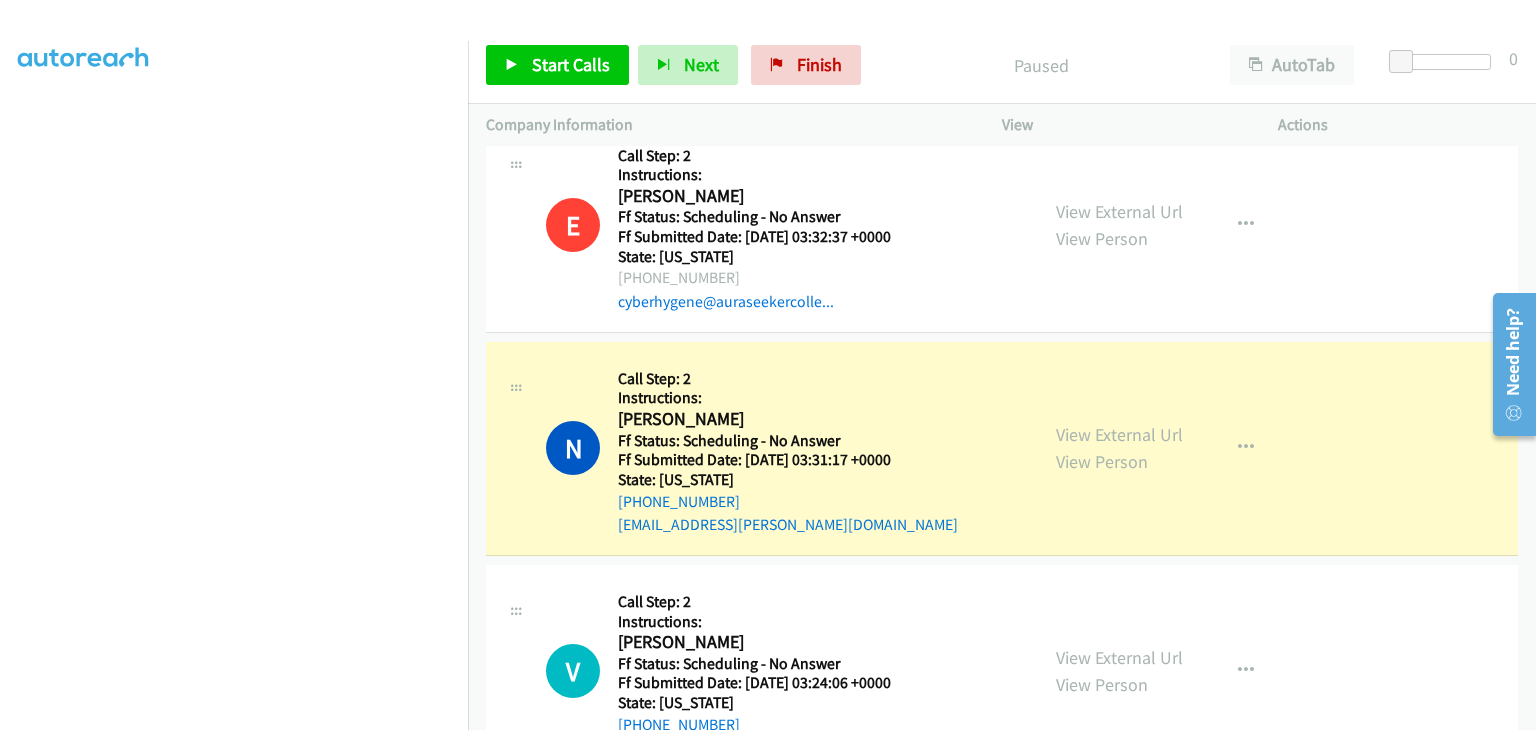 scroll, scrollTop: 392, scrollLeft: 0, axis: vertical 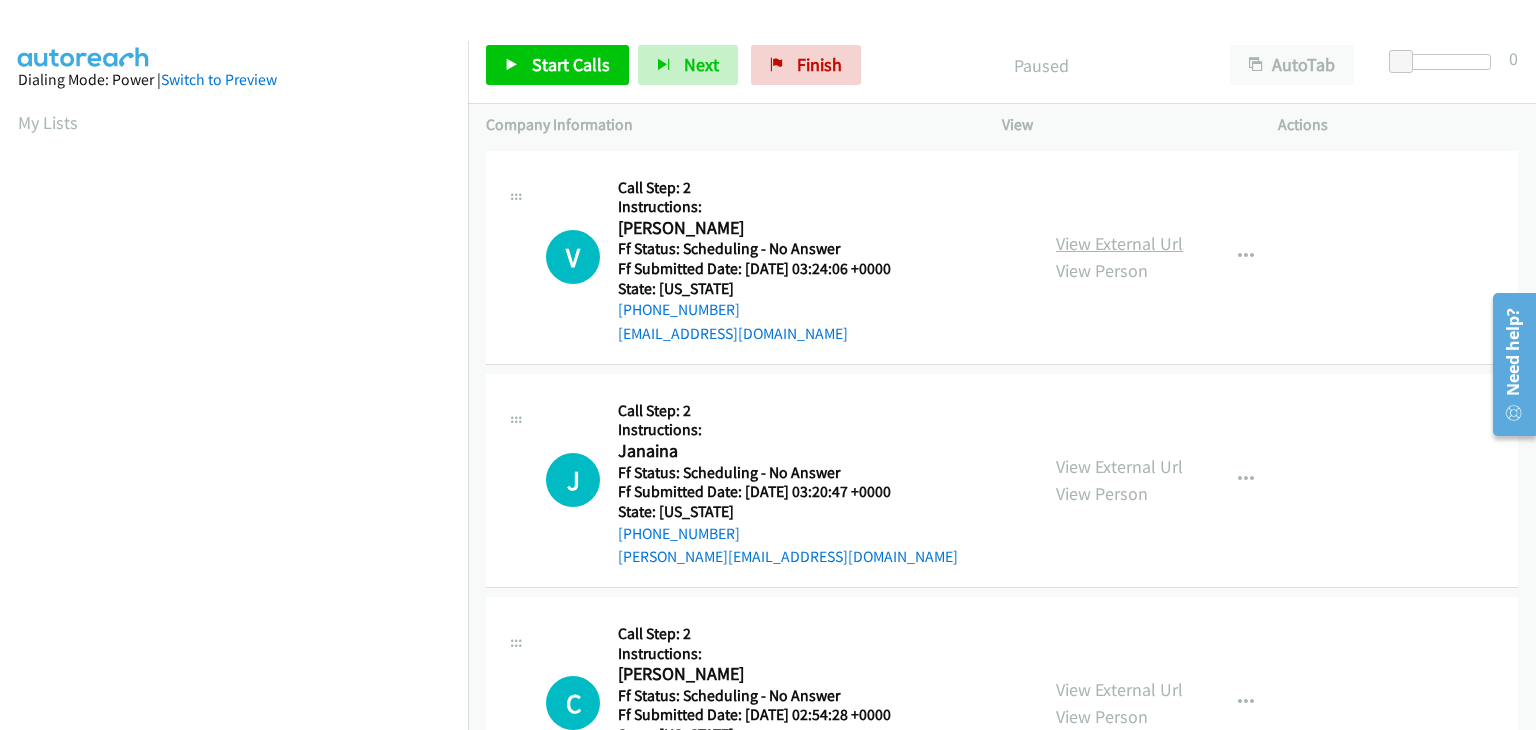 click on "View External Url" at bounding box center [1119, 243] 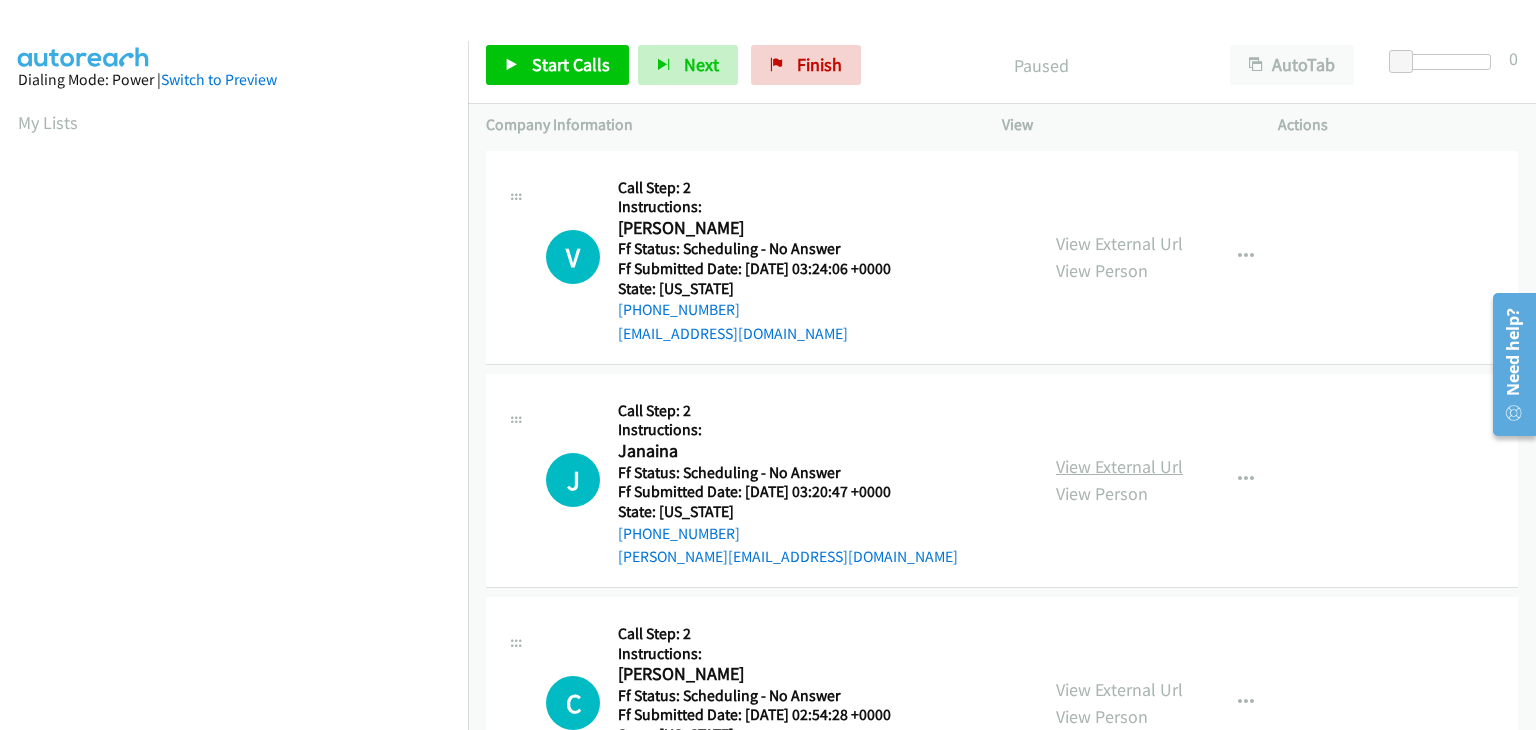 click on "View External Url" at bounding box center [1119, 466] 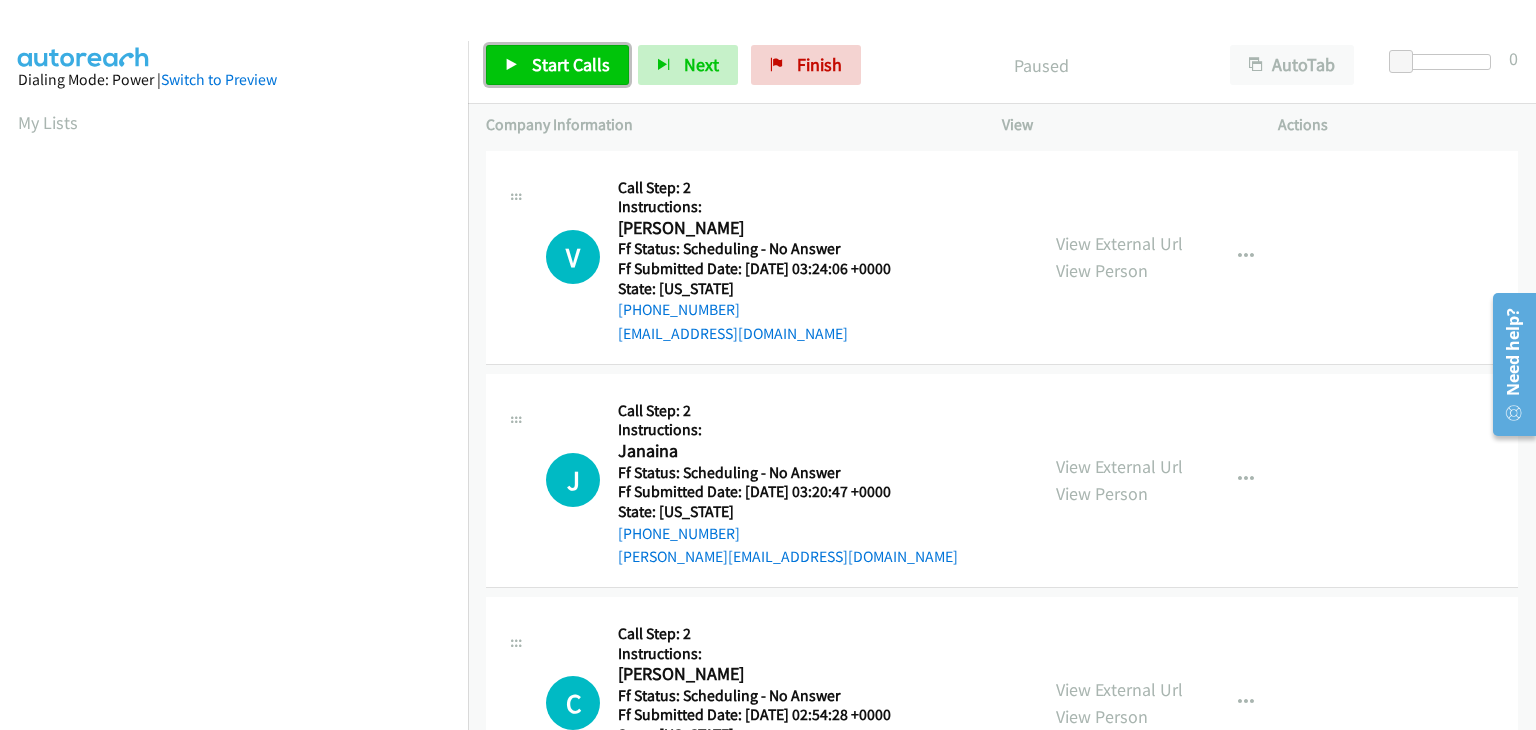 click on "Start Calls" at bounding box center (571, 64) 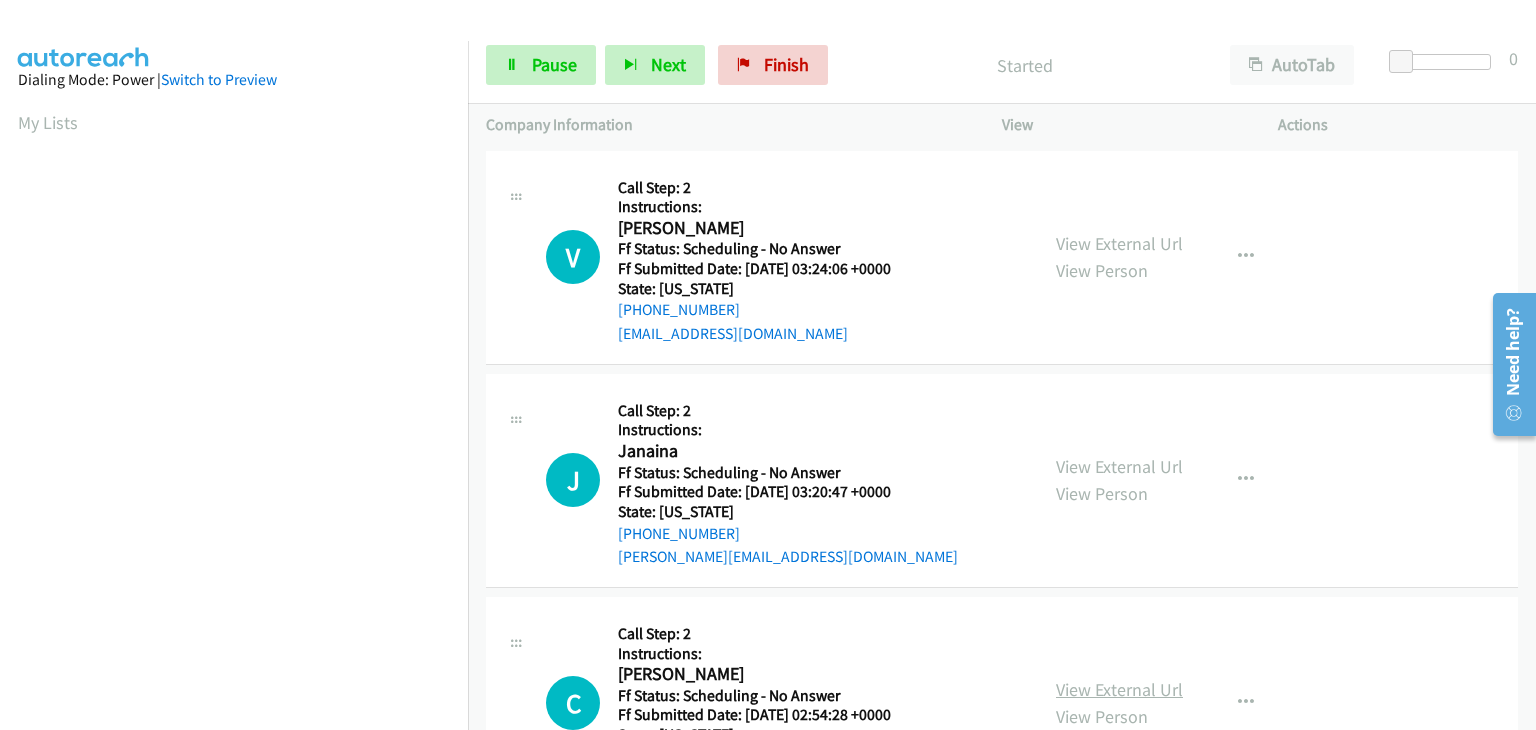 click on "View External Url" at bounding box center (1119, 689) 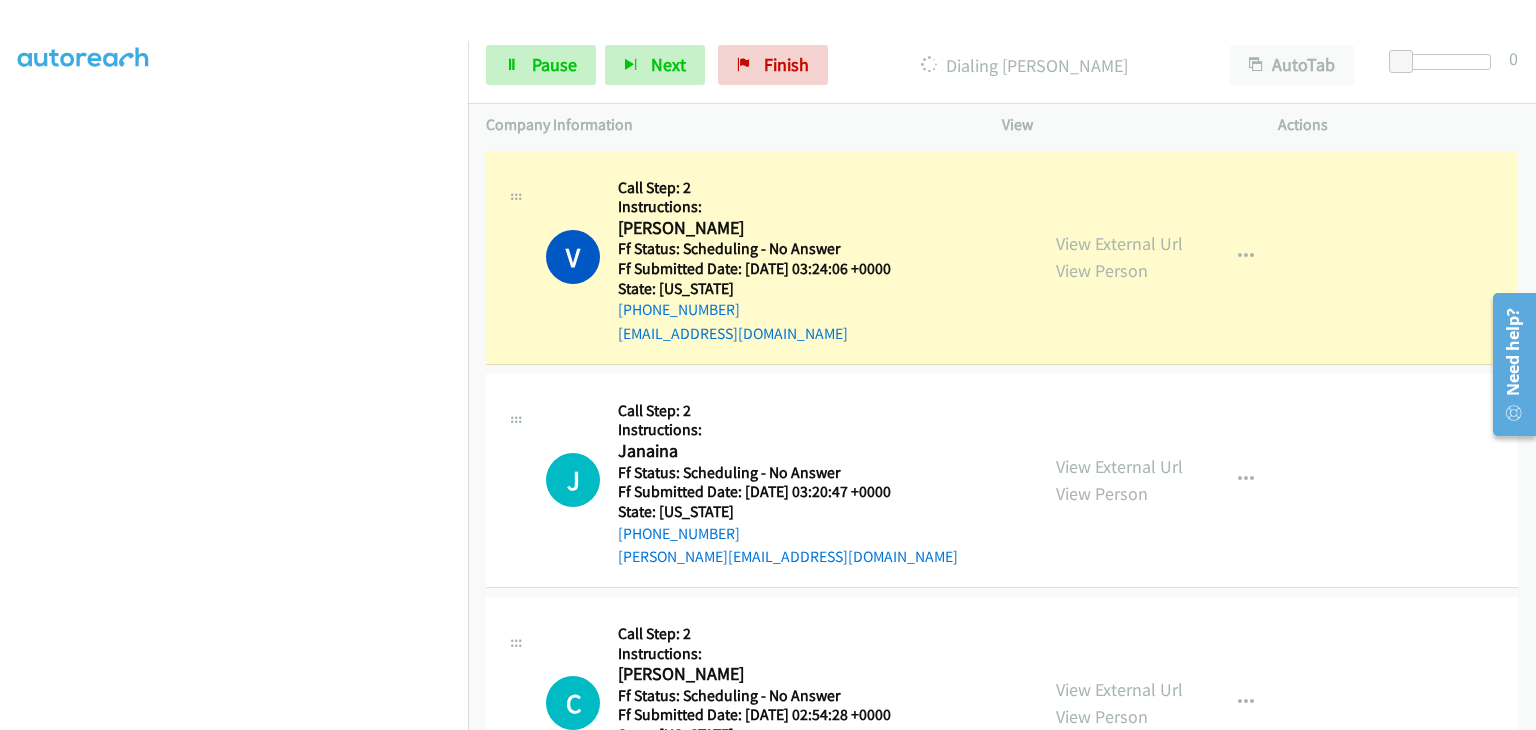 scroll, scrollTop: 392, scrollLeft: 0, axis: vertical 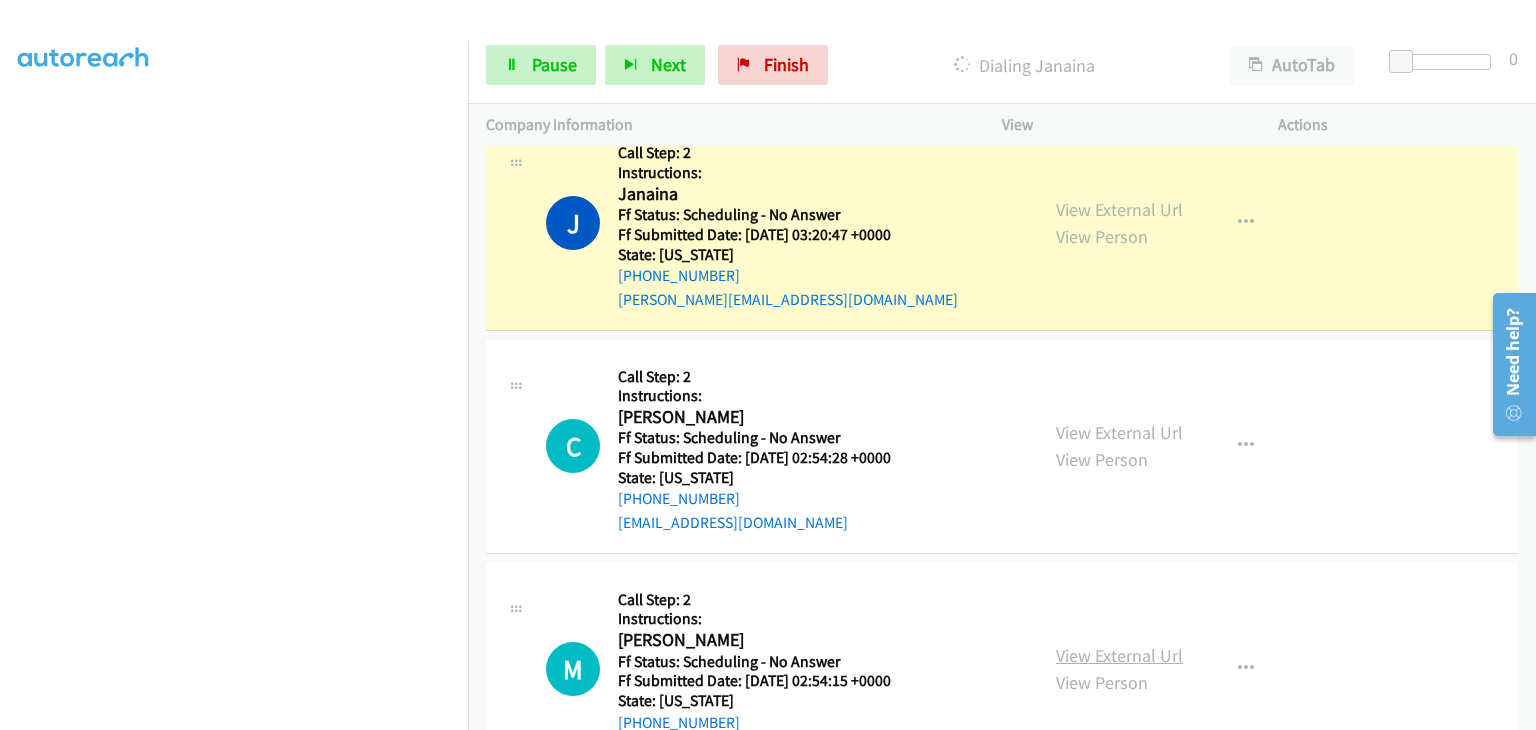 click on "View External Url" at bounding box center [1119, 655] 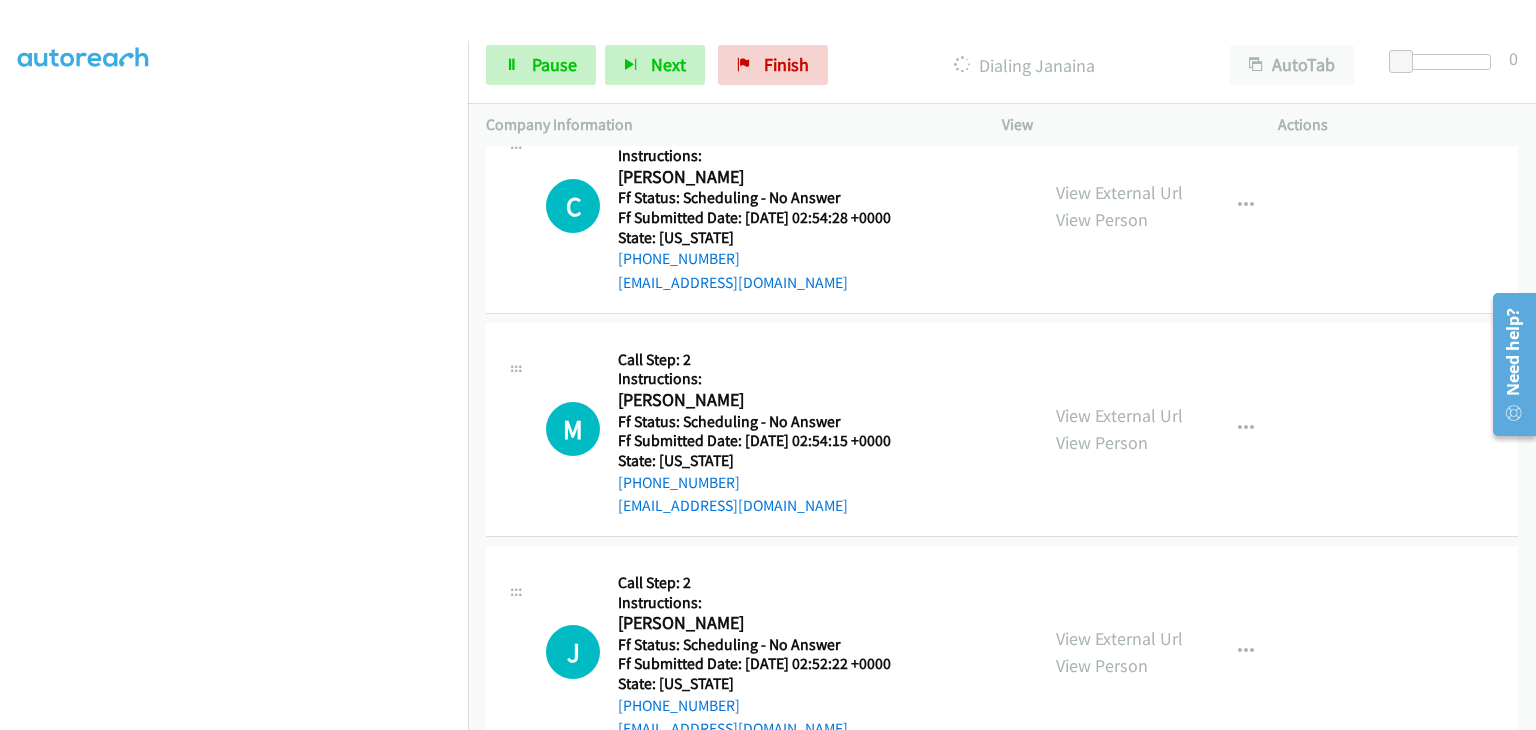 scroll, scrollTop: 600, scrollLeft: 0, axis: vertical 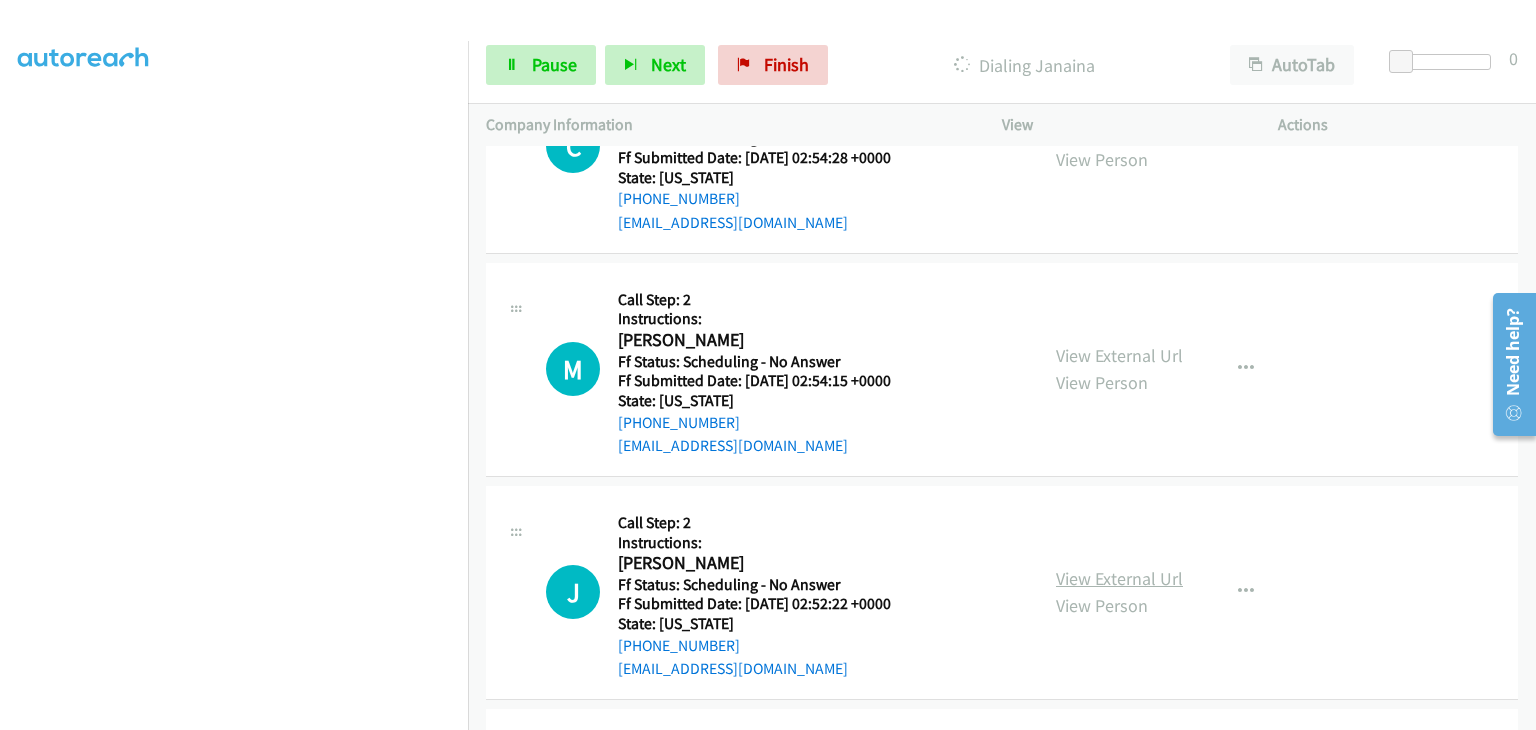 click on "View External Url" at bounding box center [1119, 578] 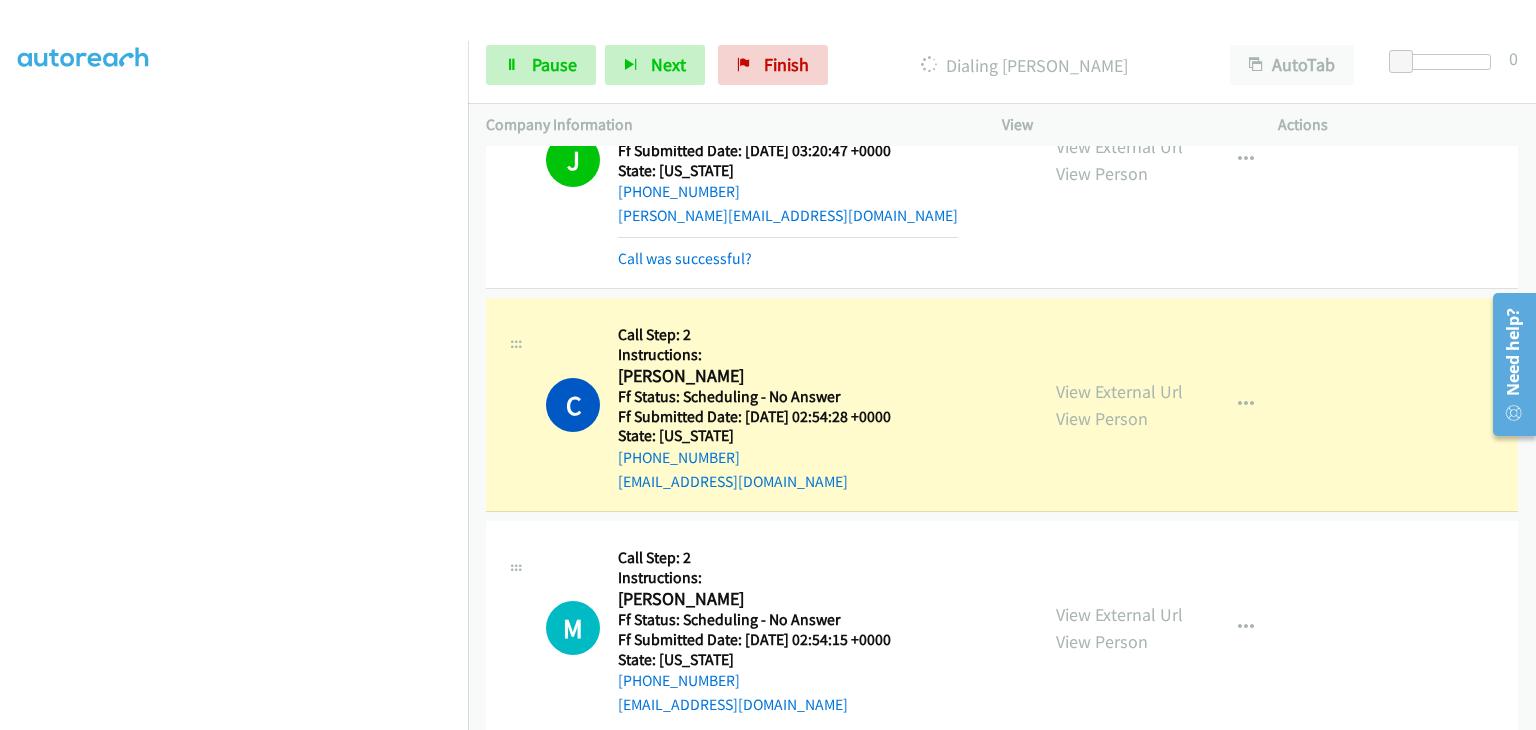scroll, scrollTop: 242, scrollLeft: 0, axis: vertical 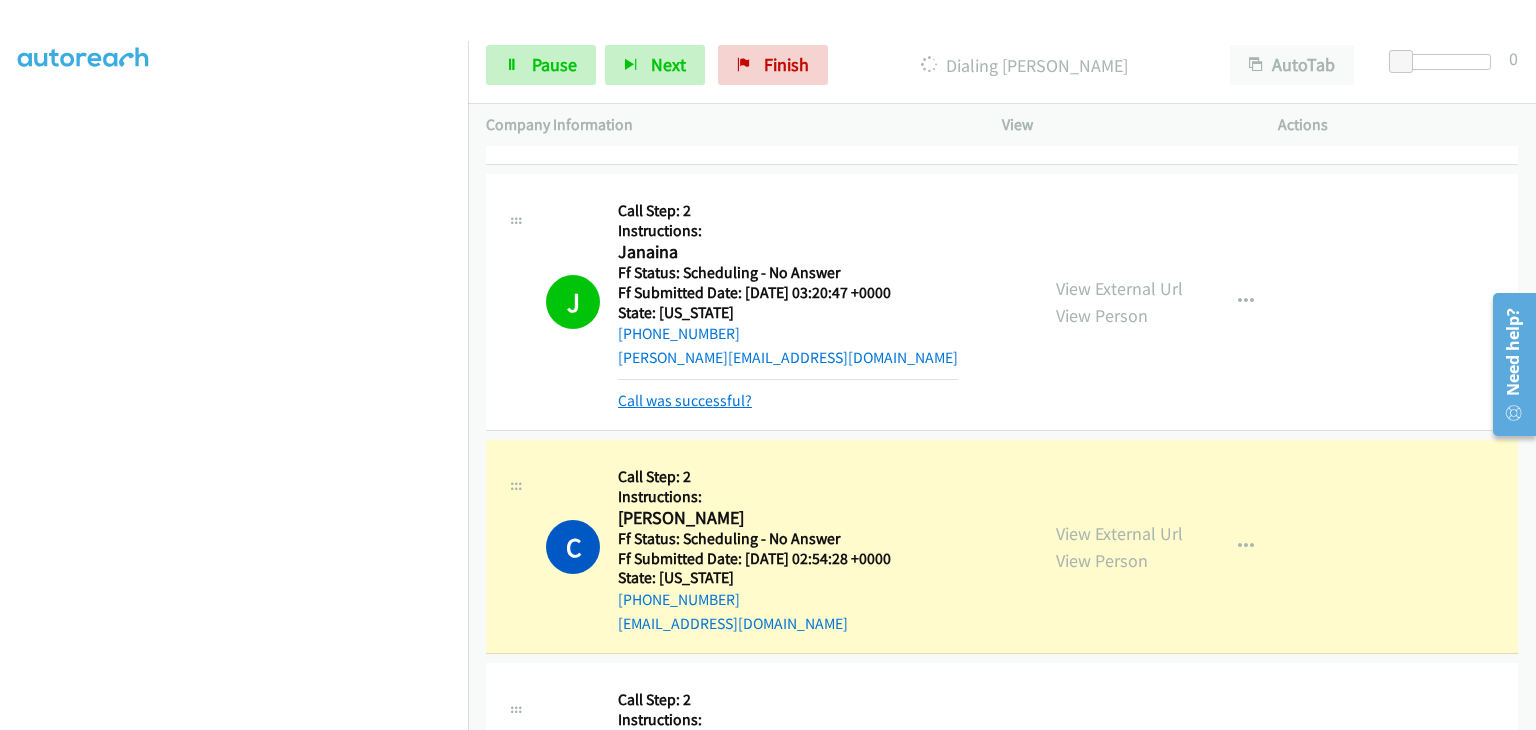 click on "Call was successful?" at bounding box center (685, 400) 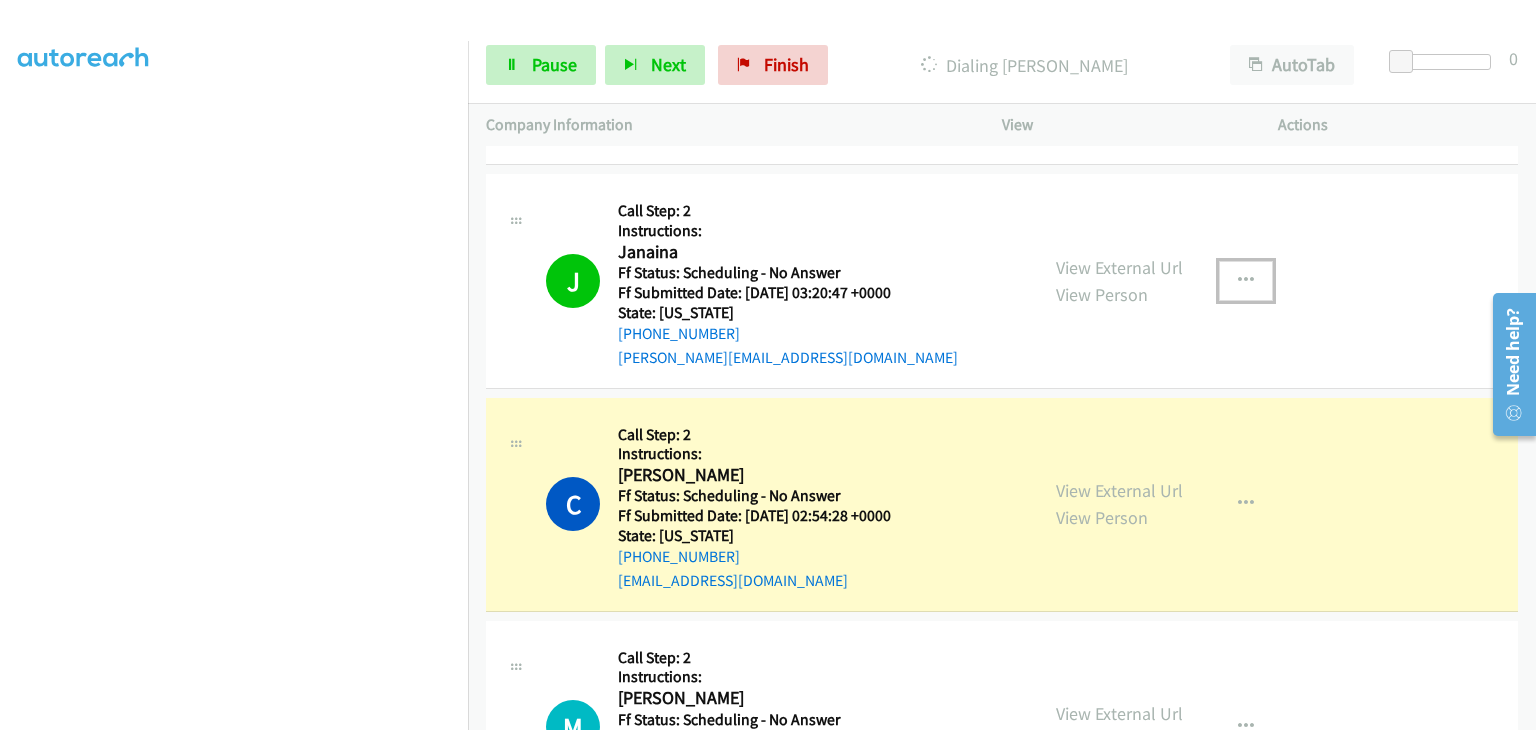 click at bounding box center (1246, 281) 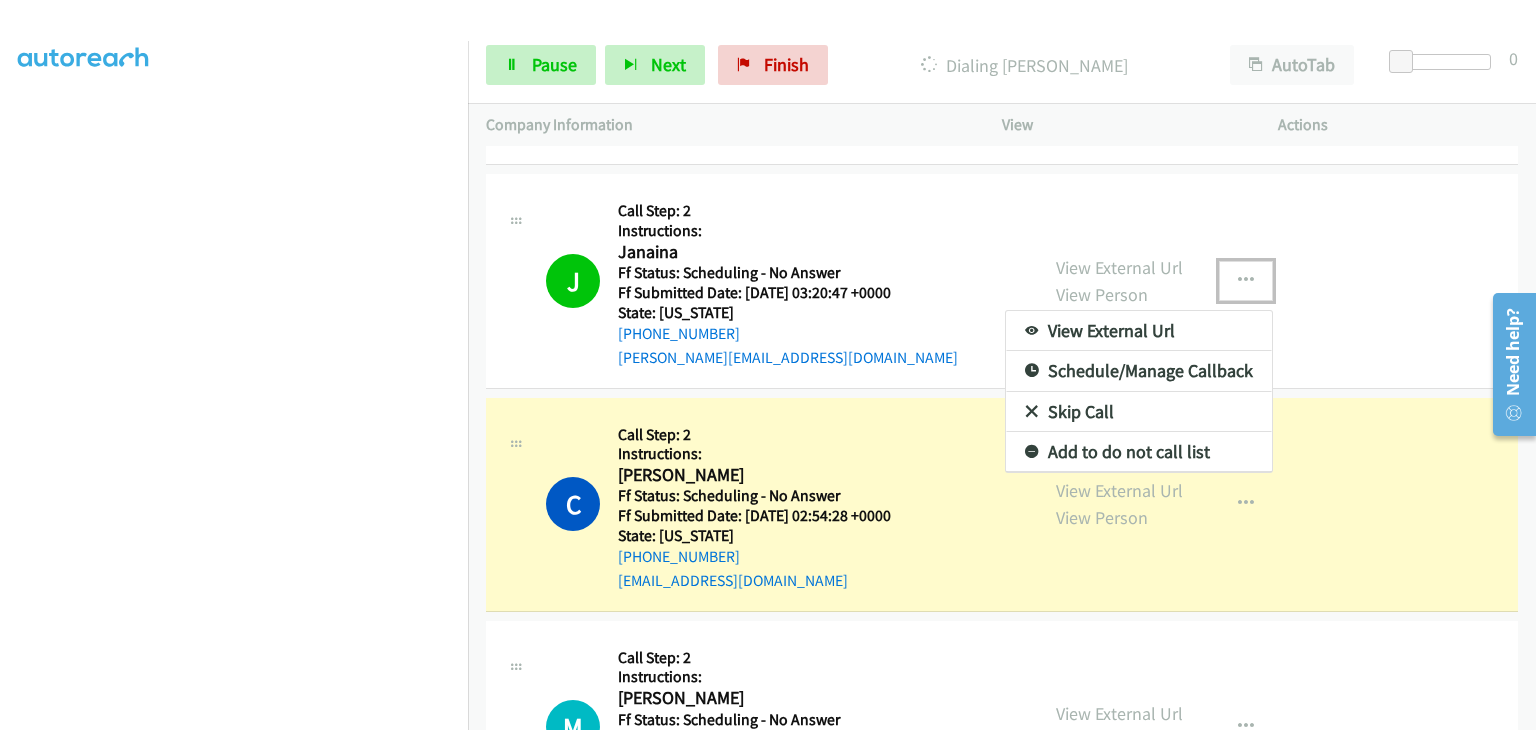 click on "Add to do not call list" at bounding box center [1139, 452] 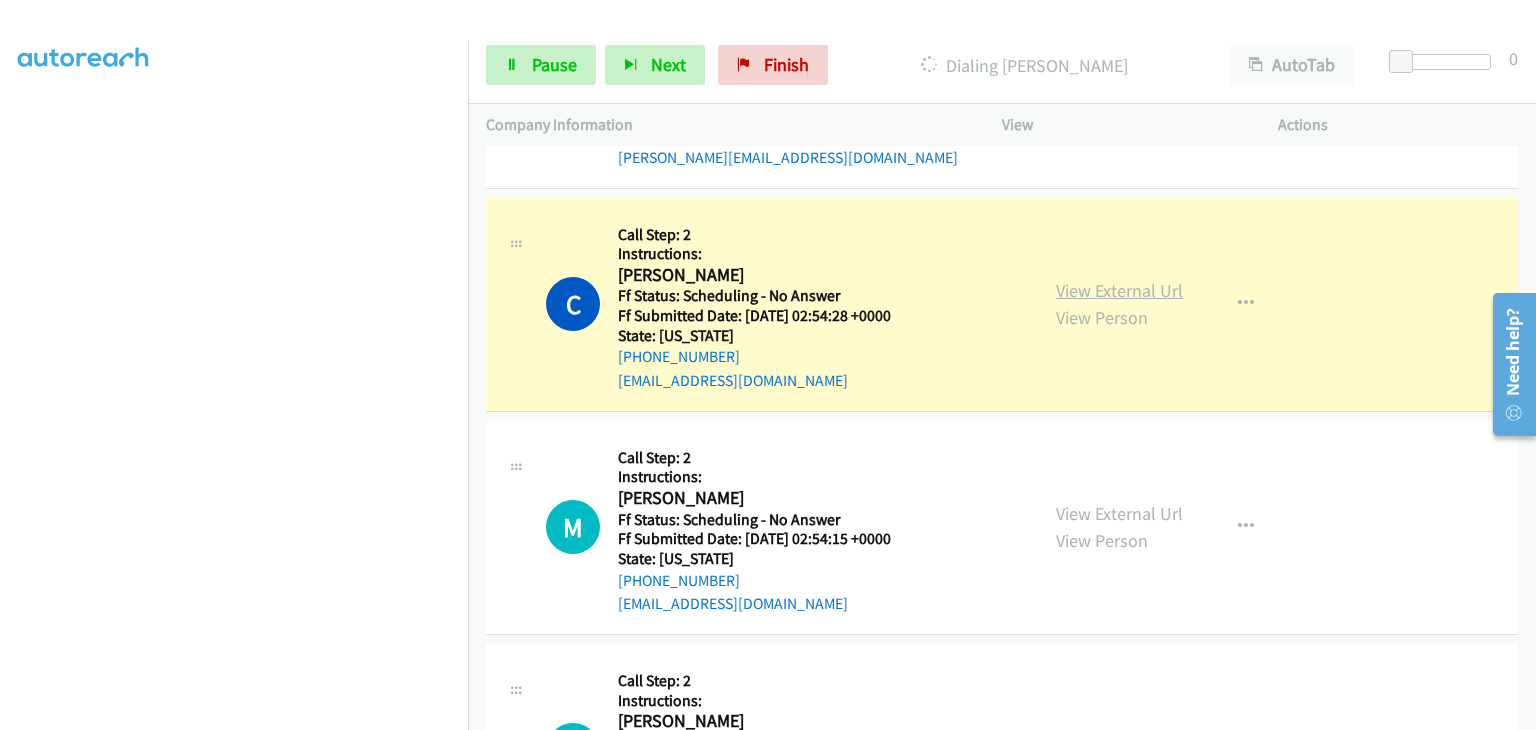scroll, scrollTop: 542, scrollLeft: 0, axis: vertical 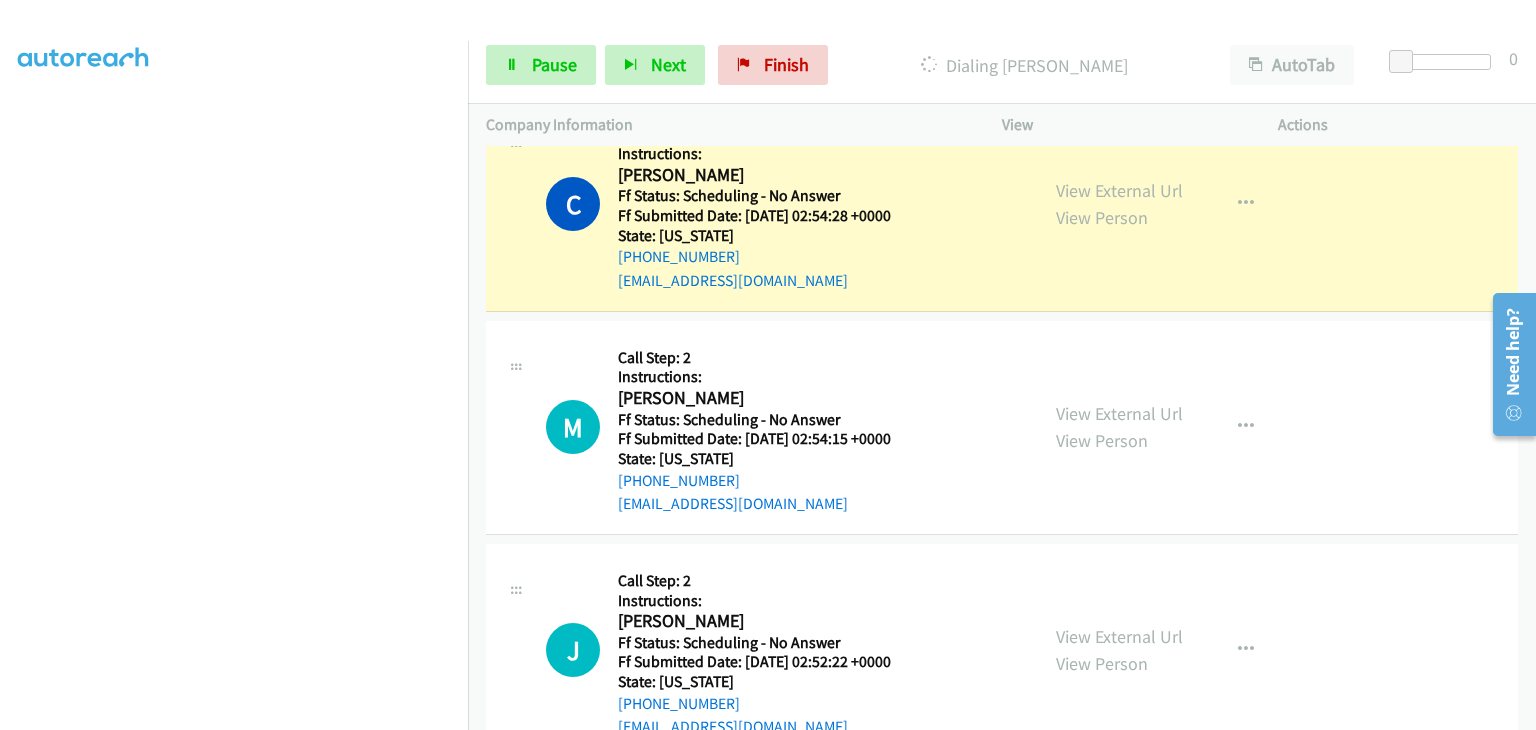 type 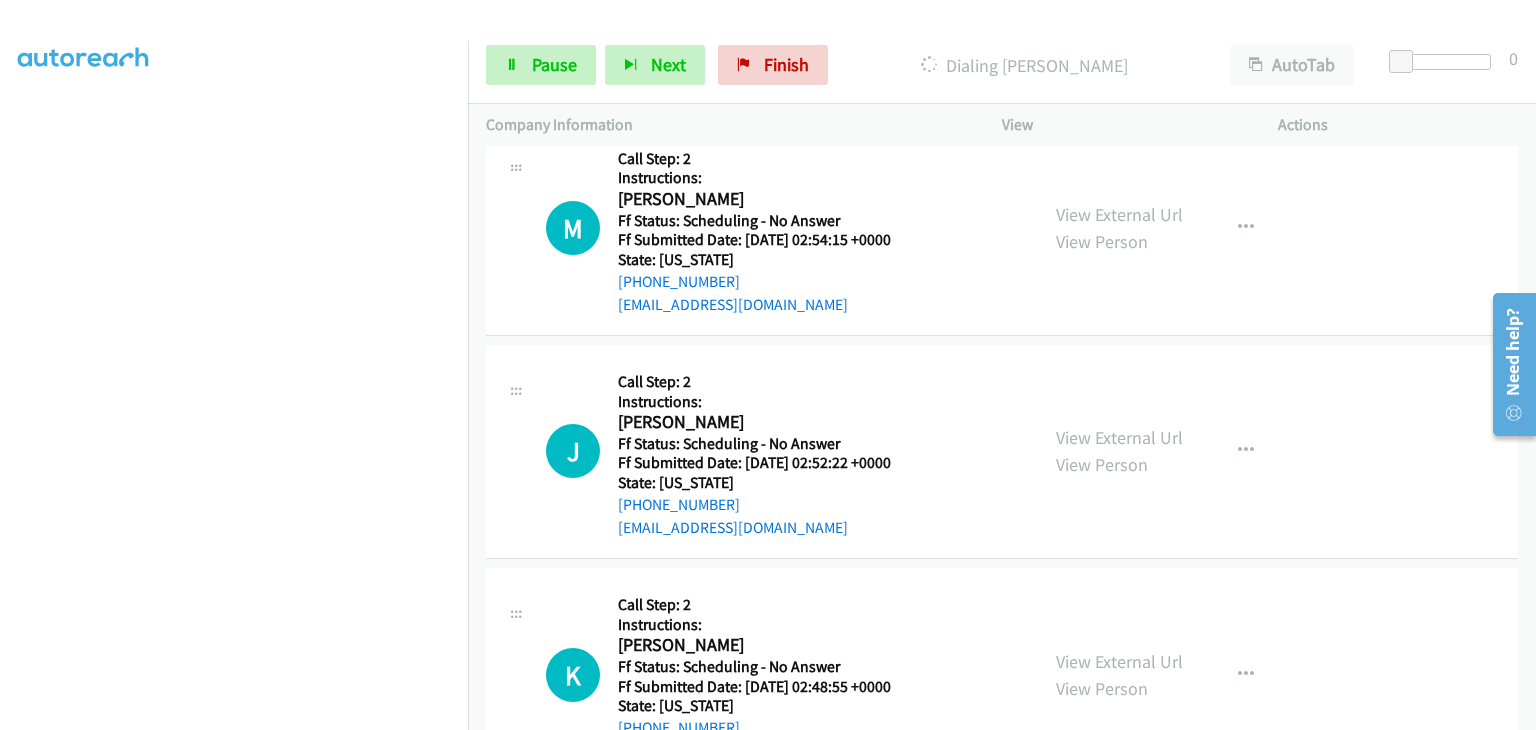 scroll, scrollTop: 742, scrollLeft: 0, axis: vertical 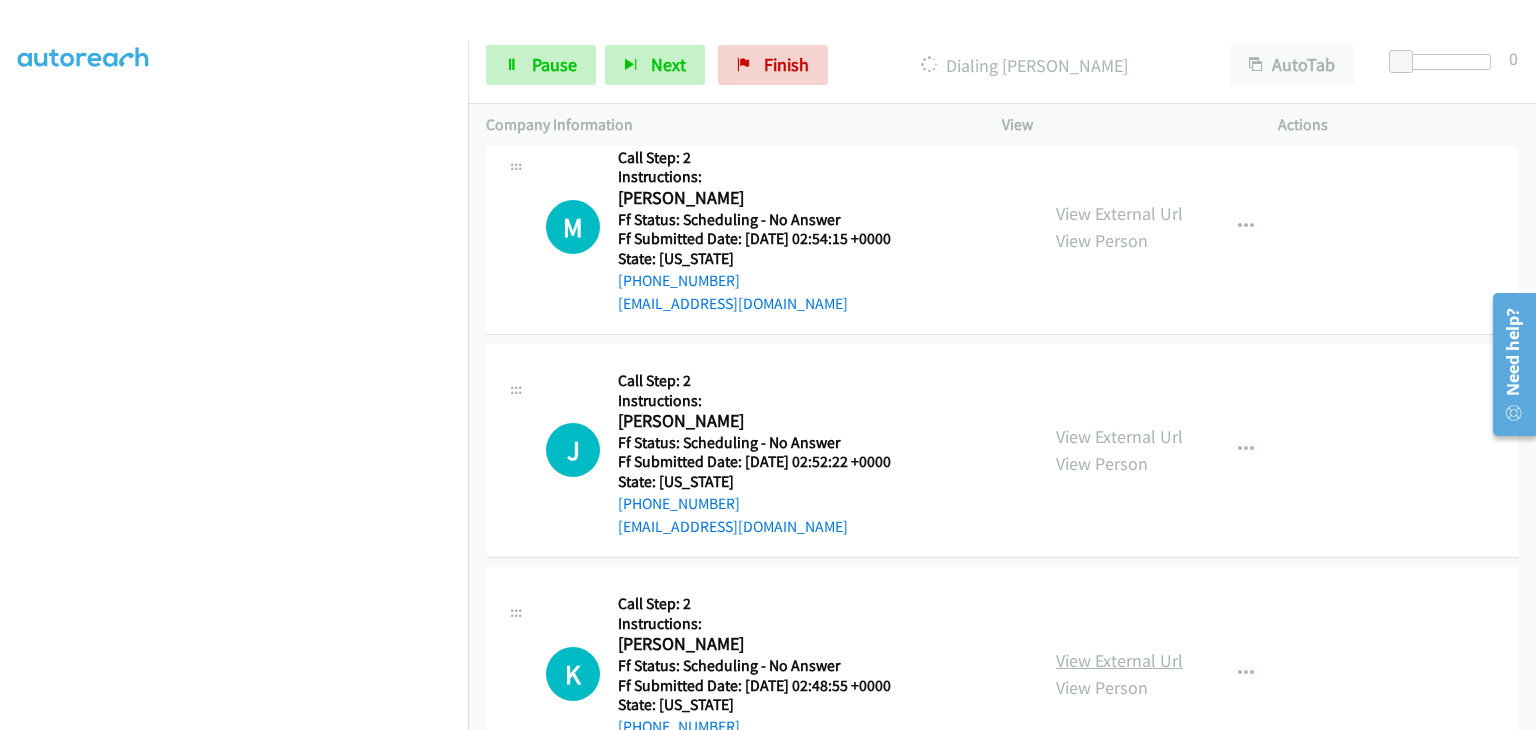 click on "View External Url" at bounding box center [1119, 660] 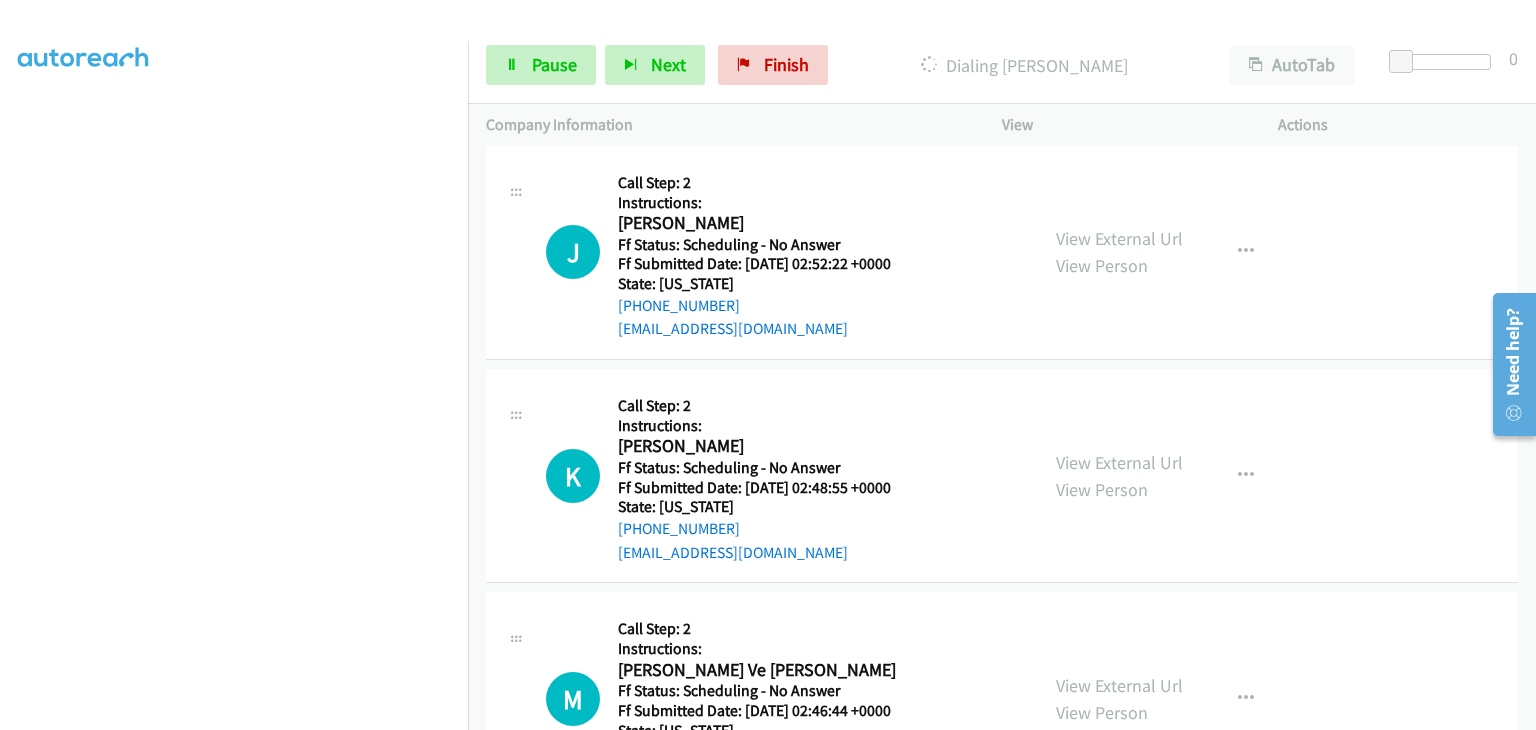 scroll, scrollTop: 1042, scrollLeft: 0, axis: vertical 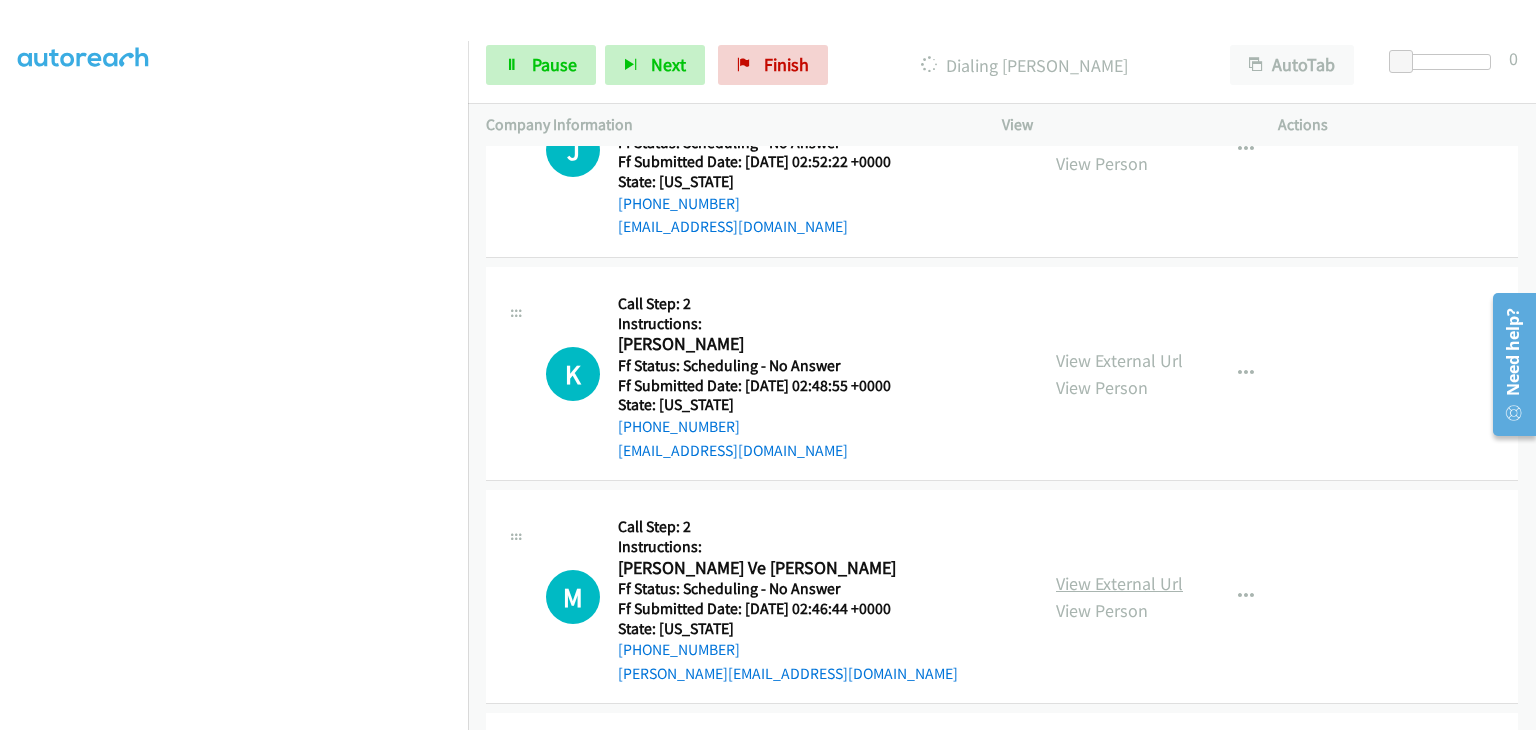 click on "View External Url" at bounding box center (1119, 583) 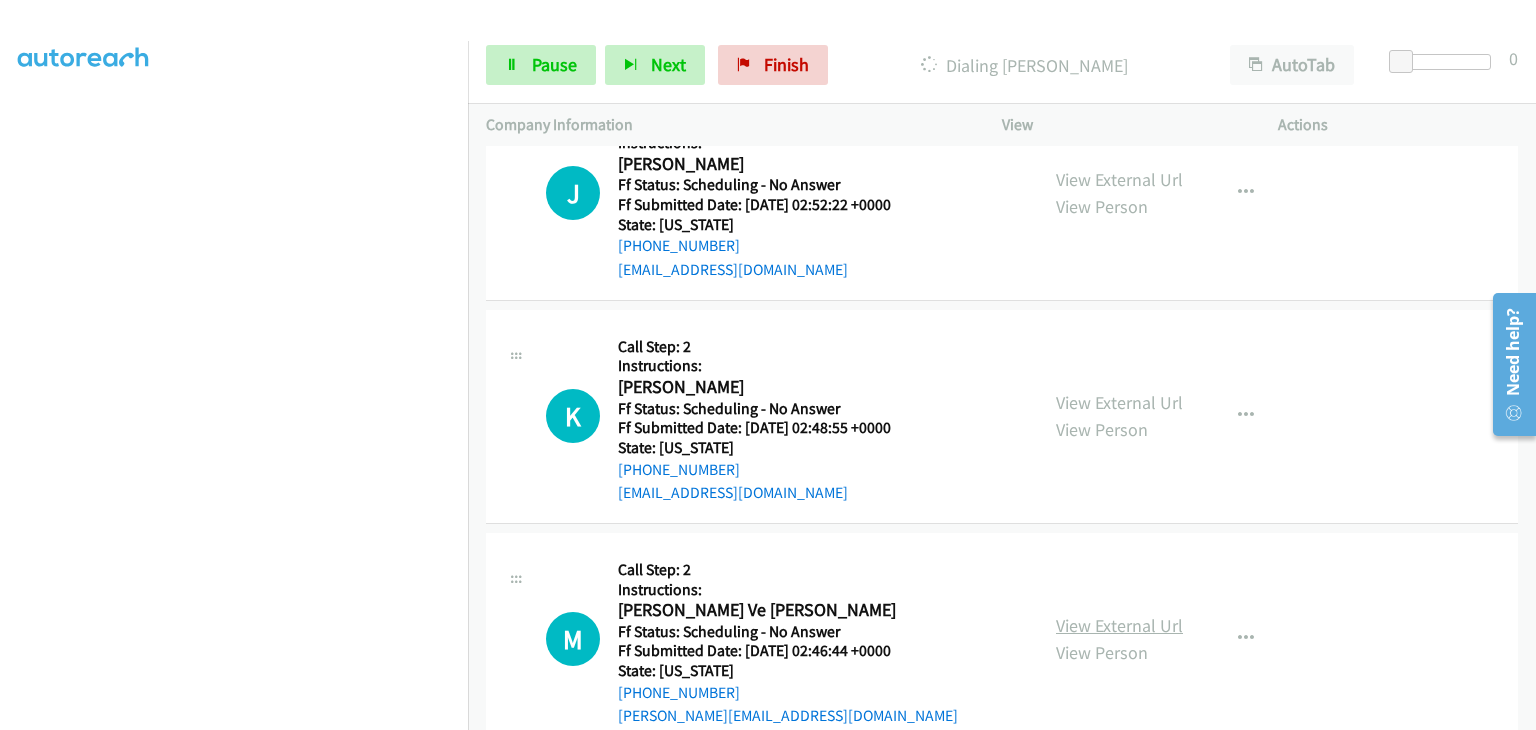 scroll, scrollTop: 1084, scrollLeft: 0, axis: vertical 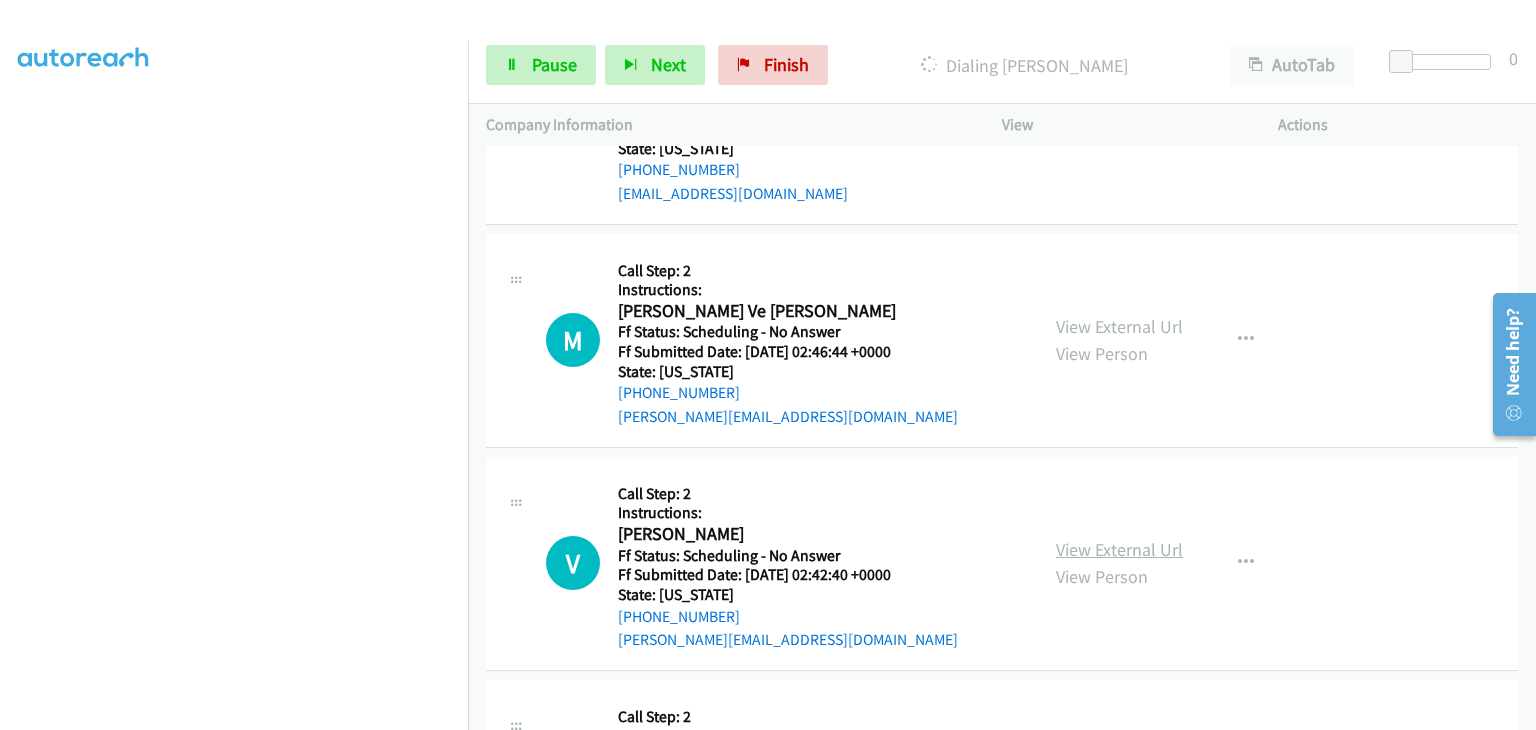 click on "View External Url" at bounding box center (1119, 549) 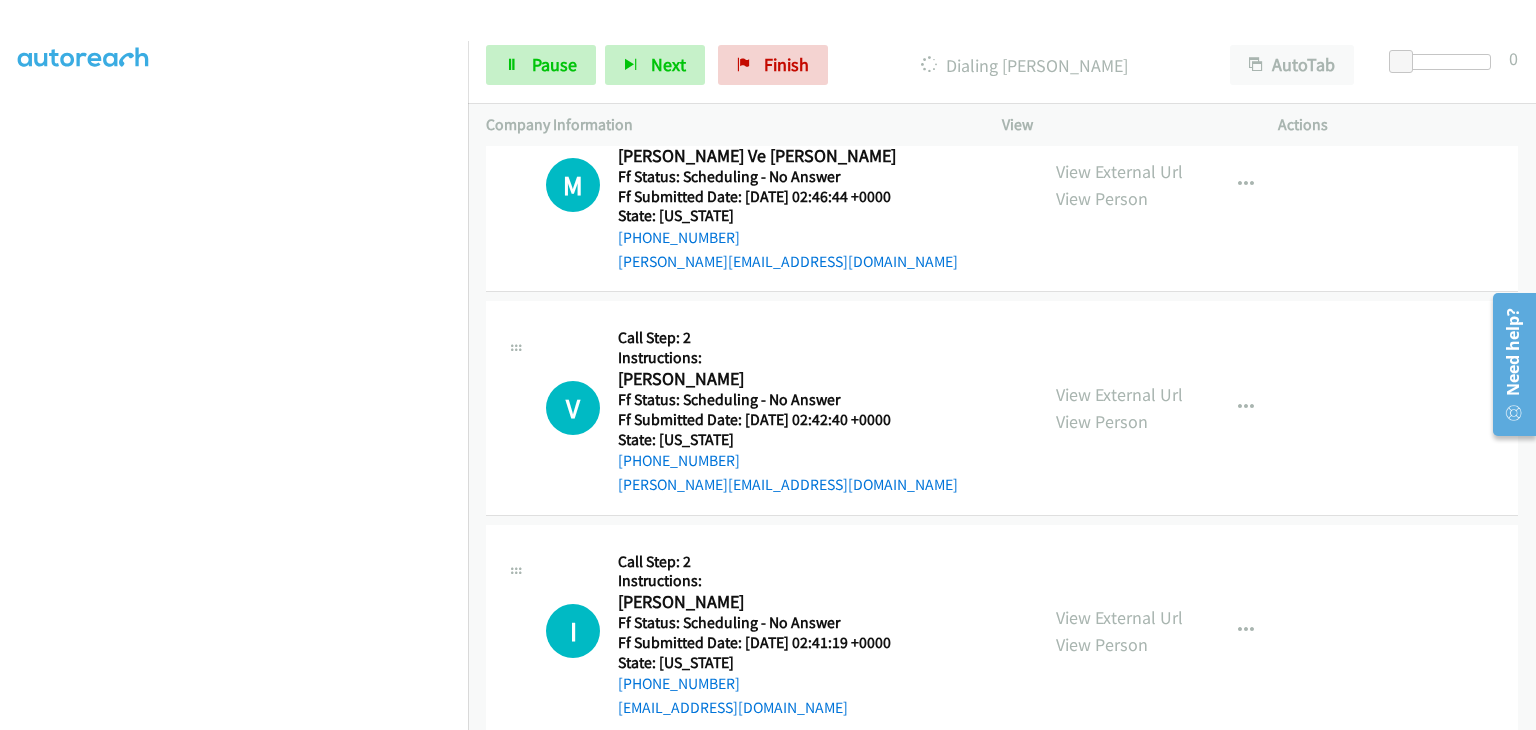 scroll, scrollTop: 1627, scrollLeft: 0, axis: vertical 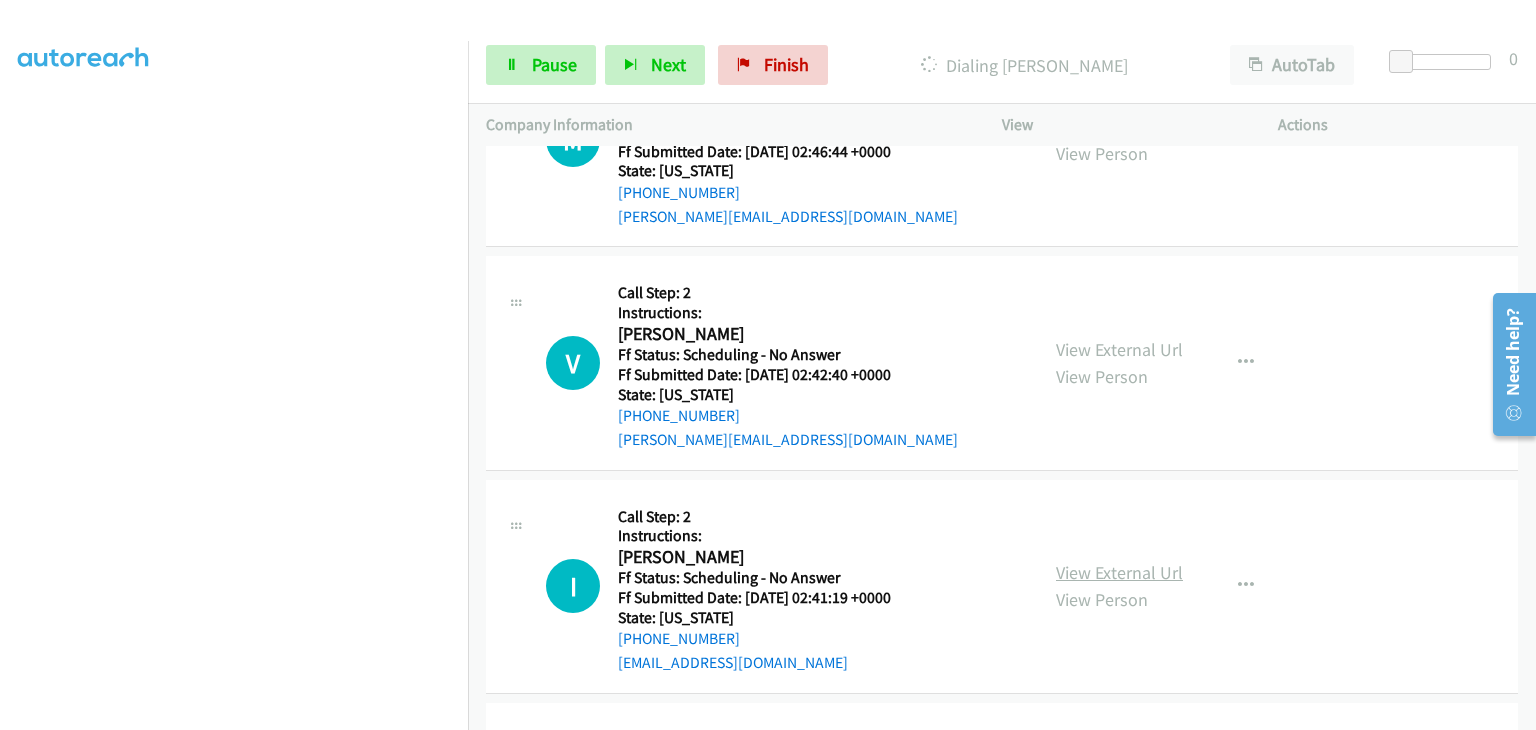 click on "View External Url" at bounding box center [1119, 572] 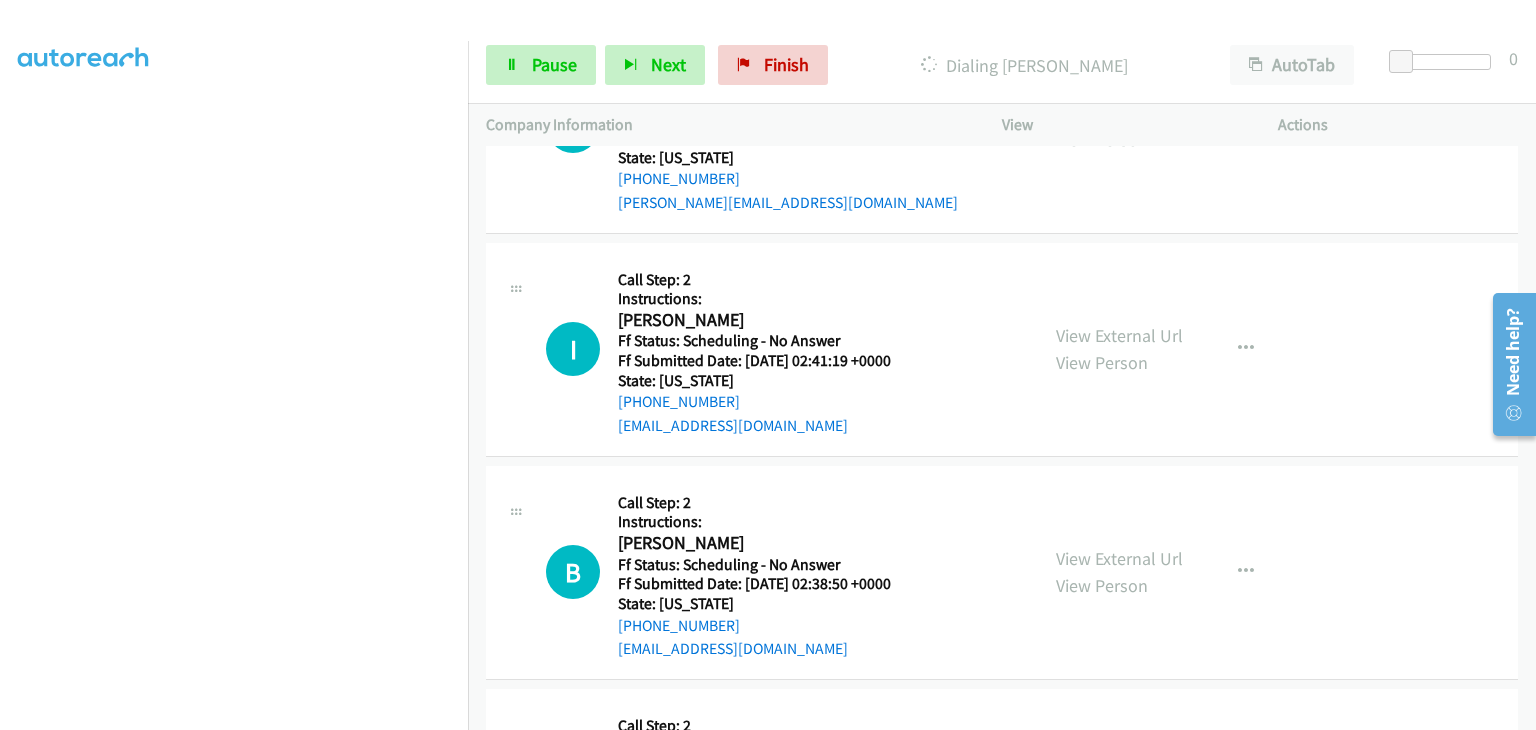 scroll, scrollTop: 1927, scrollLeft: 0, axis: vertical 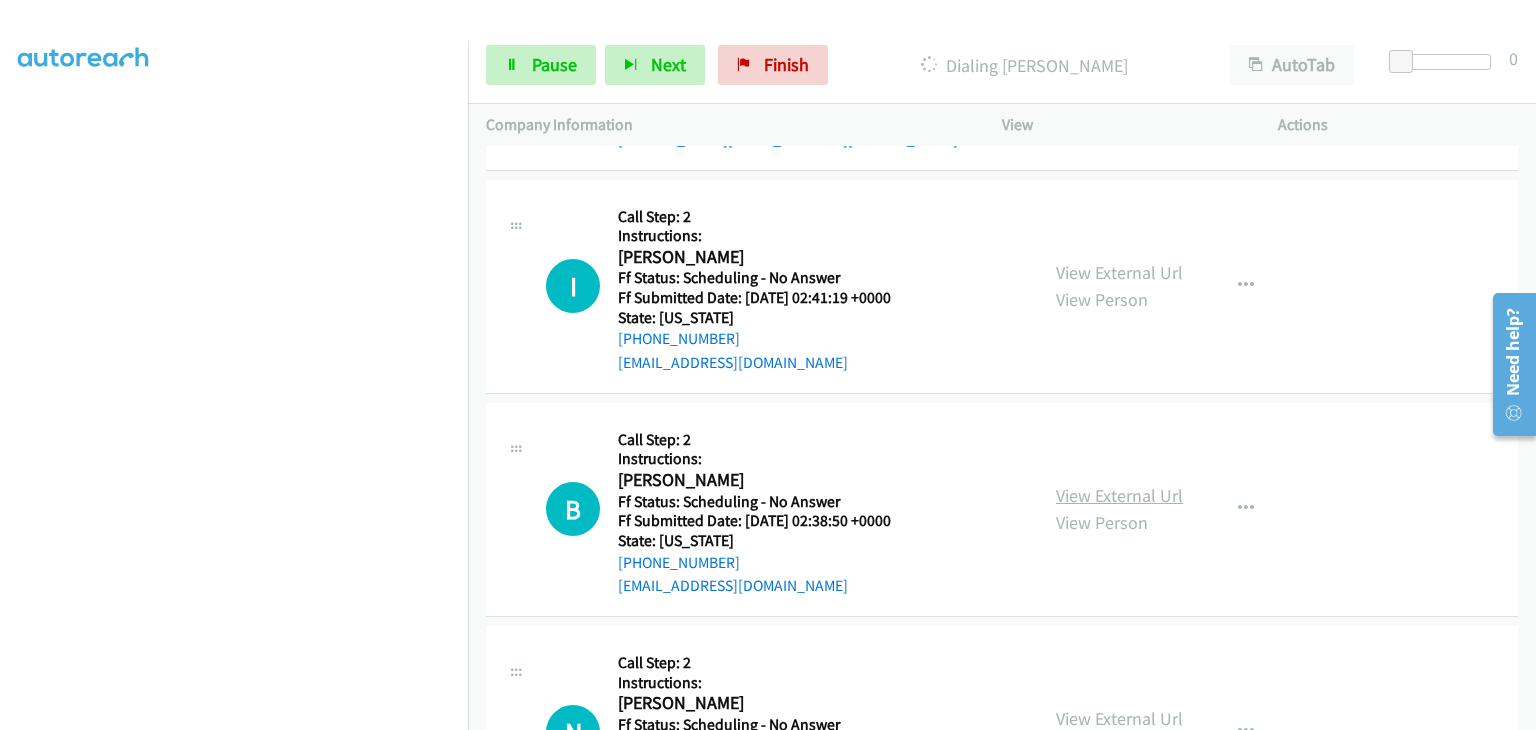 click on "View External Url" at bounding box center (1119, 495) 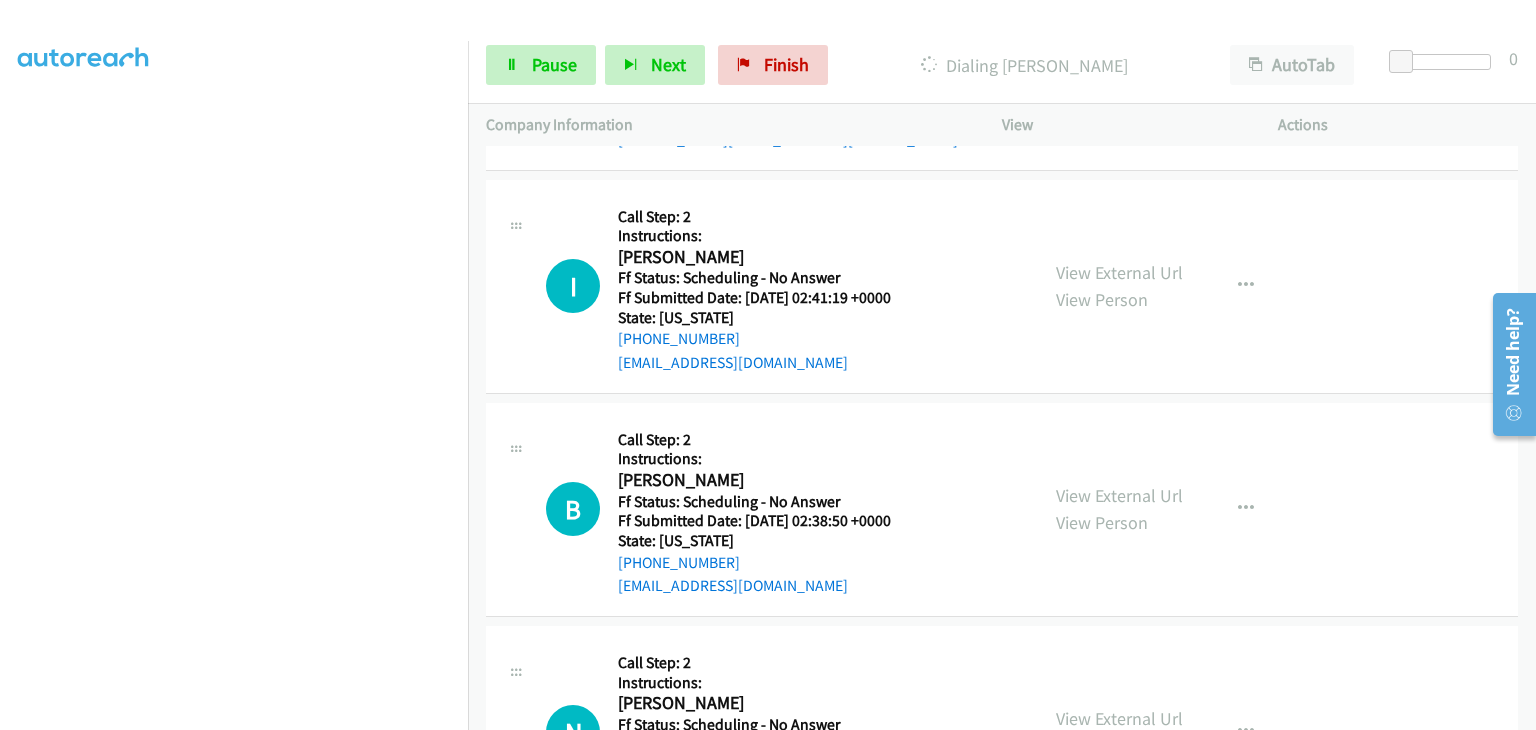 scroll, scrollTop: 392, scrollLeft: 0, axis: vertical 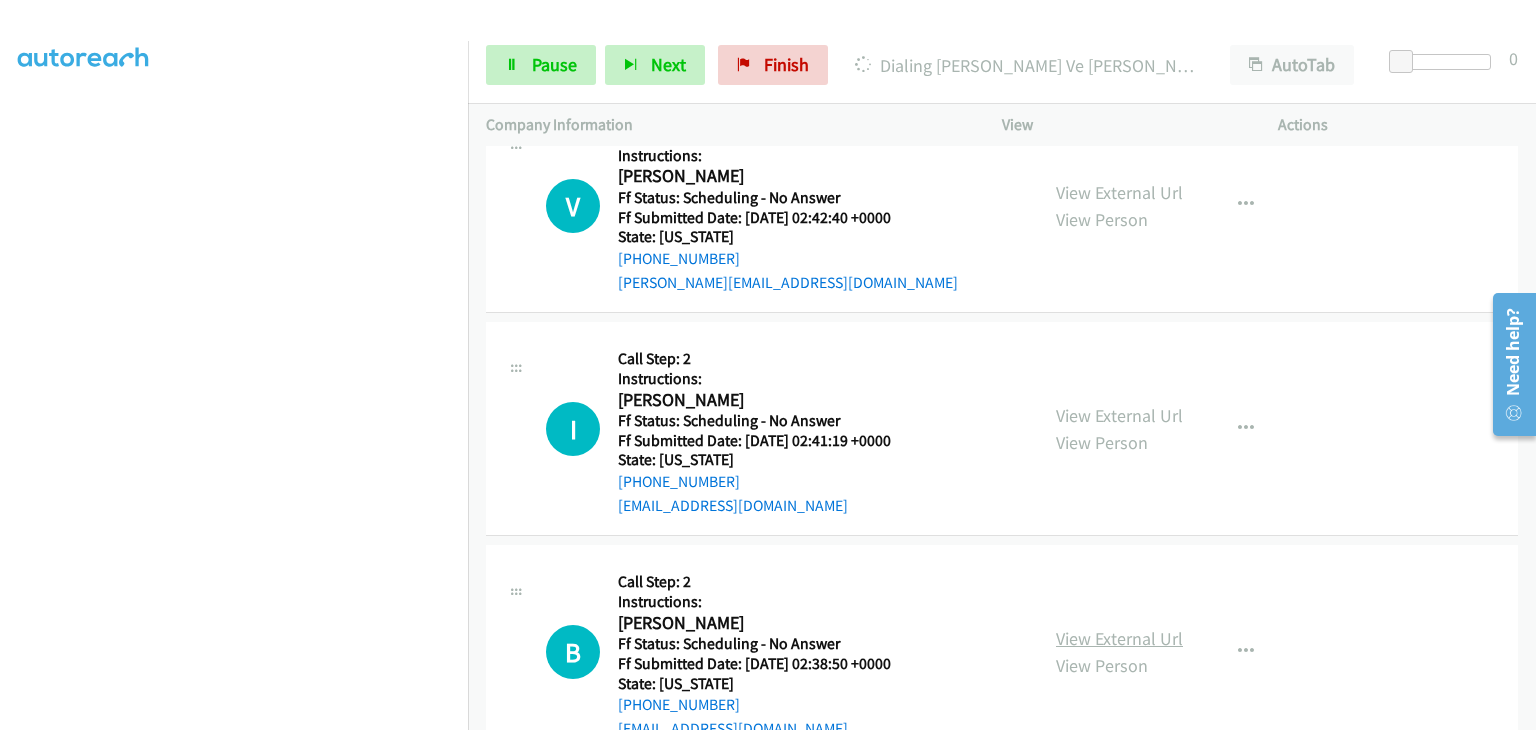 click on "View External Url" at bounding box center (1119, 638) 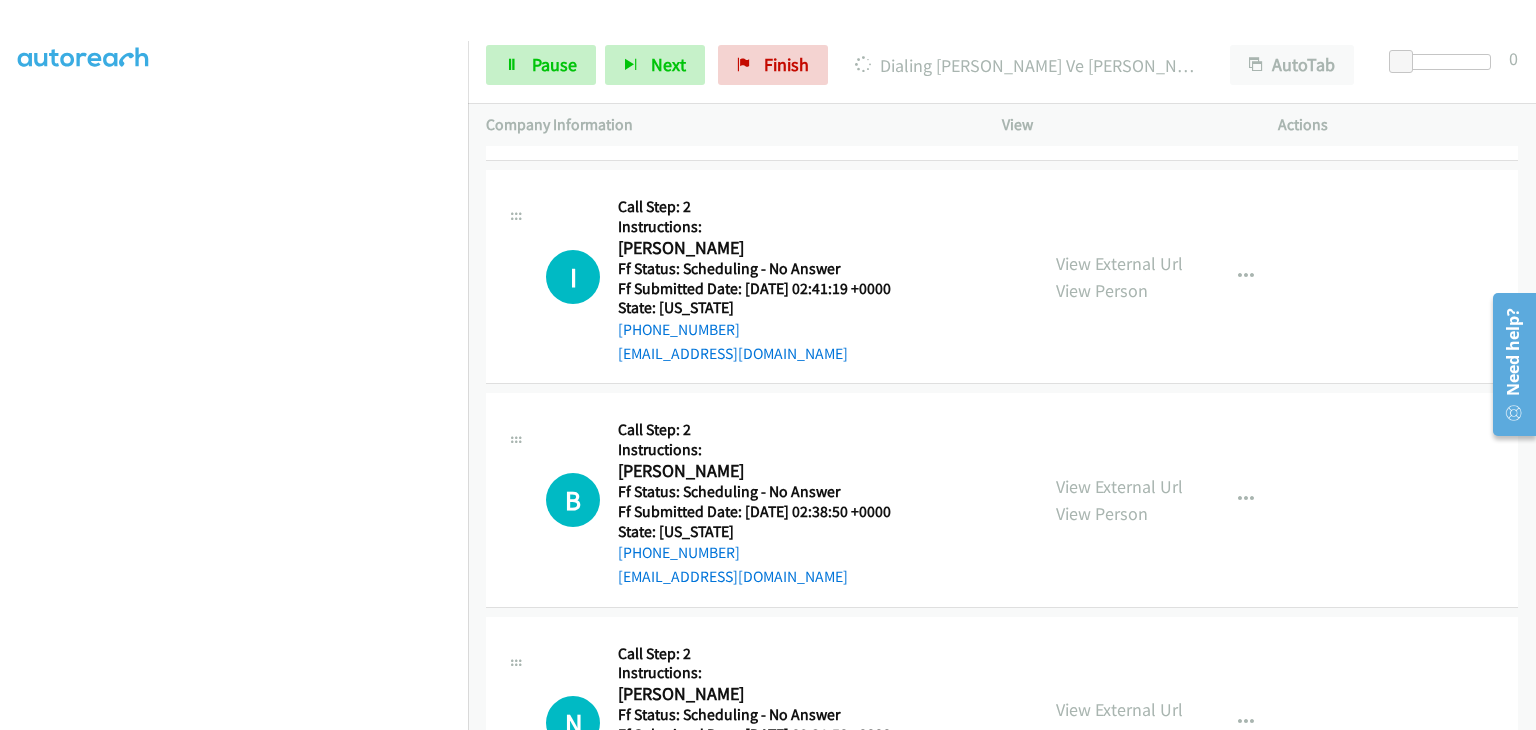 scroll, scrollTop: 2027, scrollLeft: 0, axis: vertical 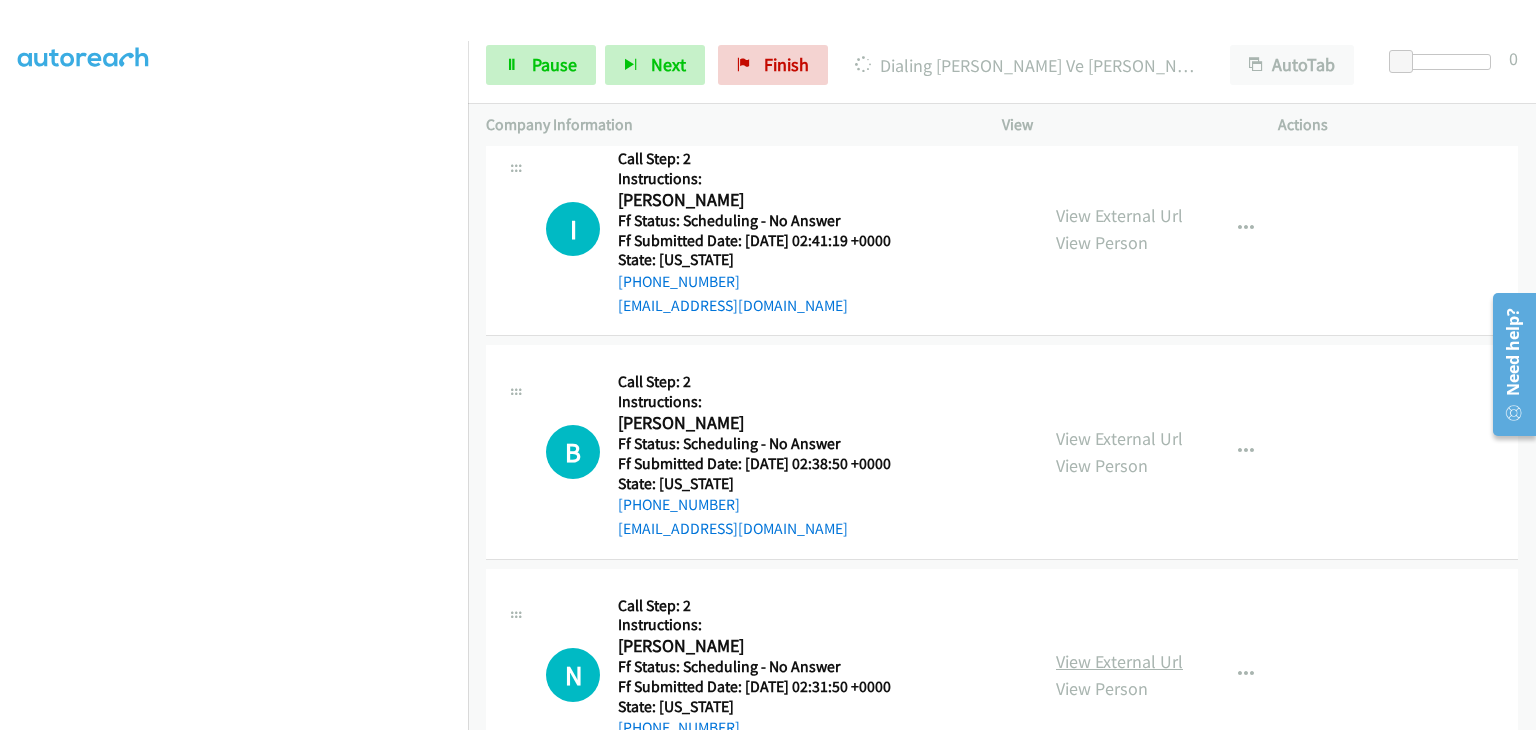 click on "View External Url" at bounding box center (1119, 661) 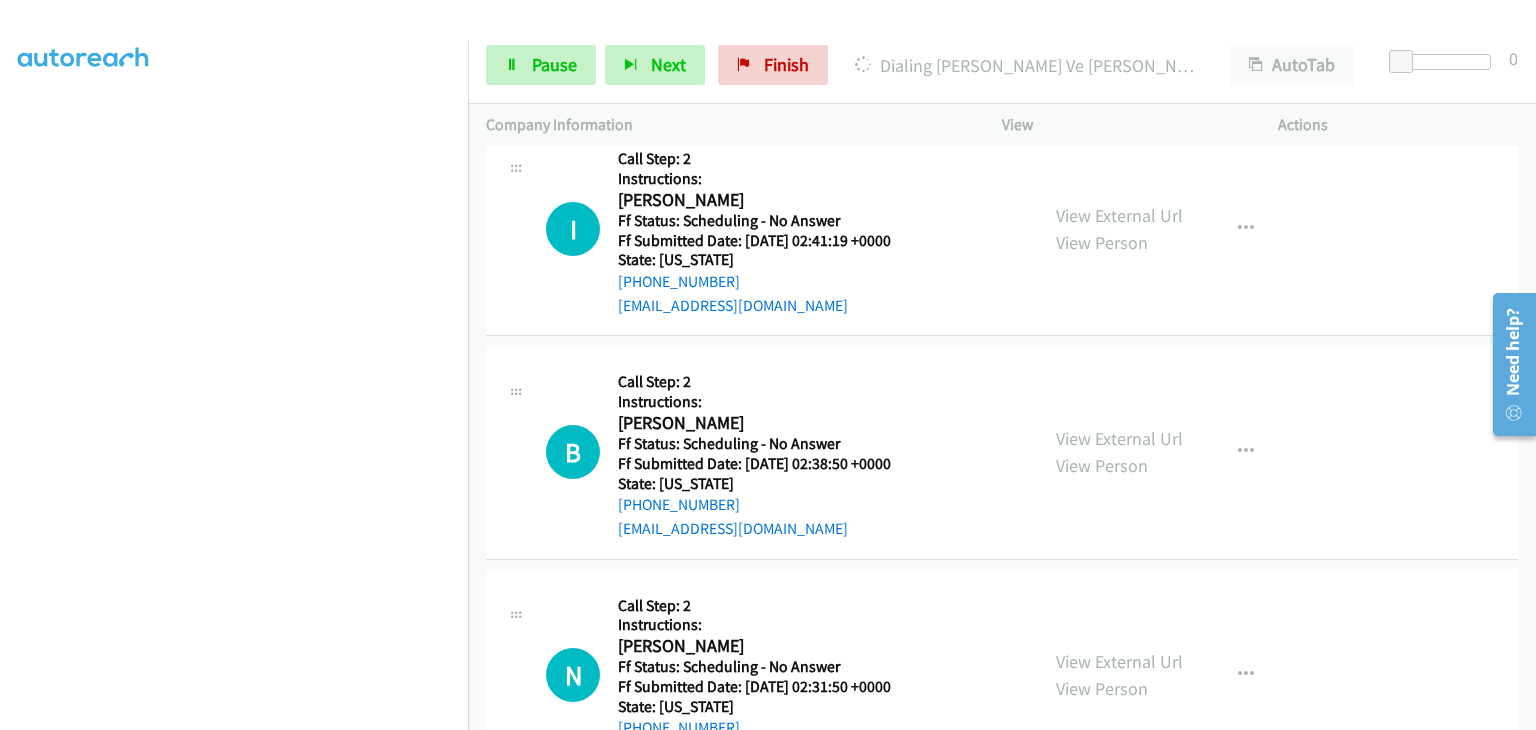 scroll, scrollTop: 392, scrollLeft: 0, axis: vertical 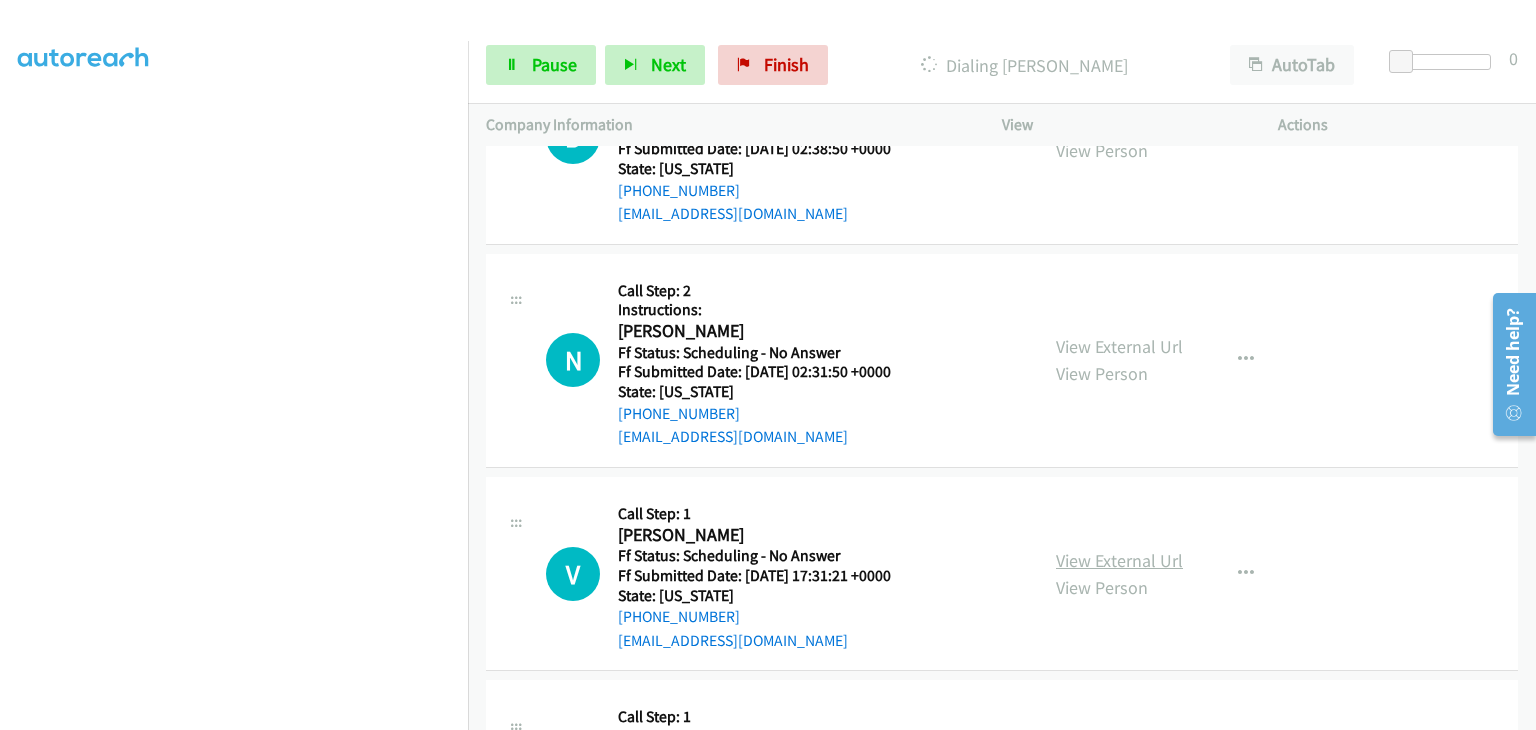 click on "View External Url" at bounding box center (1119, 560) 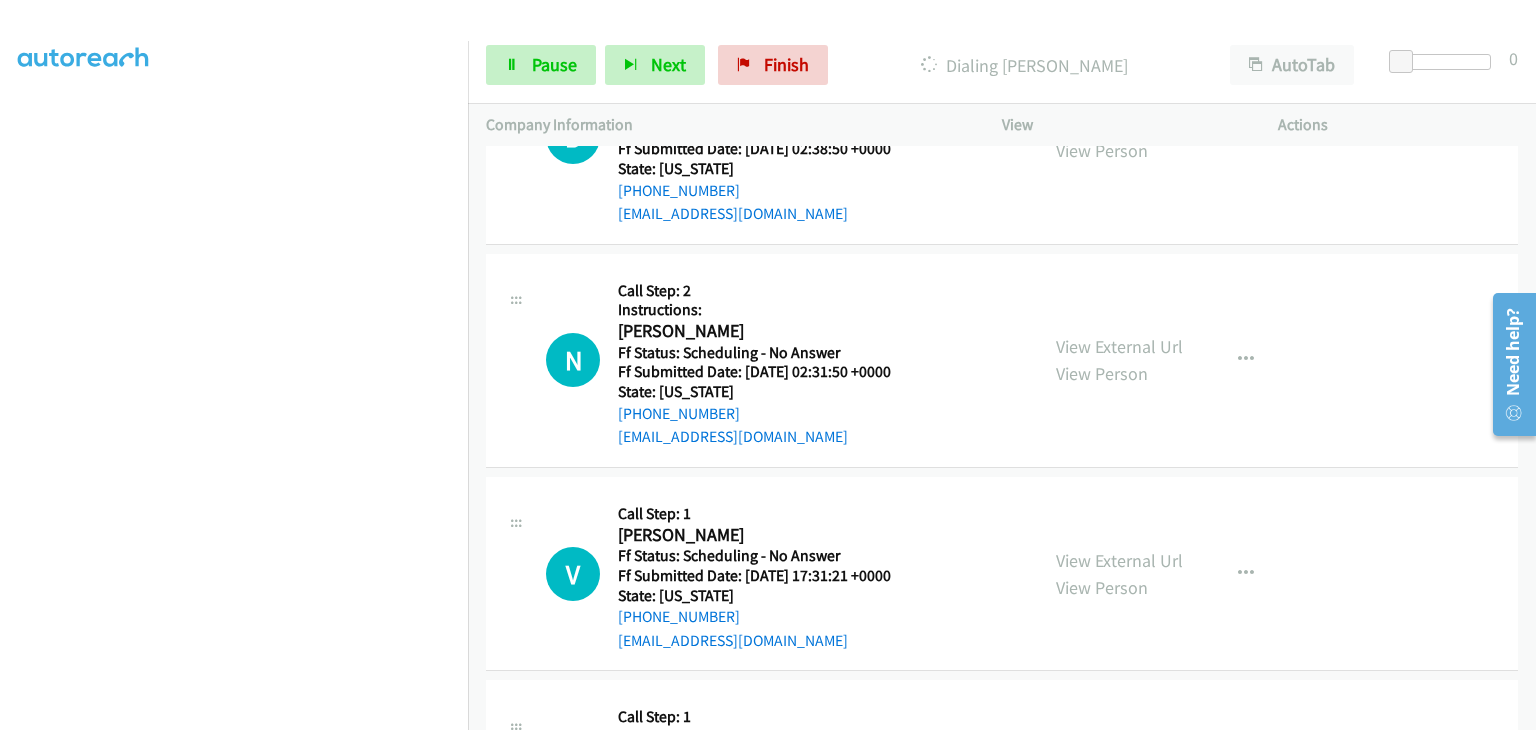 scroll, scrollTop: 392, scrollLeft: 0, axis: vertical 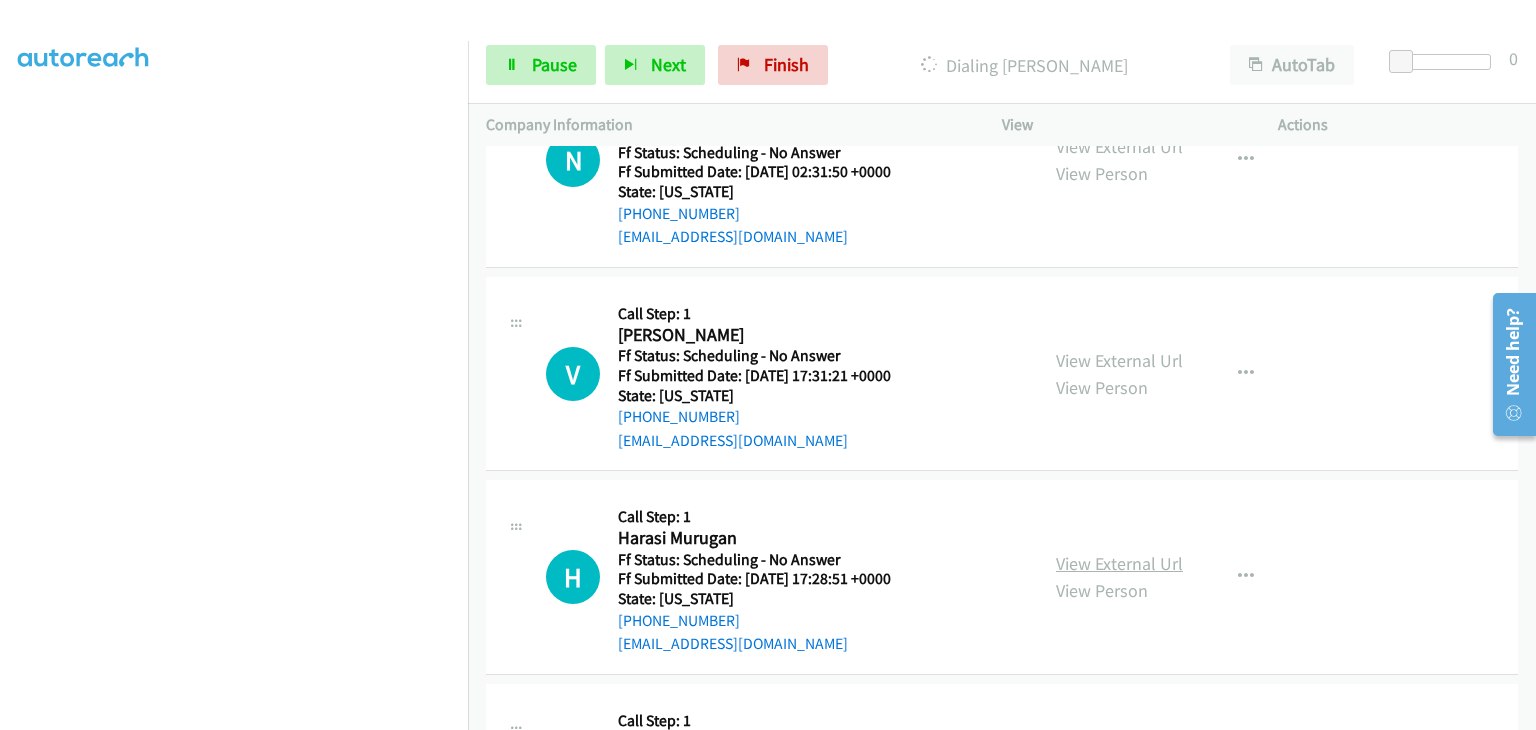 click on "View External Url" at bounding box center [1119, 563] 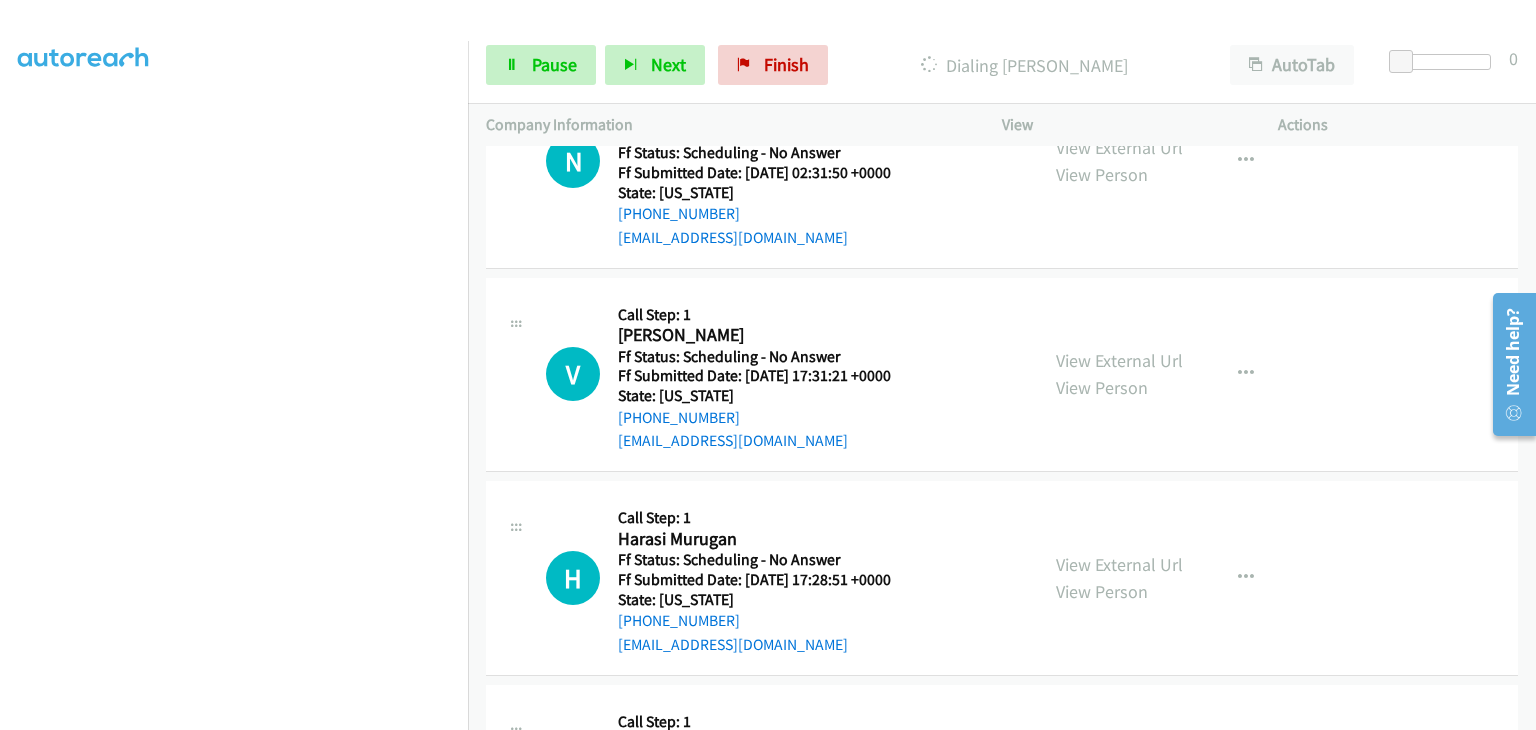 scroll, scrollTop: 2769, scrollLeft: 0, axis: vertical 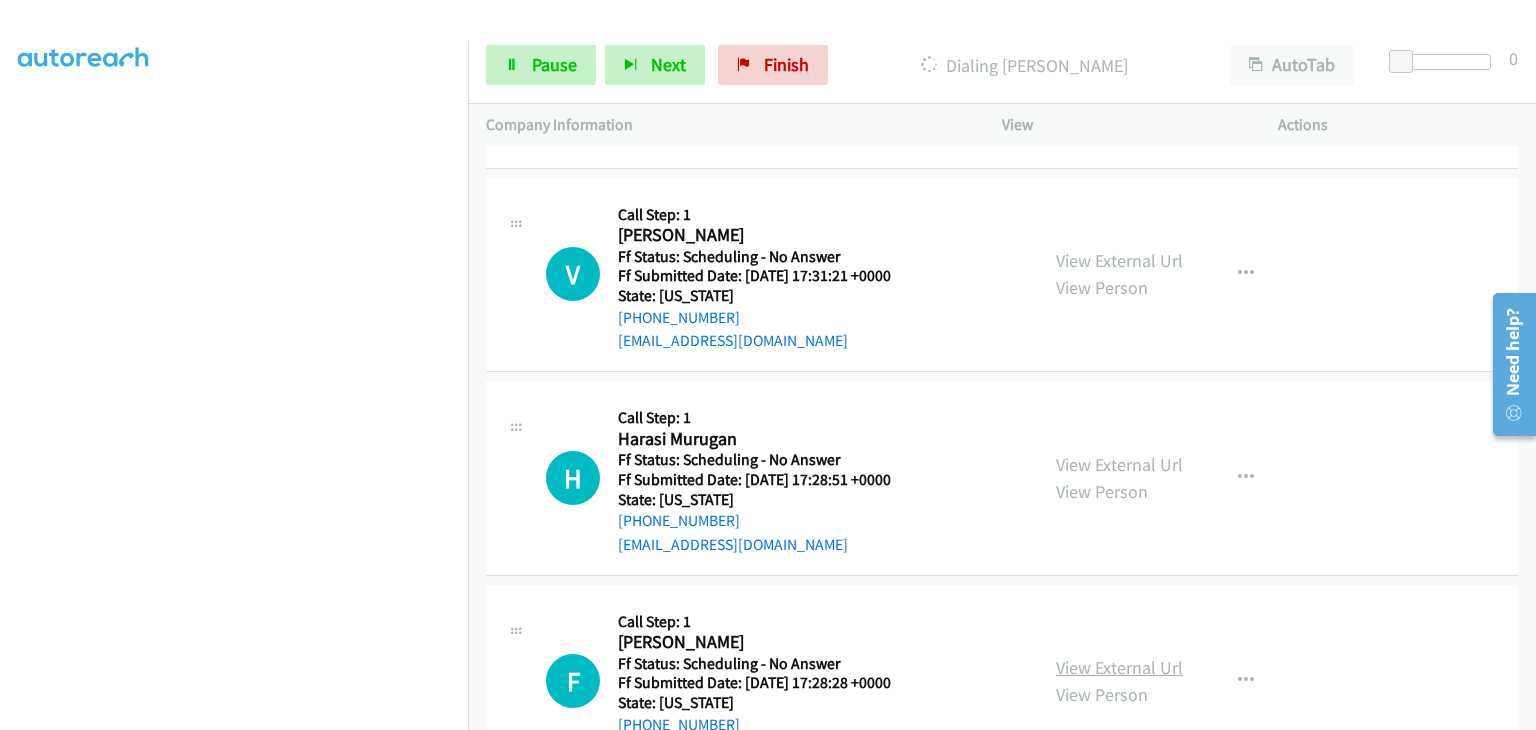 click on "View External Url" at bounding box center [1119, 667] 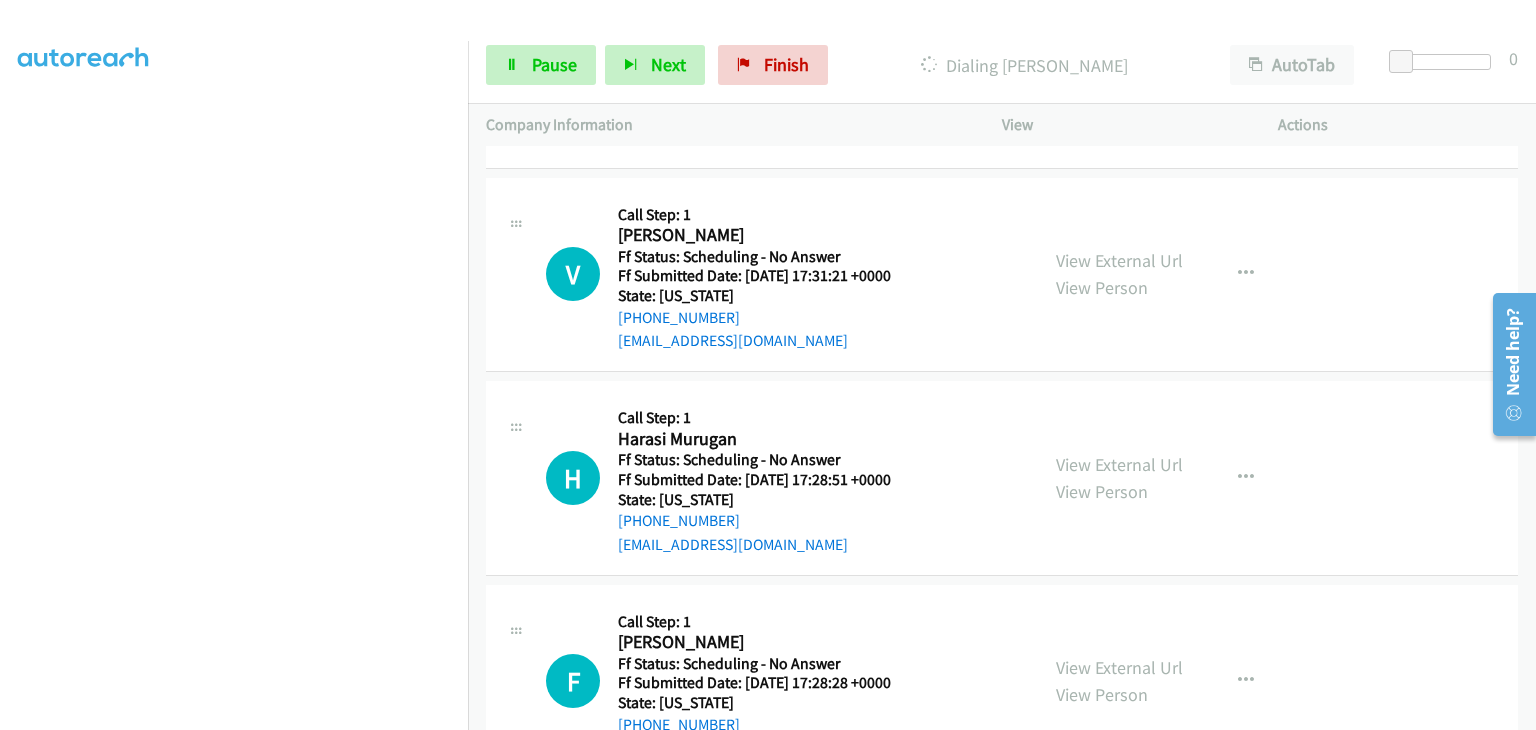 scroll, scrollTop: 392, scrollLeft: 0, axis: vertical 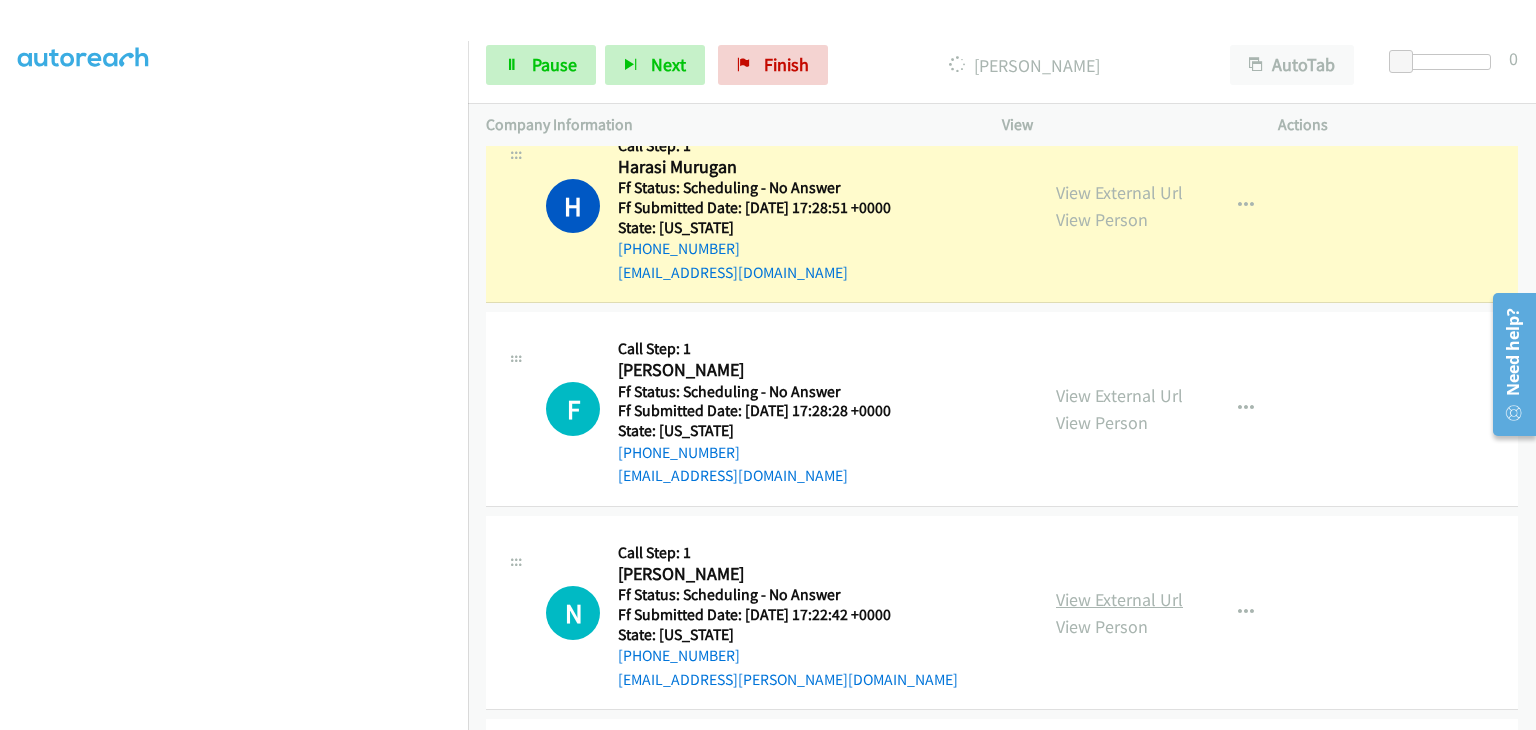 click on "View External Url" at bounding box center (1119, 599) 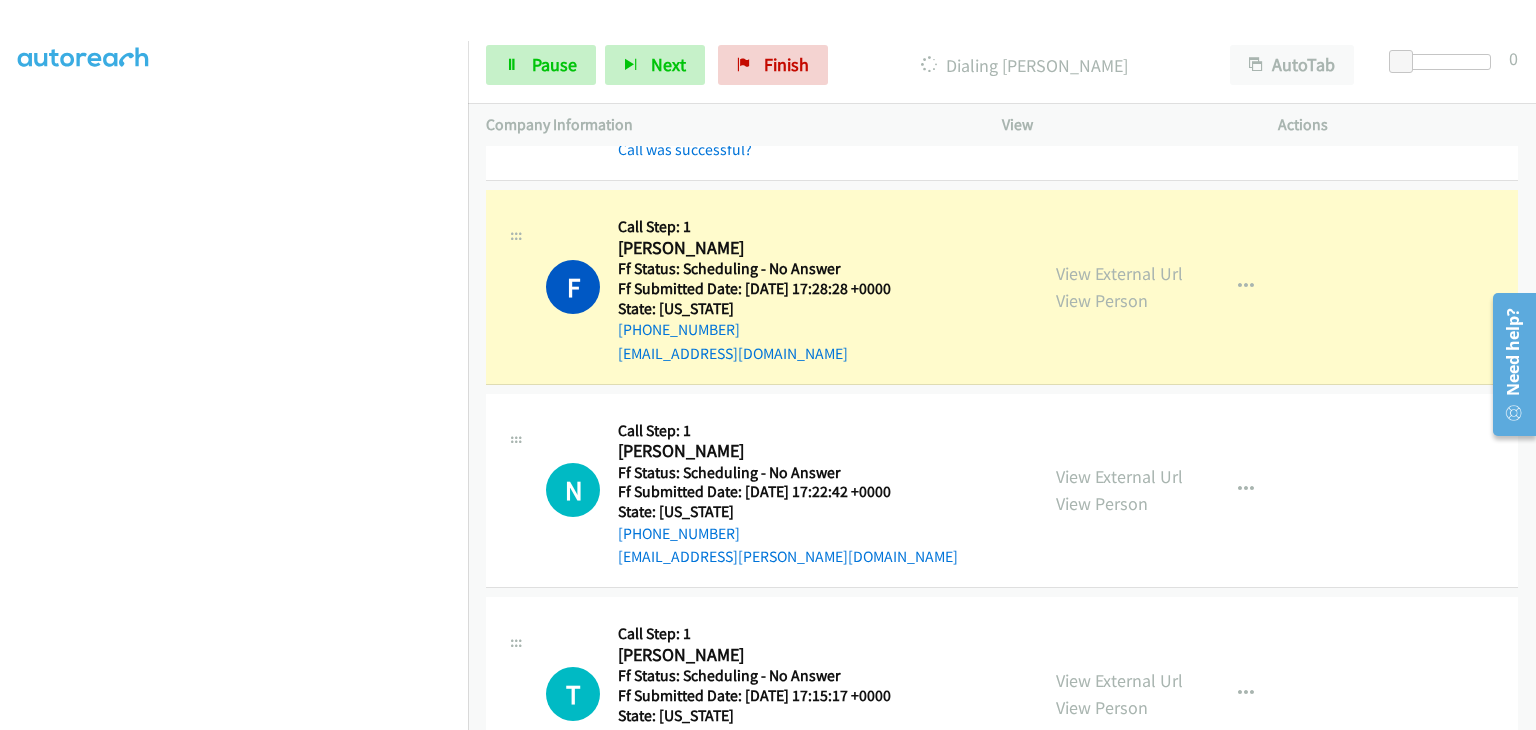 scroll, scrollTop: 3369, scrollLeft: 0, axis: vertical 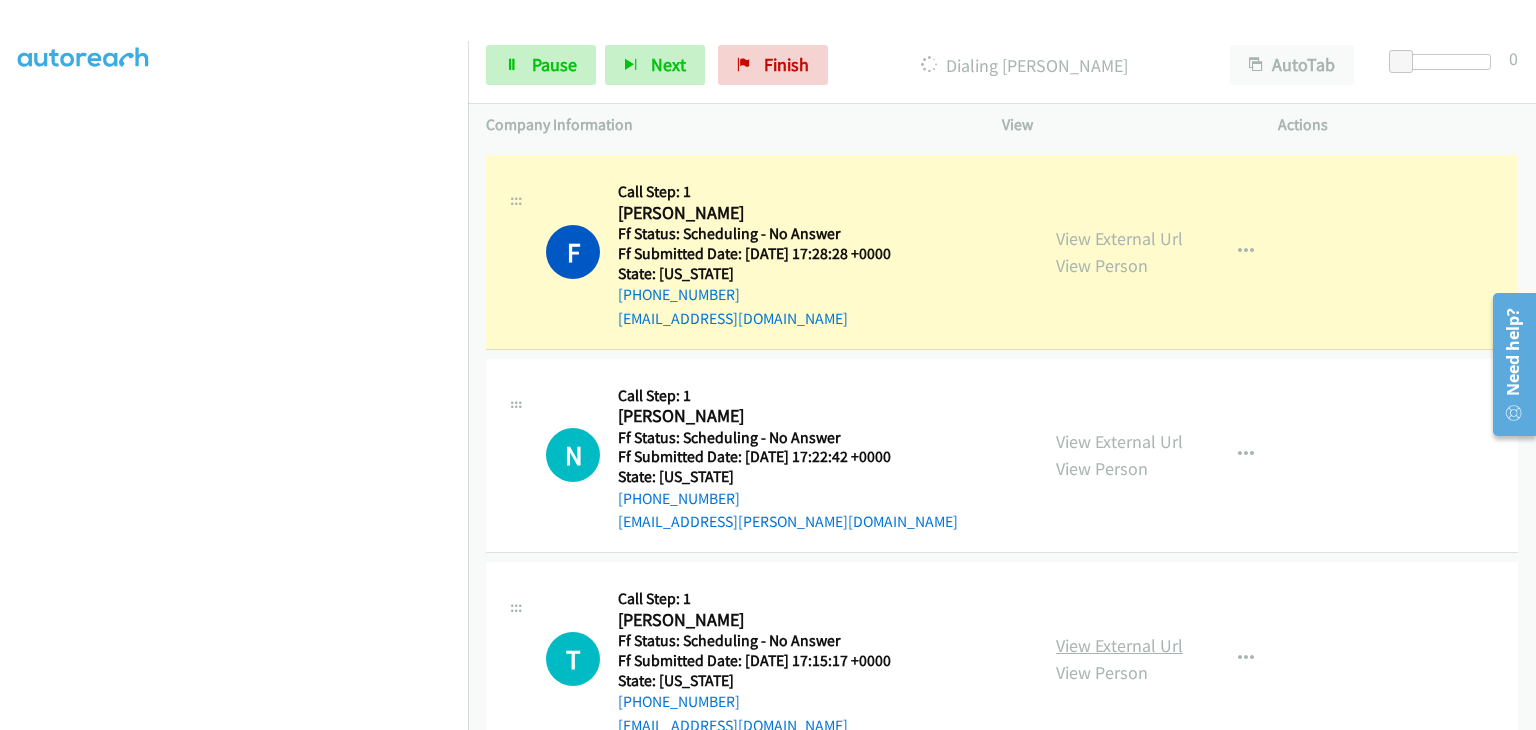 click on "View External Url" at bounding box center (1119, 645) 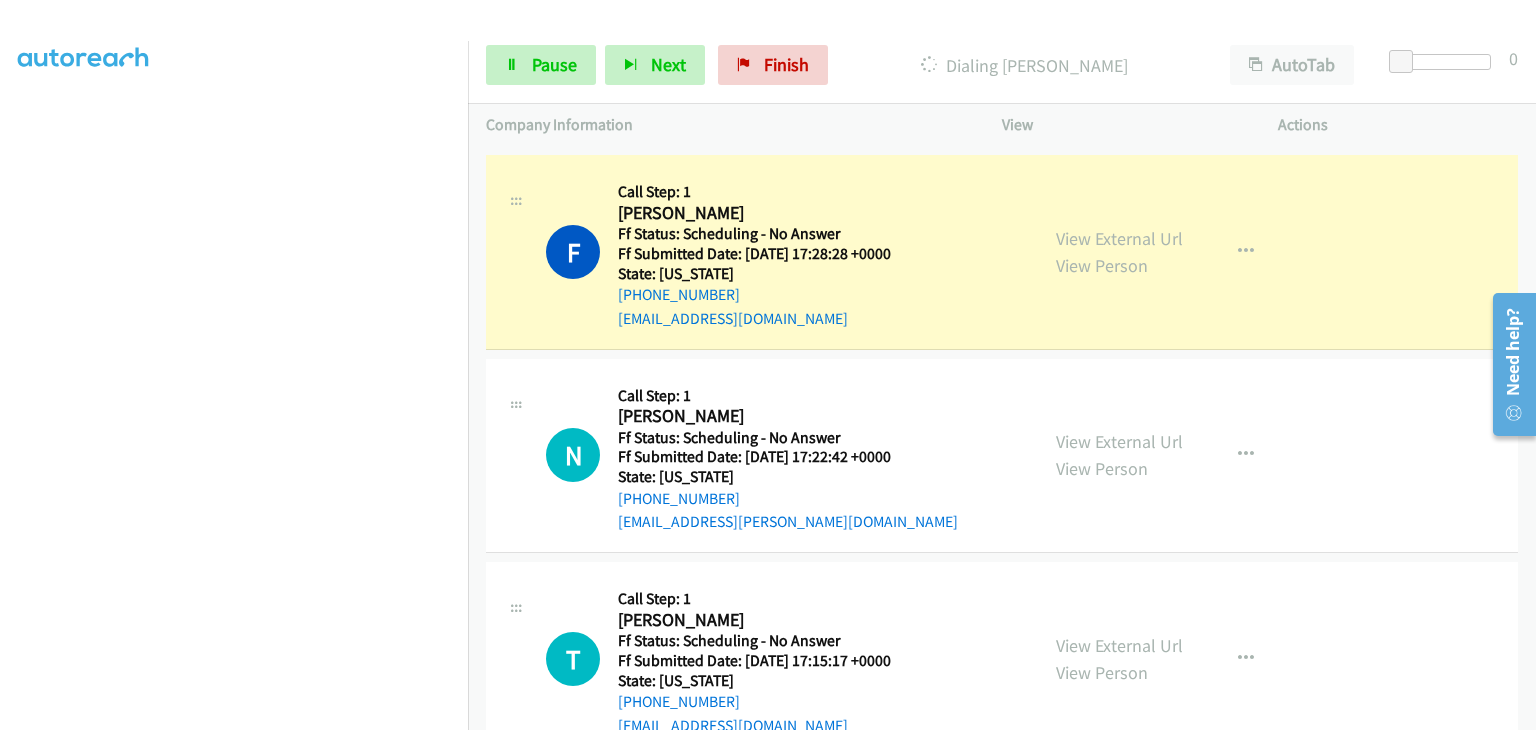 scroll, scrollTop: 392, scrollLeft: 0, axis: vertical 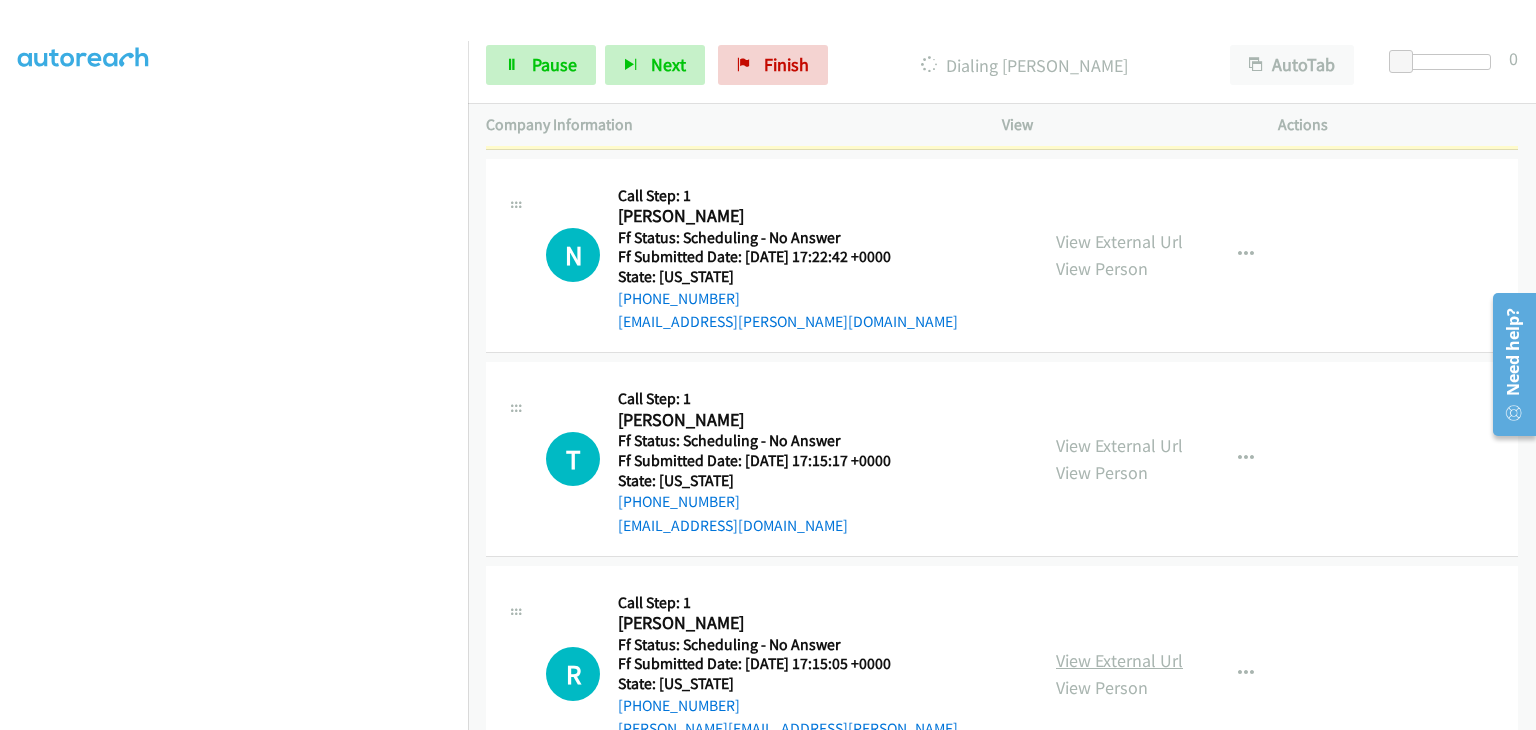 click on "View External Url" at bounding box center (1119, 660) 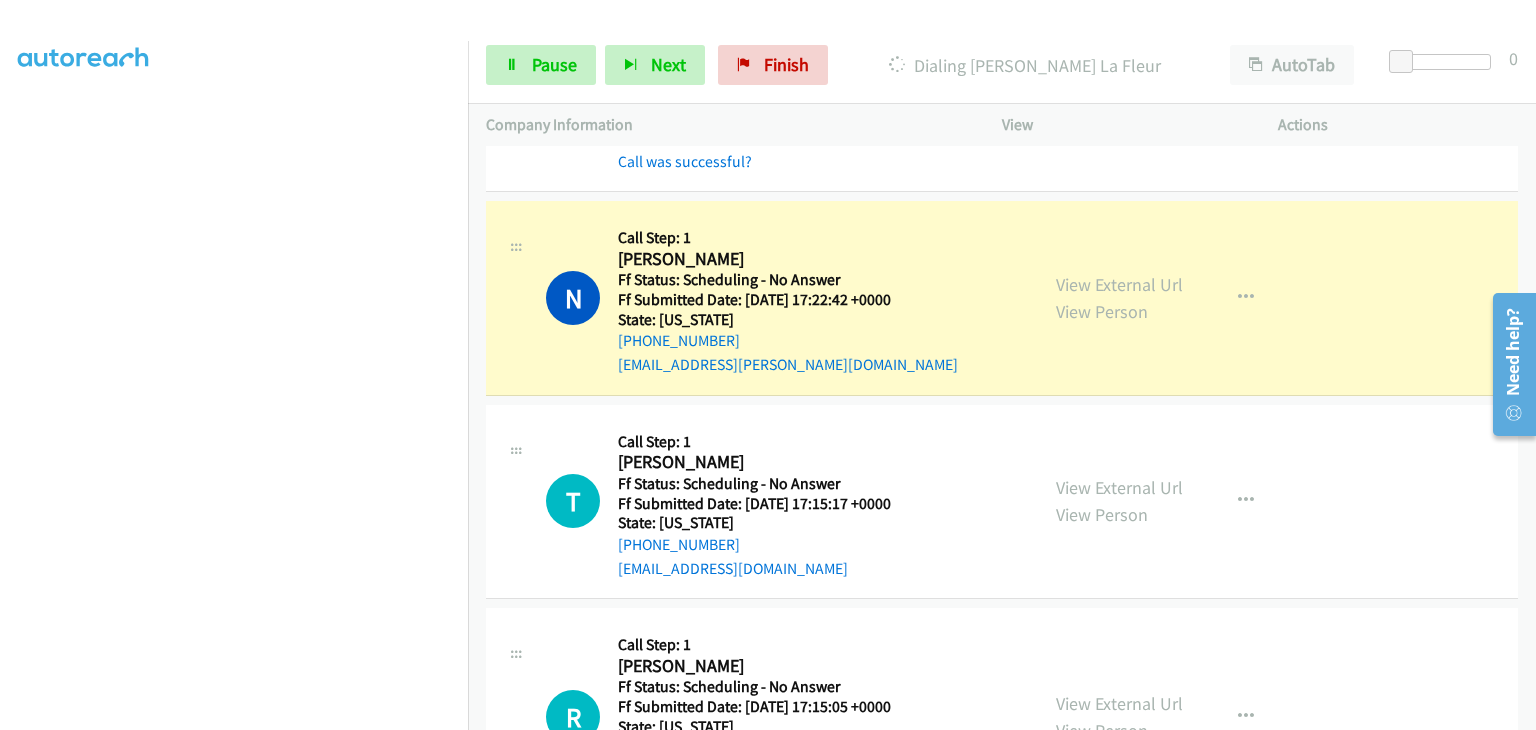 scroll, scrollTop: 392, scrollLeft: 0, axis: vertical 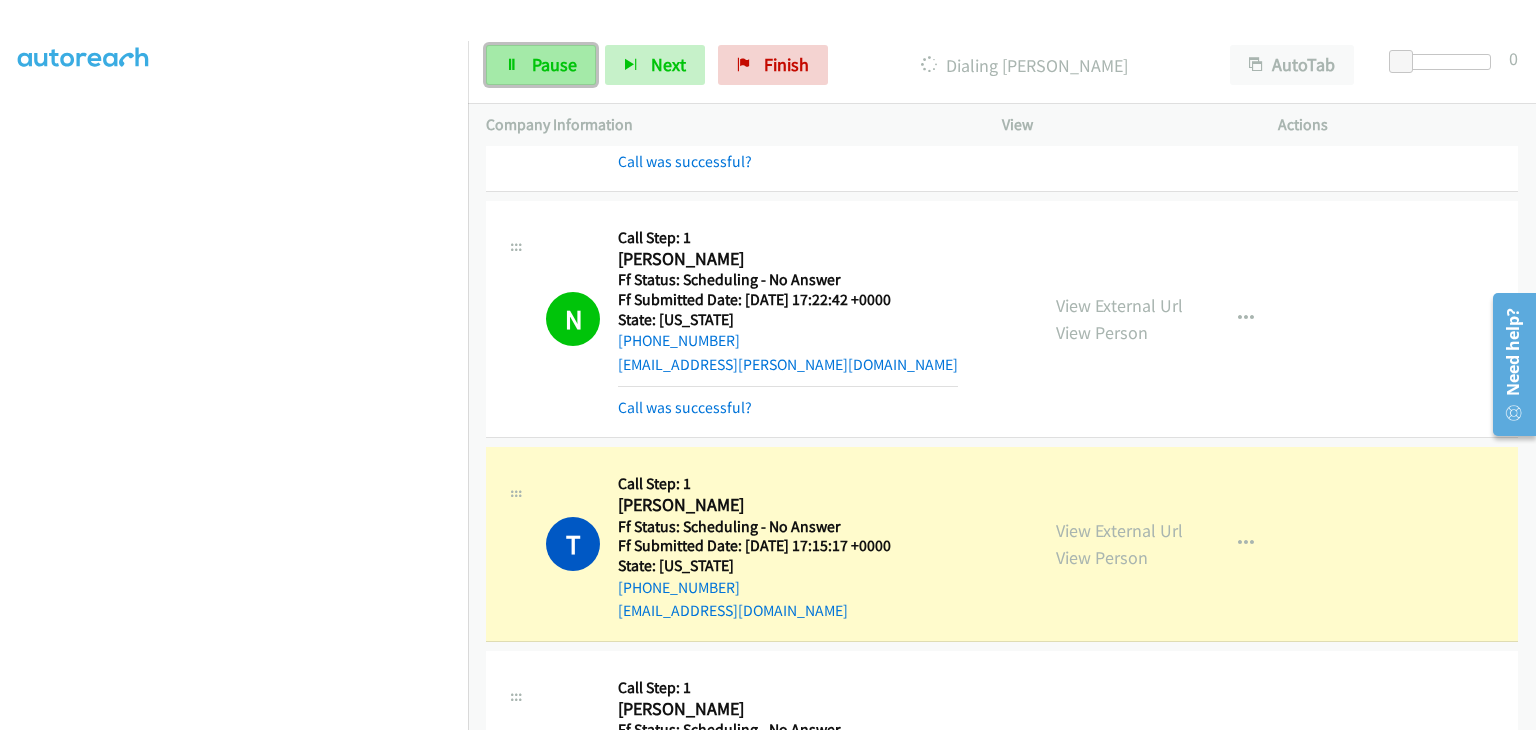 click on "Pause" at bounding box center [541, 65] 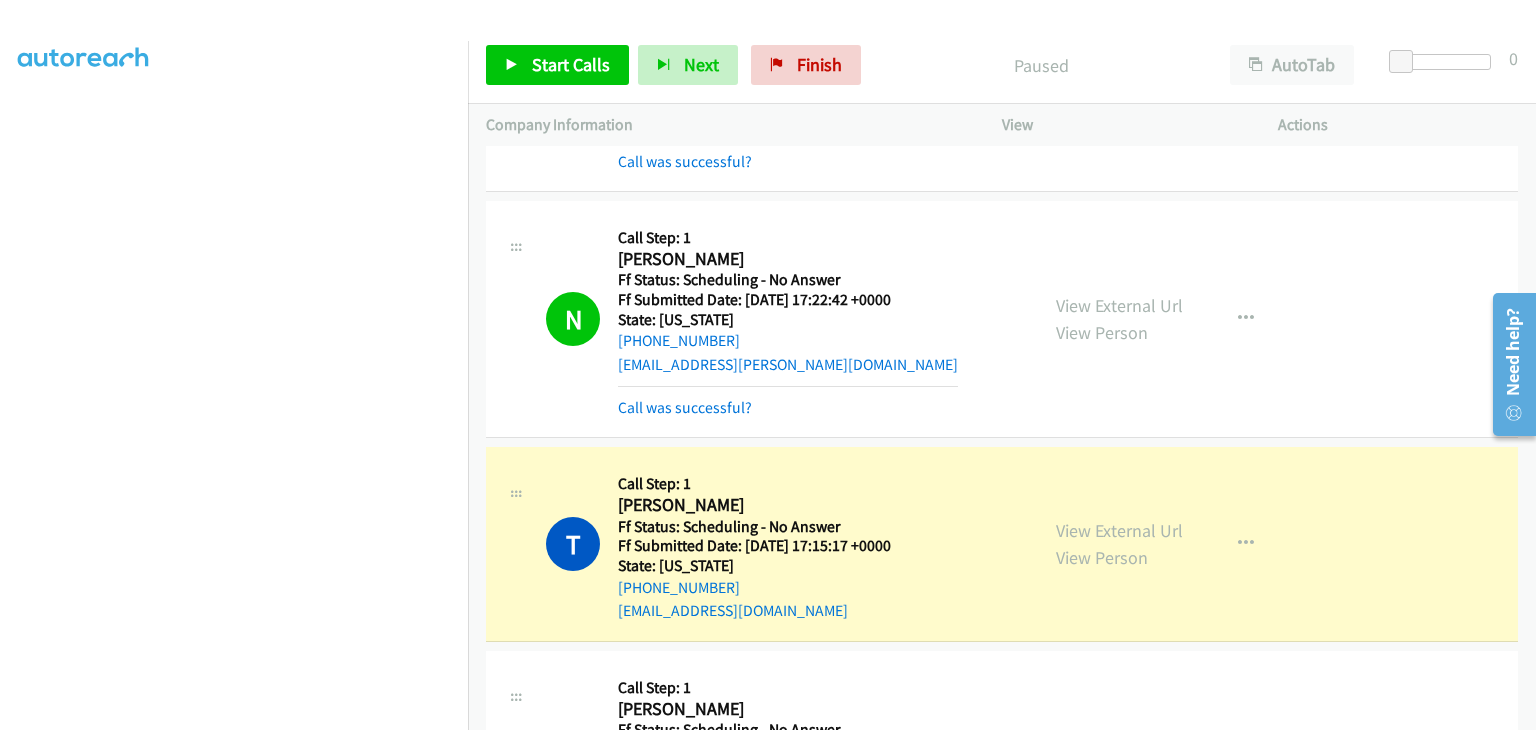 scroll, scrollTop: 392, scrollLeft: 0, axis: vertical 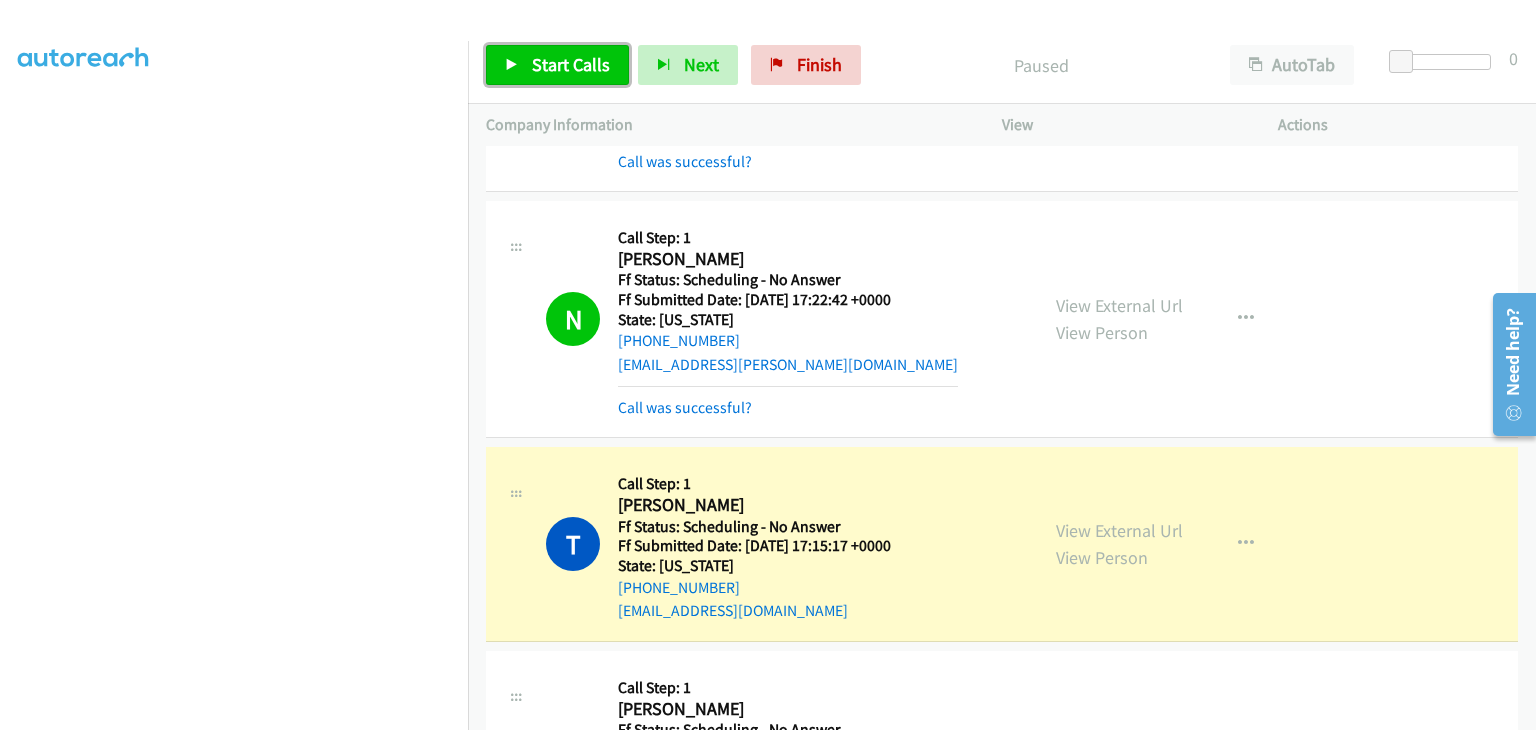 drag, startPoint x: 576, startPoint y: 68, endPoint x: 557, endPoint y: 65, distance: 19.235384 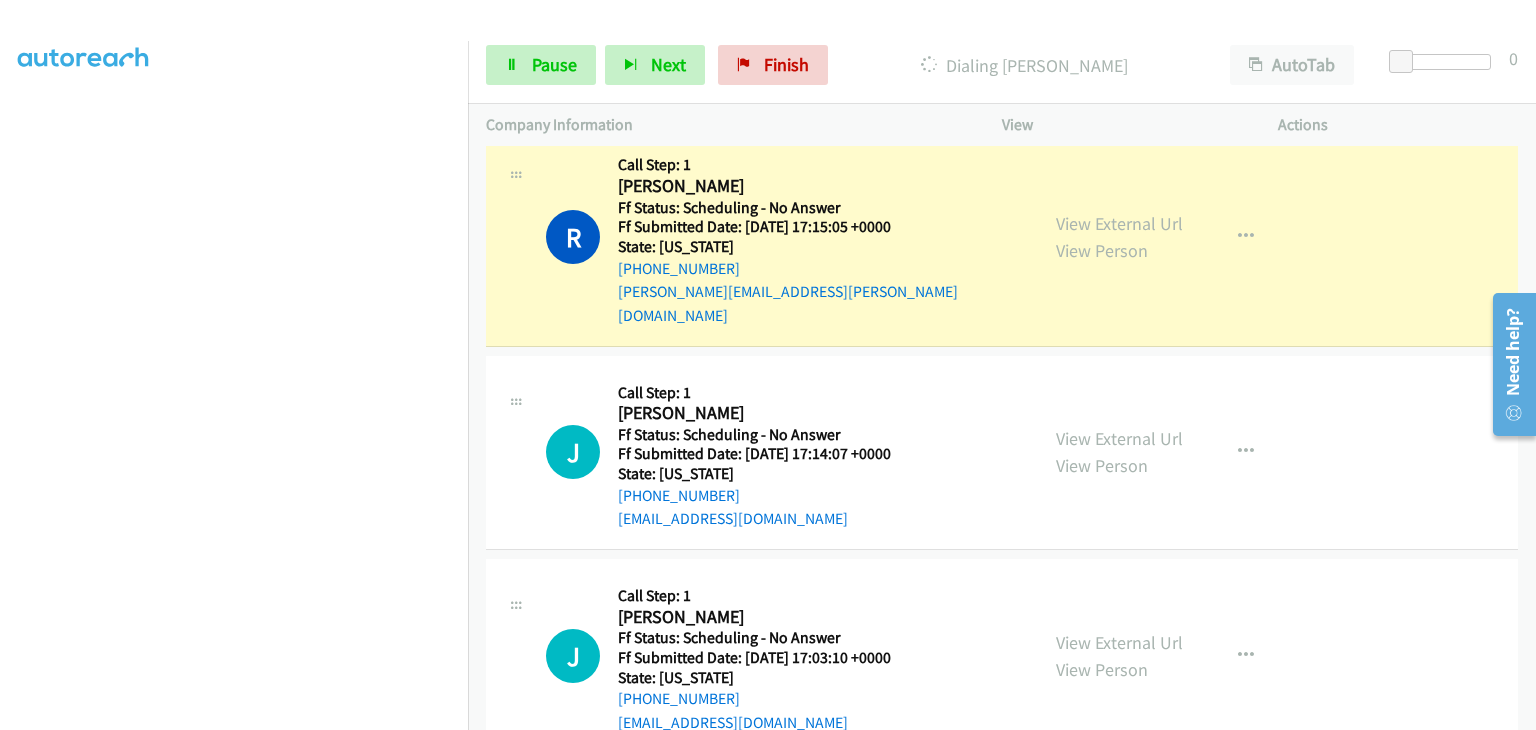scroll, scrollTop: 4169, scrollLeft: 0, axis: vertical 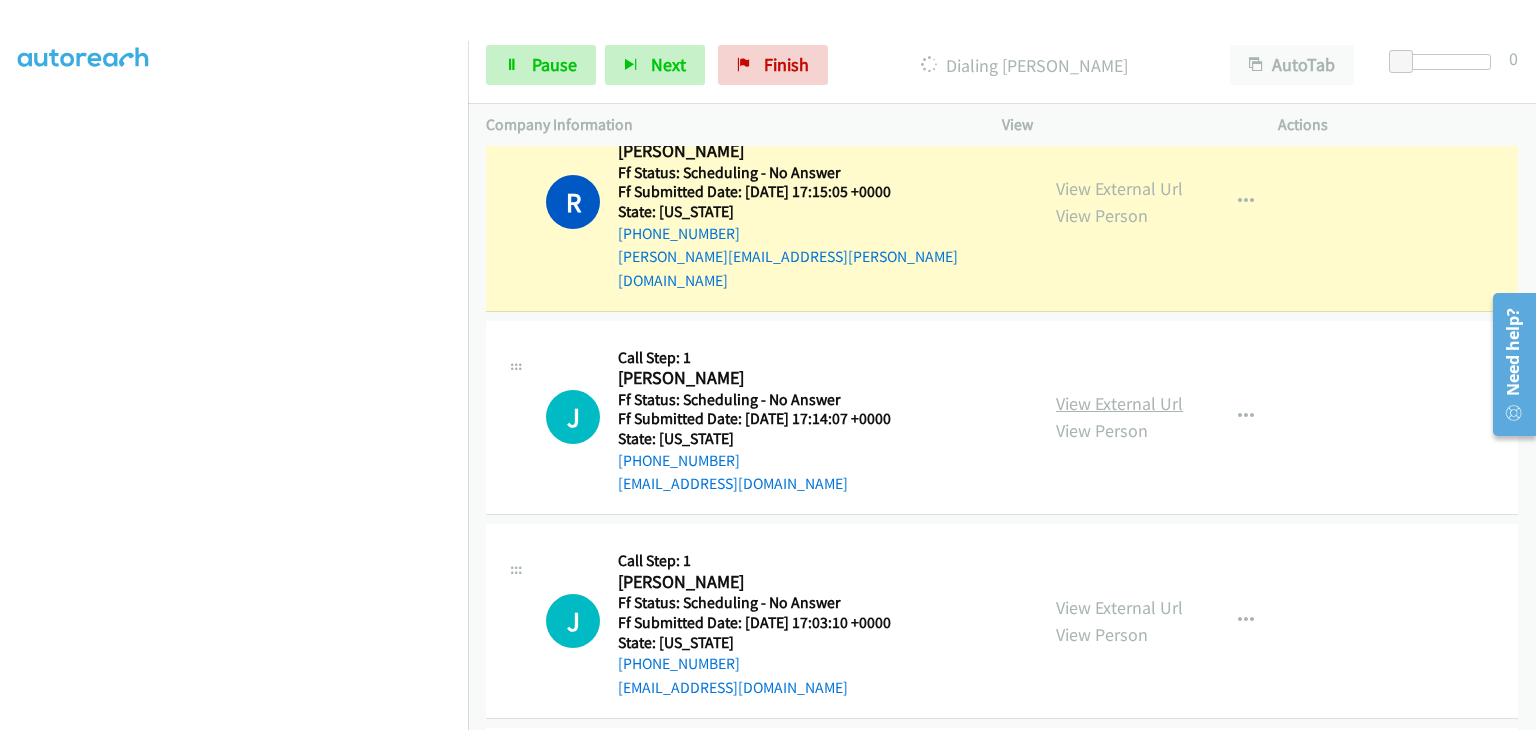 click on "View External Url" at bounding box center [1119, 403] 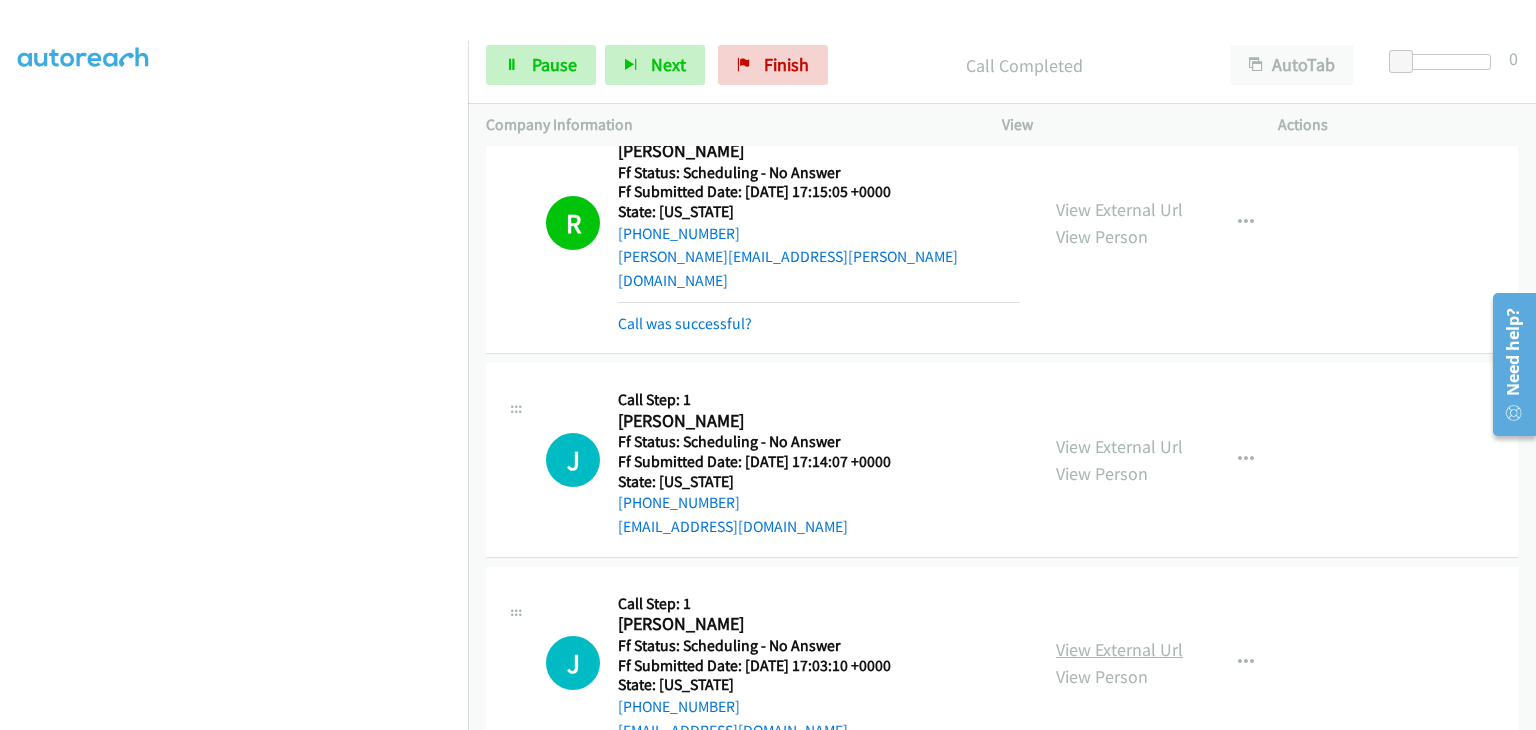 click on "View External Url" at bounding box center [1119, 649] 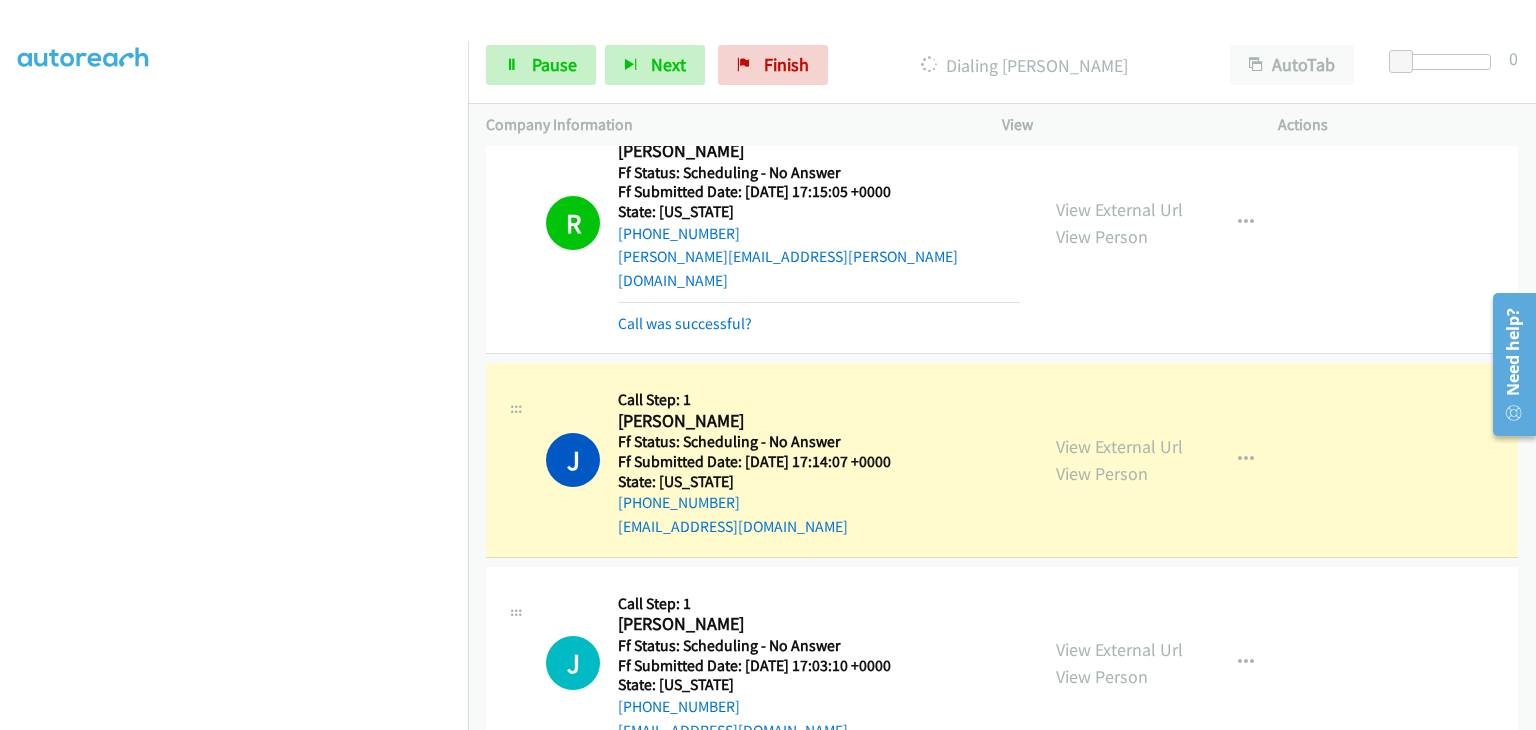 scroll, scrollTop: 392, scrollLeft: 0, axis: vertical 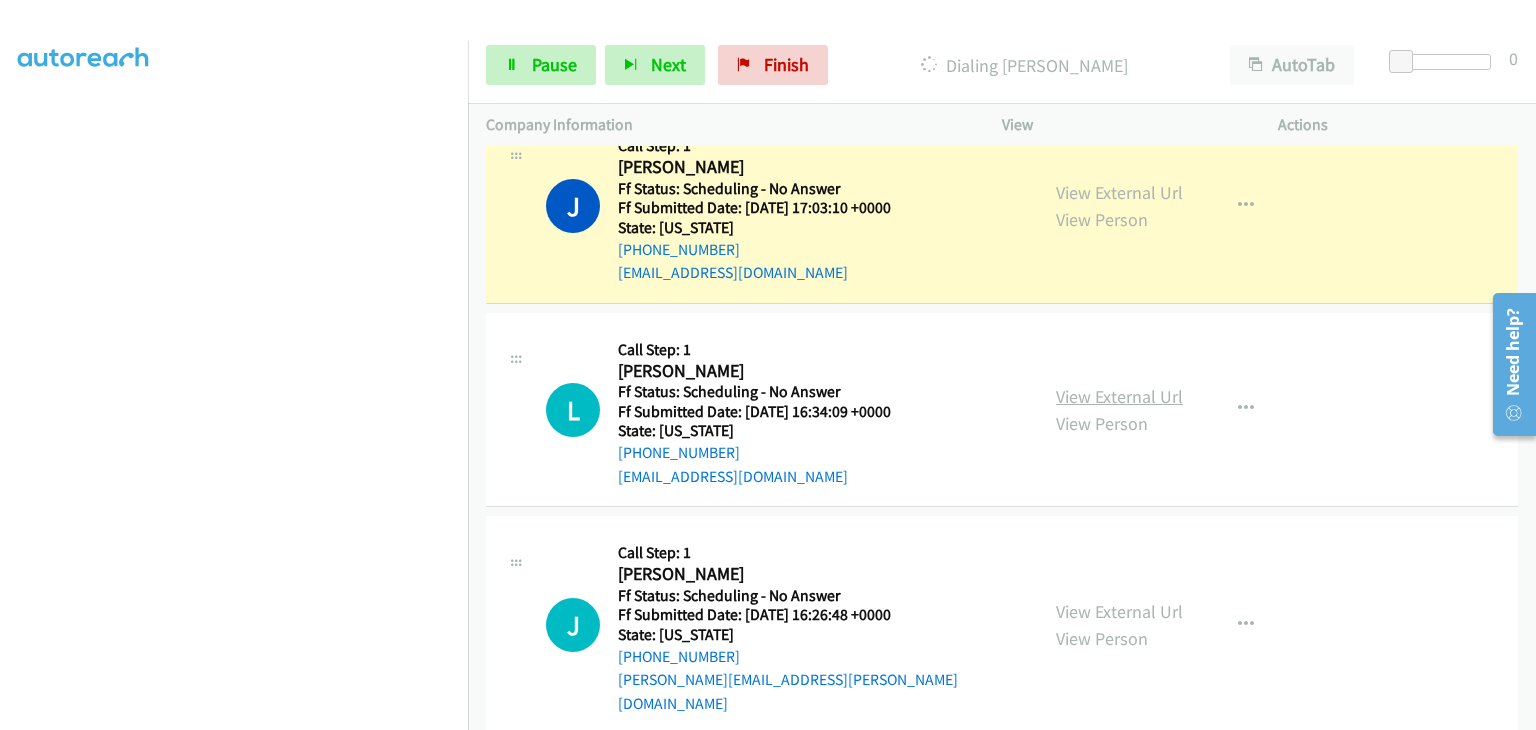 click on "View External Url" at bounding box center (1119, 396) 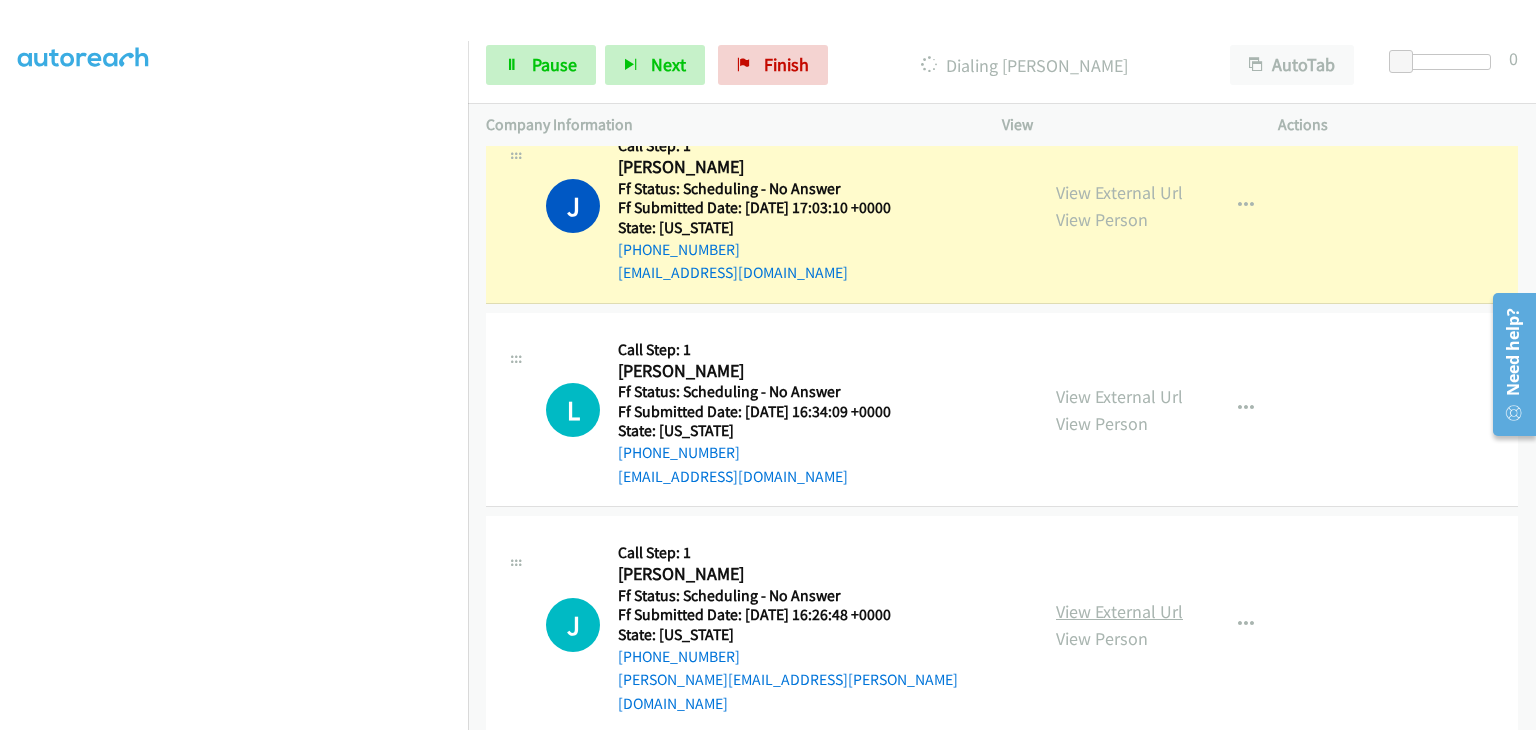 click on "View External Url" at bounding box center (1119, 611) 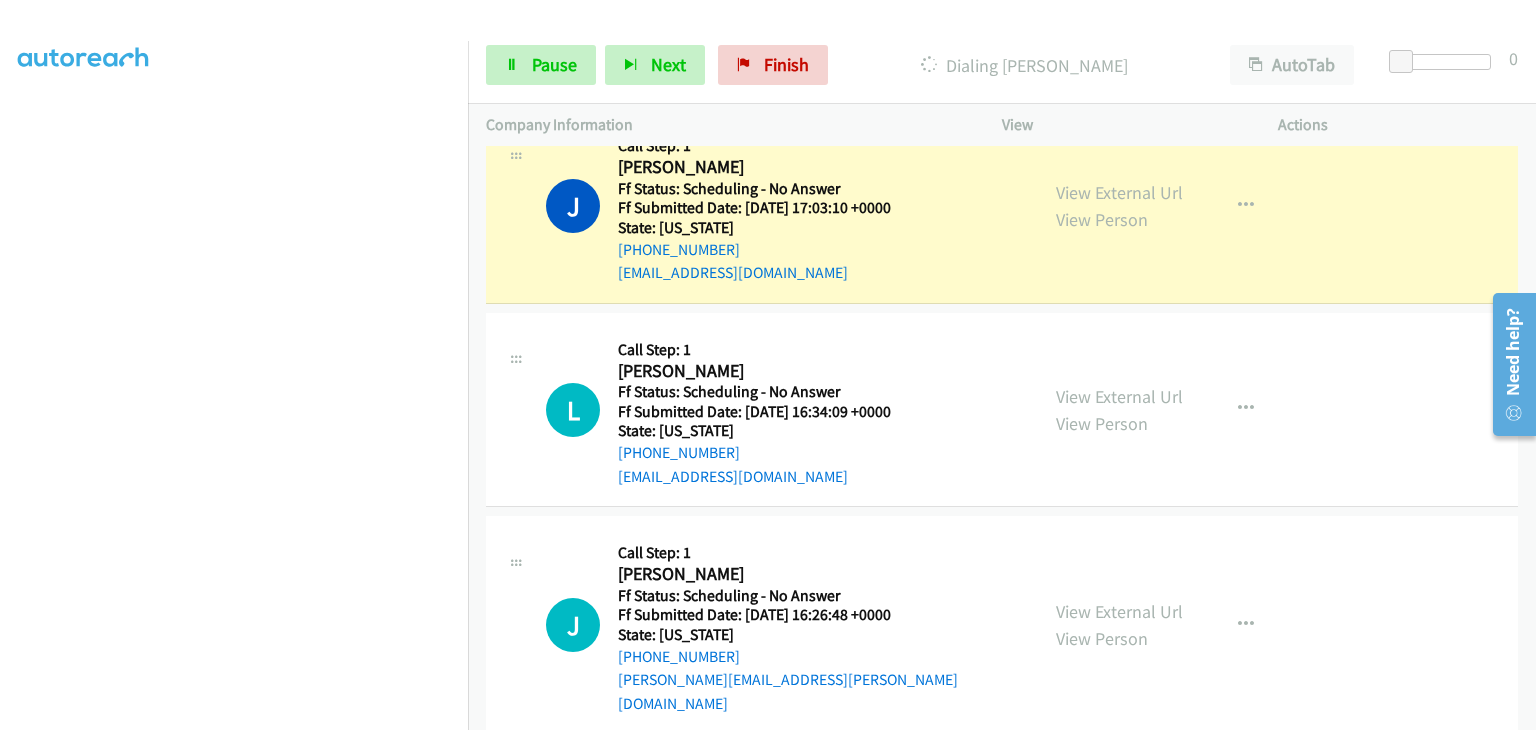 scroll, scrollTop: 392, scrollLeft: 0, axis: vertical 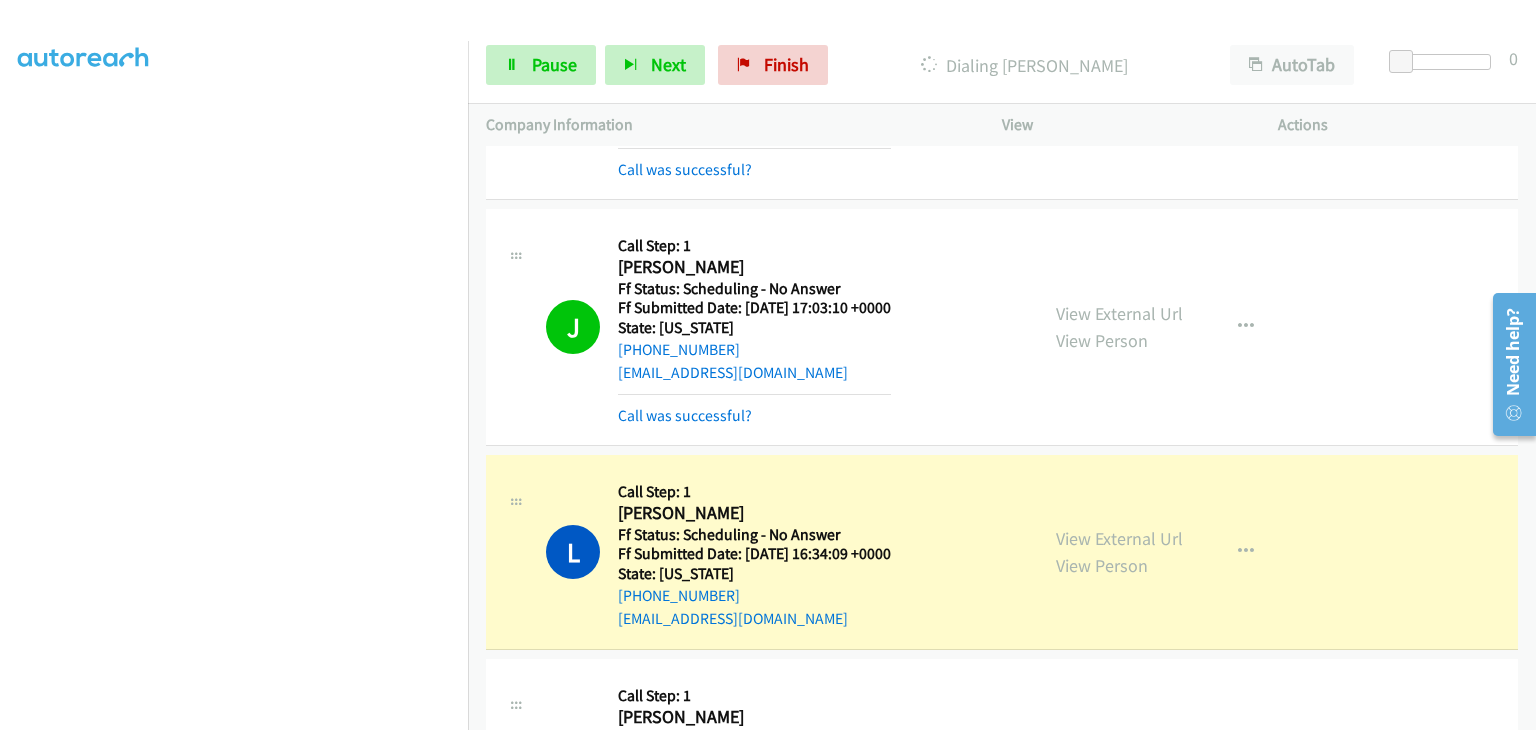 click at bounding box center (234, 255) 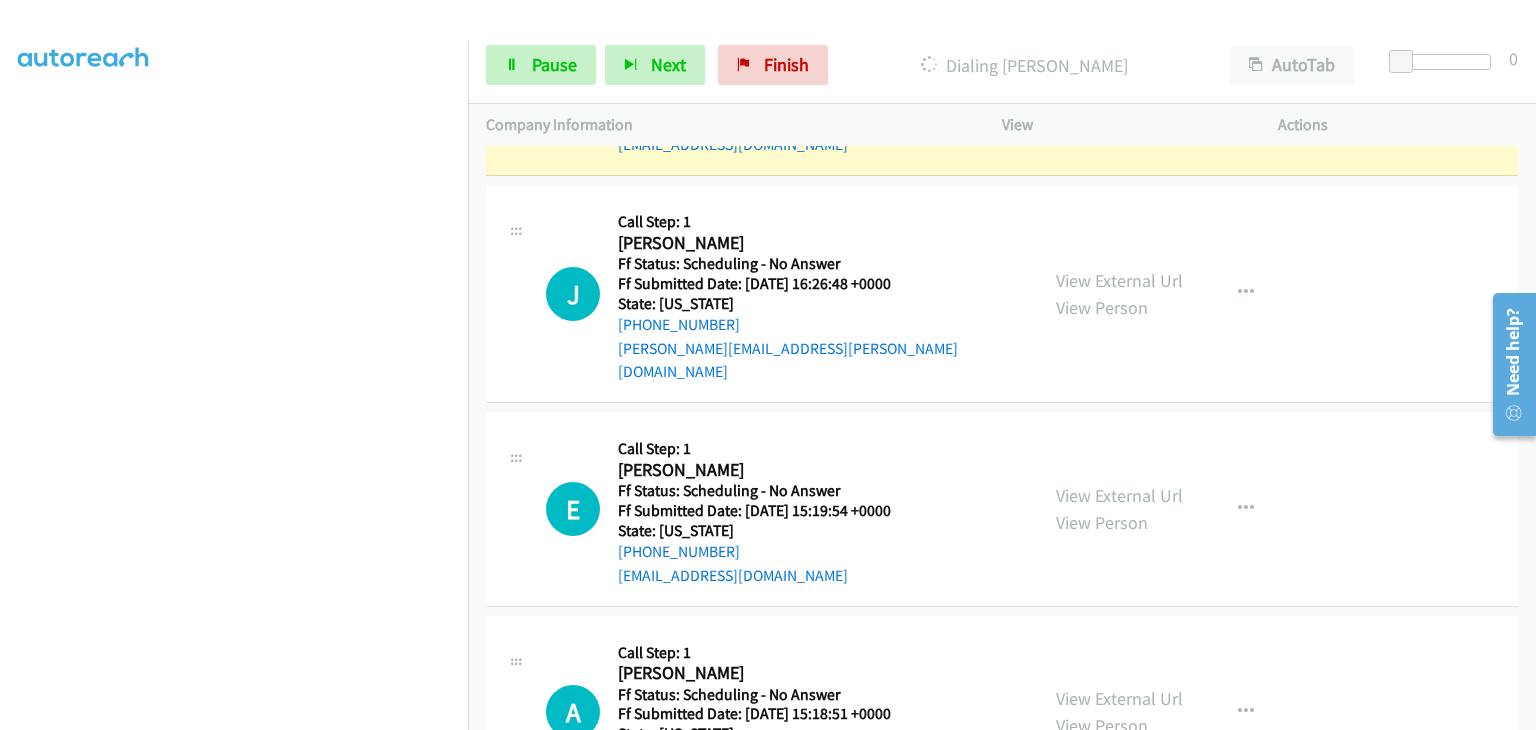 scroll, scrollTop: 5069, scrollLeft: 0, axis: vertical 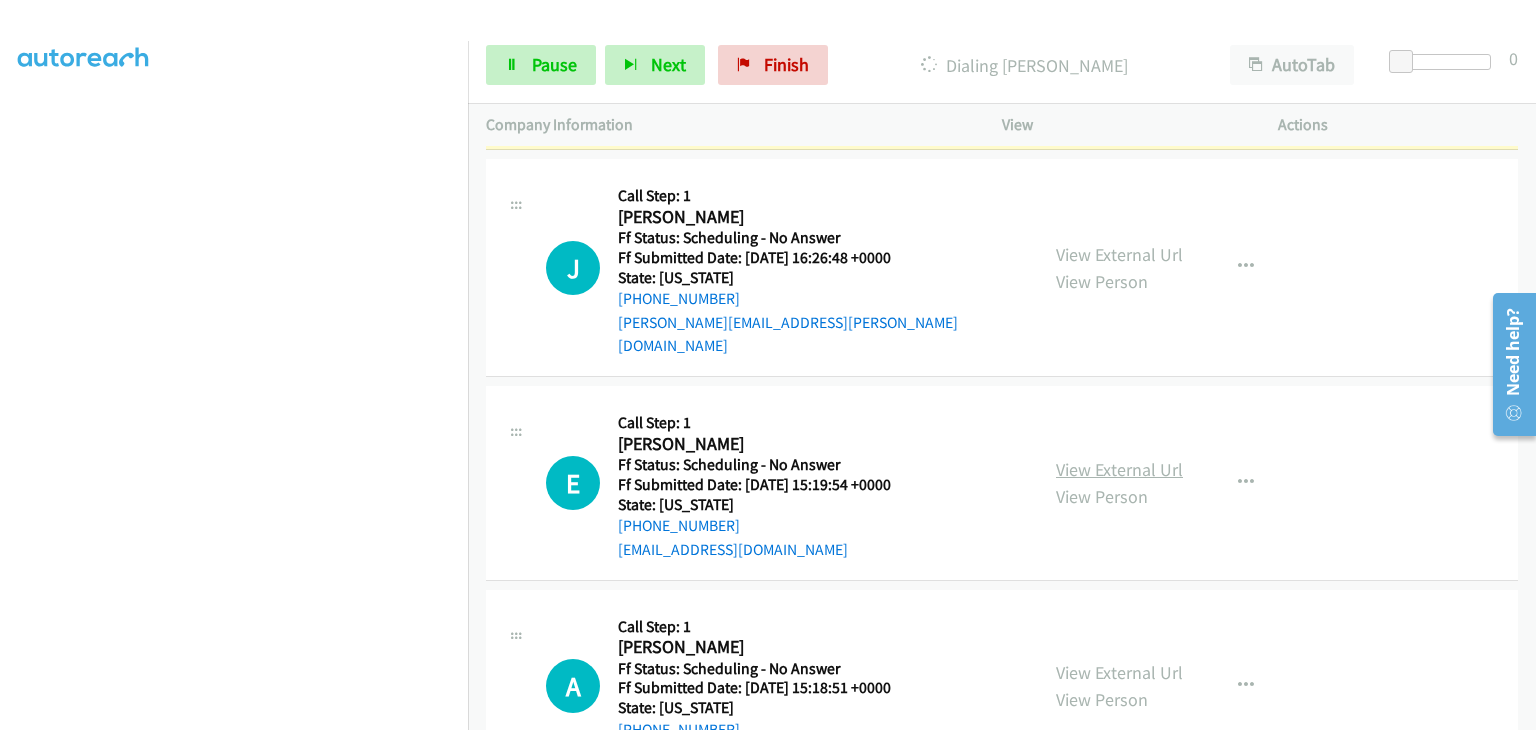 click on "View External Url" at bounding box center (1119, 469) 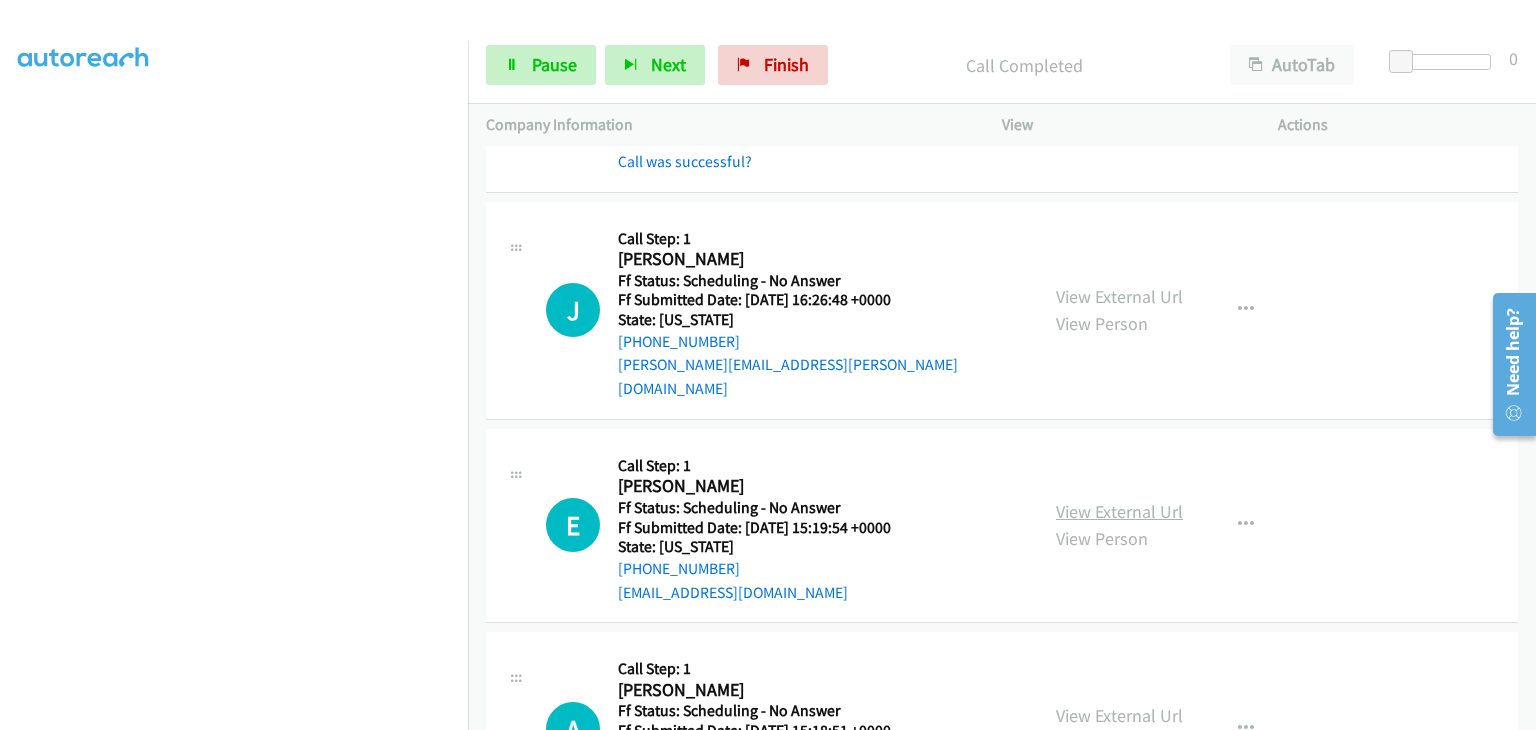 scroll, scrollTop: 5112, scrollLeft: 0, axis: vertical 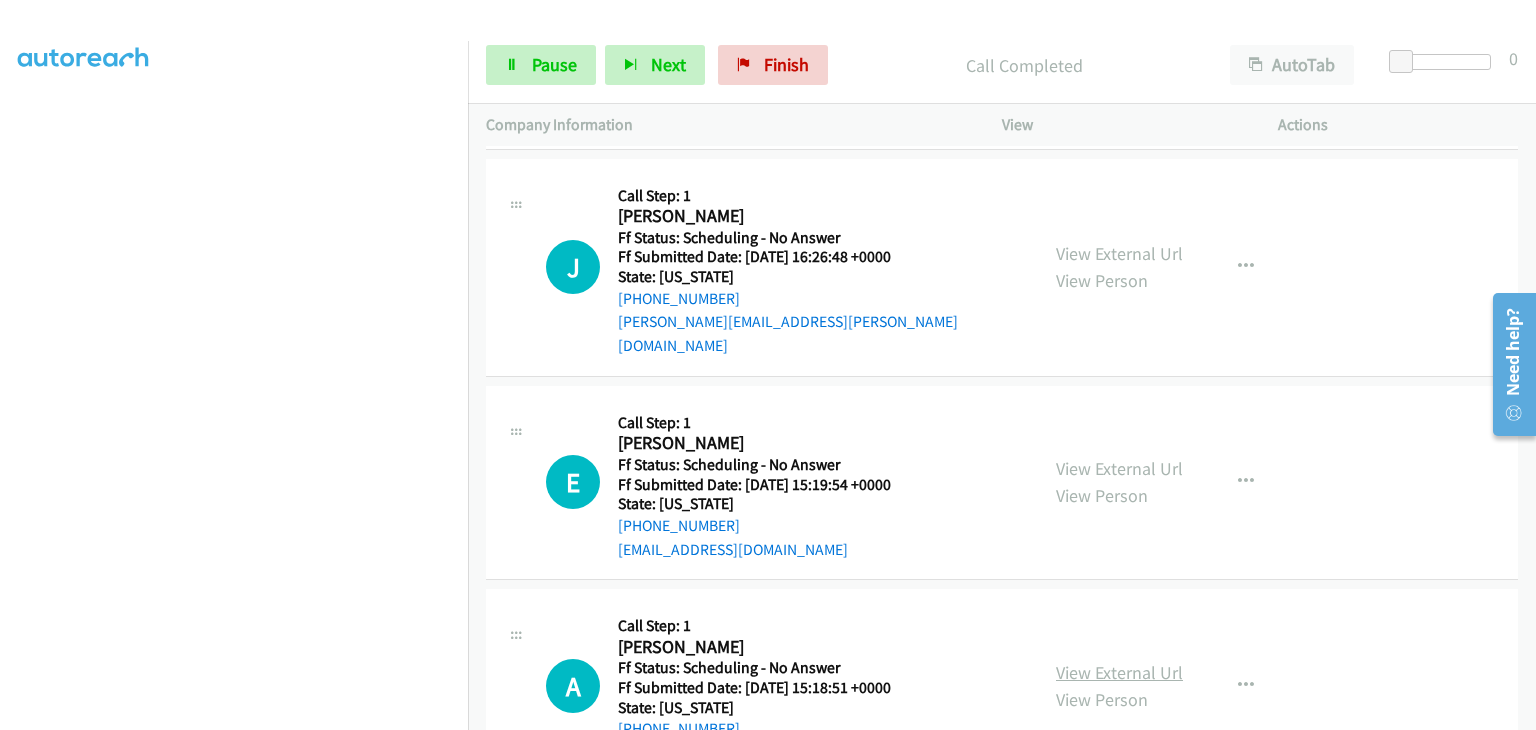 click on "View External Url" at bounding box center (1119, 672) 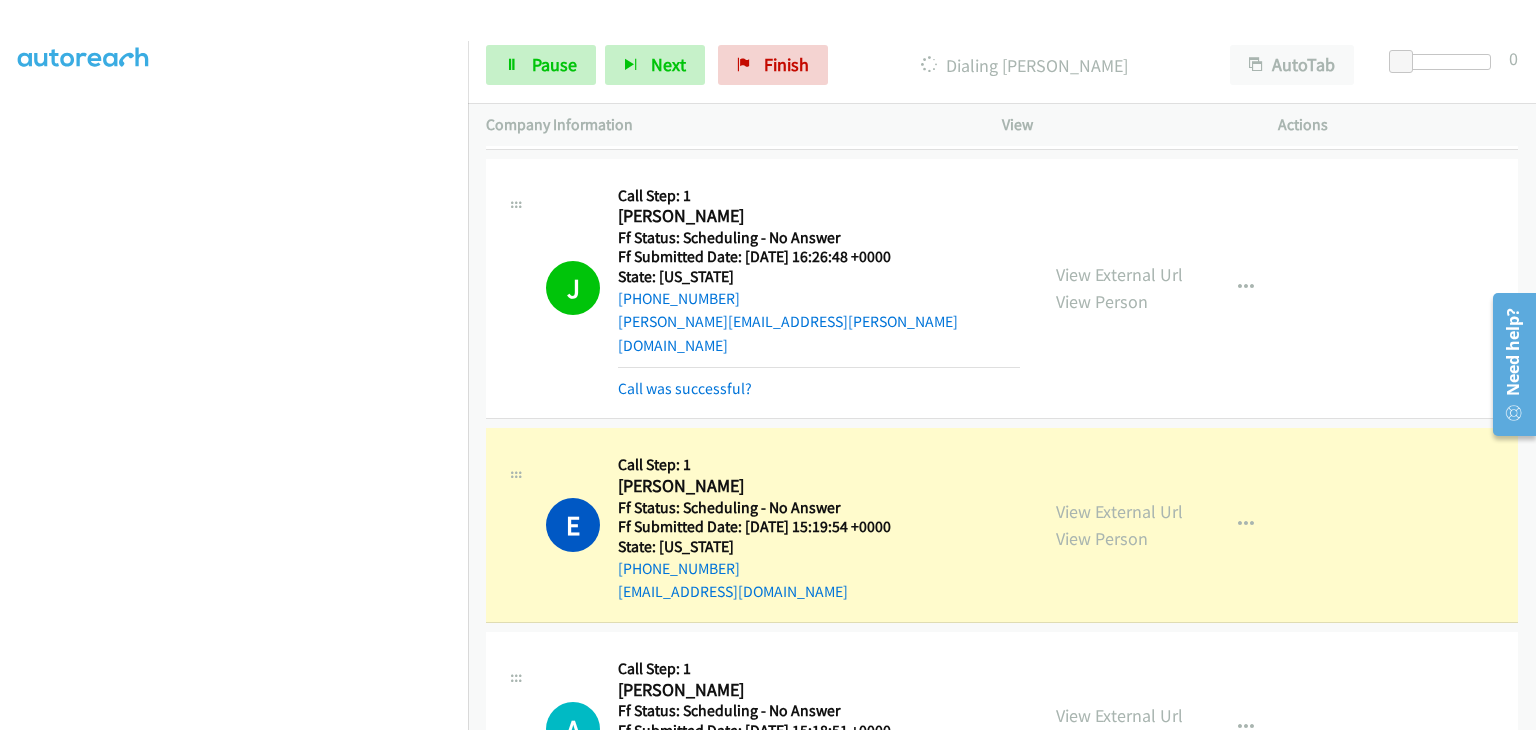 scroll, scrollTop: 392, scrollLeft: 0, axis: vertical 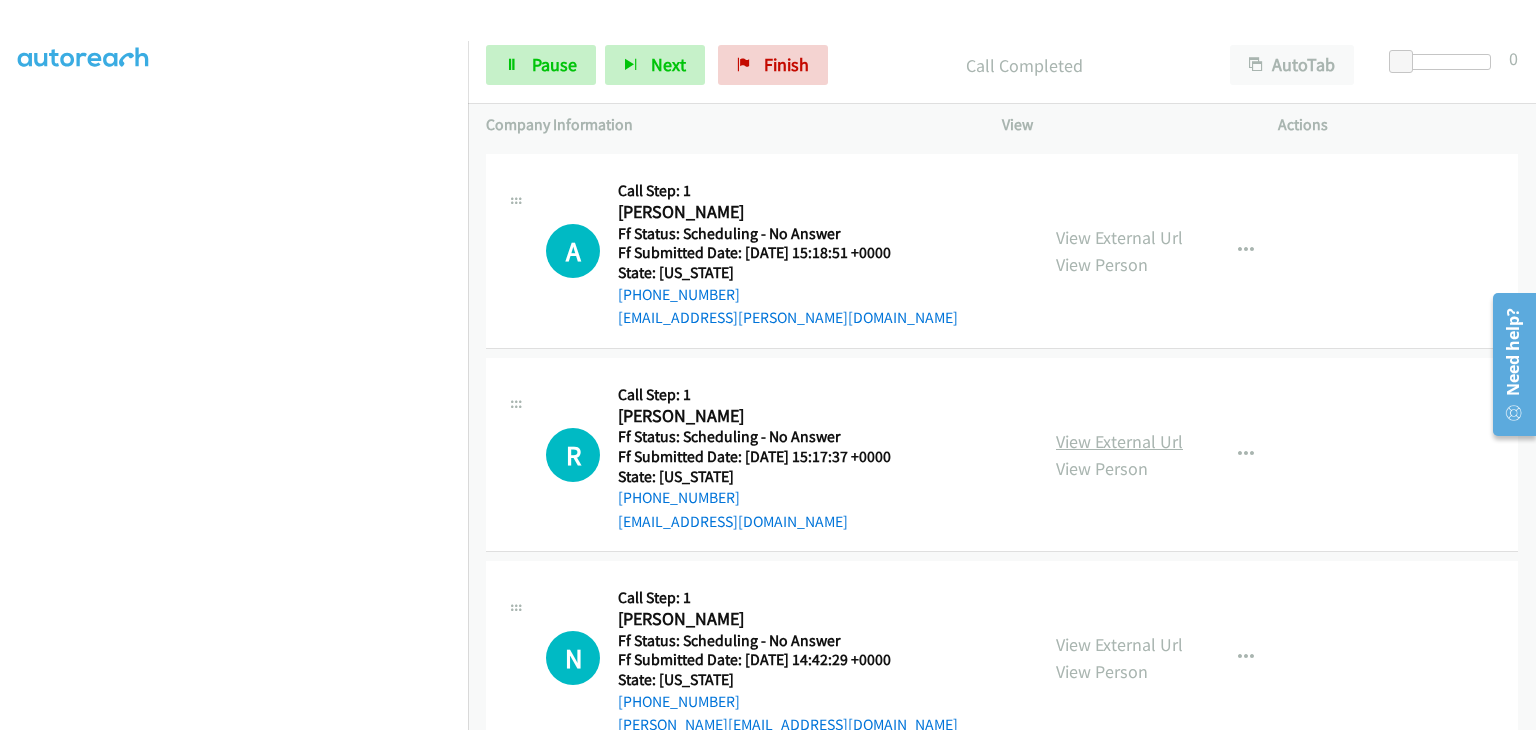 click on "View External Url" at bounding box center (1119, 441) 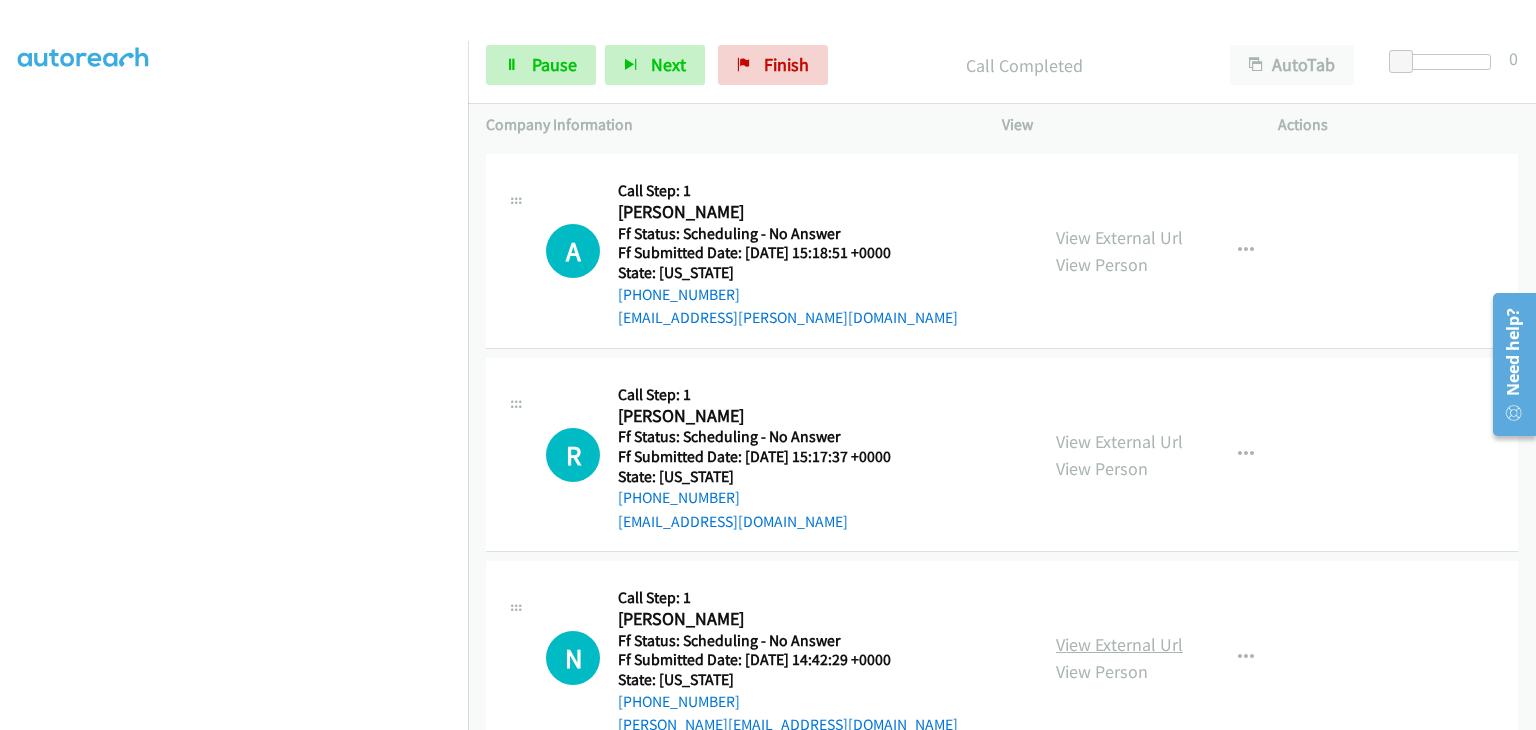 click on "View External Url" at bounding box center [1119, 644] 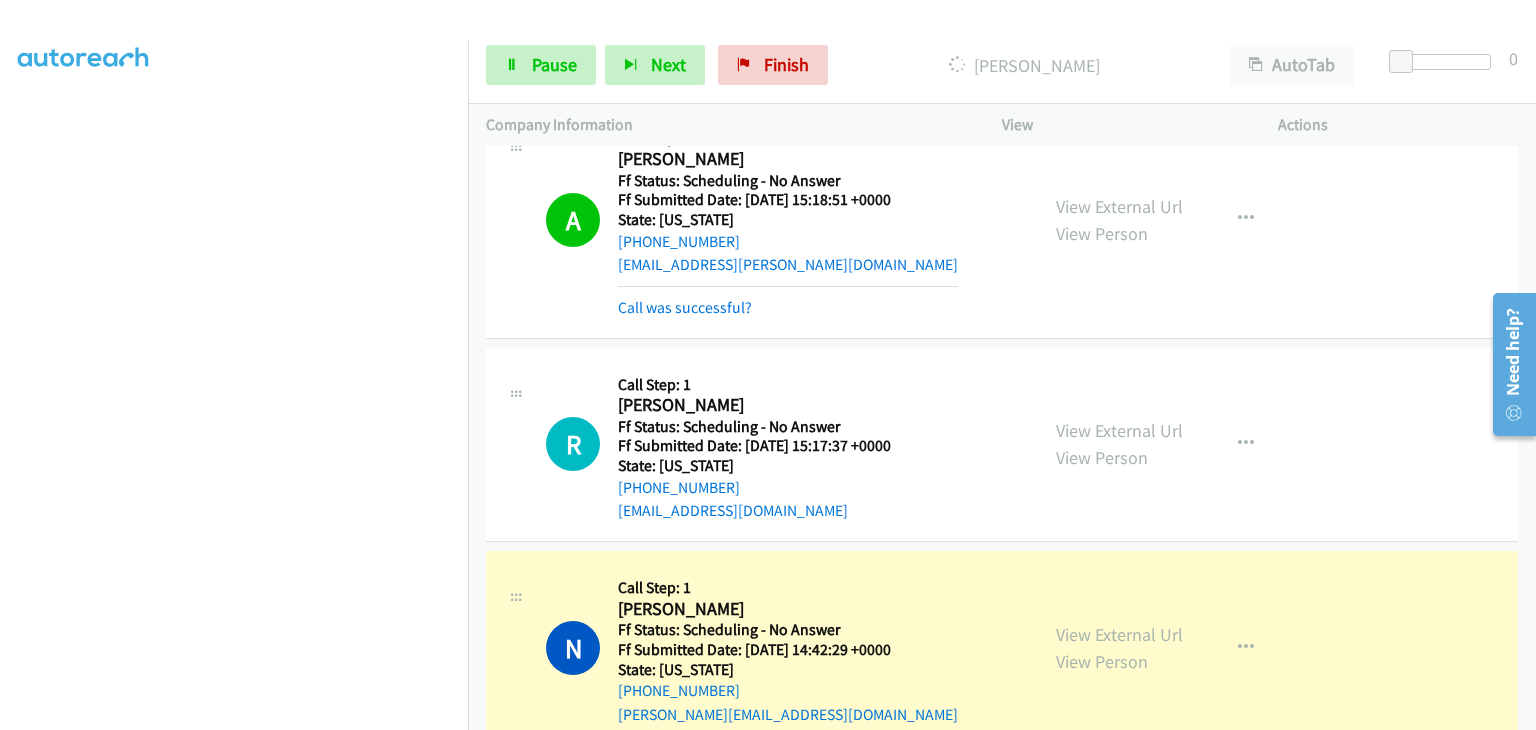 scroll, scrollTop: 5832, scrollLeft: 0, axis: vertical 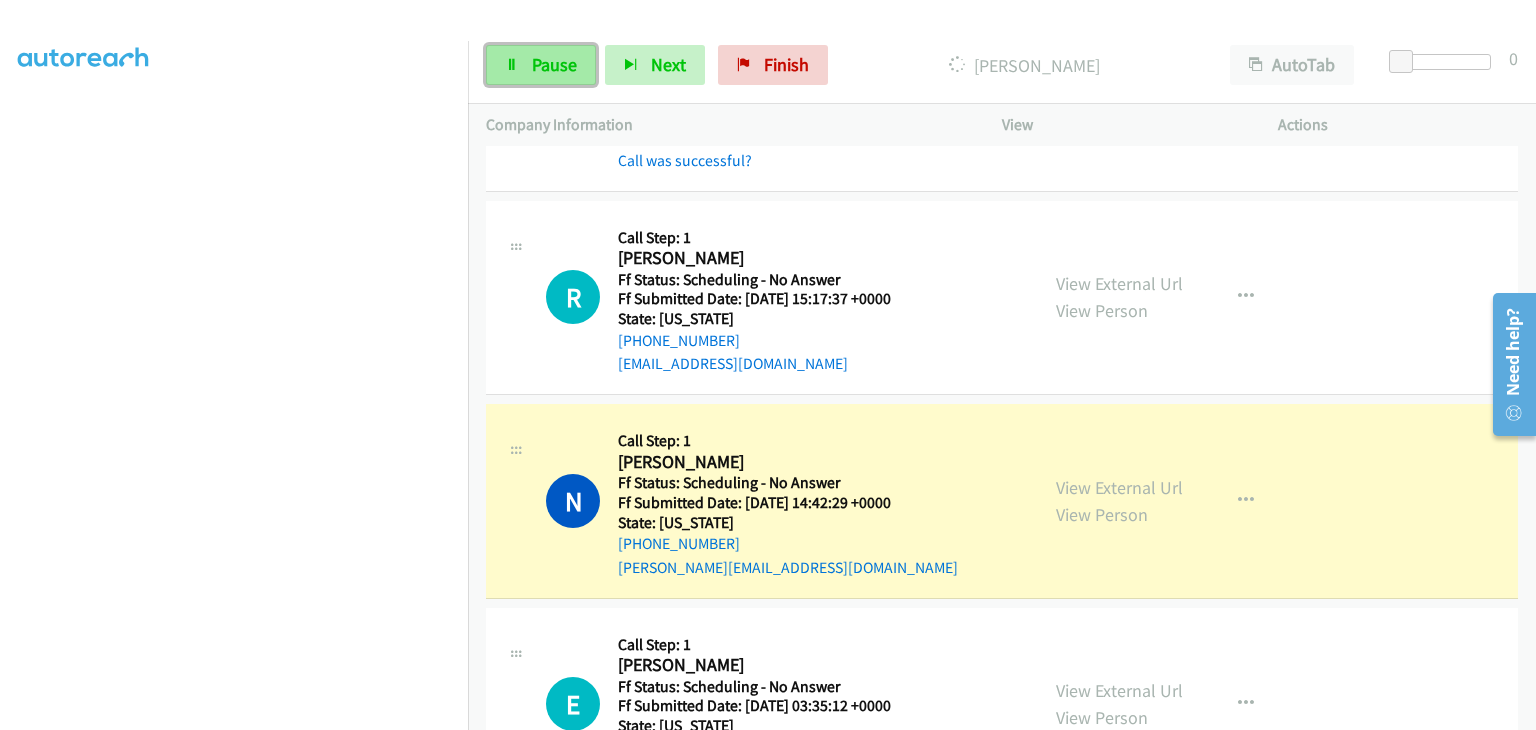 click on "Pause" at bounding box center (541, 65) 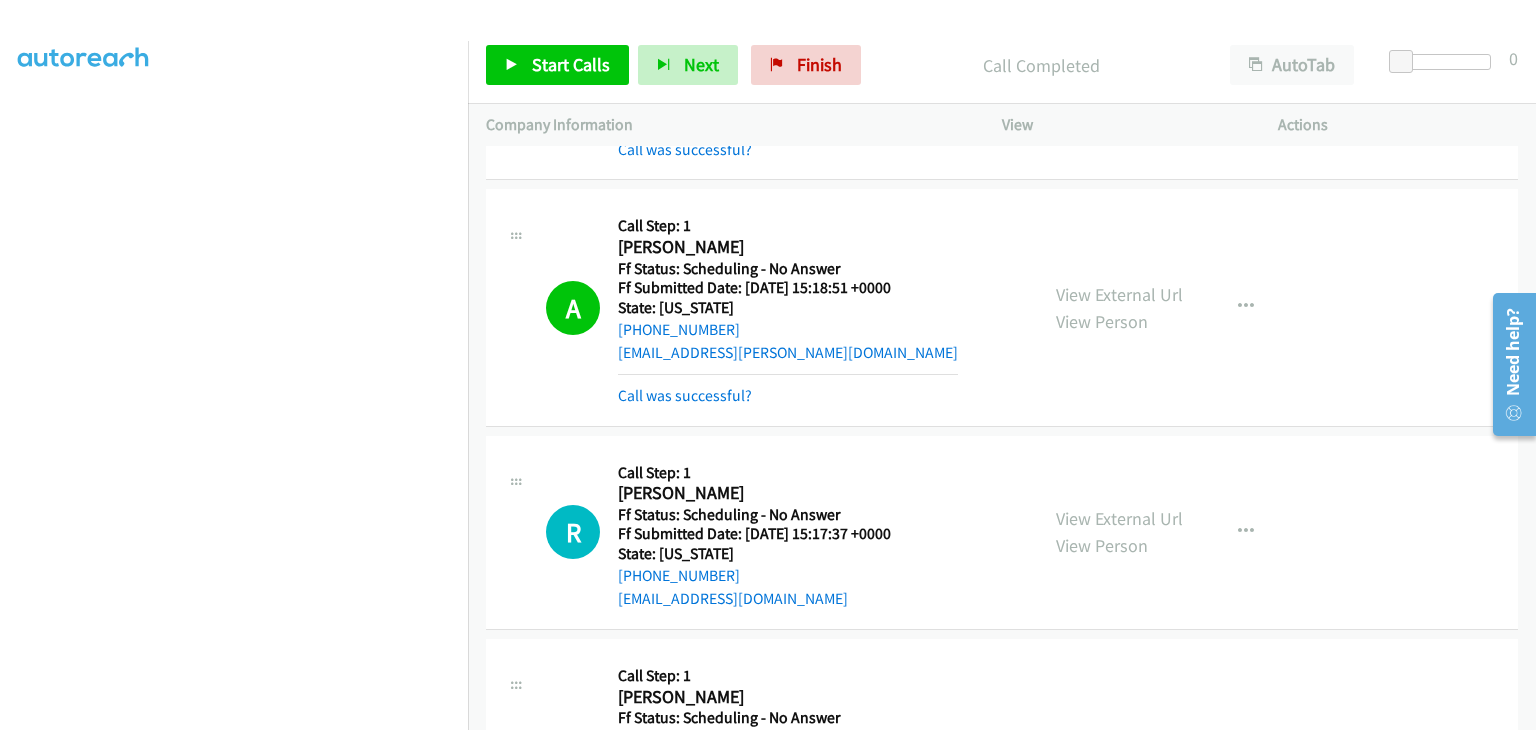 scroll, scrollTop: 5332, scrollLeft: 0, axis: vertical 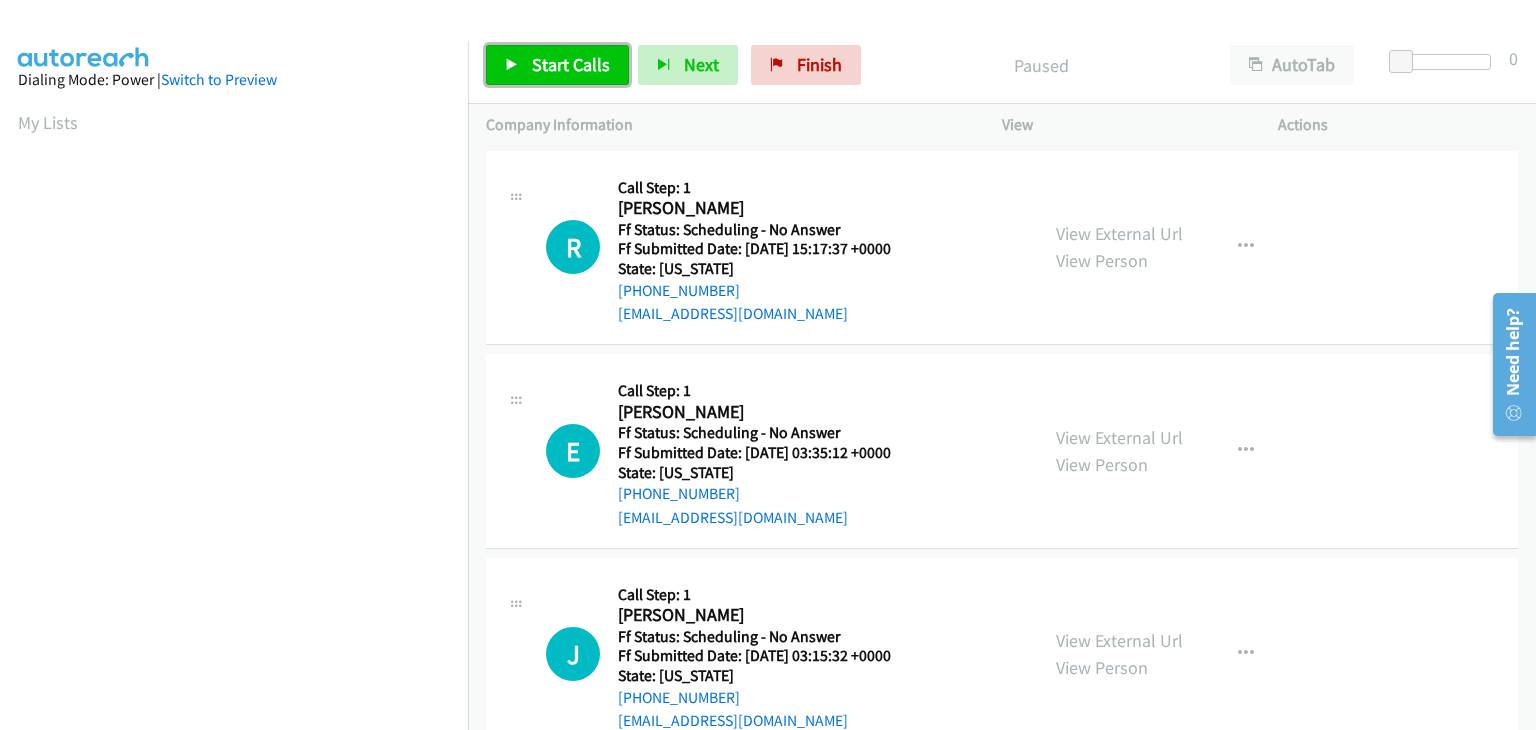 click on "Start Calls" at bounding box center [571, 64] 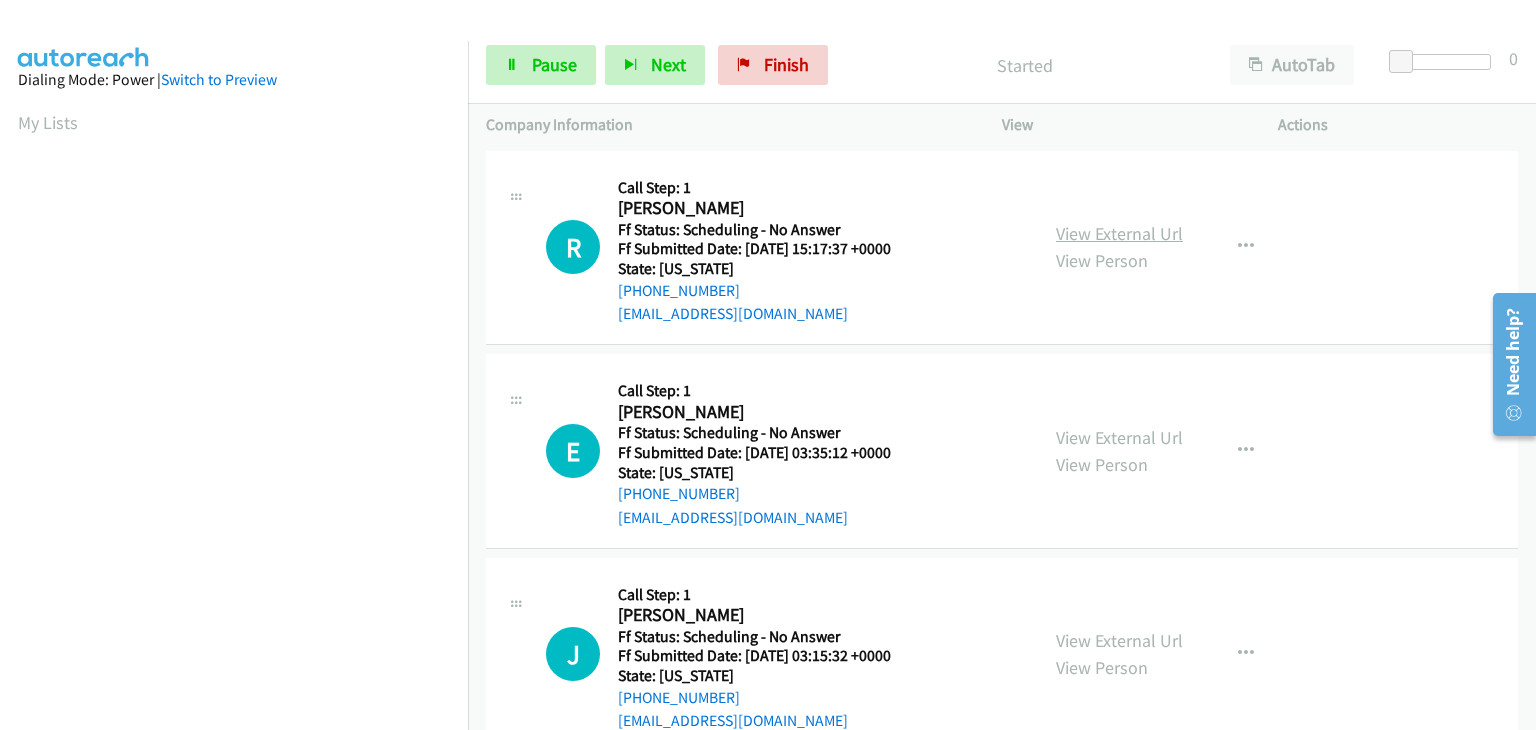 click on "View External Url" at bounding box center (1119, 233) 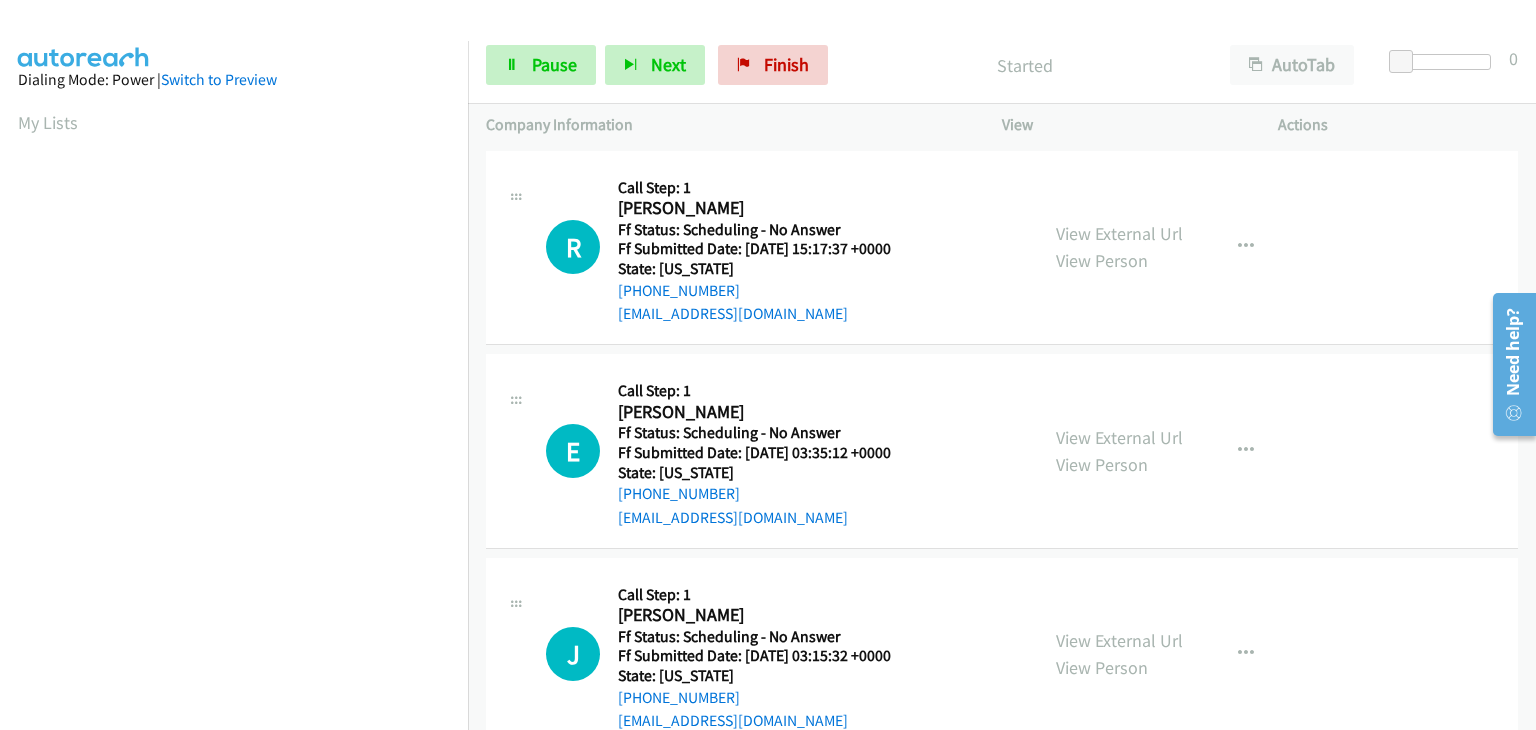 click on "View External Url
View Person
View External Url
Email
Schedule/Manage Callback
Skip Call
Add to do not call list" at bounding box center [1185, 451] 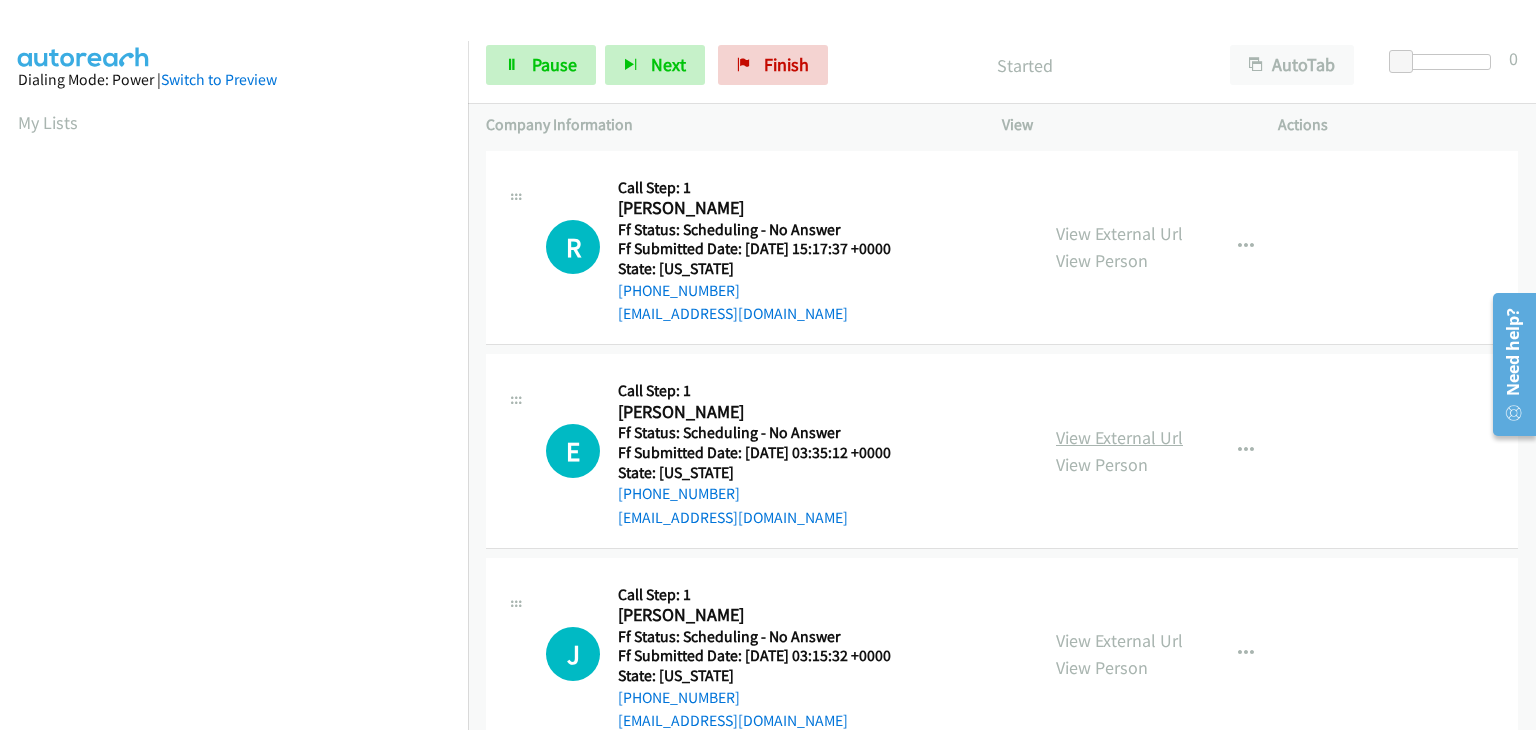 click on "View External Url" at bounding box center (1119, 437) 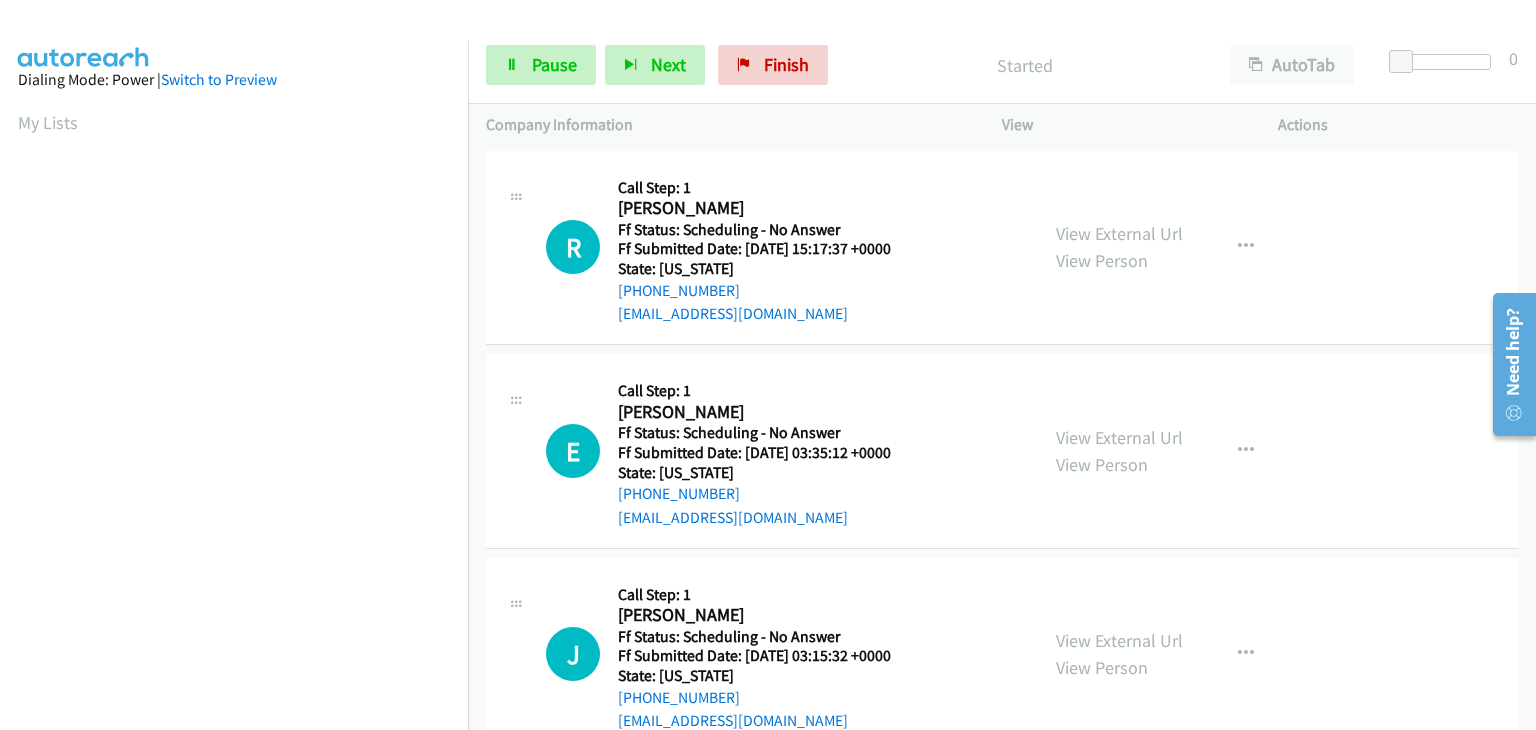 click on "View External Url
View Person" at bounding box center (1119, 654) 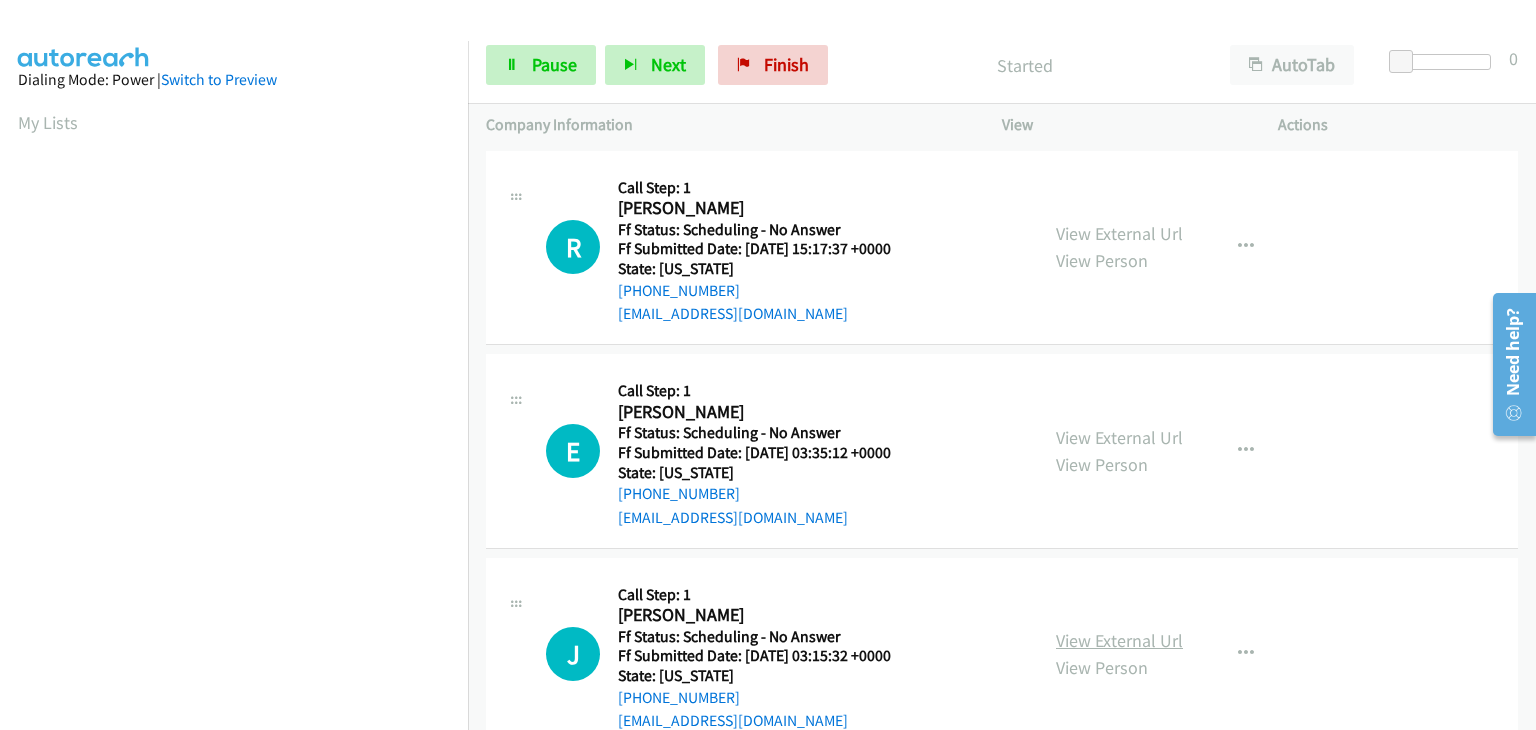 click on "View External Url" at bounding box center [1119, 640] 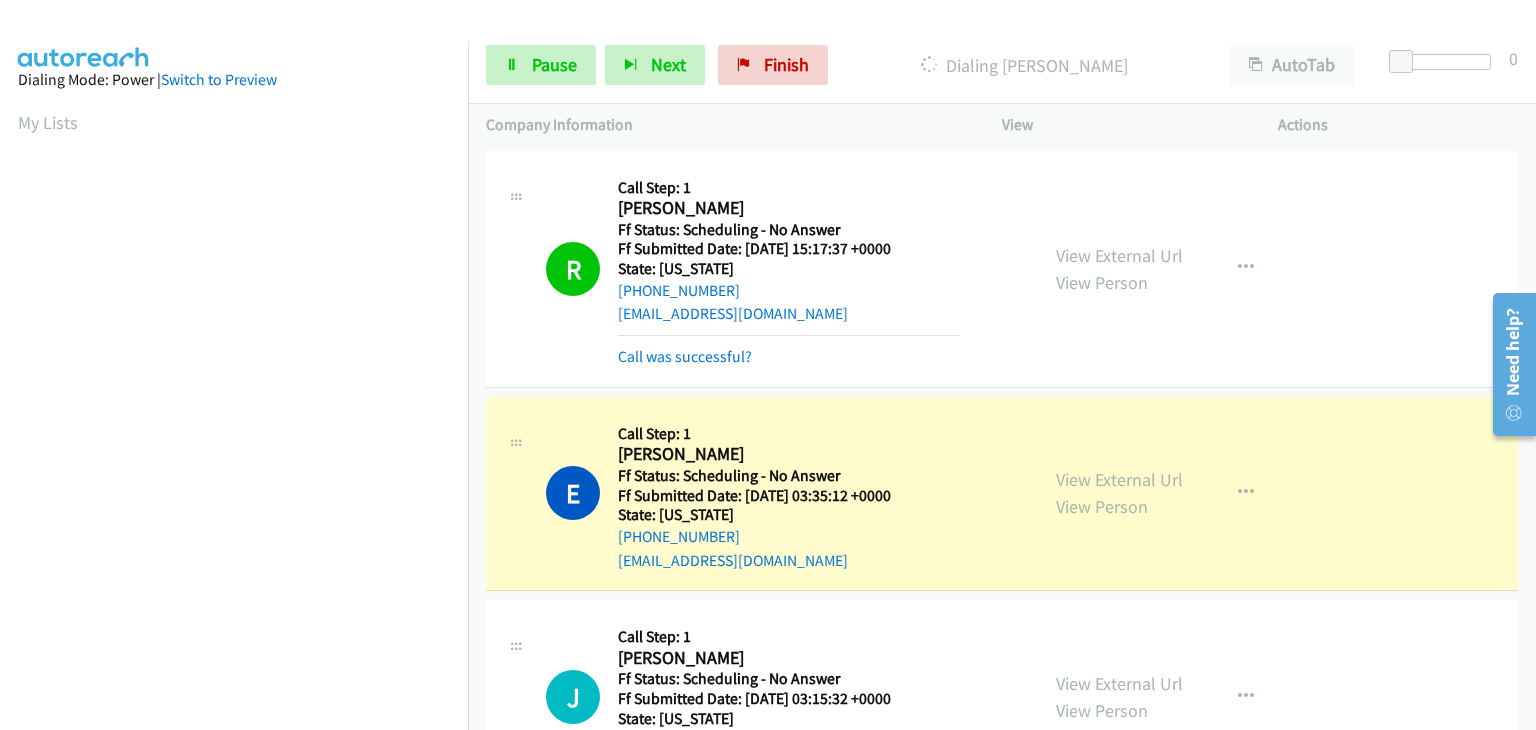 scroll, scrollTop: 392, scrollLeft: 0, axis: vertical 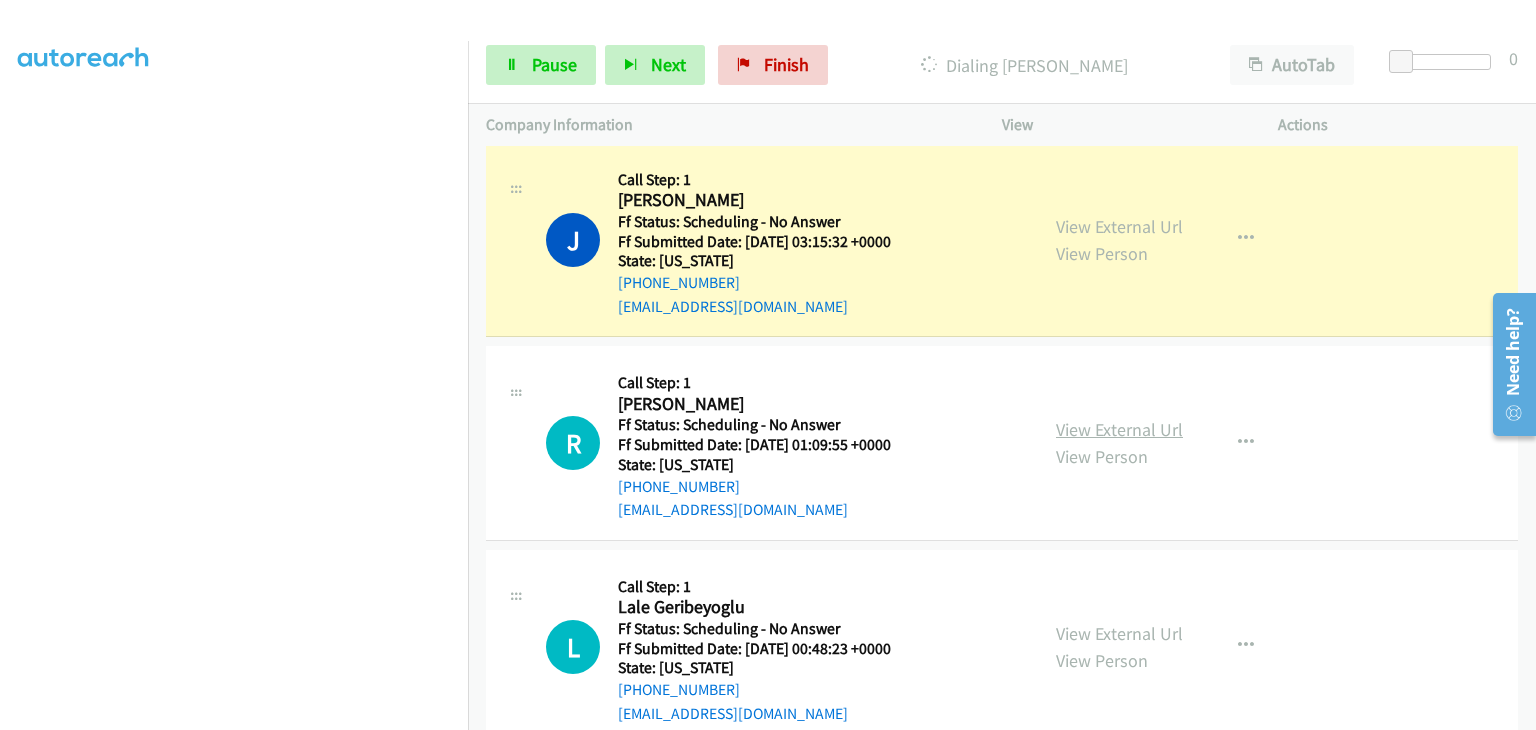click on "View External Url" at bounding box center (1119, 429) 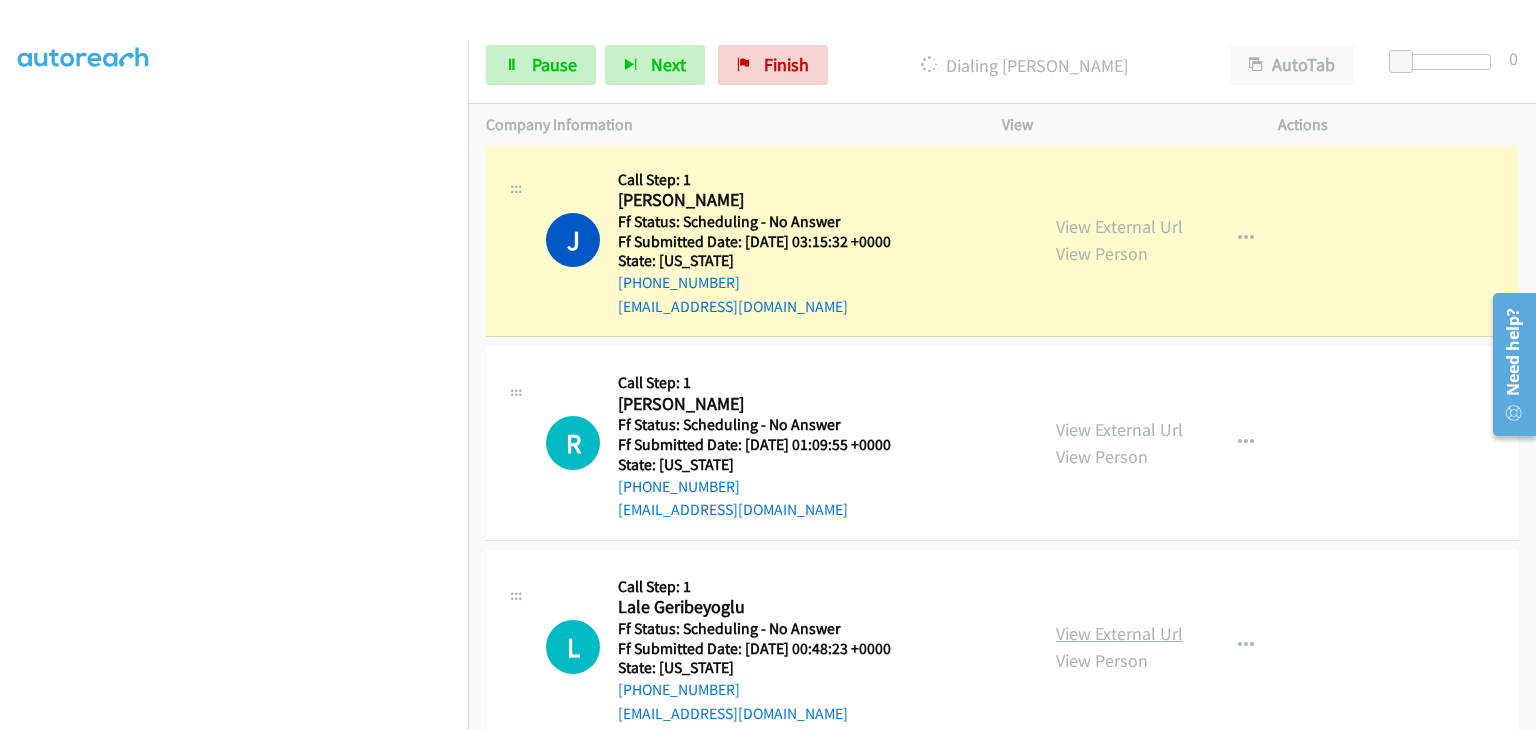 click on "View External Url" at bounding box center (1119, 633) 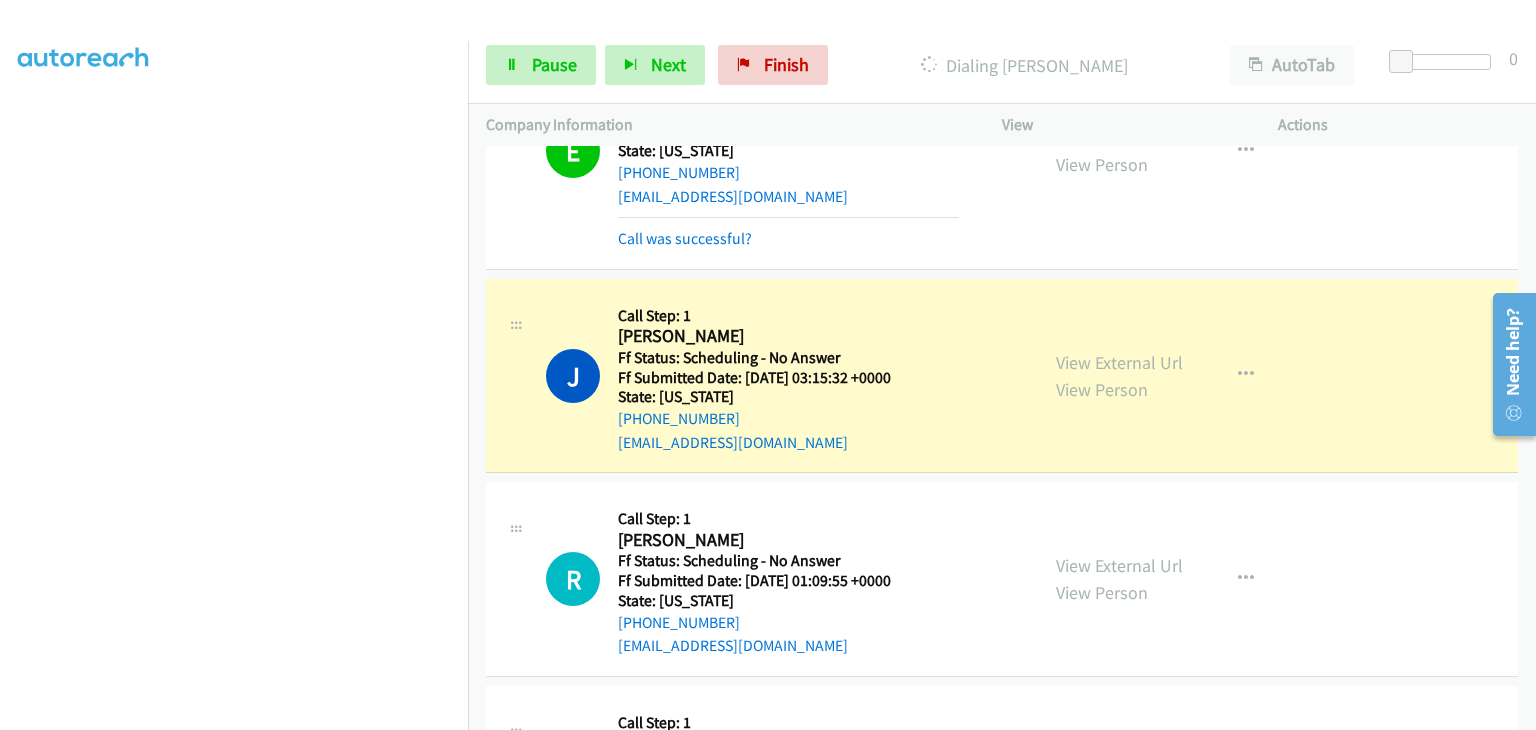 scroll, scrollTop: 400, scrollLeft: 0, axis: vertical 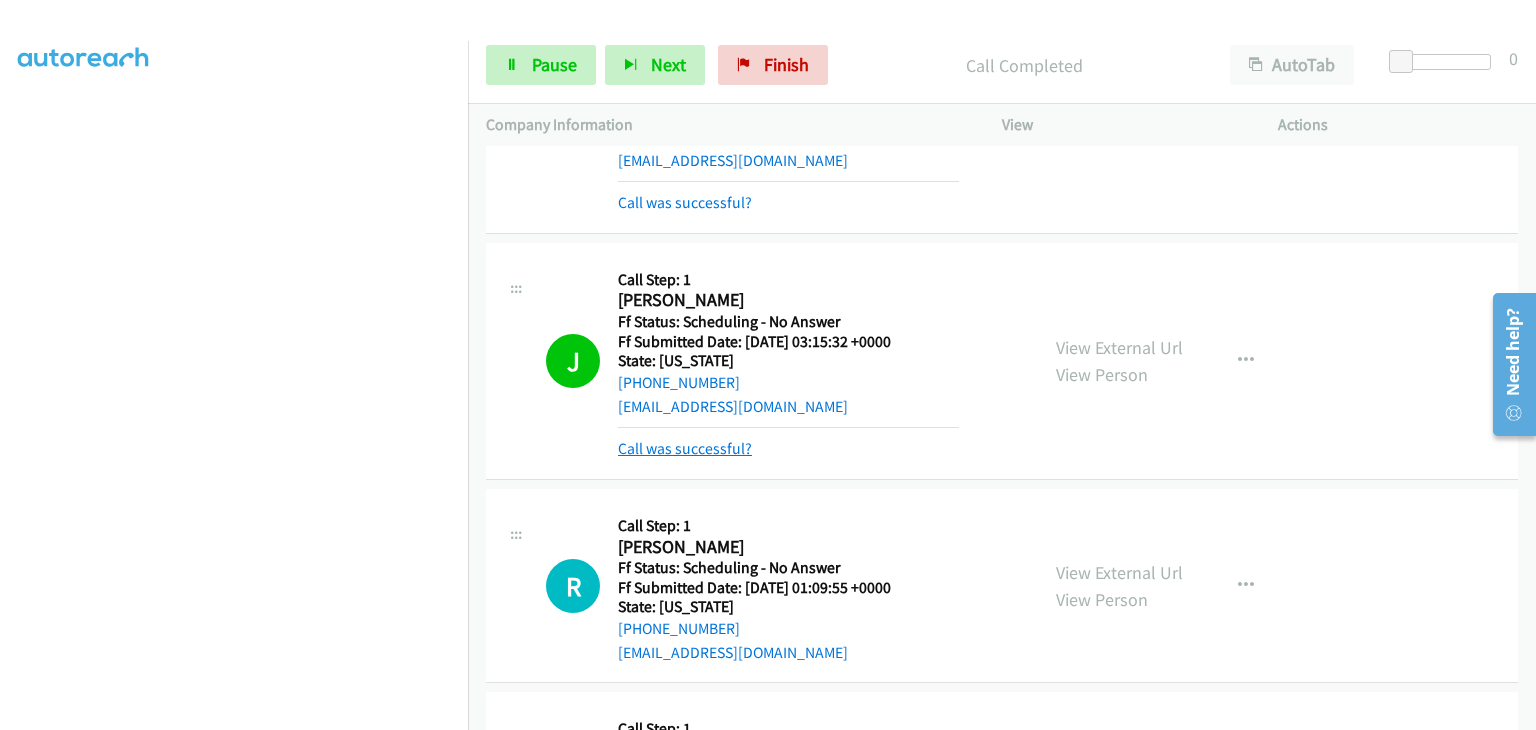 click on "Call was successful?" at bounding box center [685, 448] 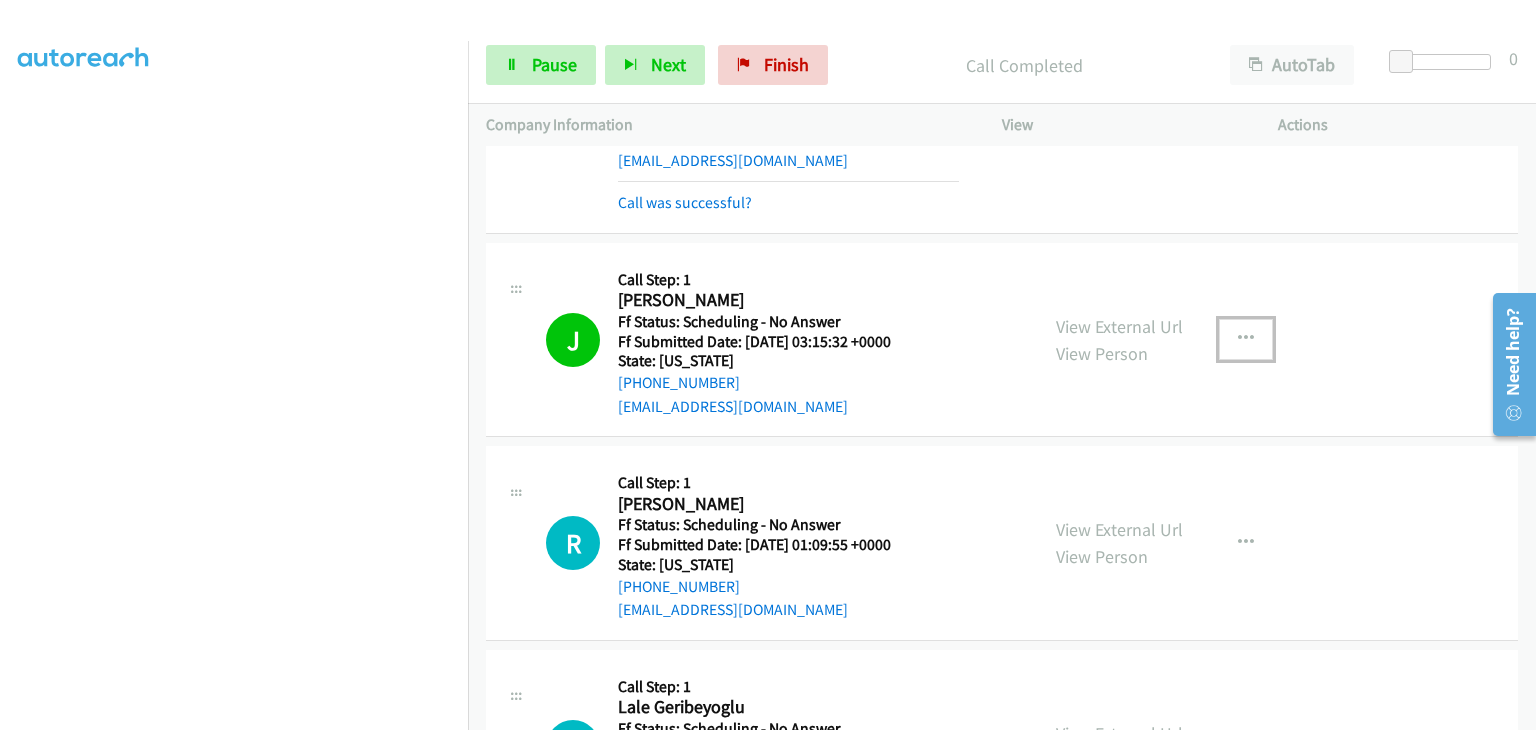 click at bounding box center [1246, 339] 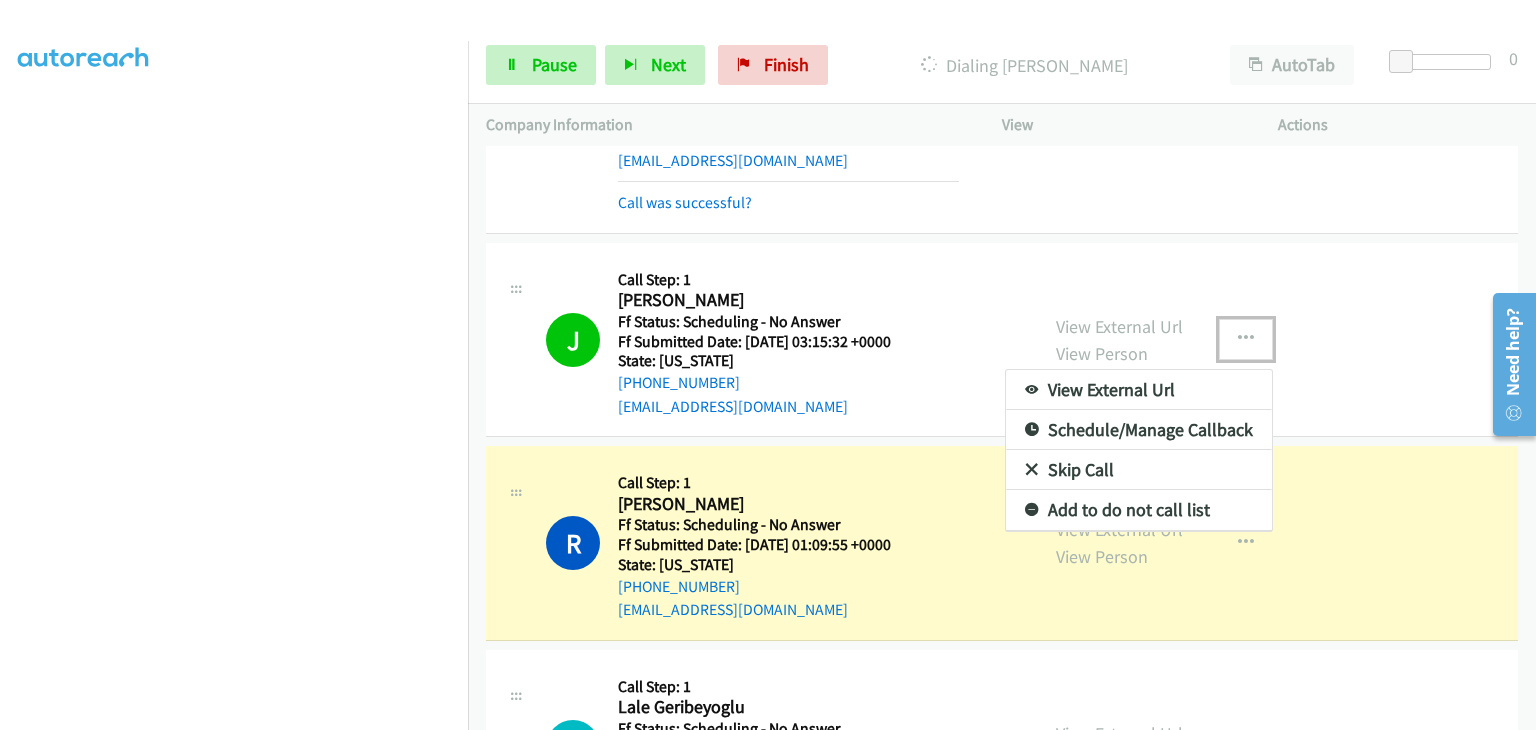 click on "Add to do not call list" at bounding box center (1139, 510) 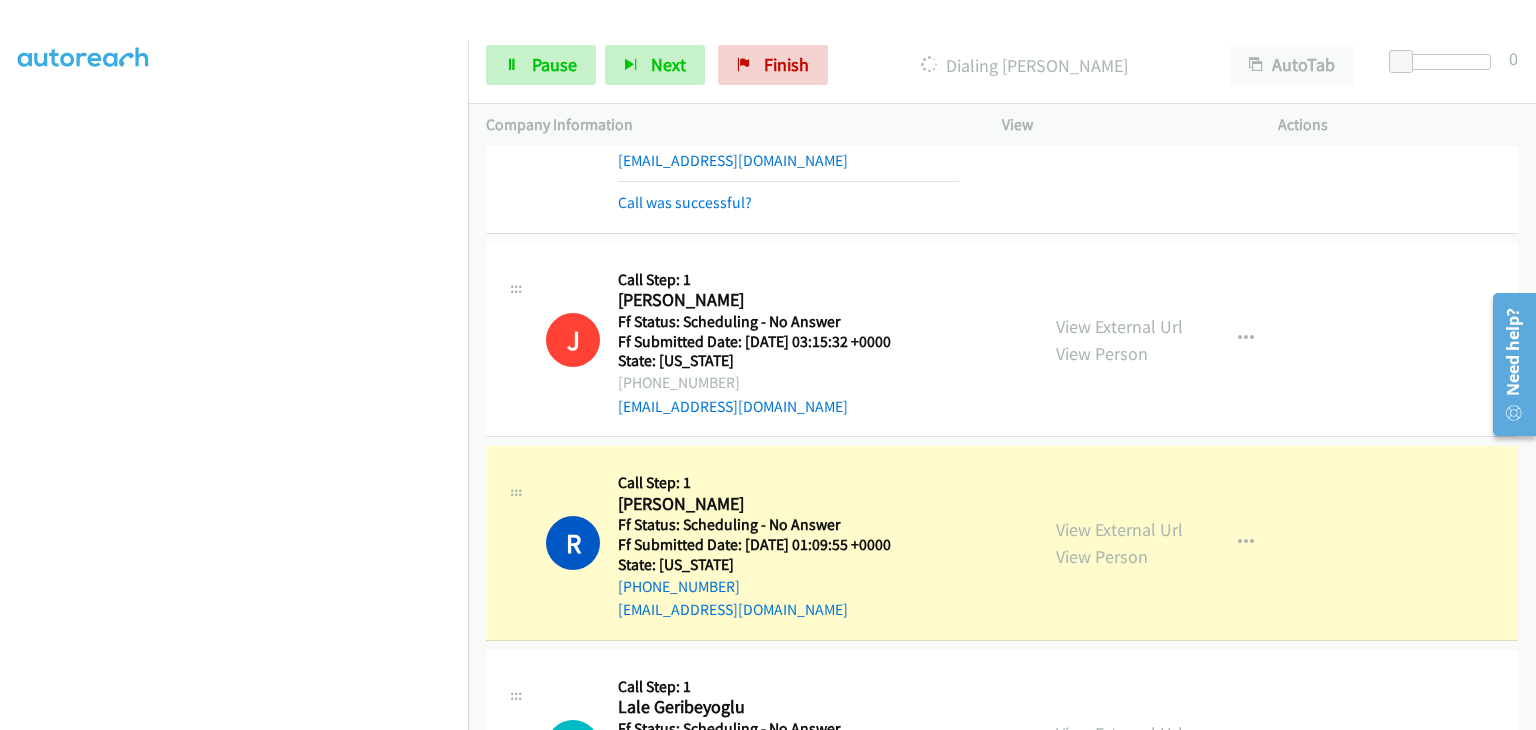 scroll, scrollTop: 392, scrollLeft: 0, axis: vertical 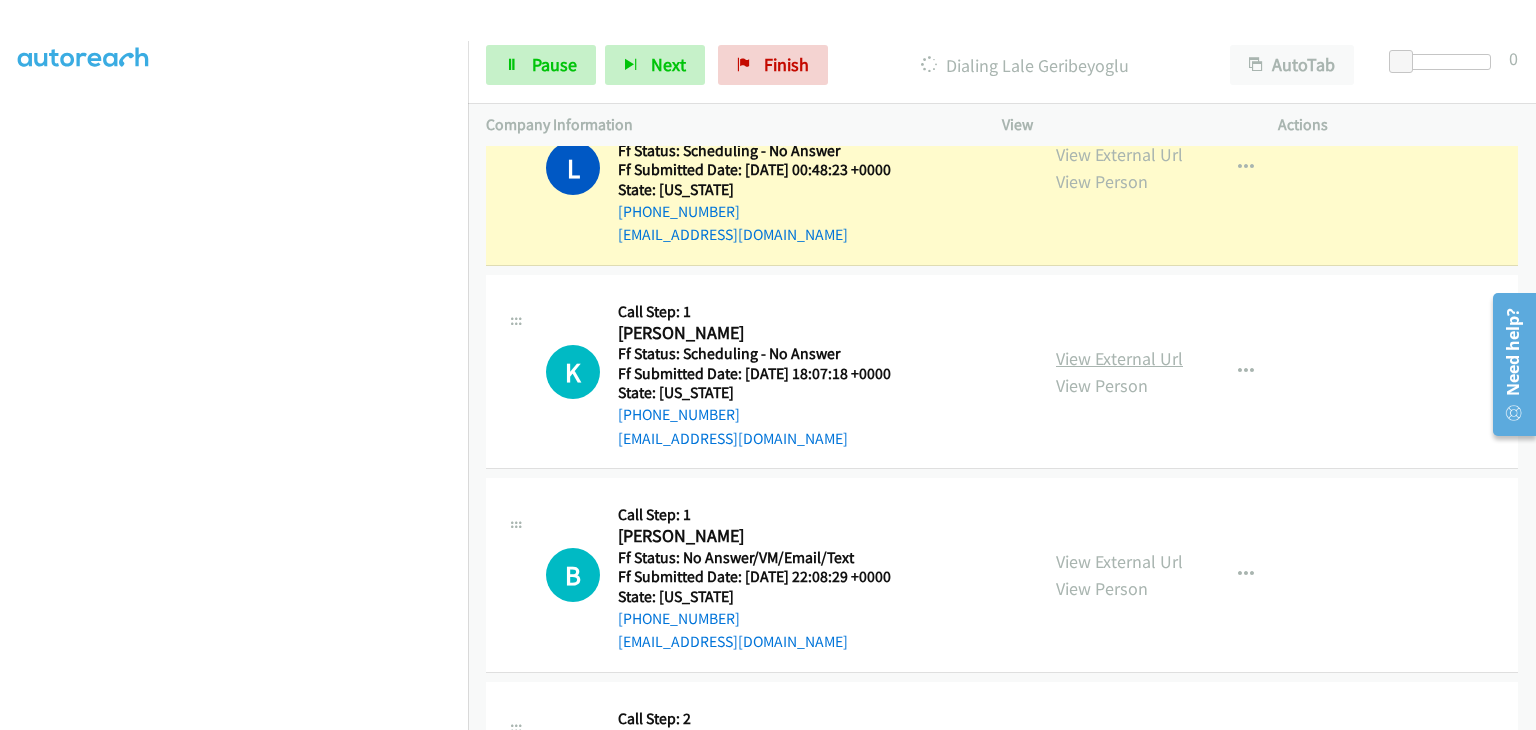 click on "View External Url" at bounding box center (1119, 358) 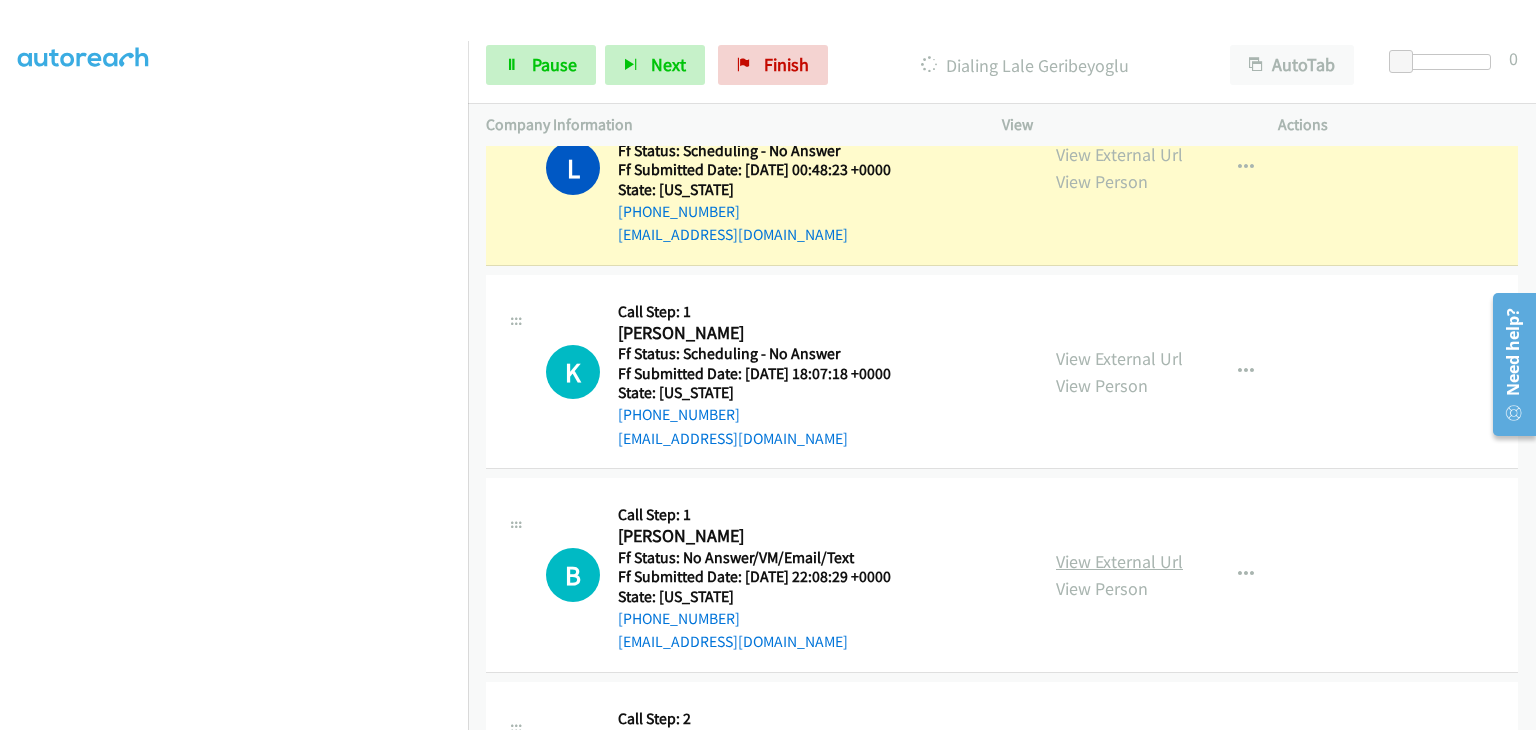 click on "View External Url" at bounding box center [1119, 561] 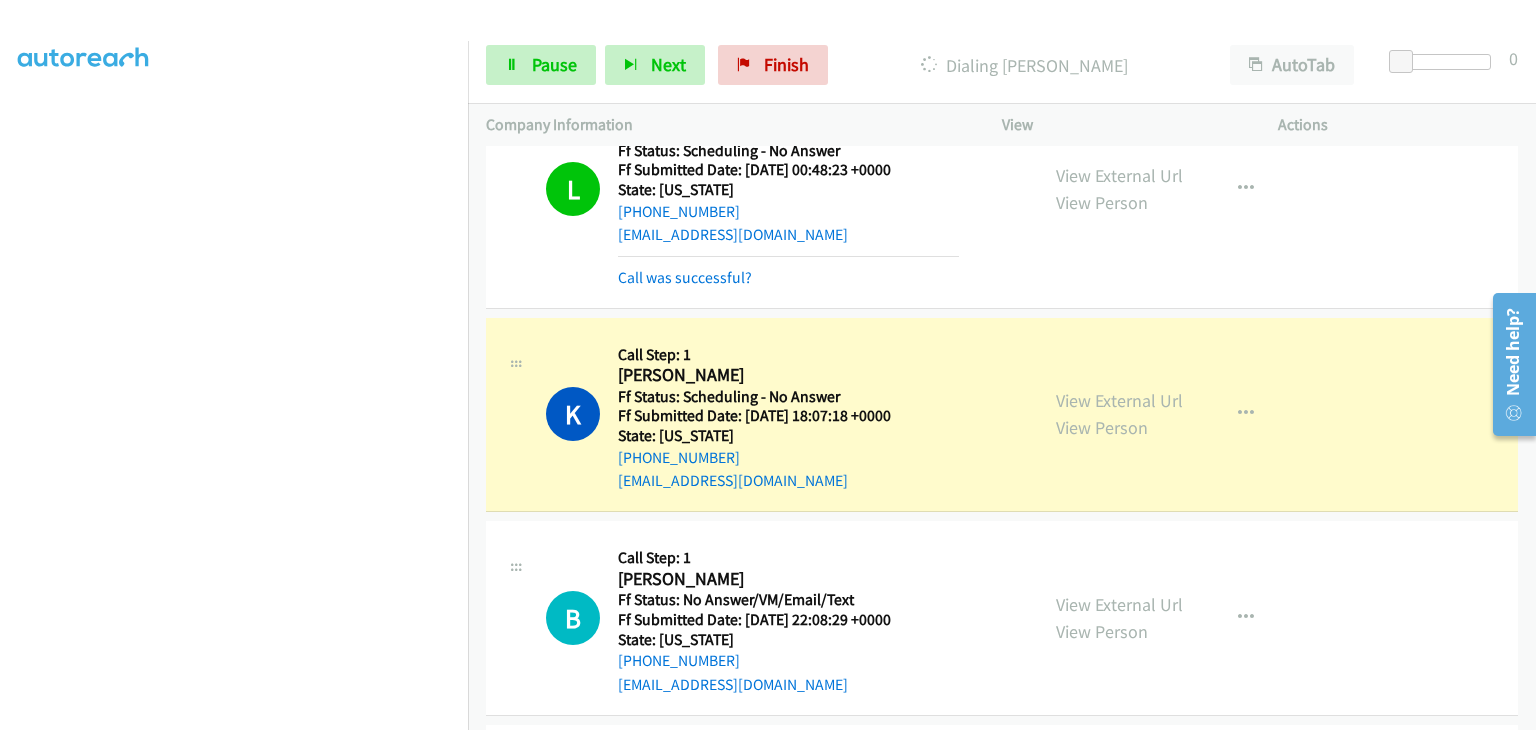 scroll, scrollTop: 1043, scrollLeft: 0, axis: vertical 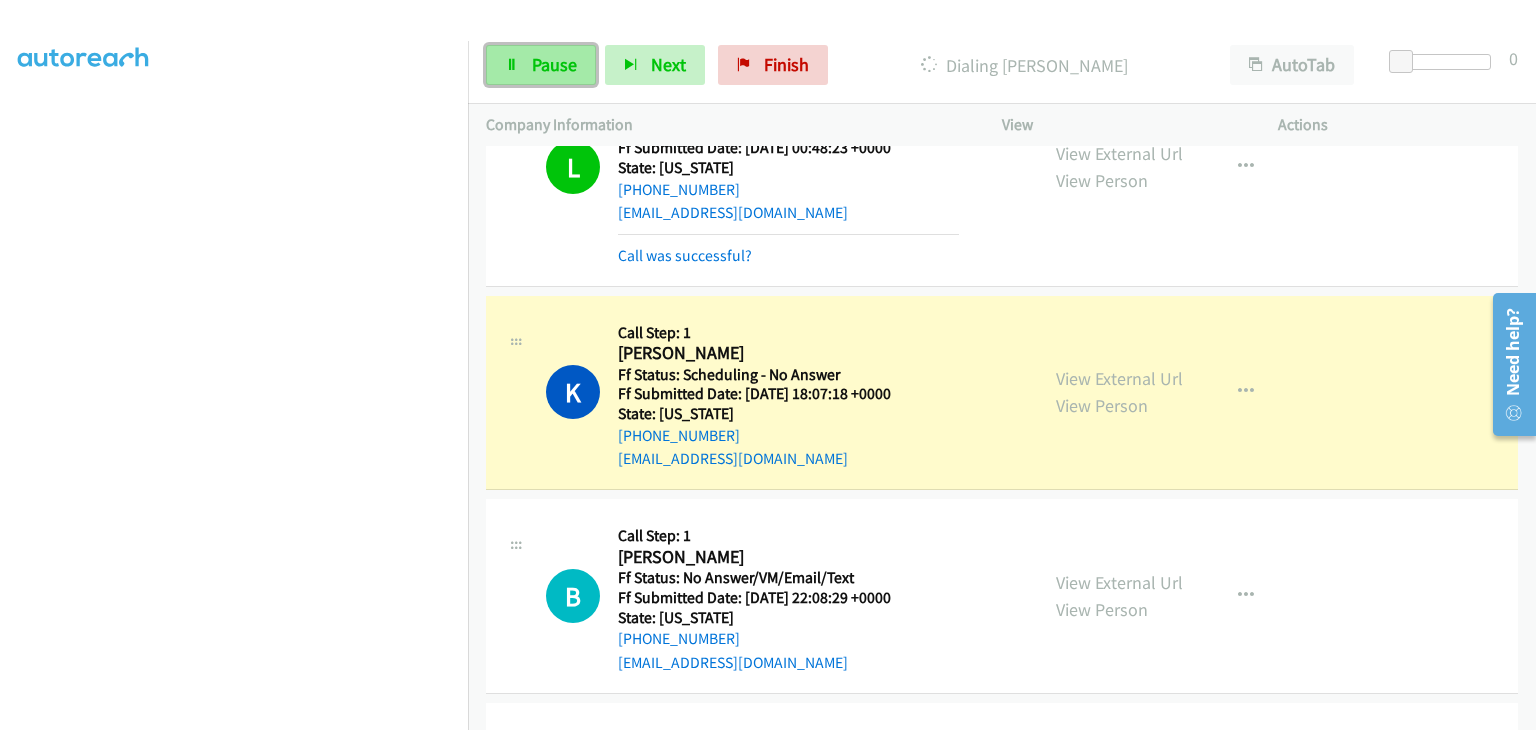 click on "Pause" at bounding box center [554, 64] 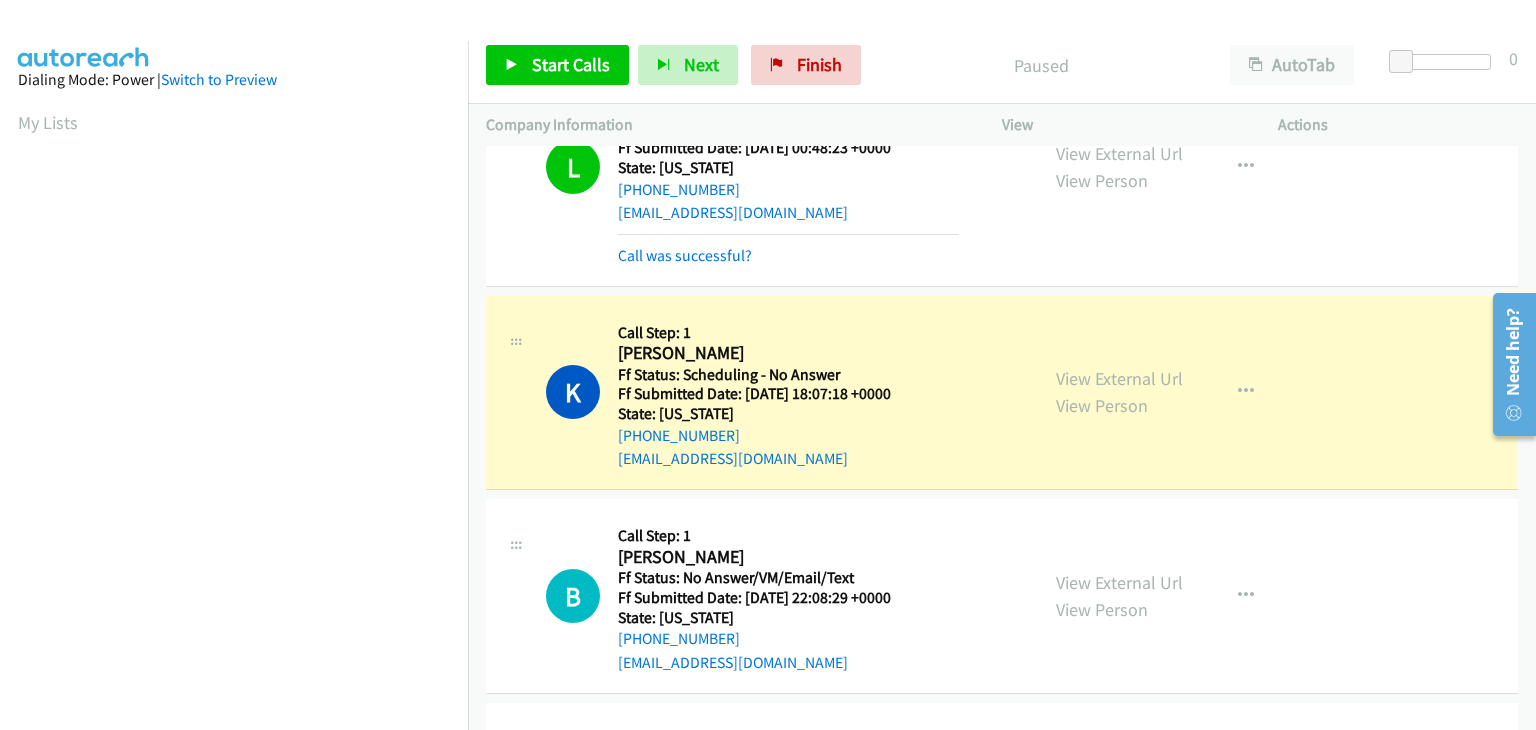 scroll, scrollTop: 392, scrollLeft: 0, axis: vertical 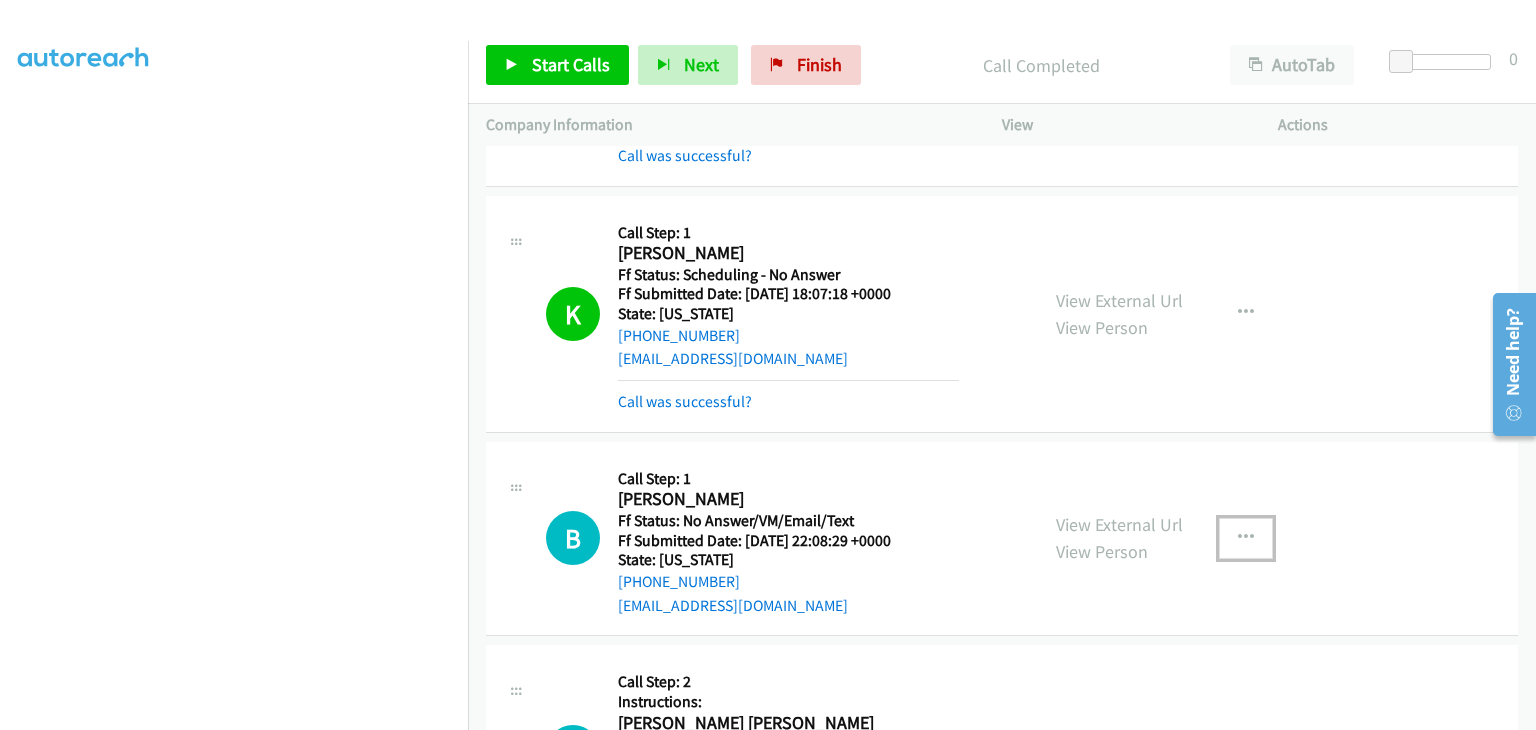 click at bounding box center [1246, 538] 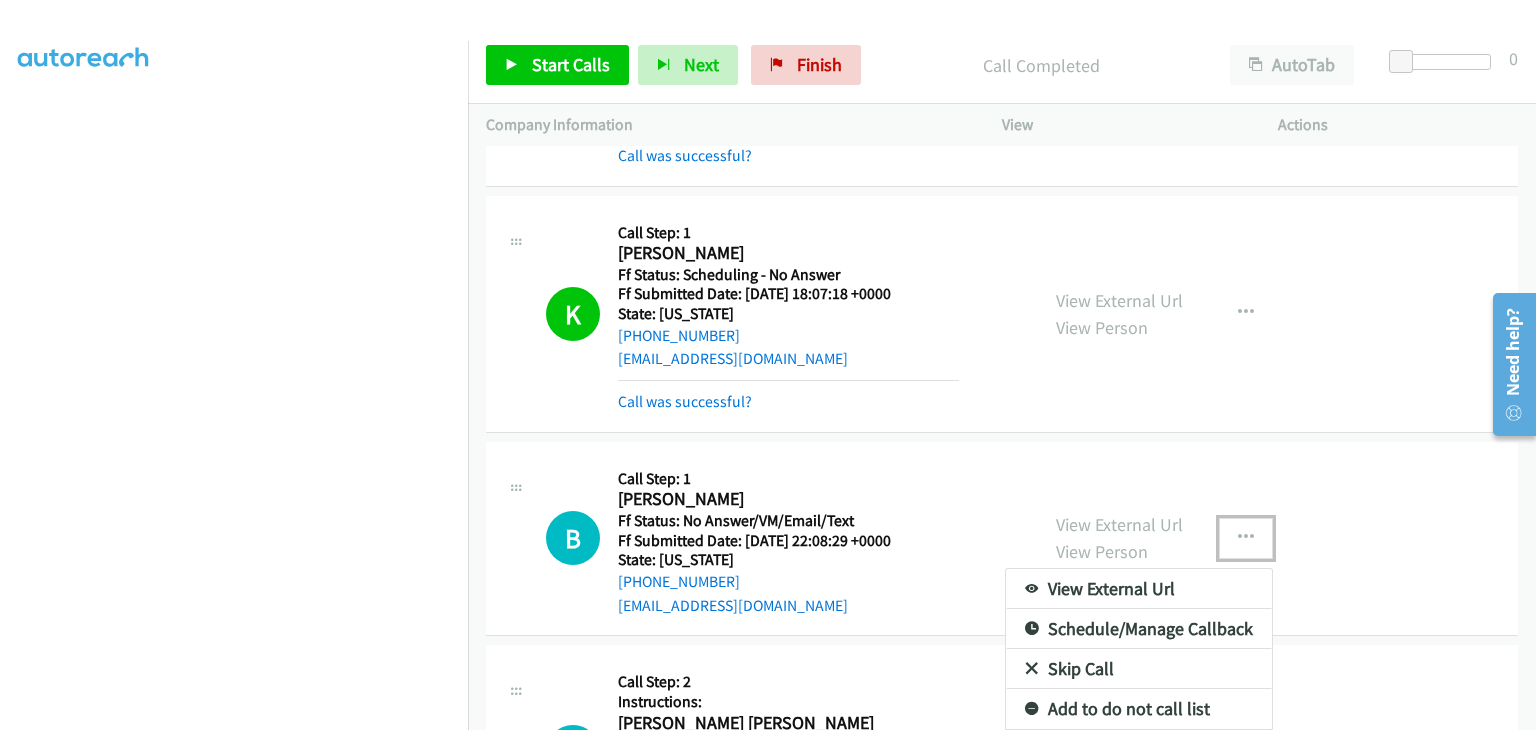 click on "Skip Call" at bounding box center [1139, 669] 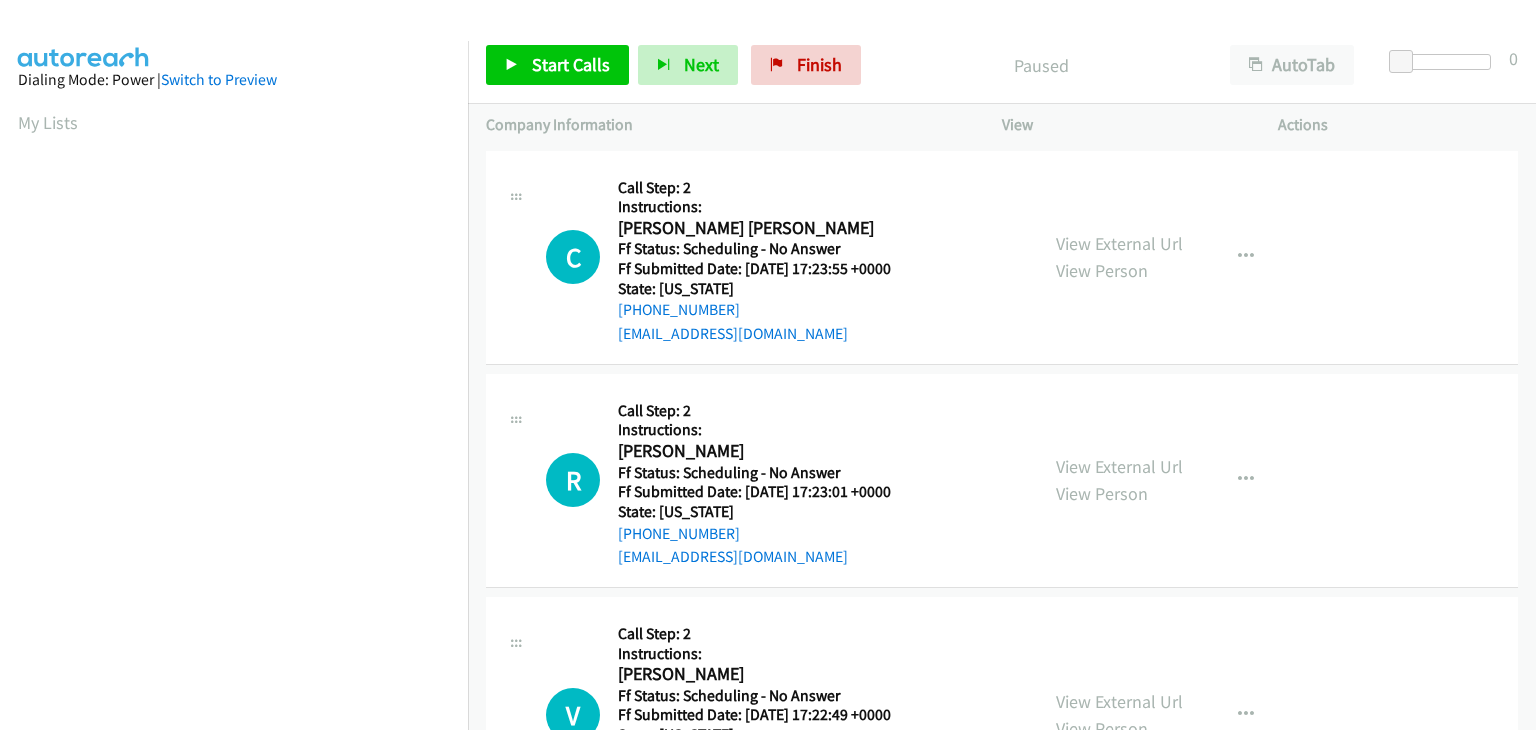 scroll, scrollTop: 0, scrollLeft: 0, axis: both 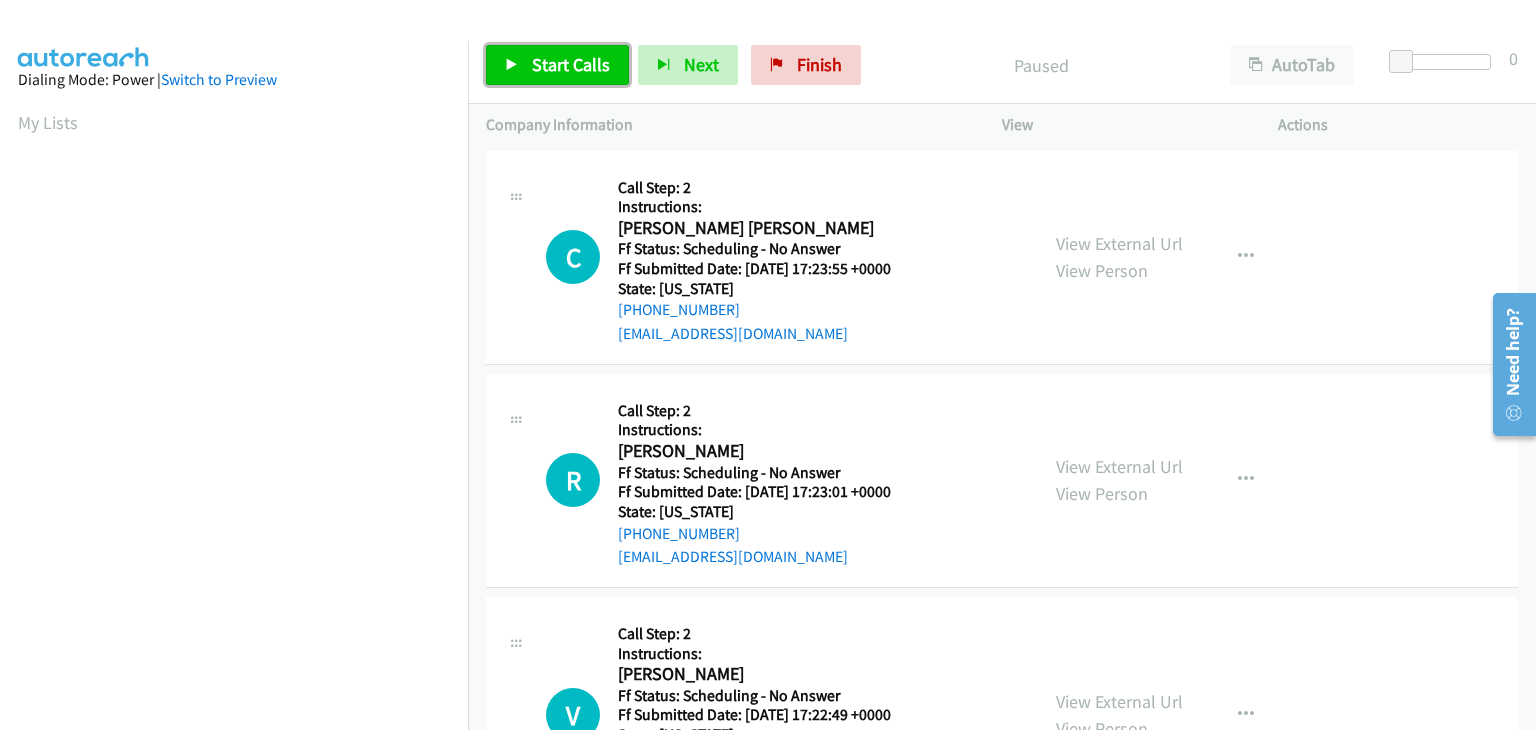 click on "Start Calls" at bounding box center (557, 65) 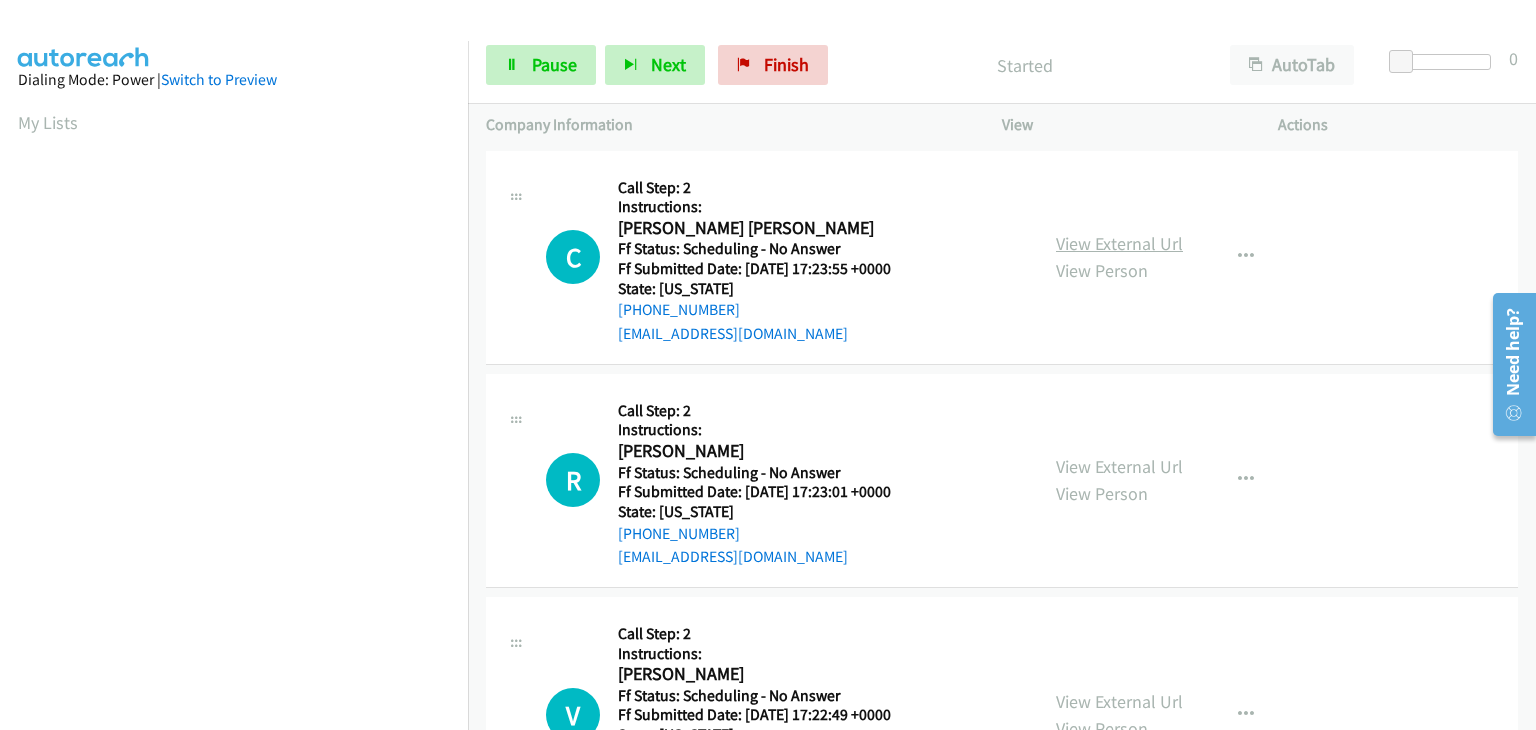 click on "View External Url" at bounding box center [1119, 243] 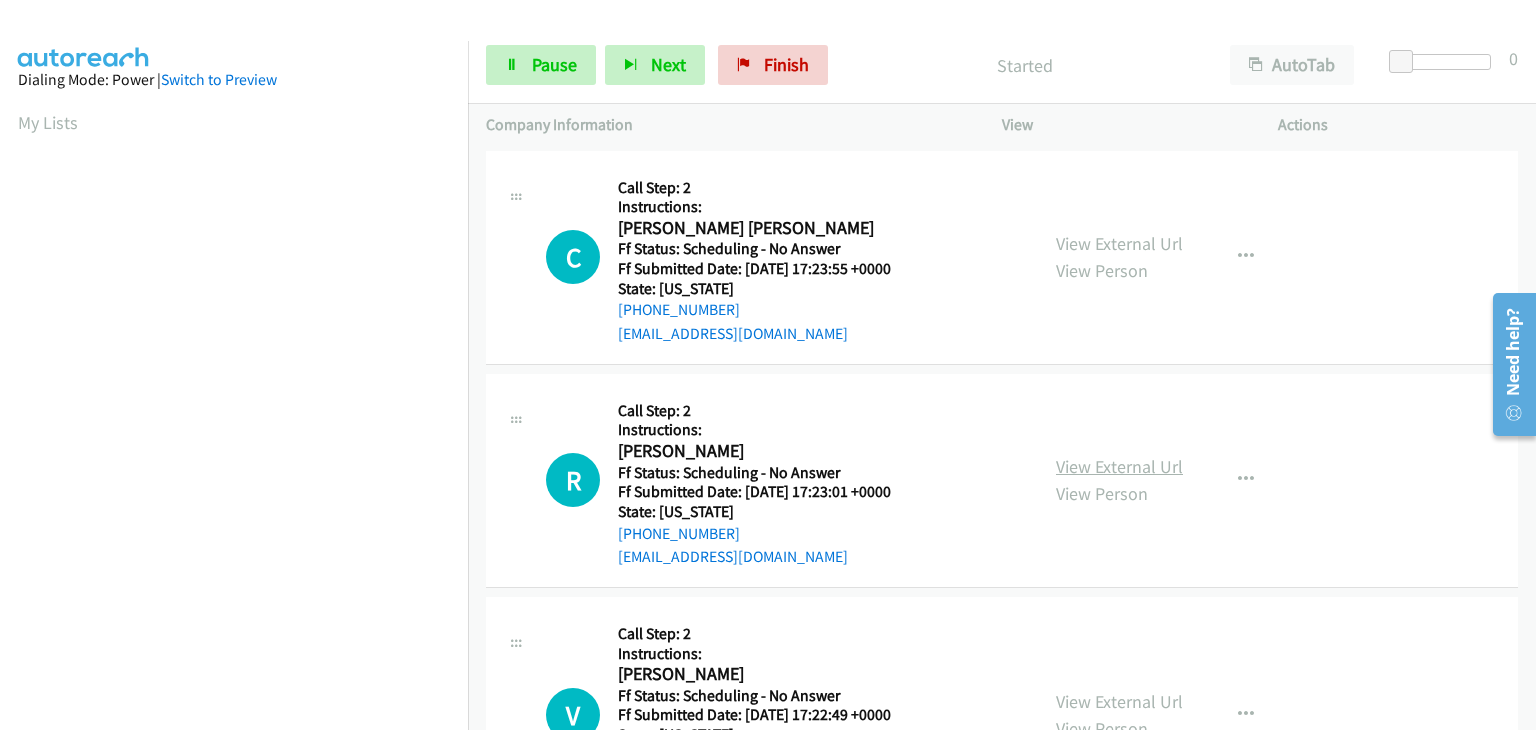 click on "View External Url" at bounding box center (1119, 466) 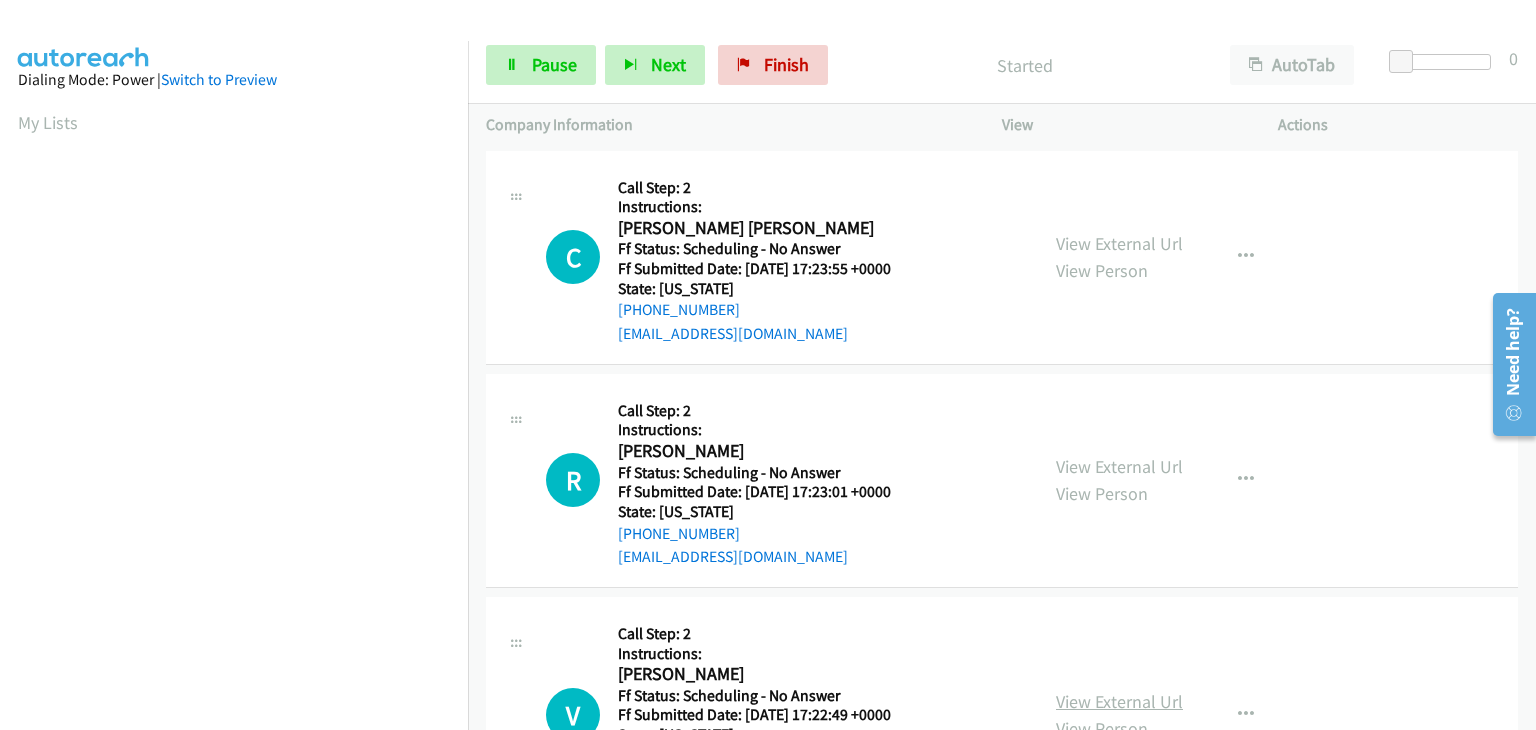 click on "View External Url" at bounding box center (1119, 701) 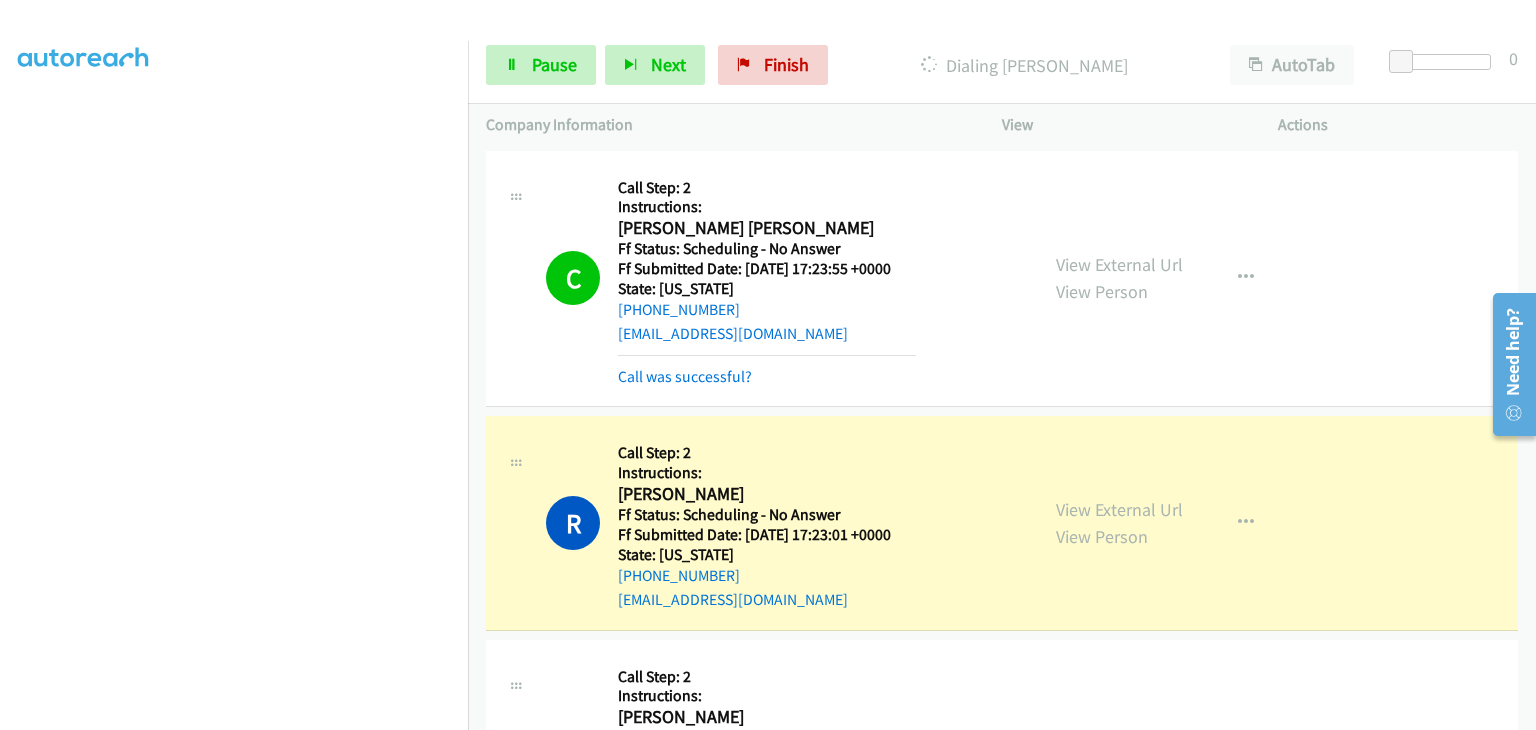 scroll, scrollTop: 392, scrollLeft: 0, axis: vertical 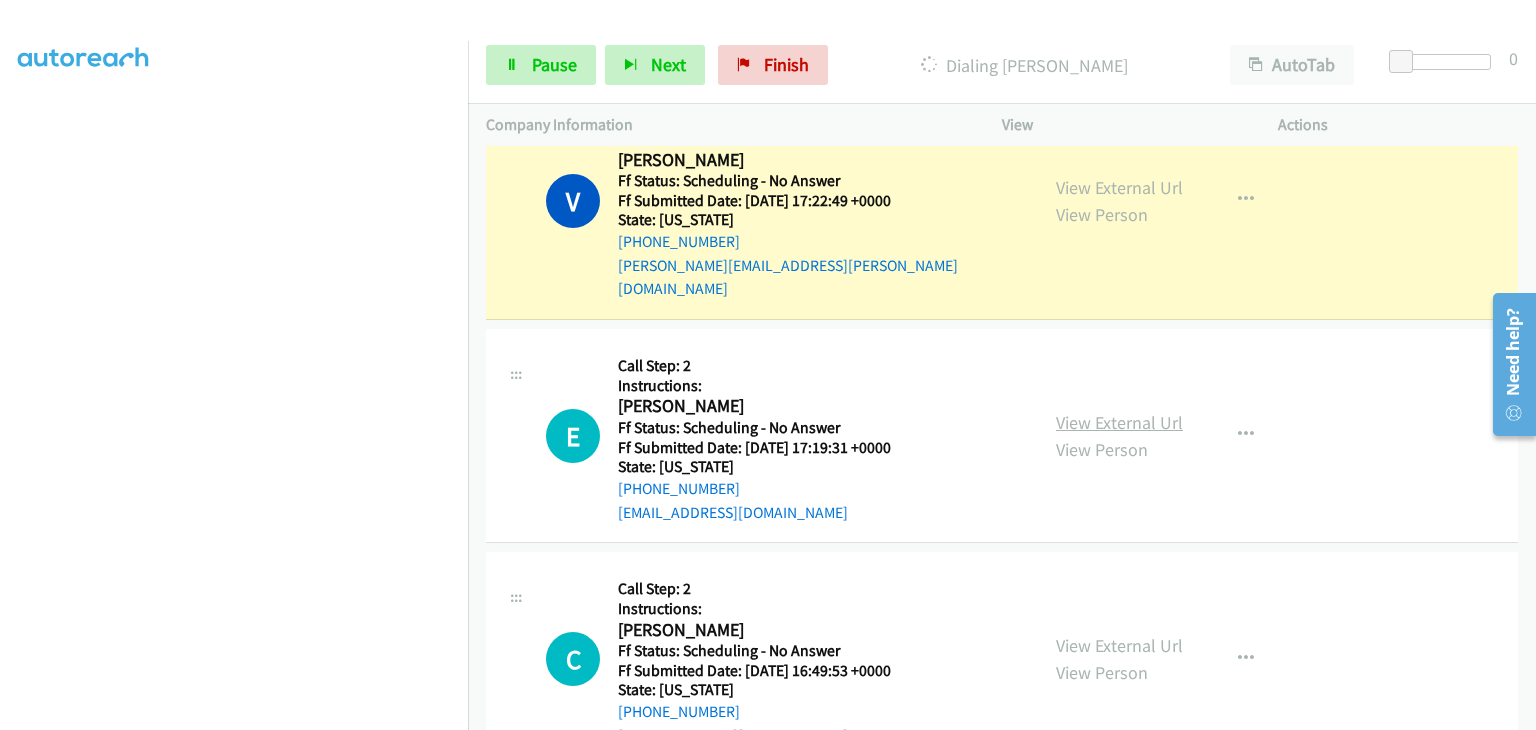 click on "View External Url" at bounding box center (1119, 422) 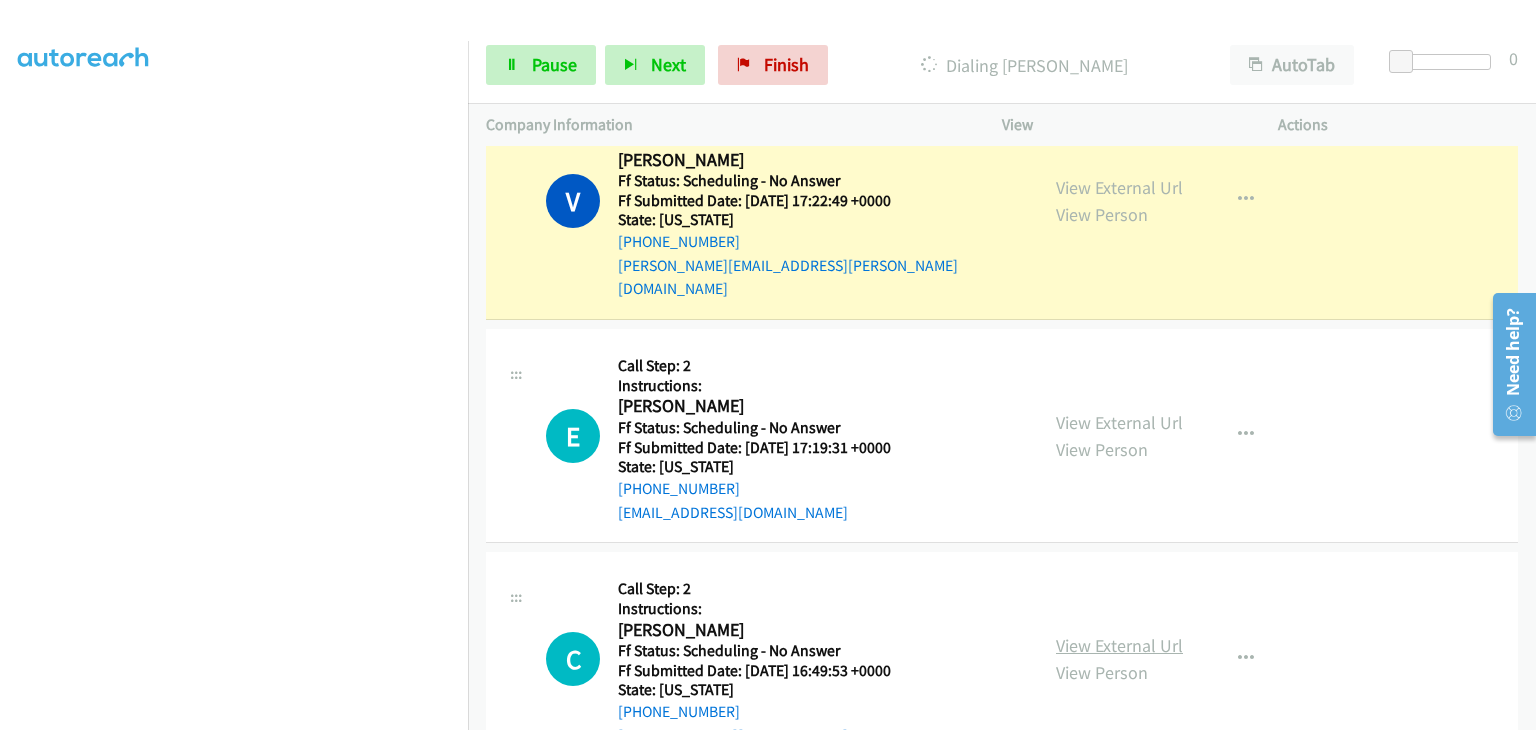 click on "View External Url" at bounding box center (1119, 645) 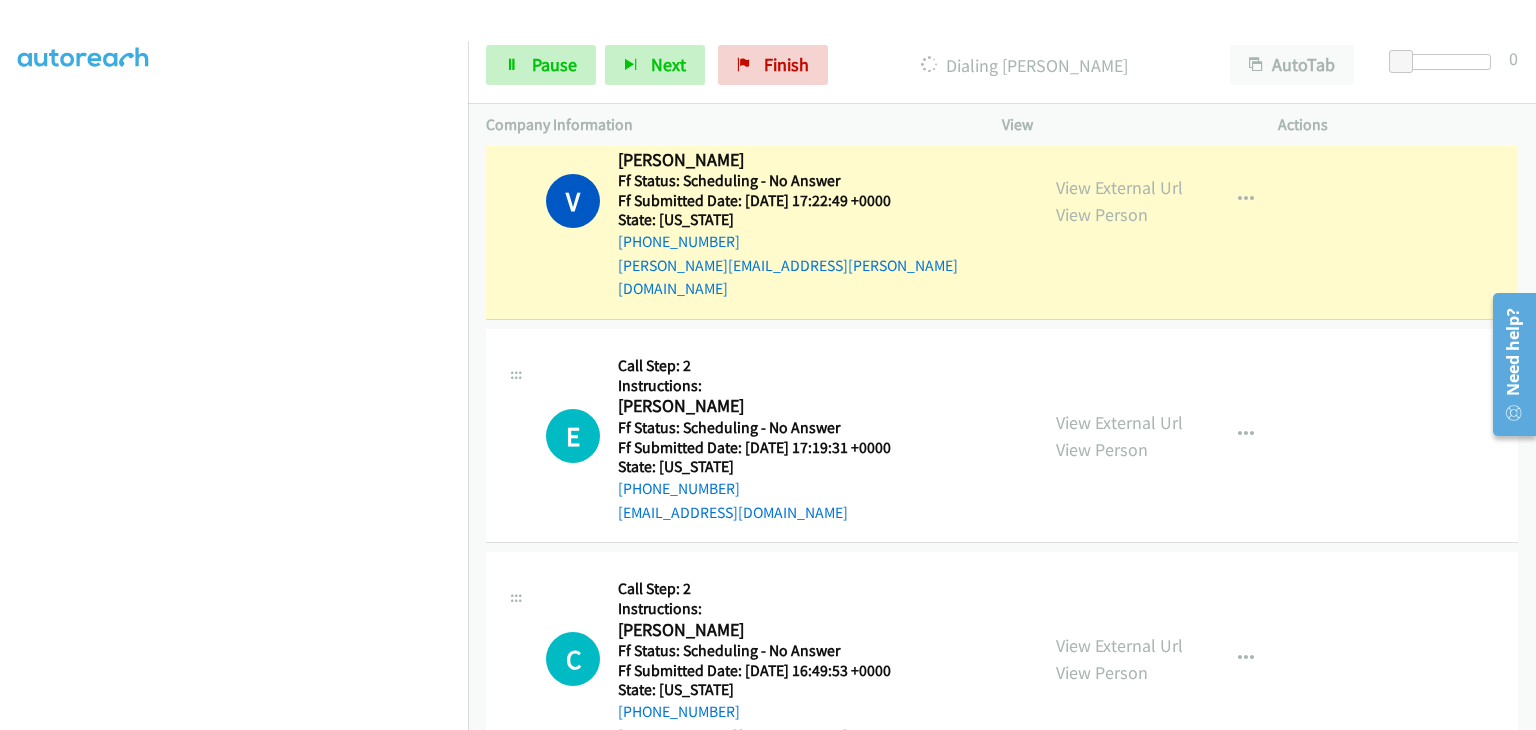 scroll, scrollTop: 392, scrollLeft: 0, axis: vertical 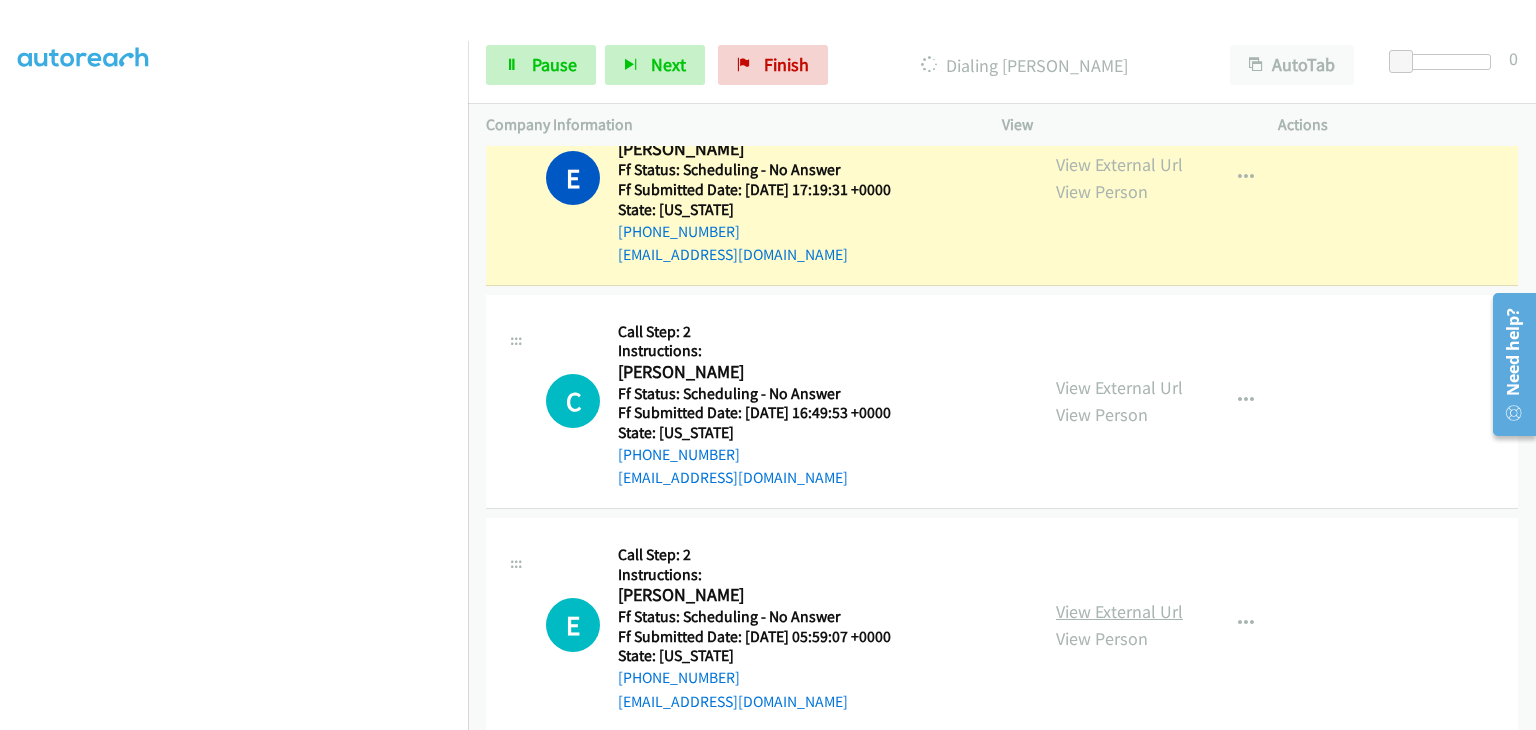 click on "View External Url" at bounding box center (1119, 611) 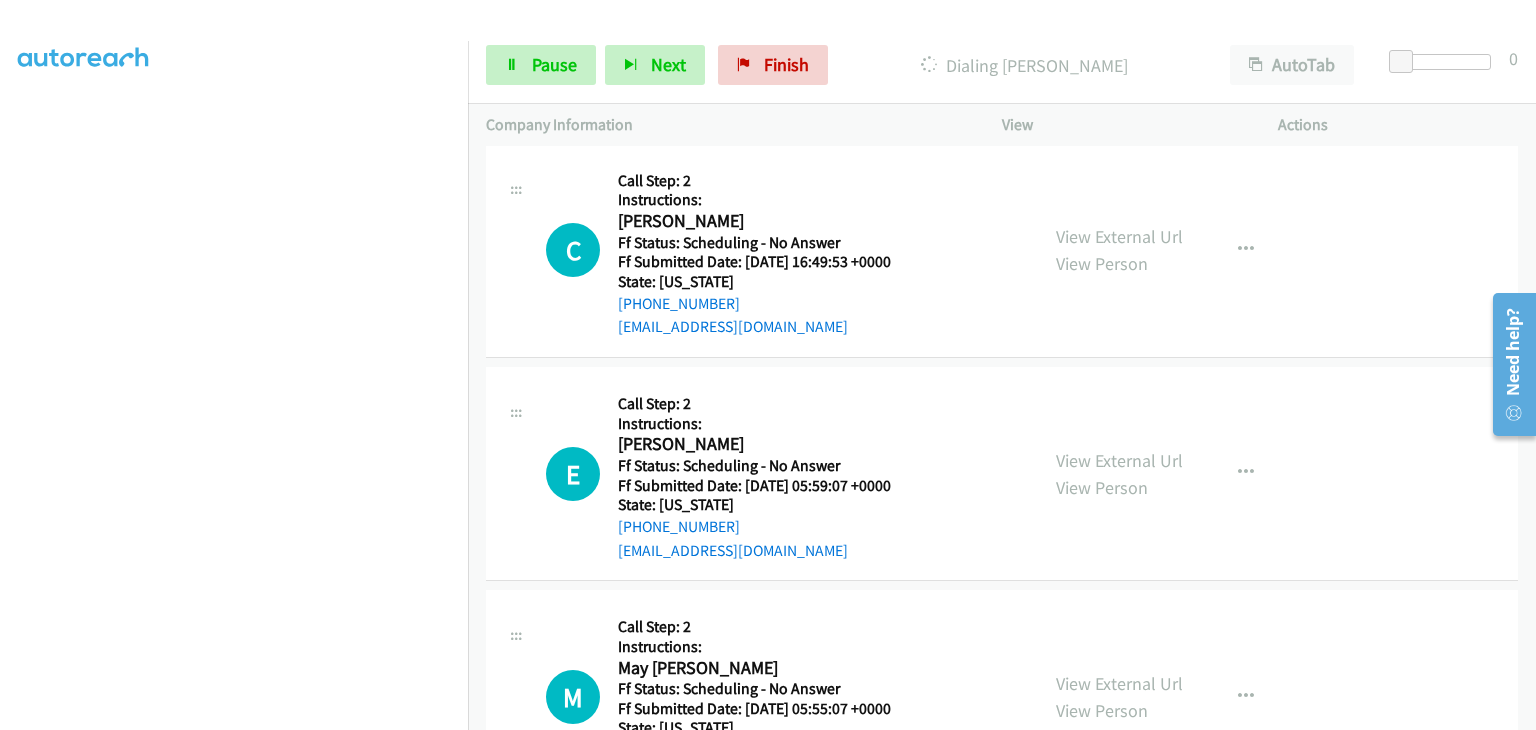 scroll, scrollTop: 1100, scrollLeft: 0, axis: vertical 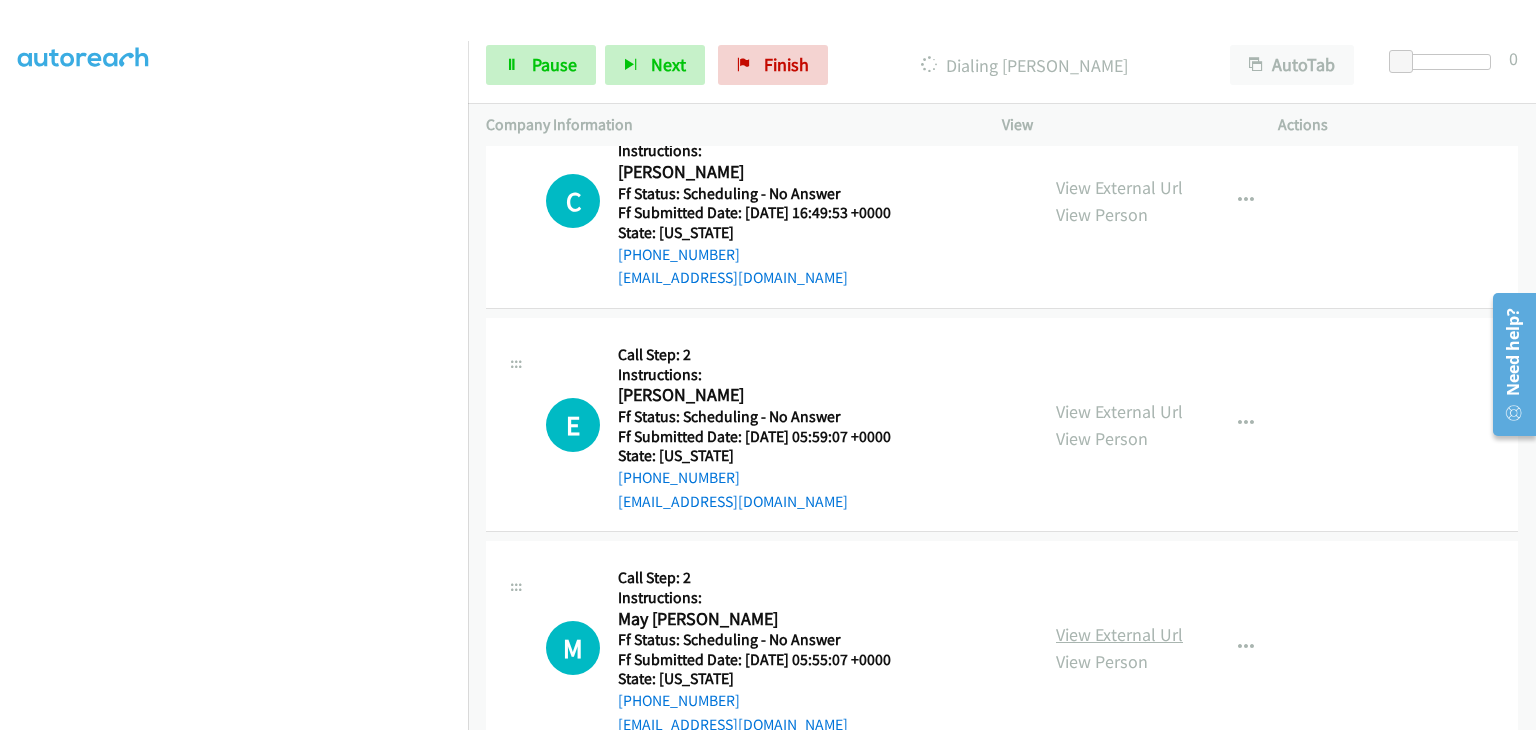 click on "View External Url" at bounding box center [1119, 634] 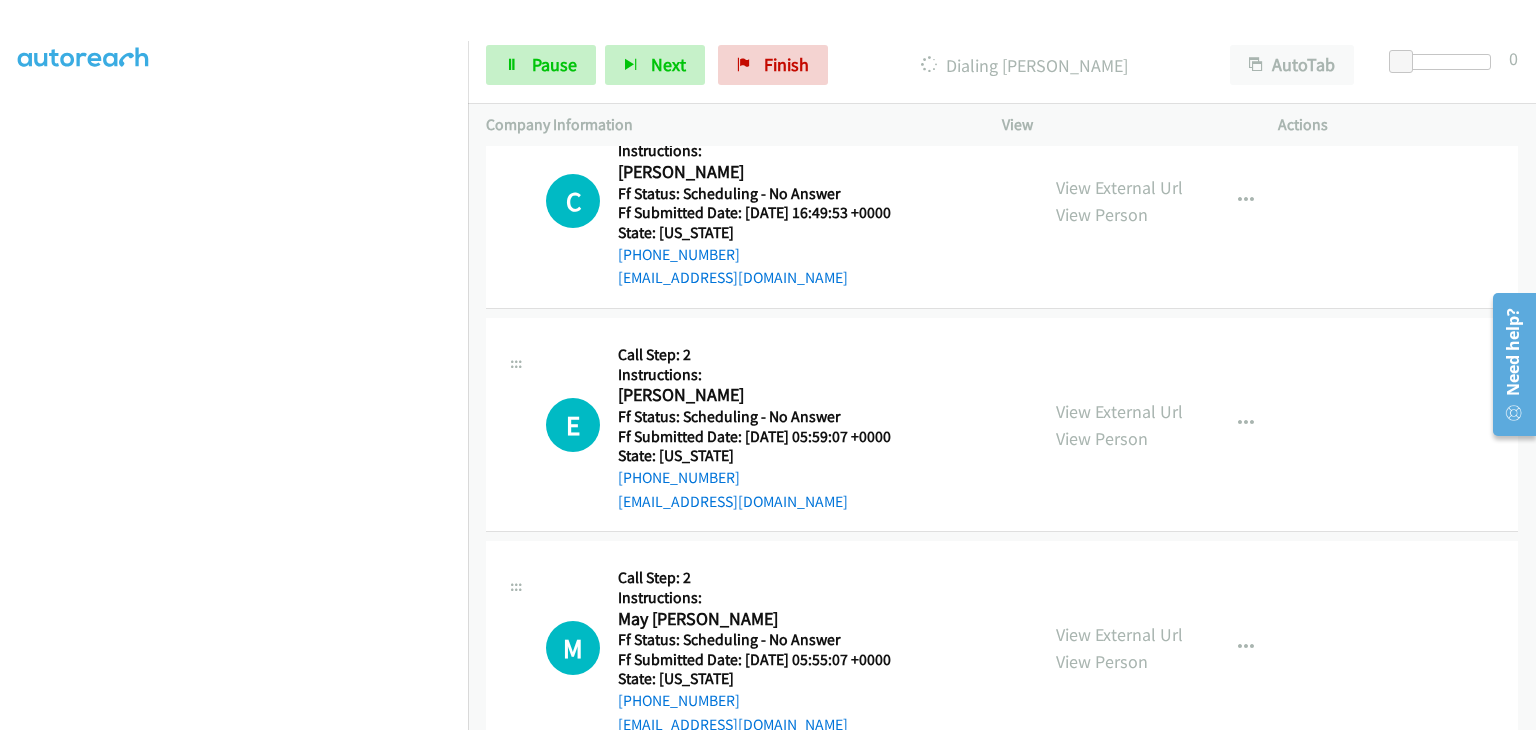scroll, scrollTop: 392, scrollLeft: 0, axis: vertical 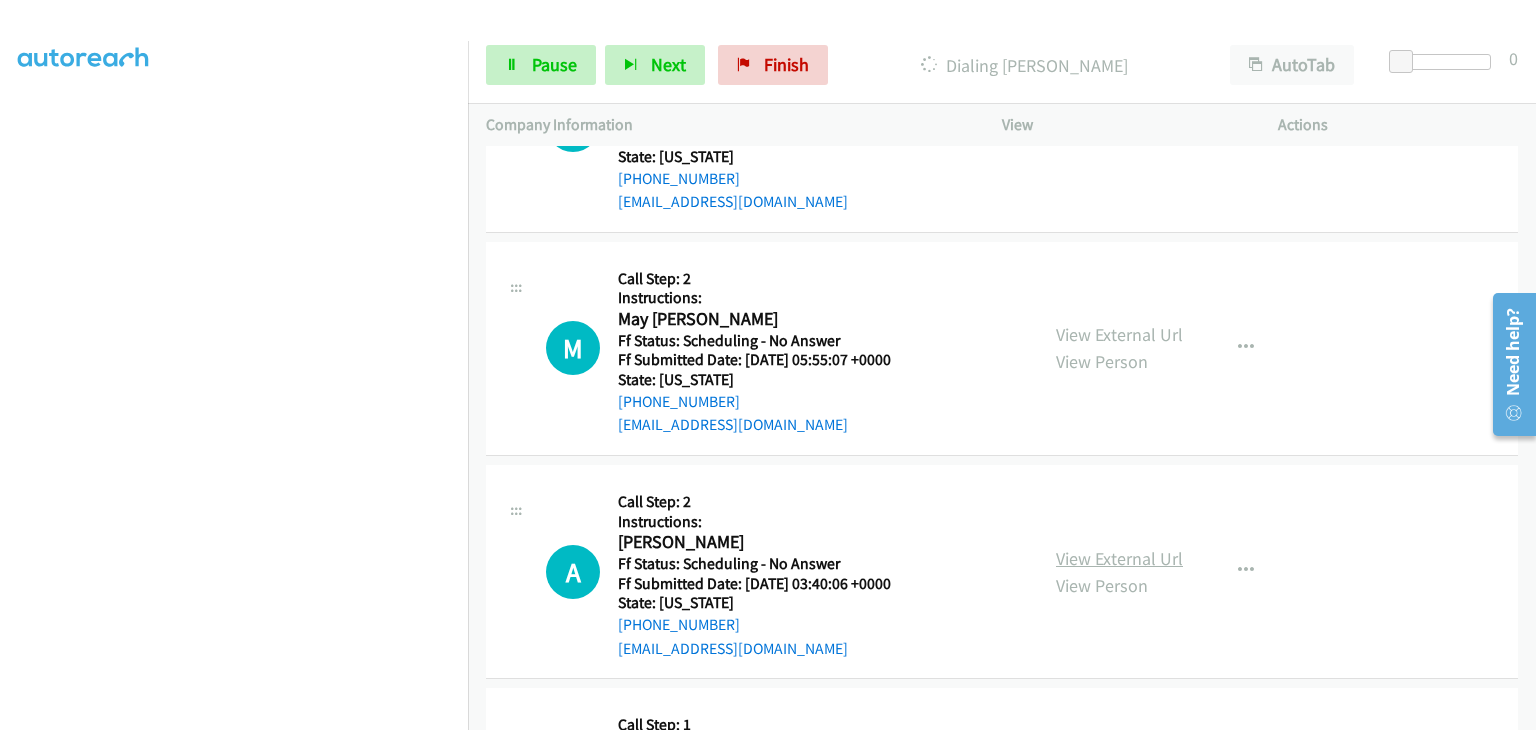 click on "View External Url" at bounding box center [1119, 558] 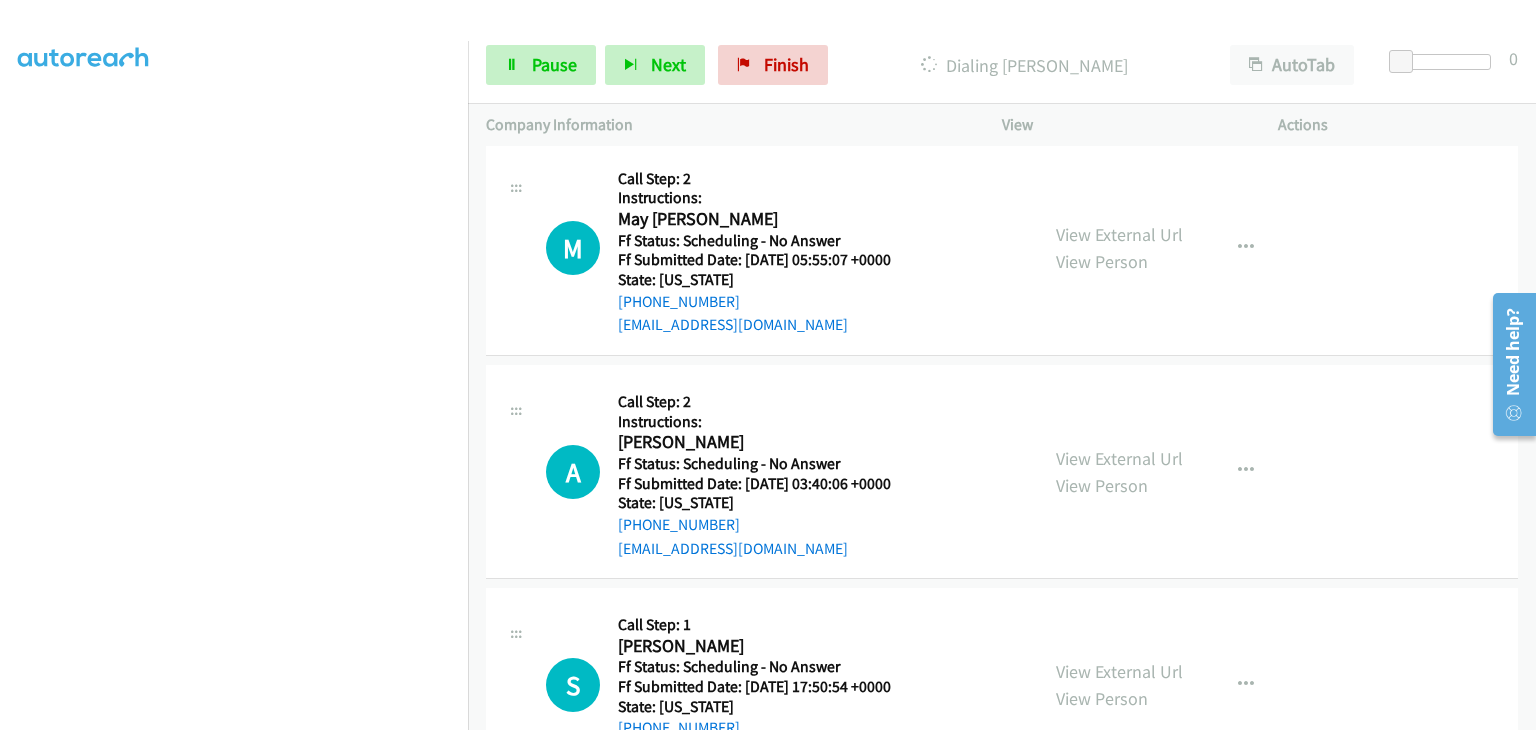 scroll, scrollTop: 1642, scrollLeft: 0, axis: vertical 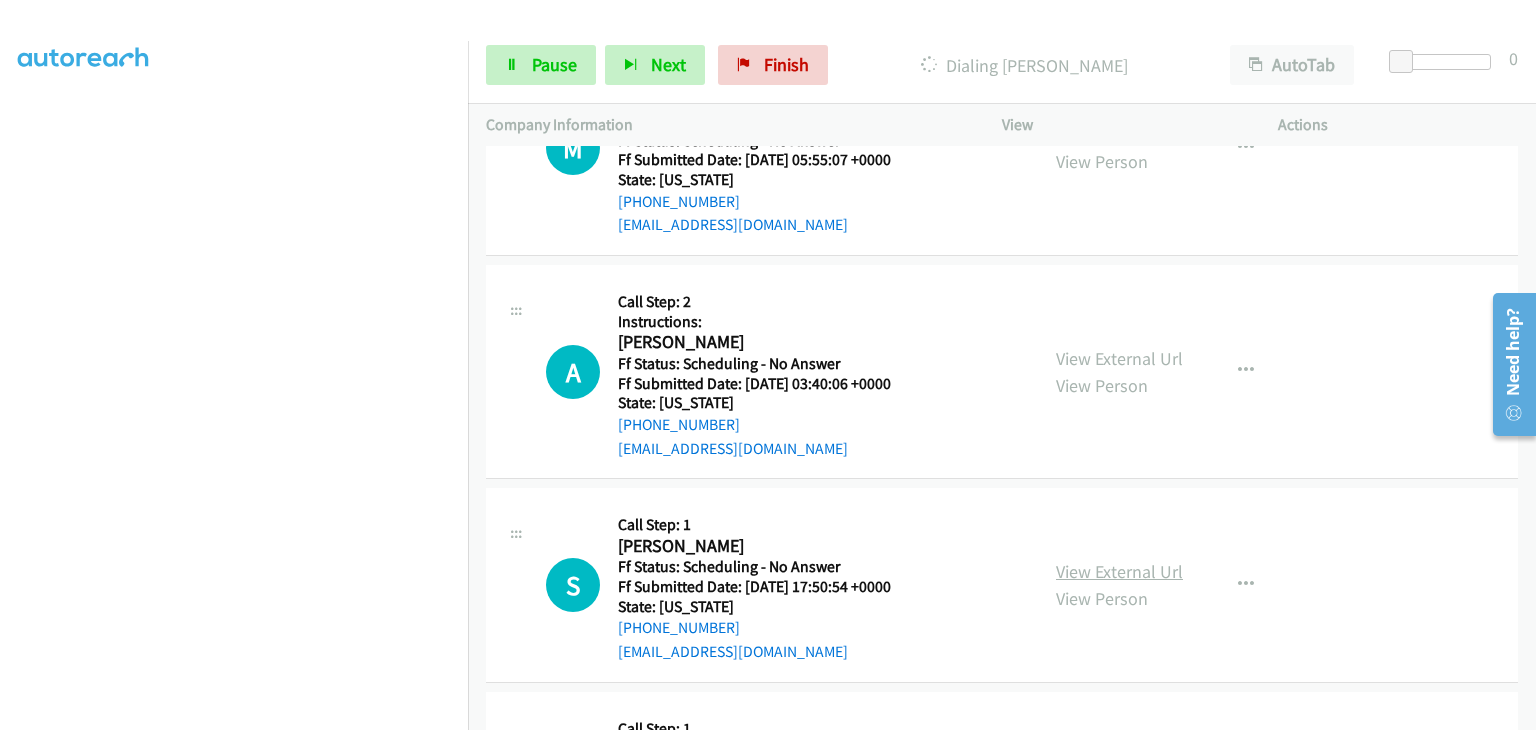 click on "View External Url" at bounding box center (1119, 571) 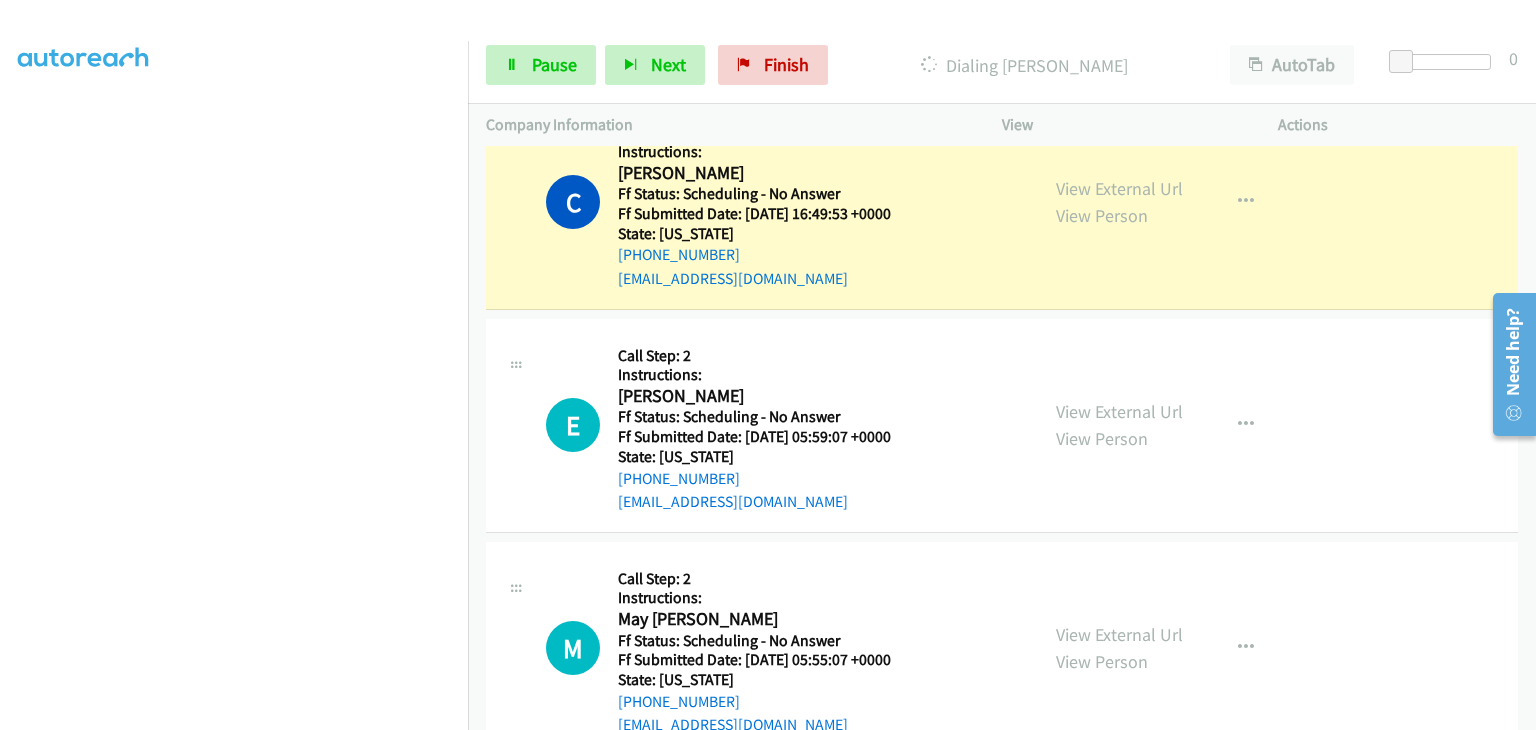 scroll, scrollTop: 1042, scrollLeft: 0, axis: vertical 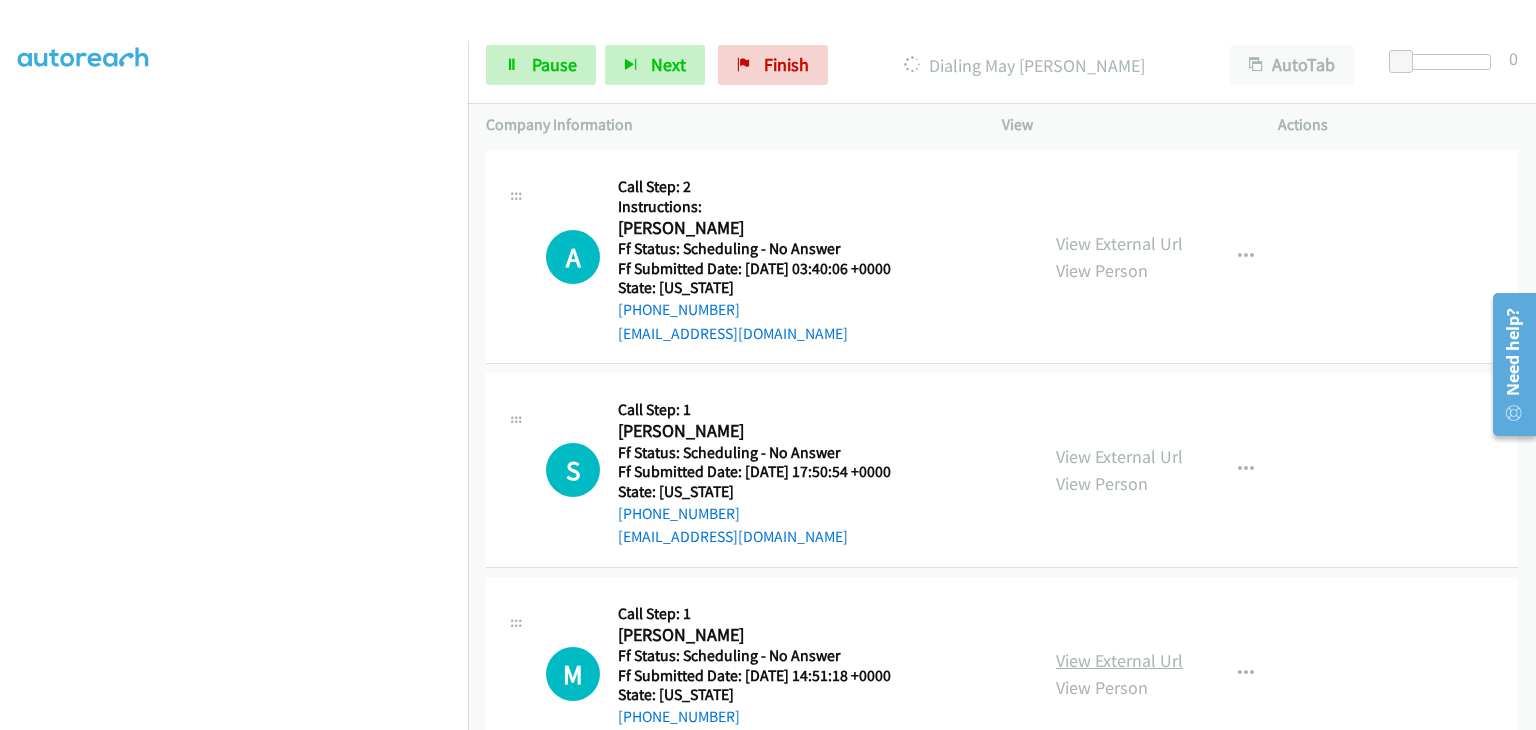 click on "View External Url" at bounding box center [1119, 660] 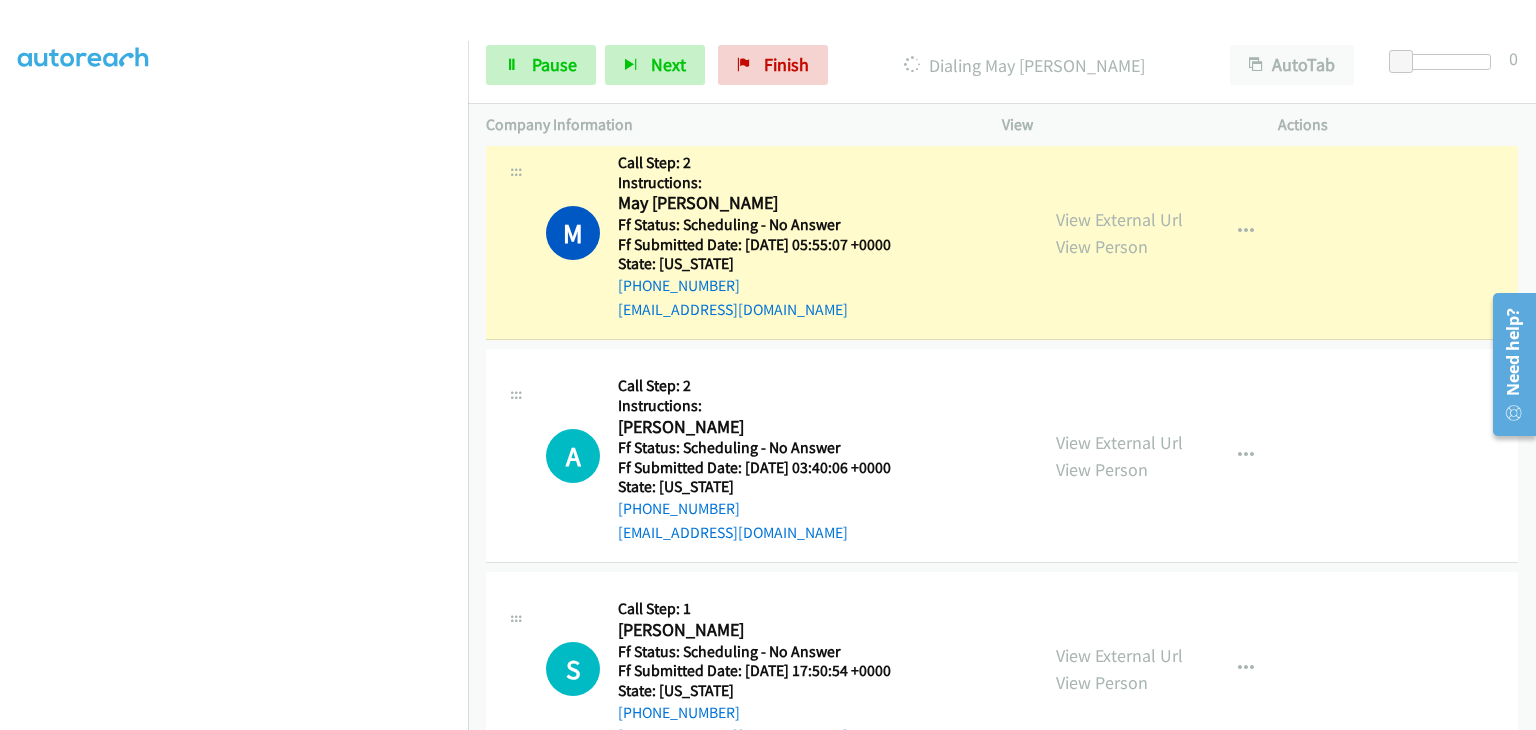 scroll, scrollTop: 1642, scrollLeft: 0, axis: vertical 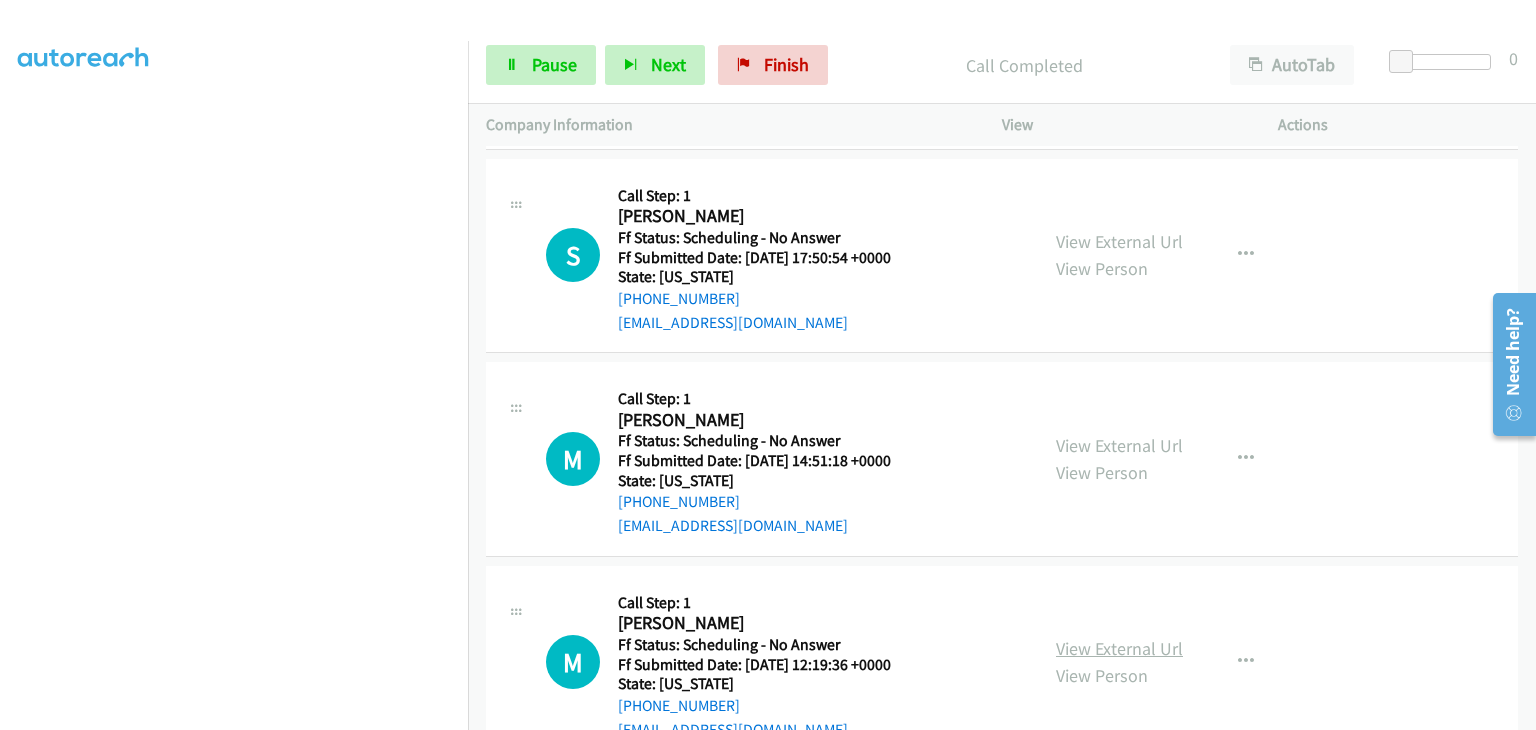 click on "View External Url" at bounding box center (1119, 648) 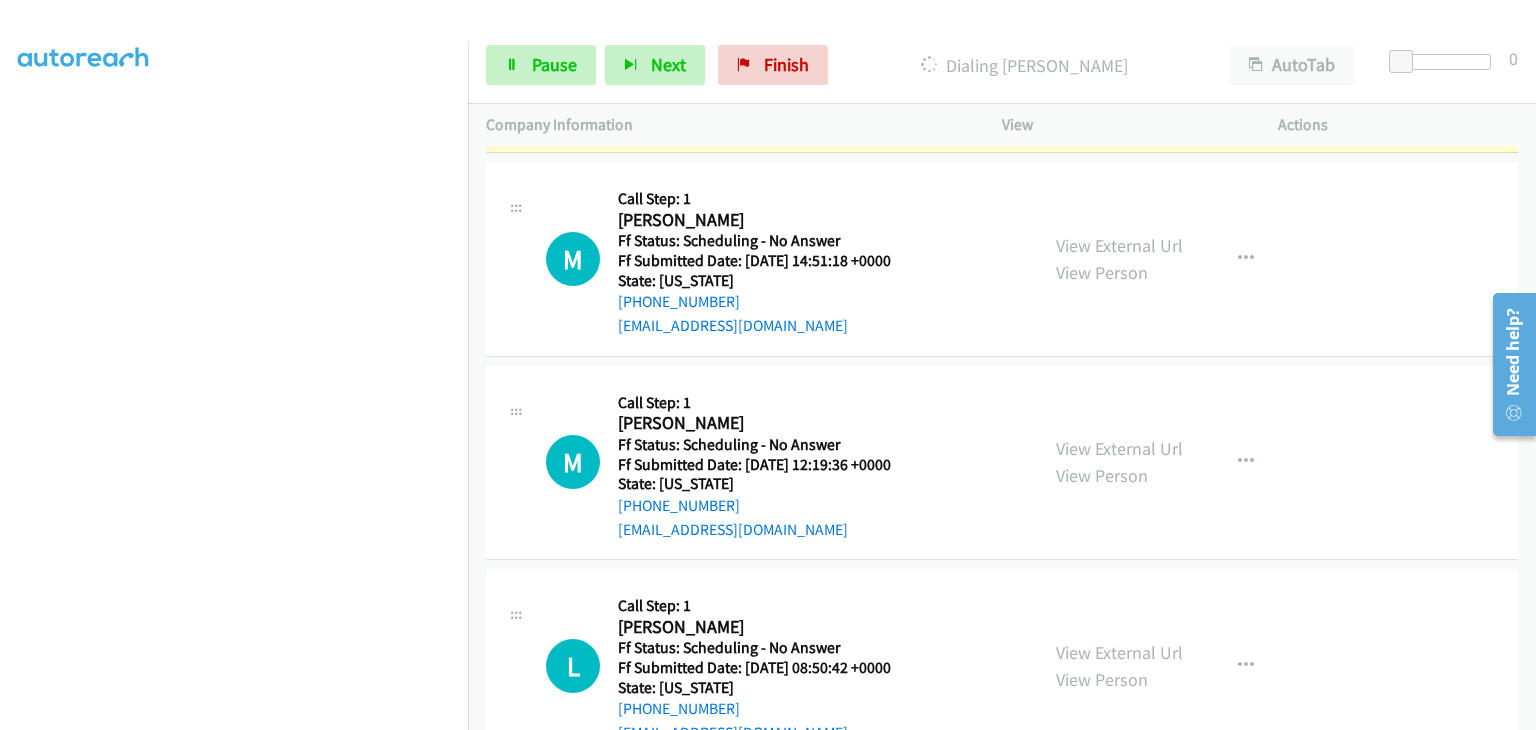 scroll, scrollTop: 2442, scrollLeft: 0, axis: vertical 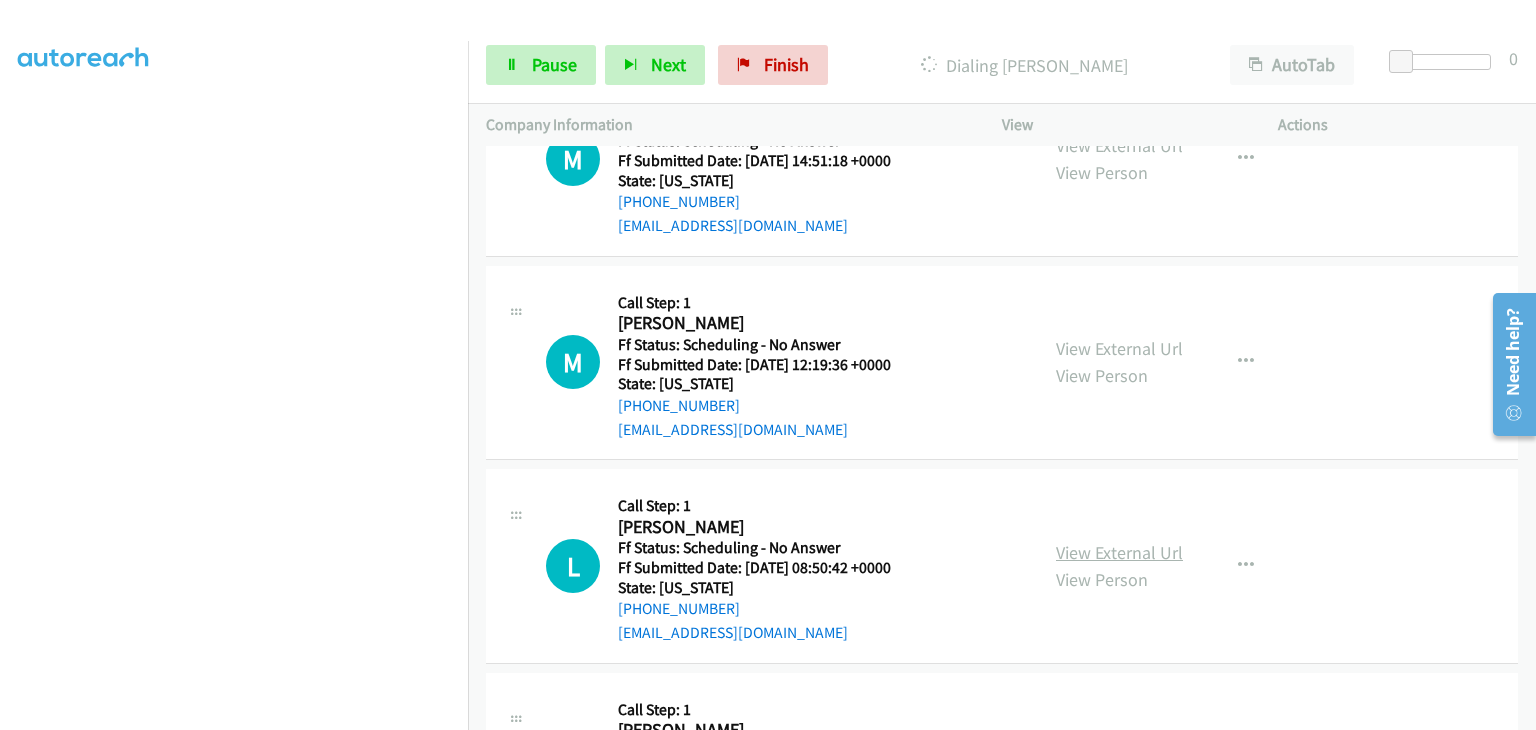 click on "View External Url" at bounding box center (1119, 552) 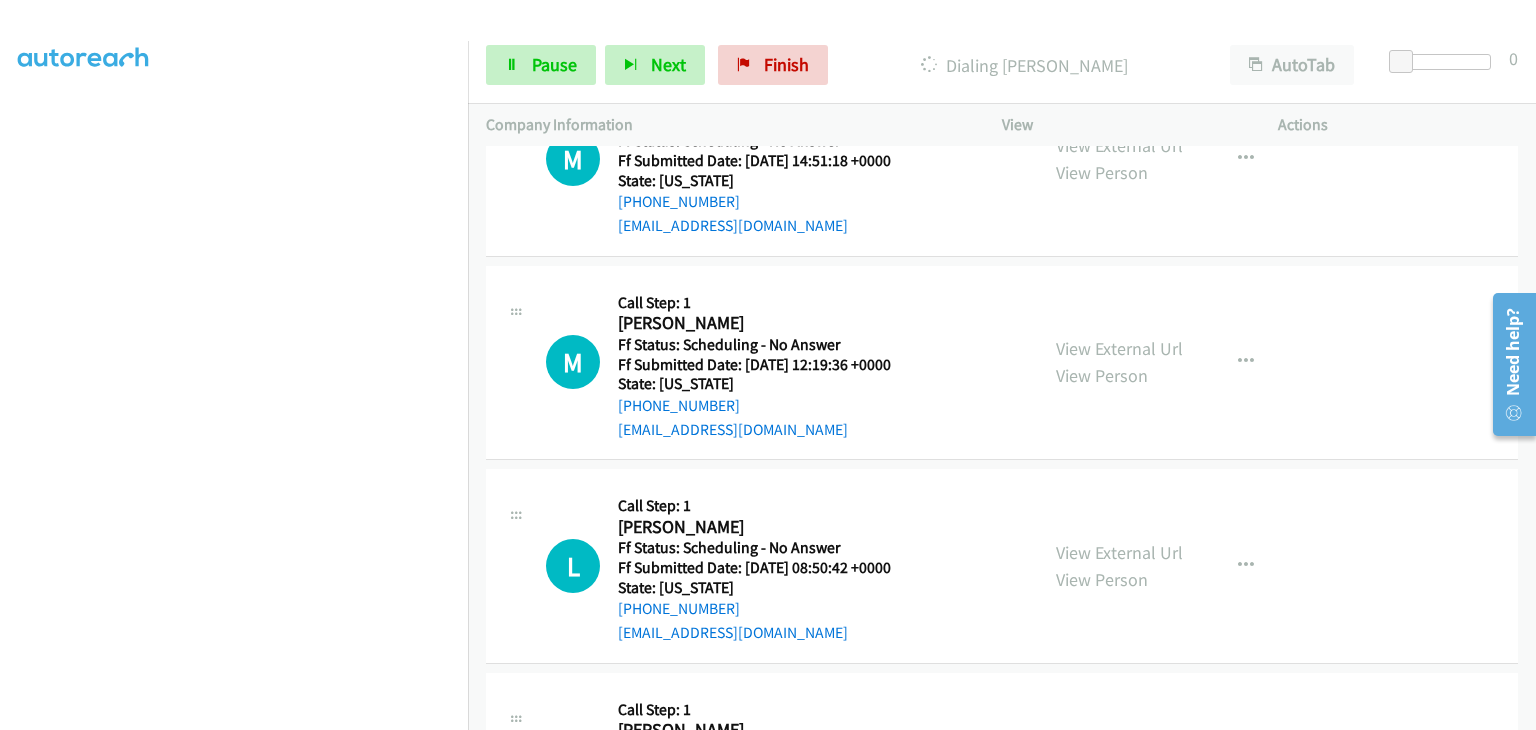 scroll, scrollTop: 2542, scrollLeft: 0, axis: vertical 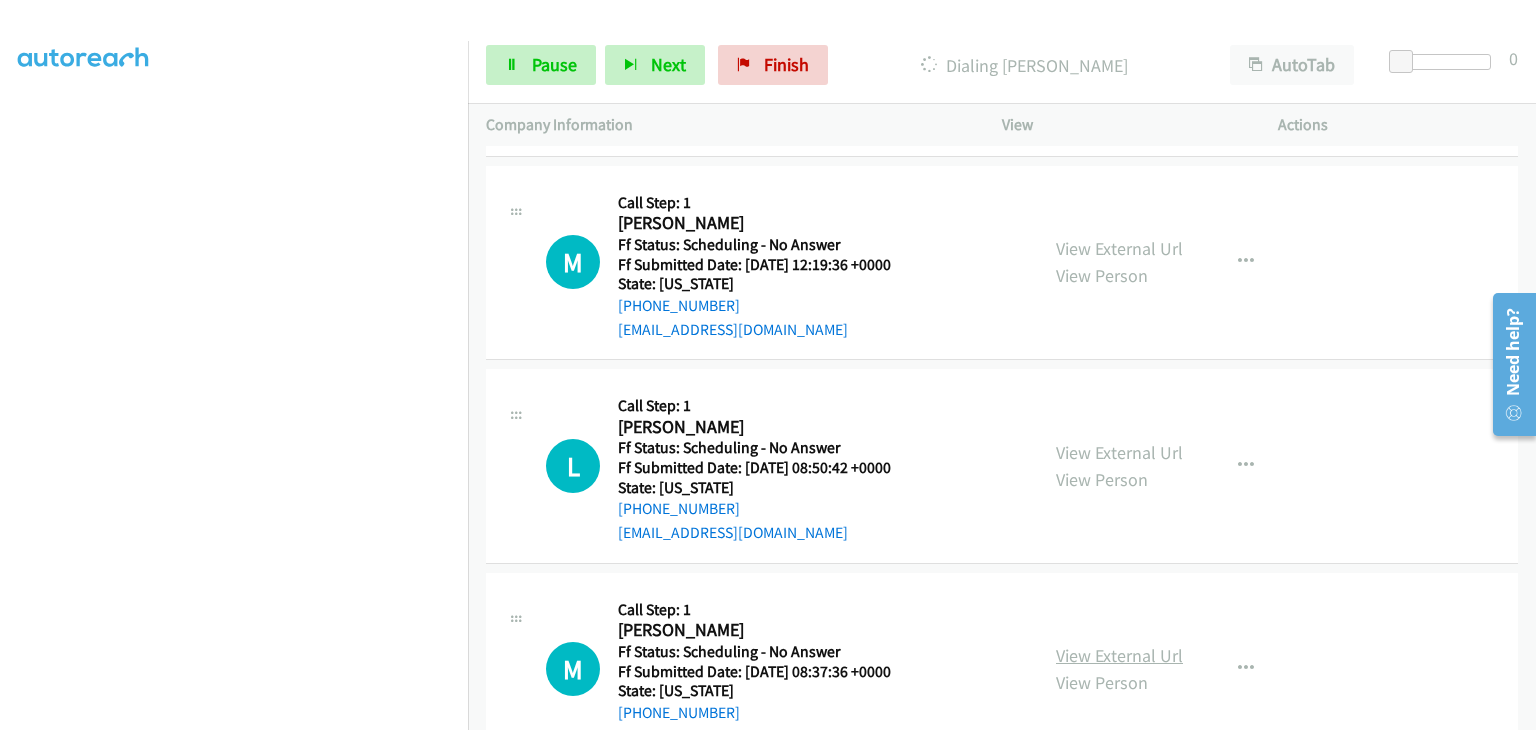 click on "View External Url" at bounding box center [1119, 655] 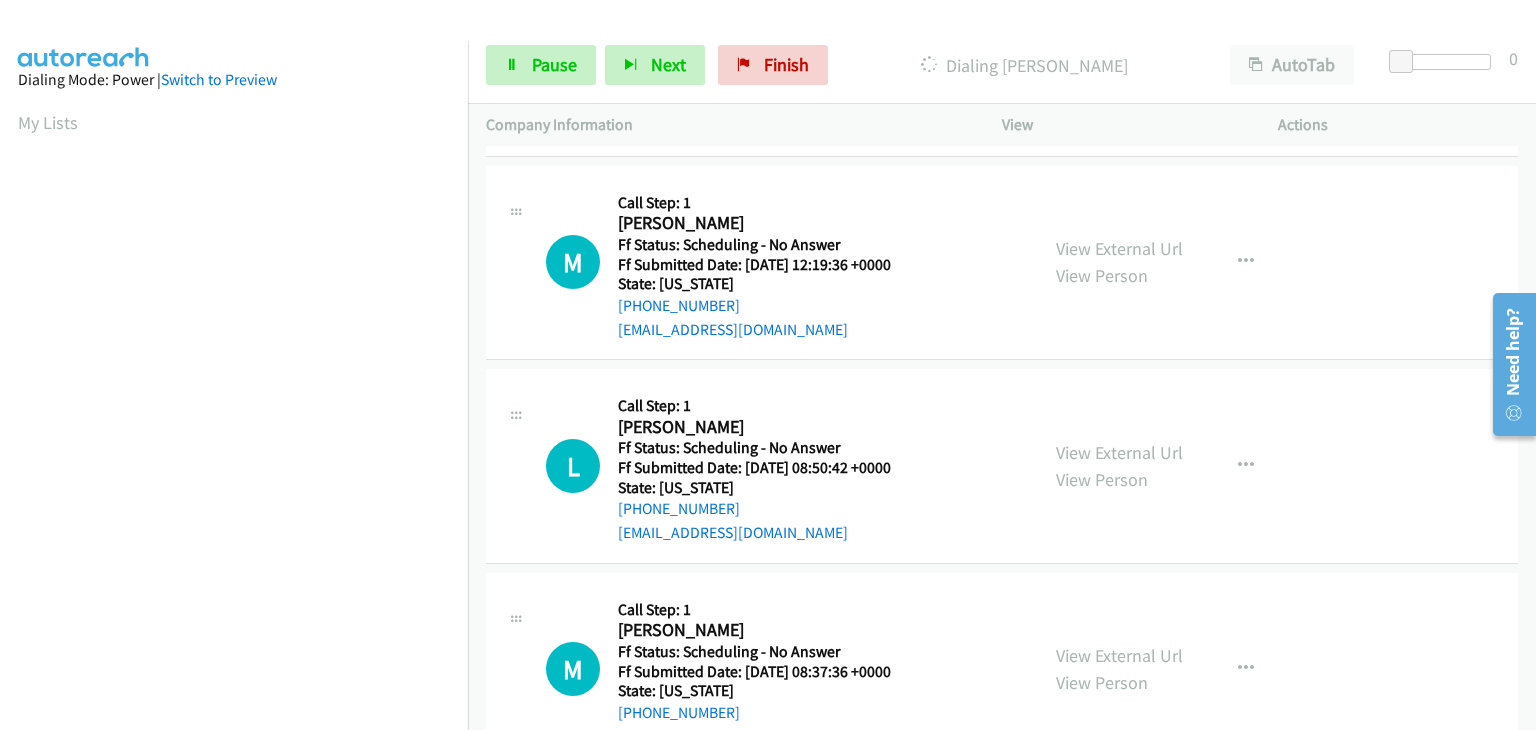 scroll, scrollTop: 392, scrollLeft: 0, axis: vertical 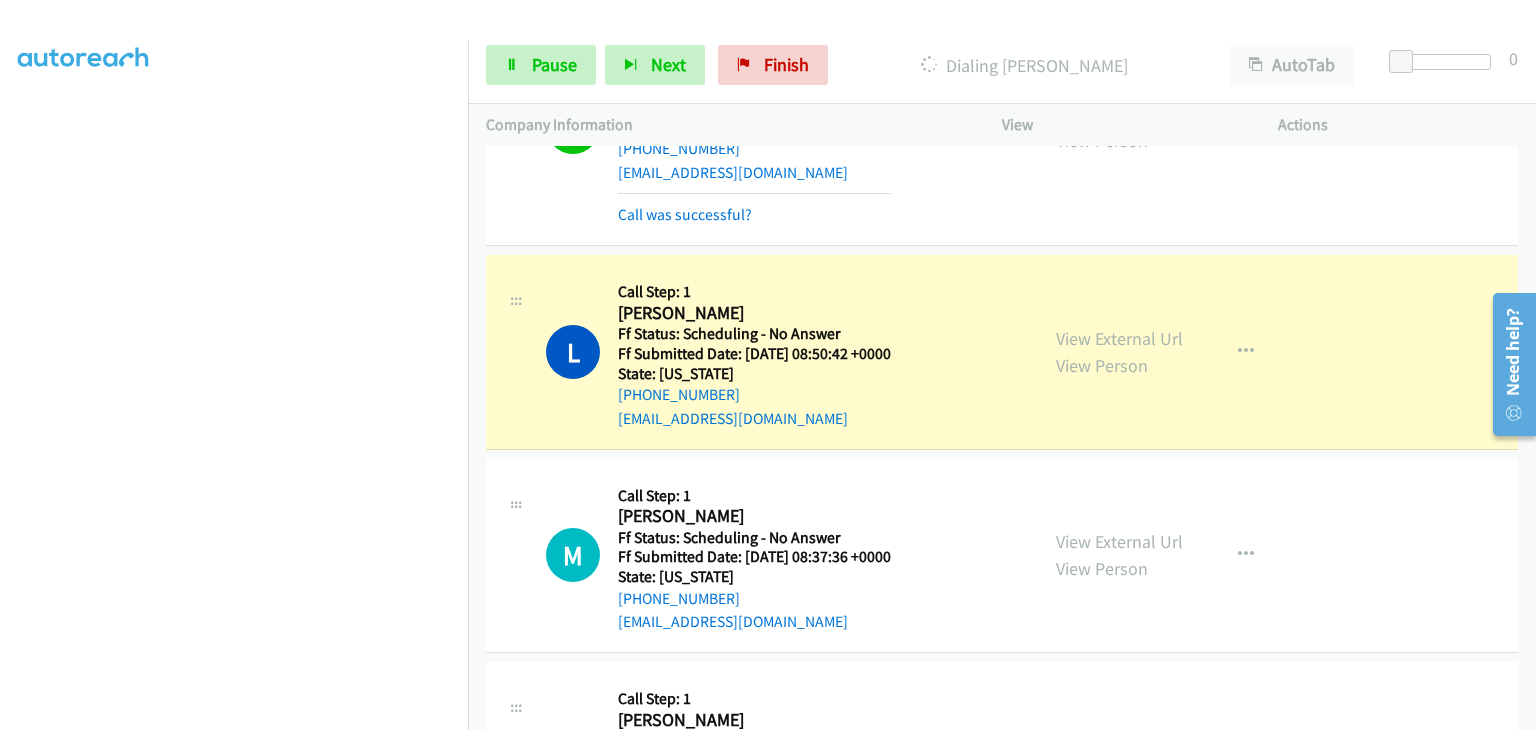 click on "Start Calls
Pause
Next
Finish
Dialing Lucy
AutoTab
AutoTab
0" at bounding box center [1002, 65] 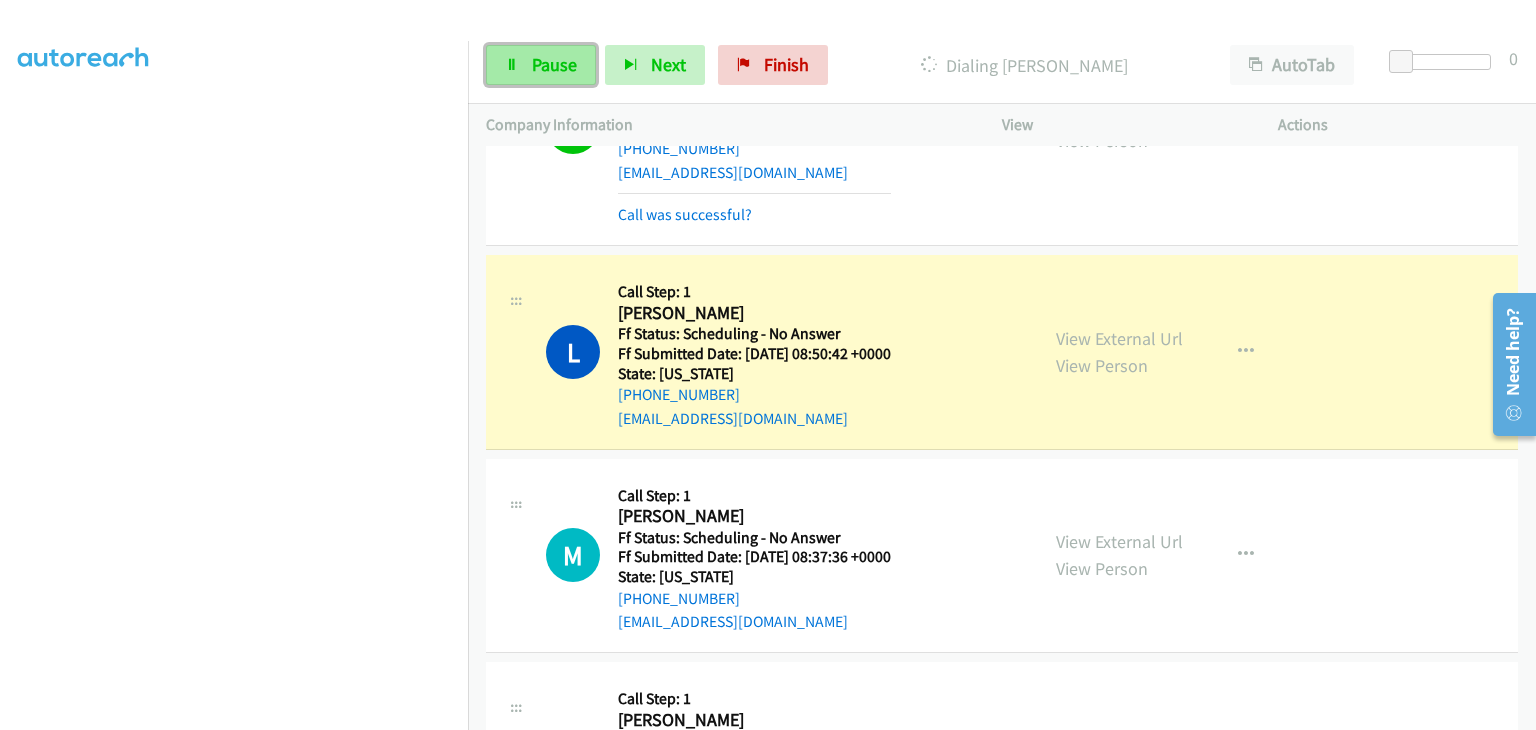 drag, startPoint x: 537, startPoint y: 67, endPoint x: 553, endPoint y: 77, distance: 18.867962 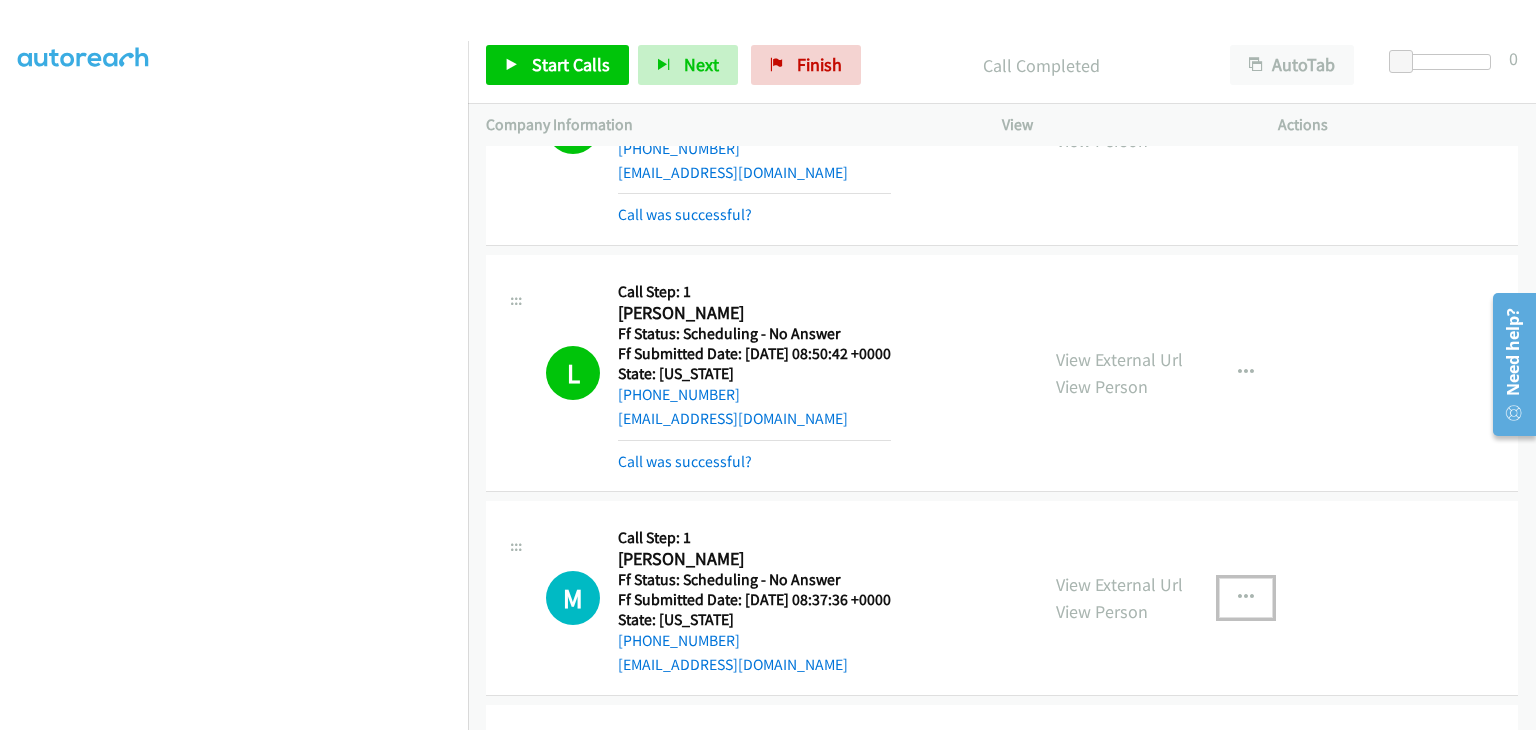 click at bounding box center [1246, 598] 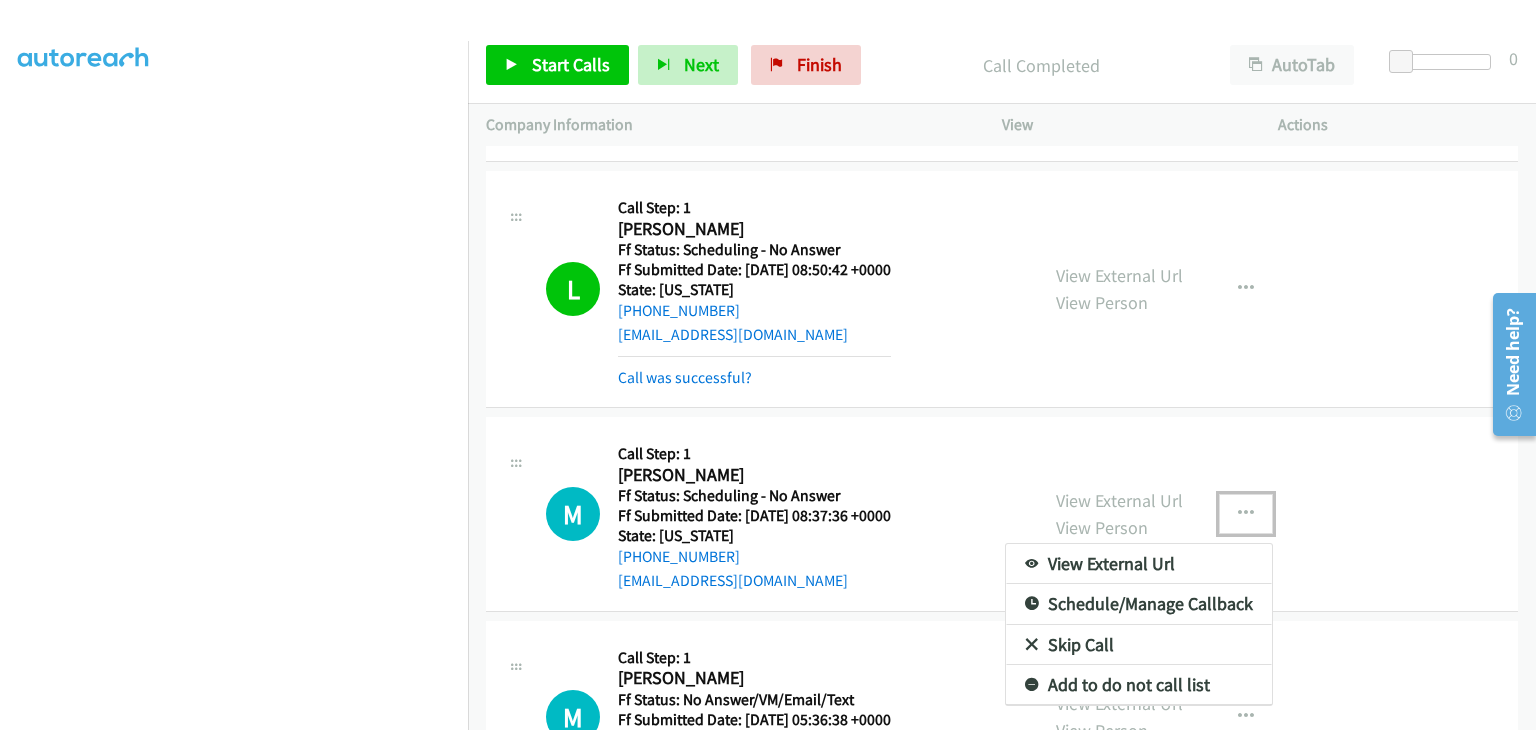 scroll, scrollTop: 2984, scrollLeft: 0, axis: vertical 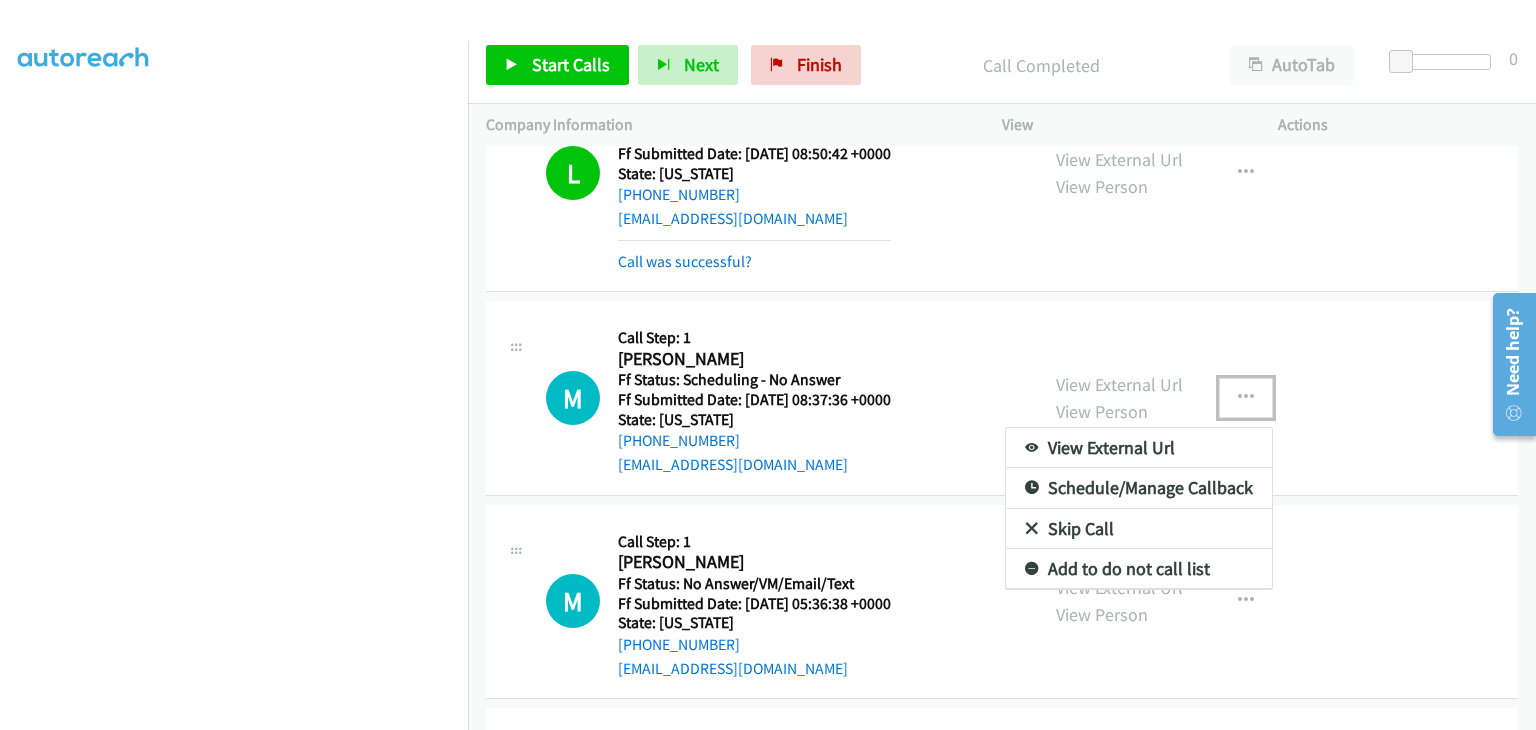 click on "Add to do not call list" at bounding box center (1139, 569) 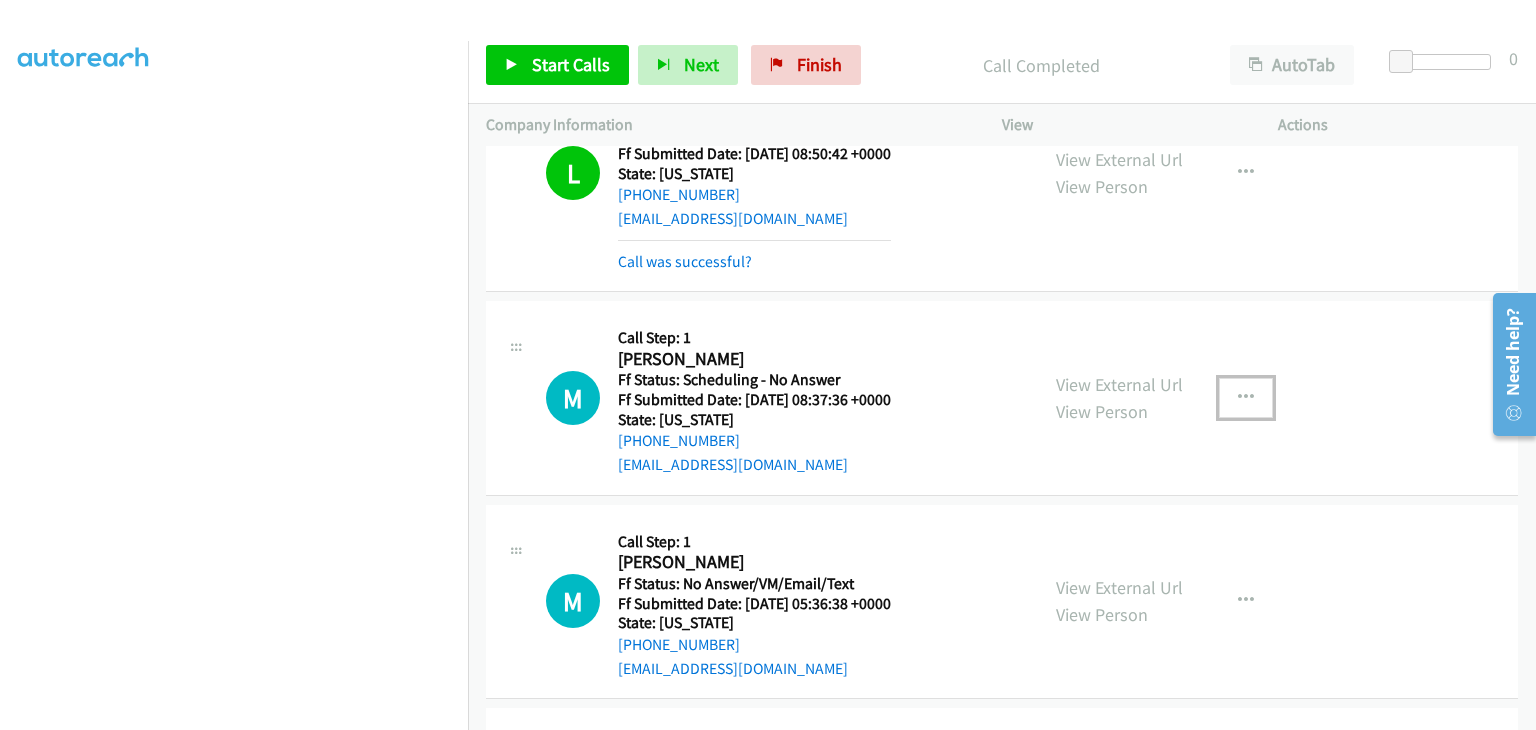 click at bounding box center [1246, 398] 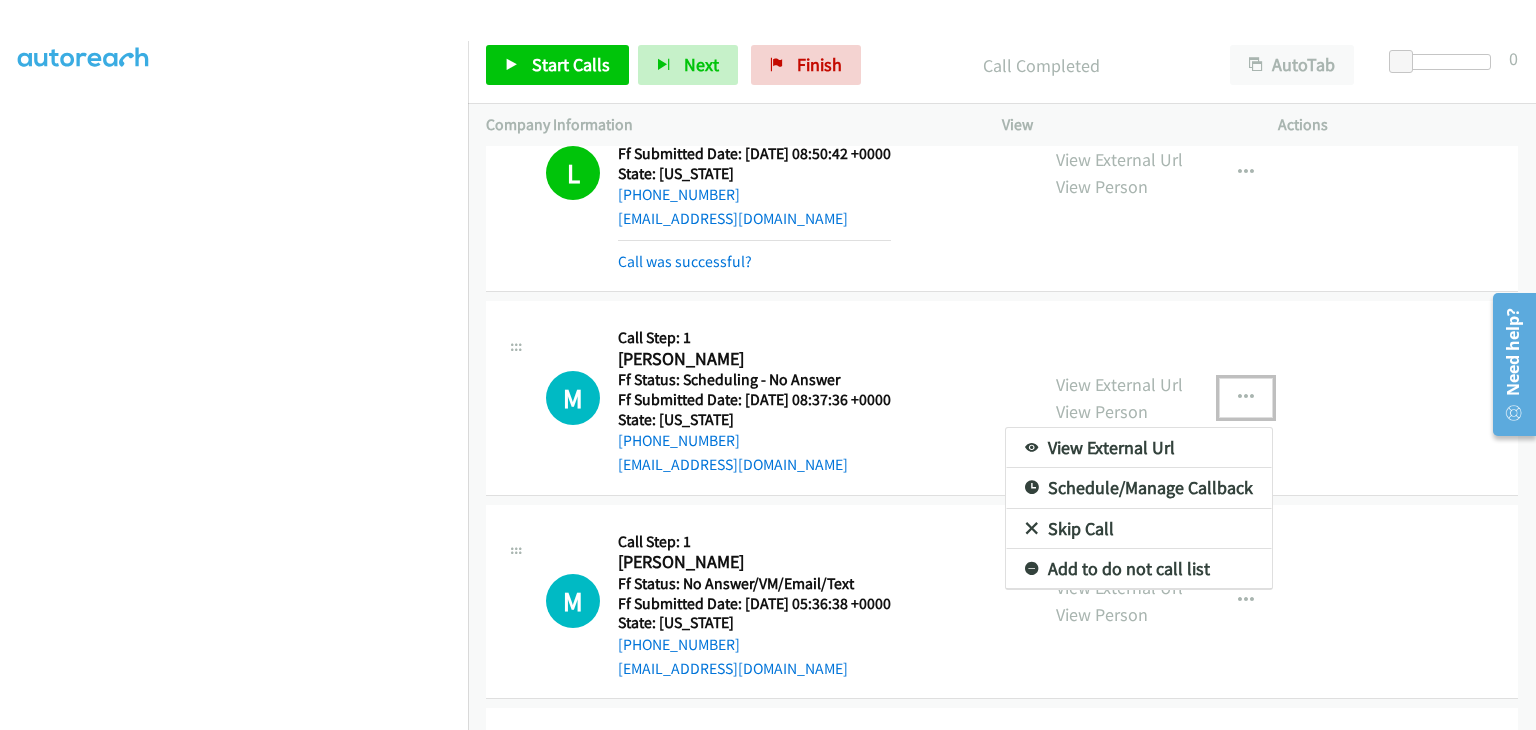 click on "Skip Call" at bounding box center (1139, 529) 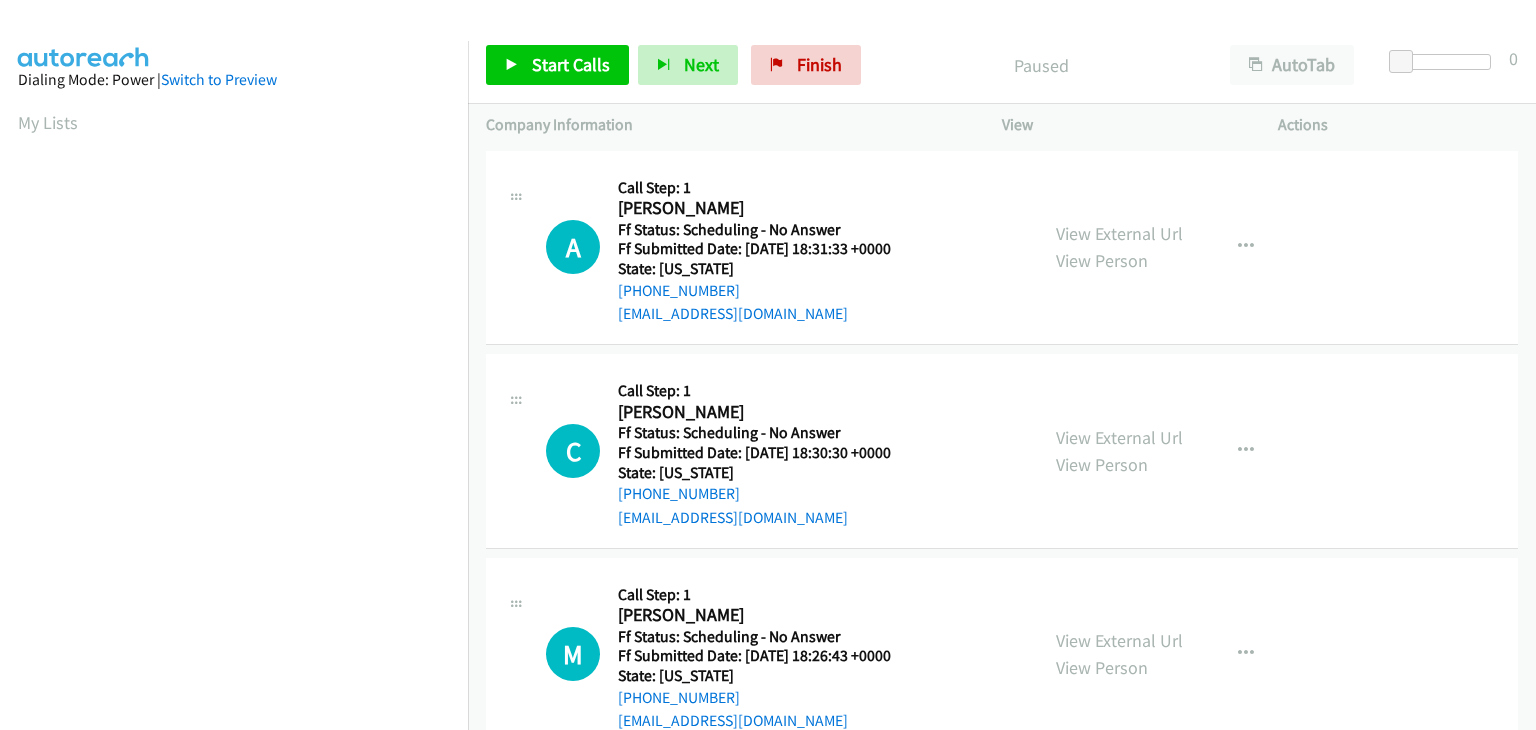 scroll, scrollTop: 0, scrollLeft: 0, axis: both 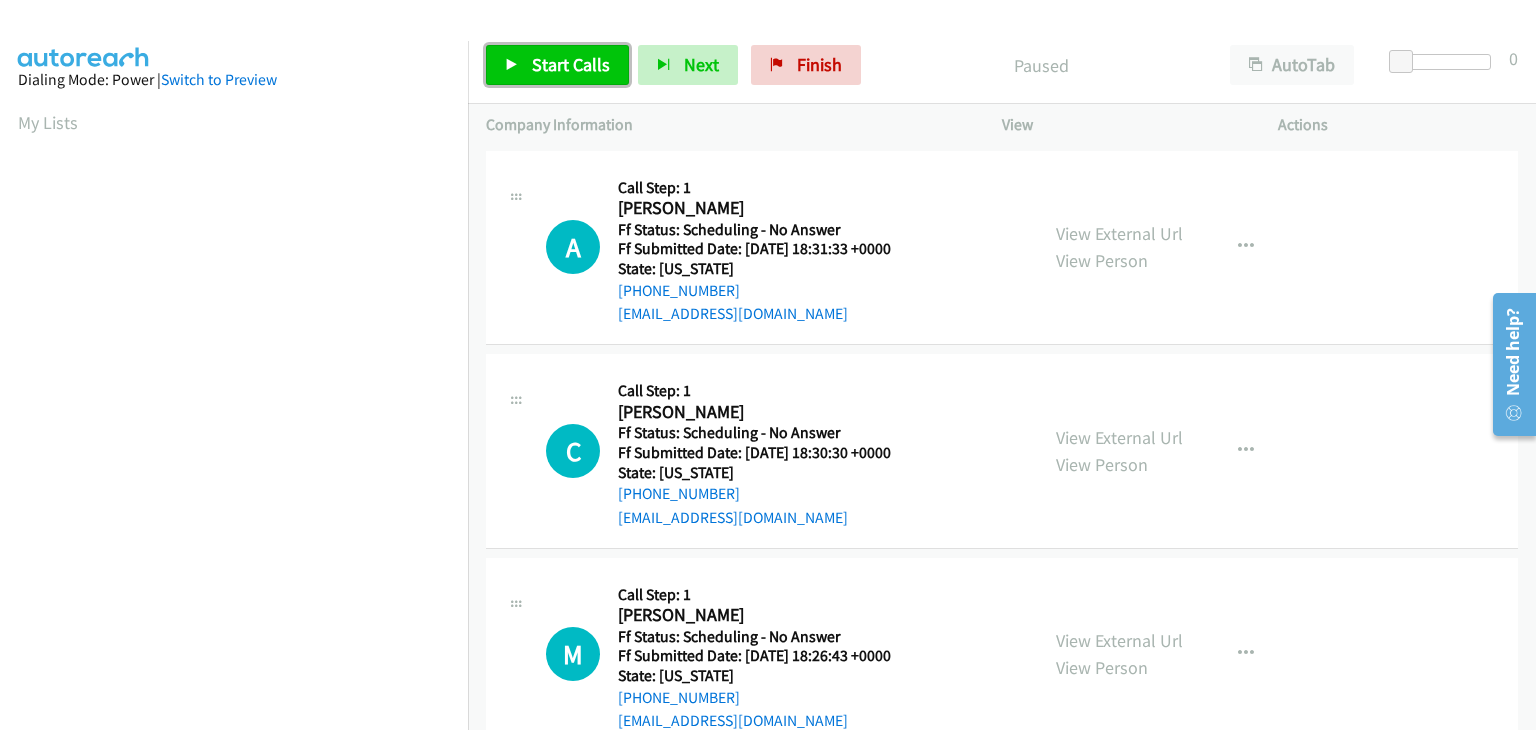 click on "Start Calls" at bounding box center [571, 64] 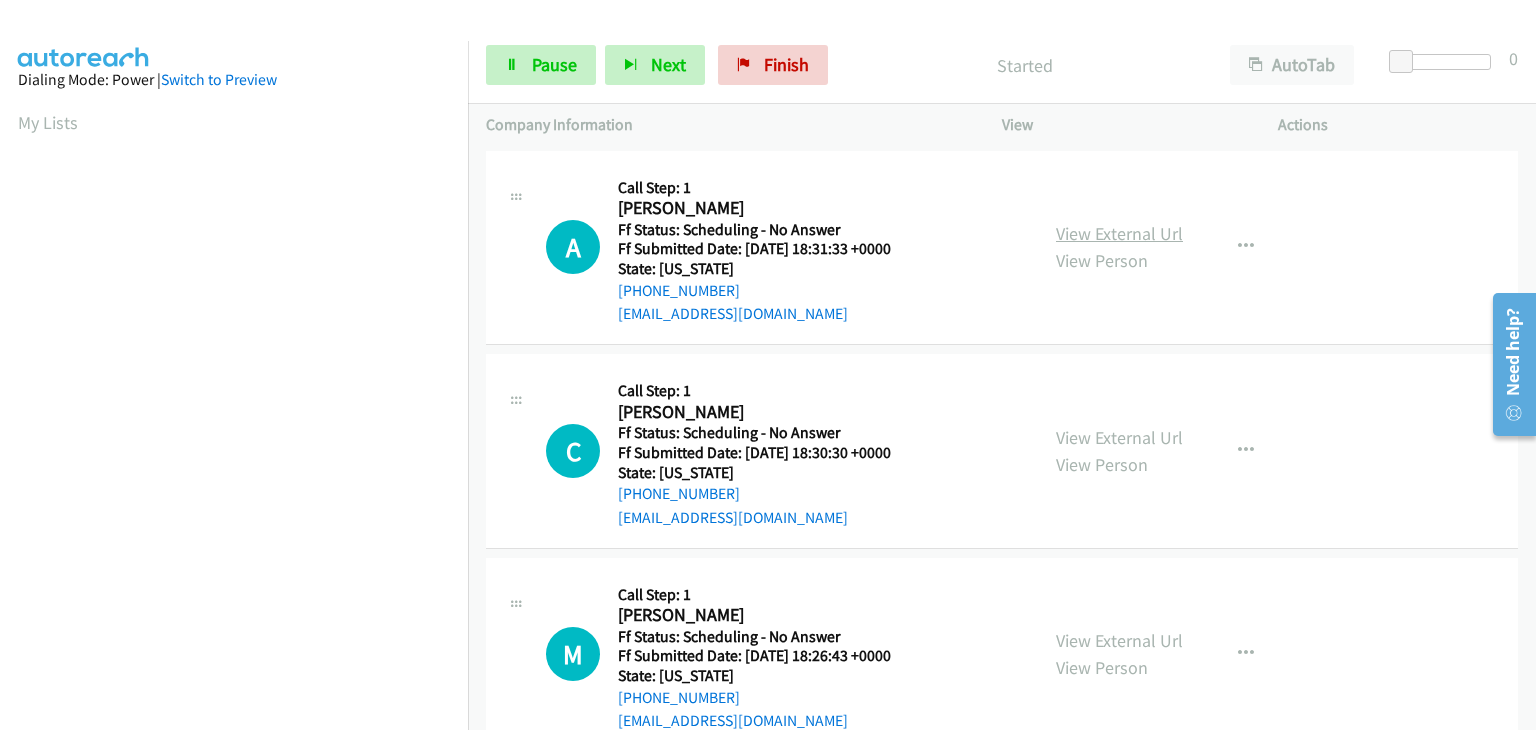 click on "View External Url" at bounding box center (1119, 233) 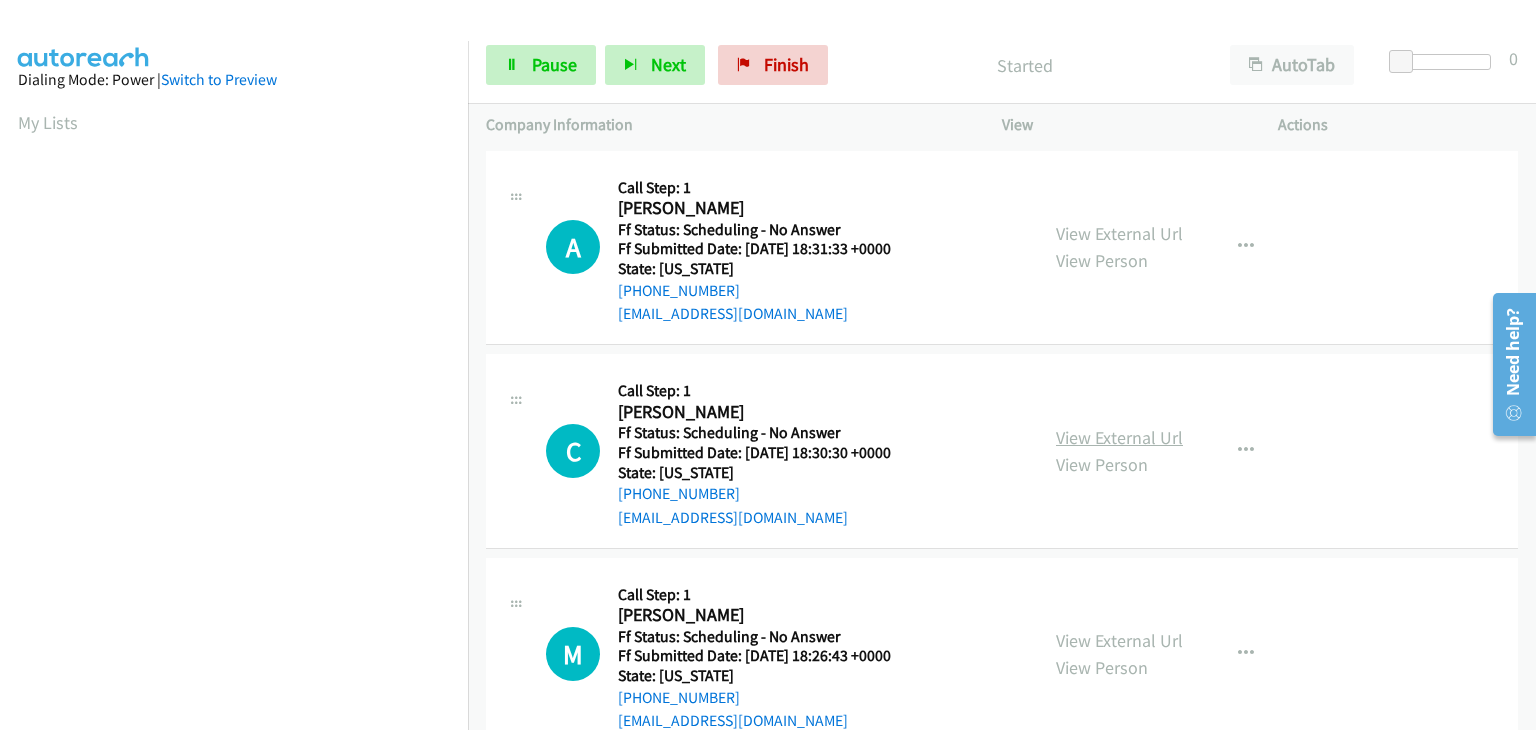 click on "View External Url" at bounding box center (1119, 437) 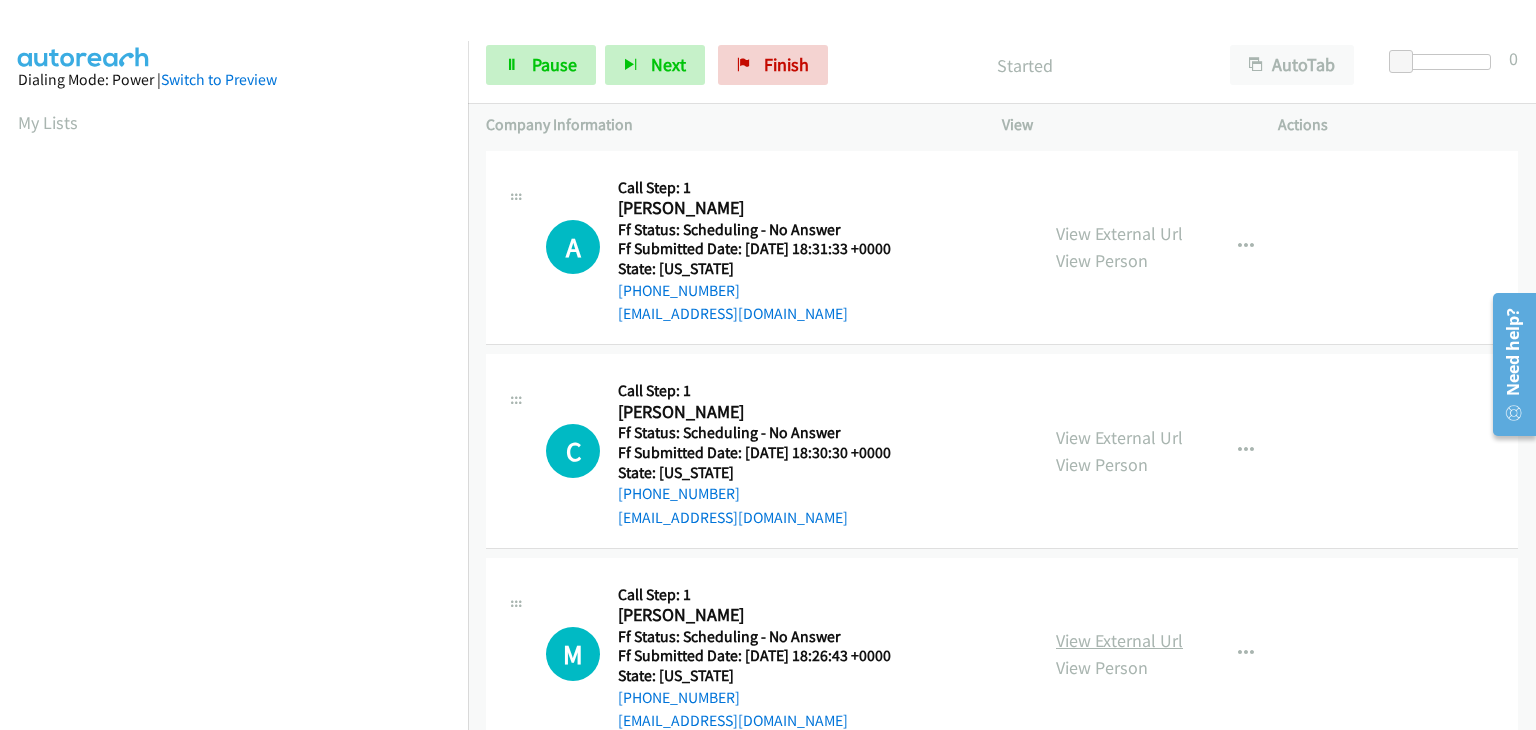 click on "View External Url" at bounding box center (1119, 640) 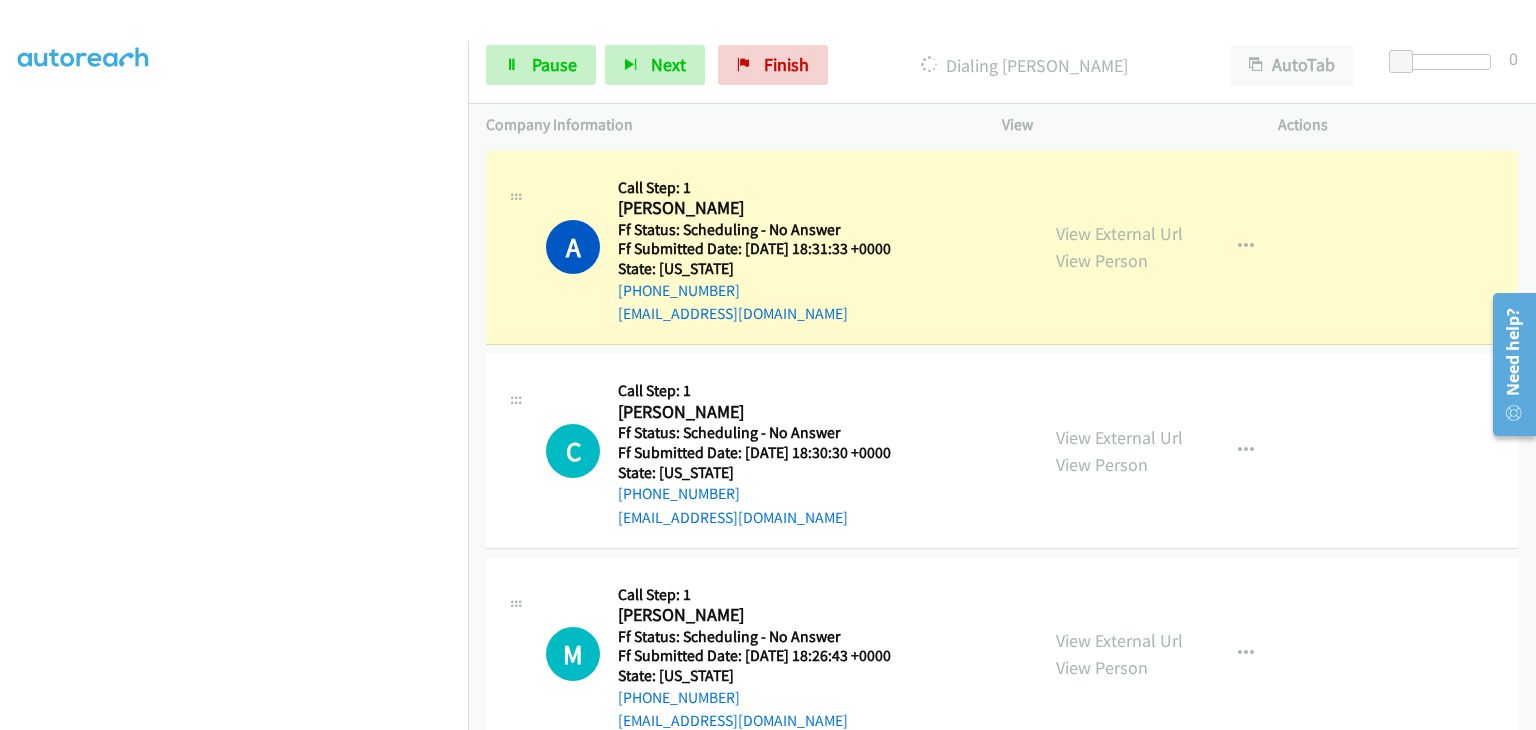 scroll, scrollTop: 392, scrollLeft: 0, axis: vertical 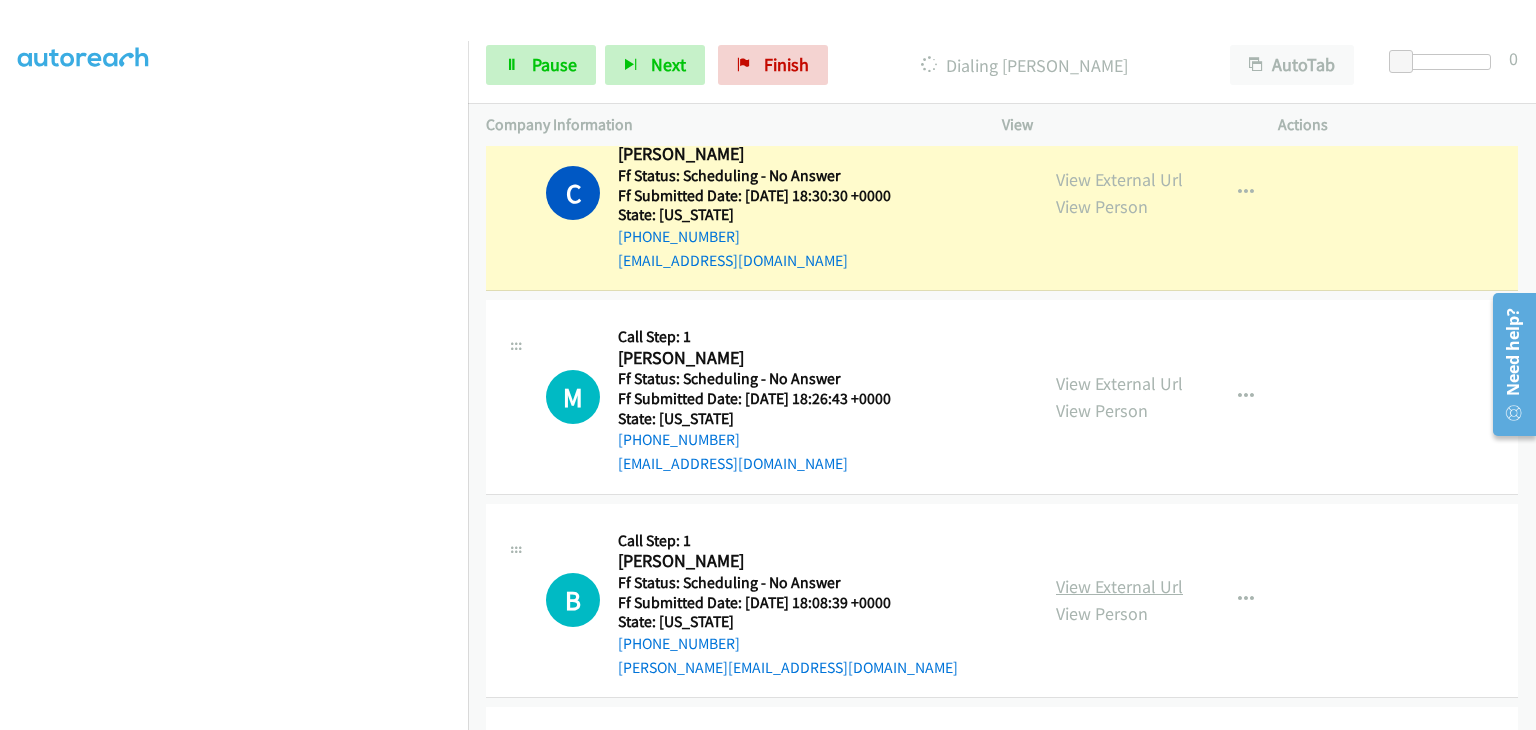 click on "View External Url" at bounding box center [1119, 586] 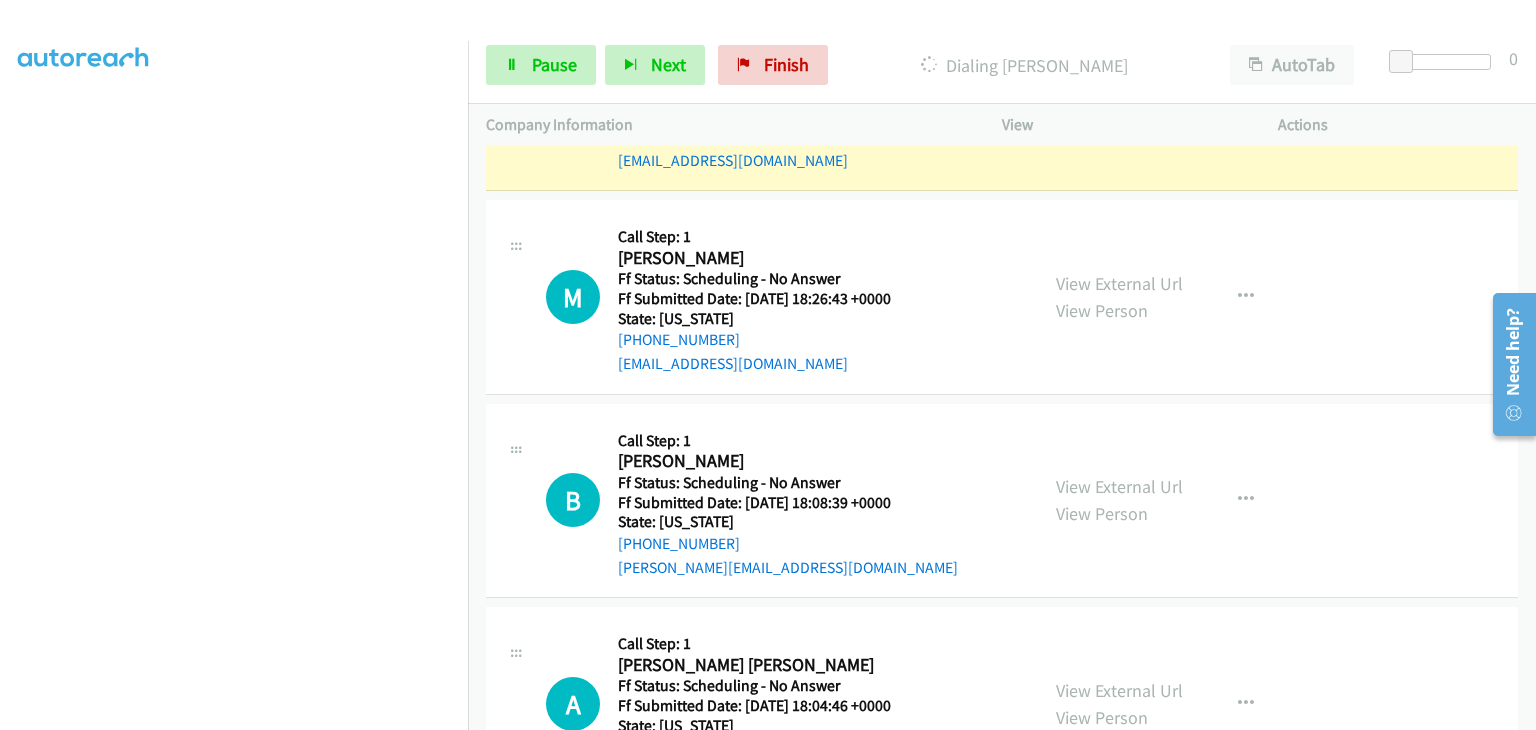 scroll, scrollTop: 500, scrollLeft: 0, axis: vertical 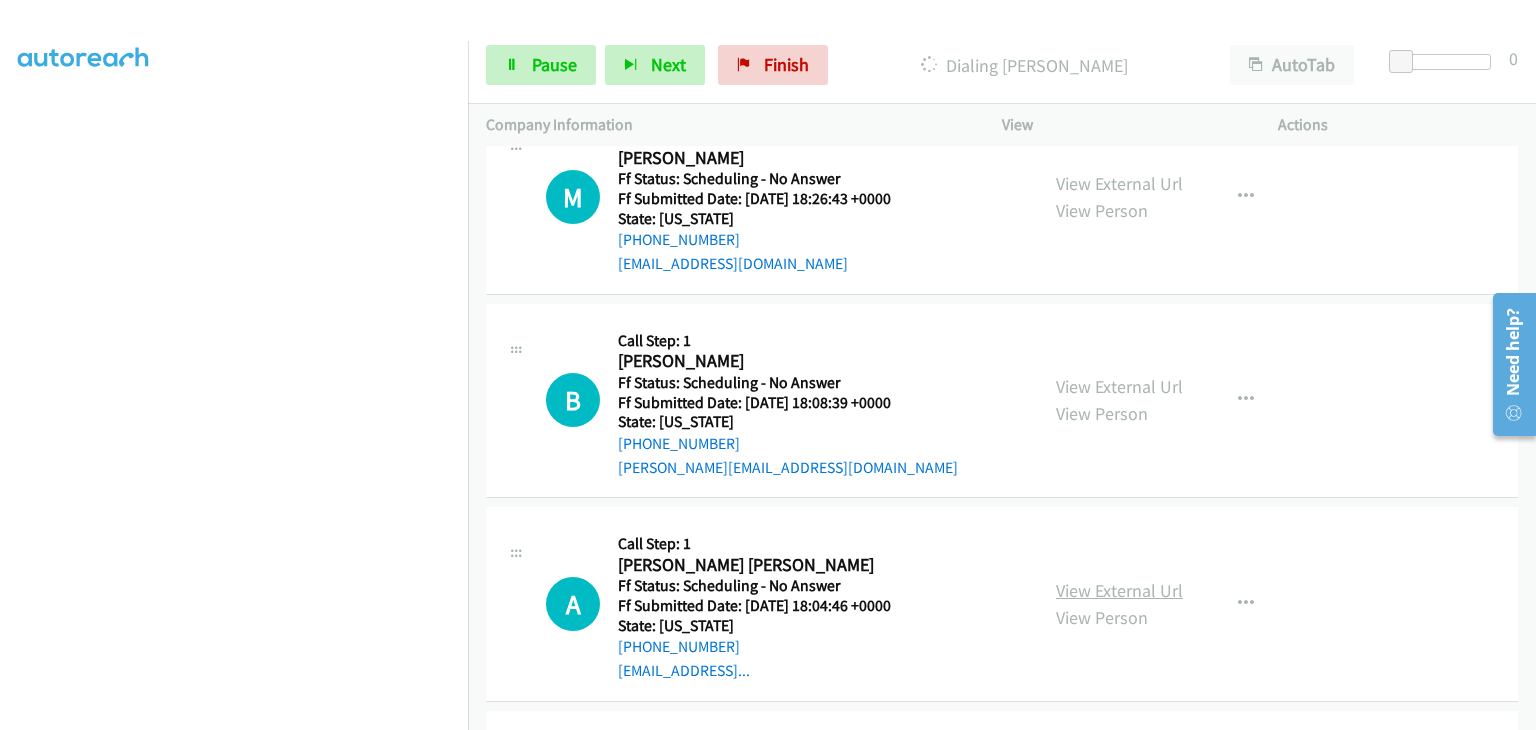 click on "View External Url" at bounding box center [1119, 590] 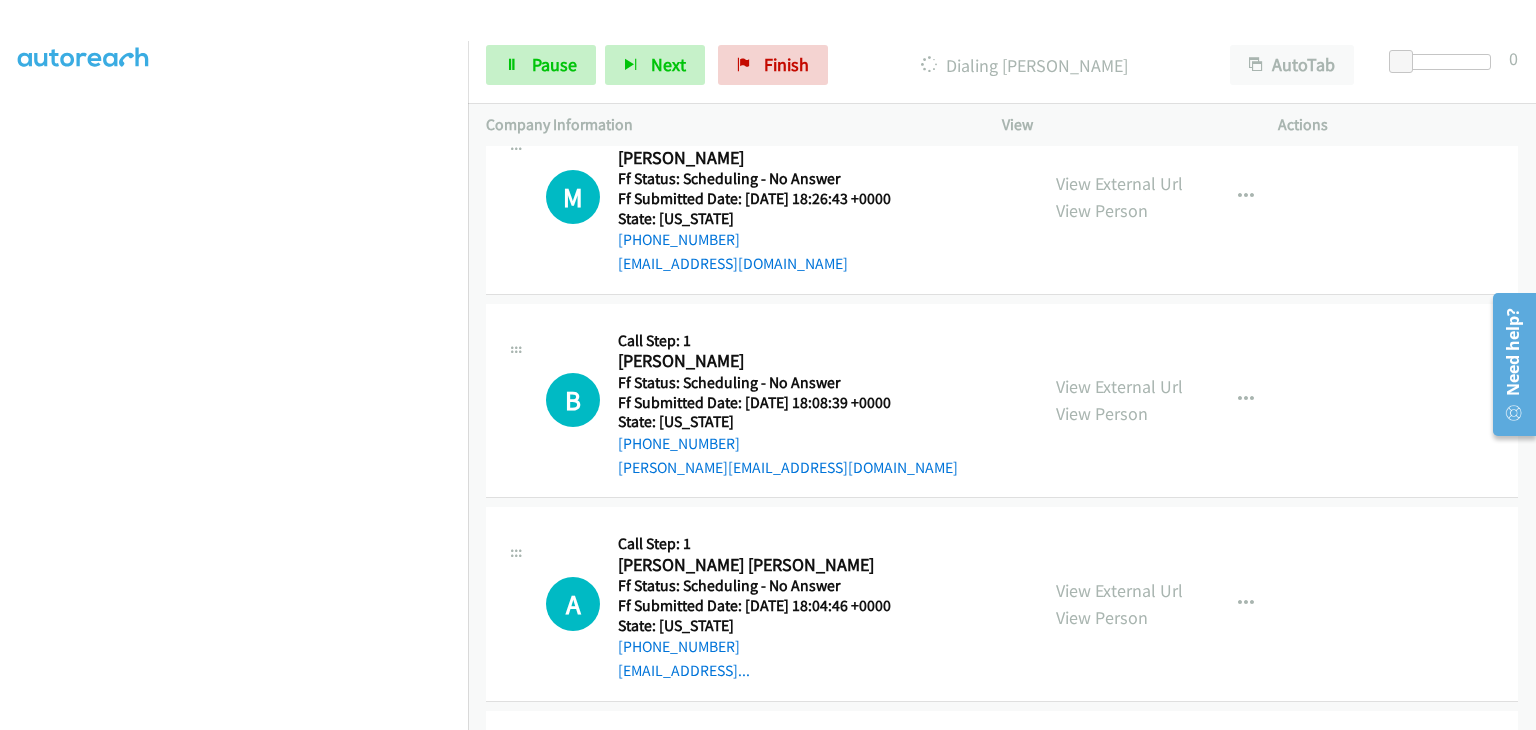 scroll, scrollTop: 392, scrollLeft: 0, axis: vertical 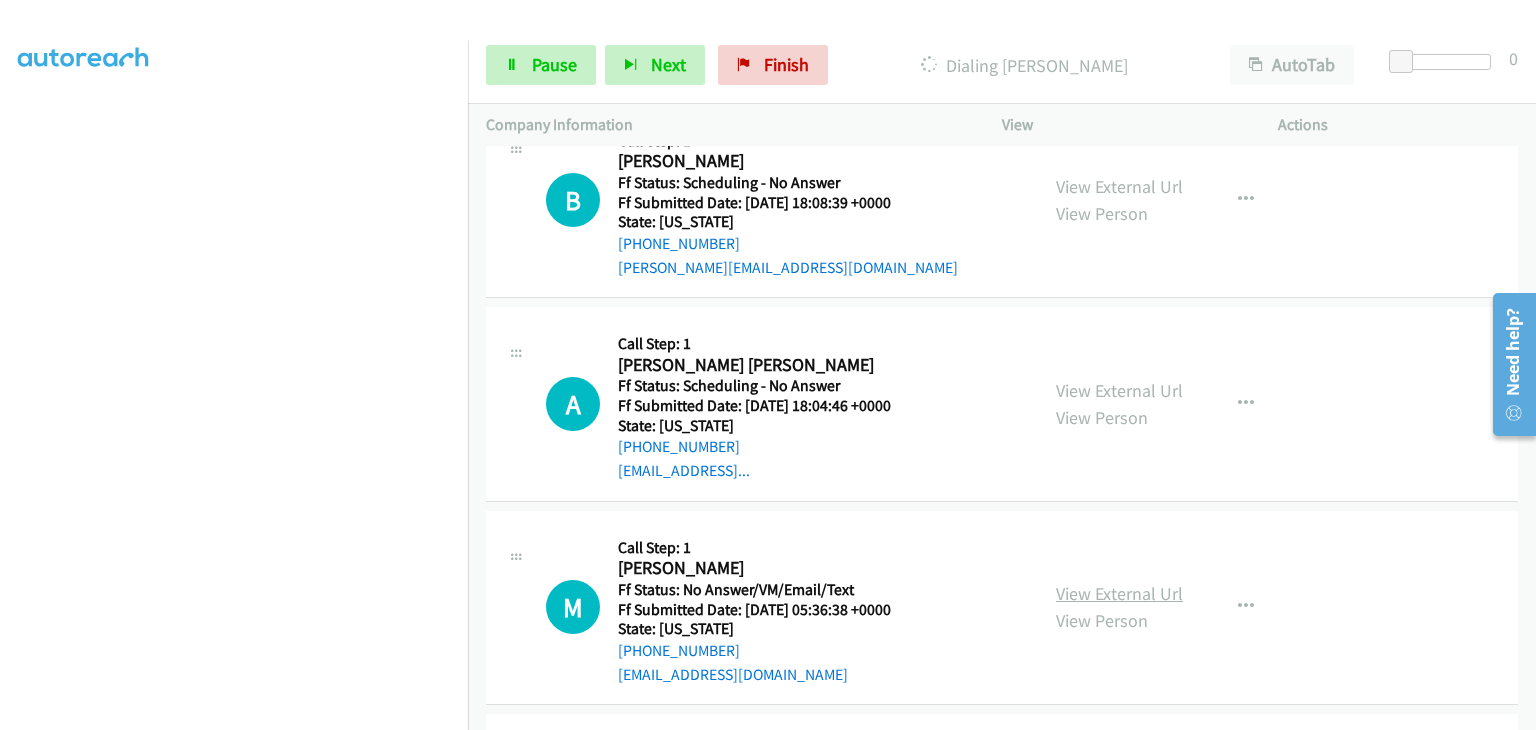 click on "View External Url" at bounding box center [1119, 593] 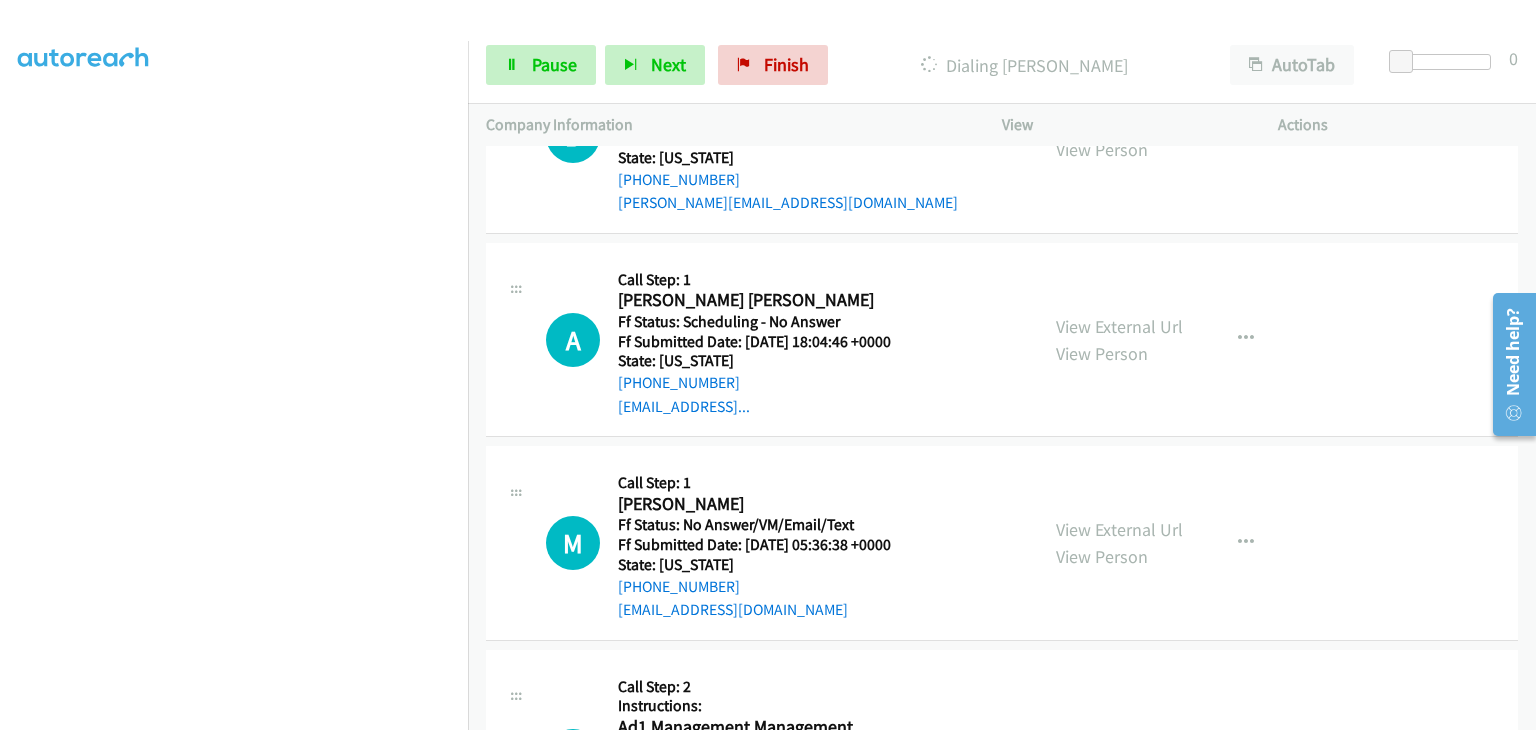 scroll, scrollTop: 842, scrollLeft: 0, axis: vertical 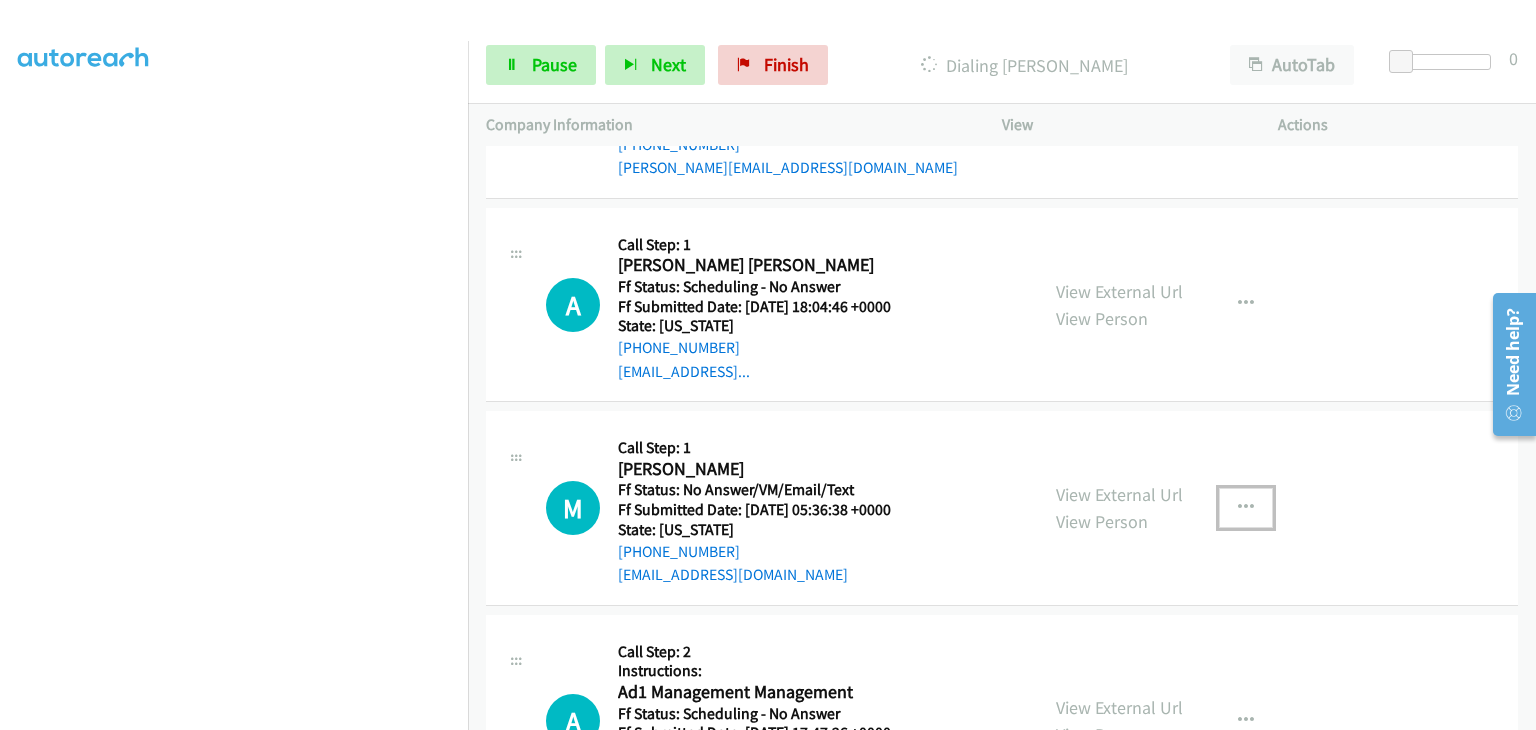 click at bounding box center [1246, 508] 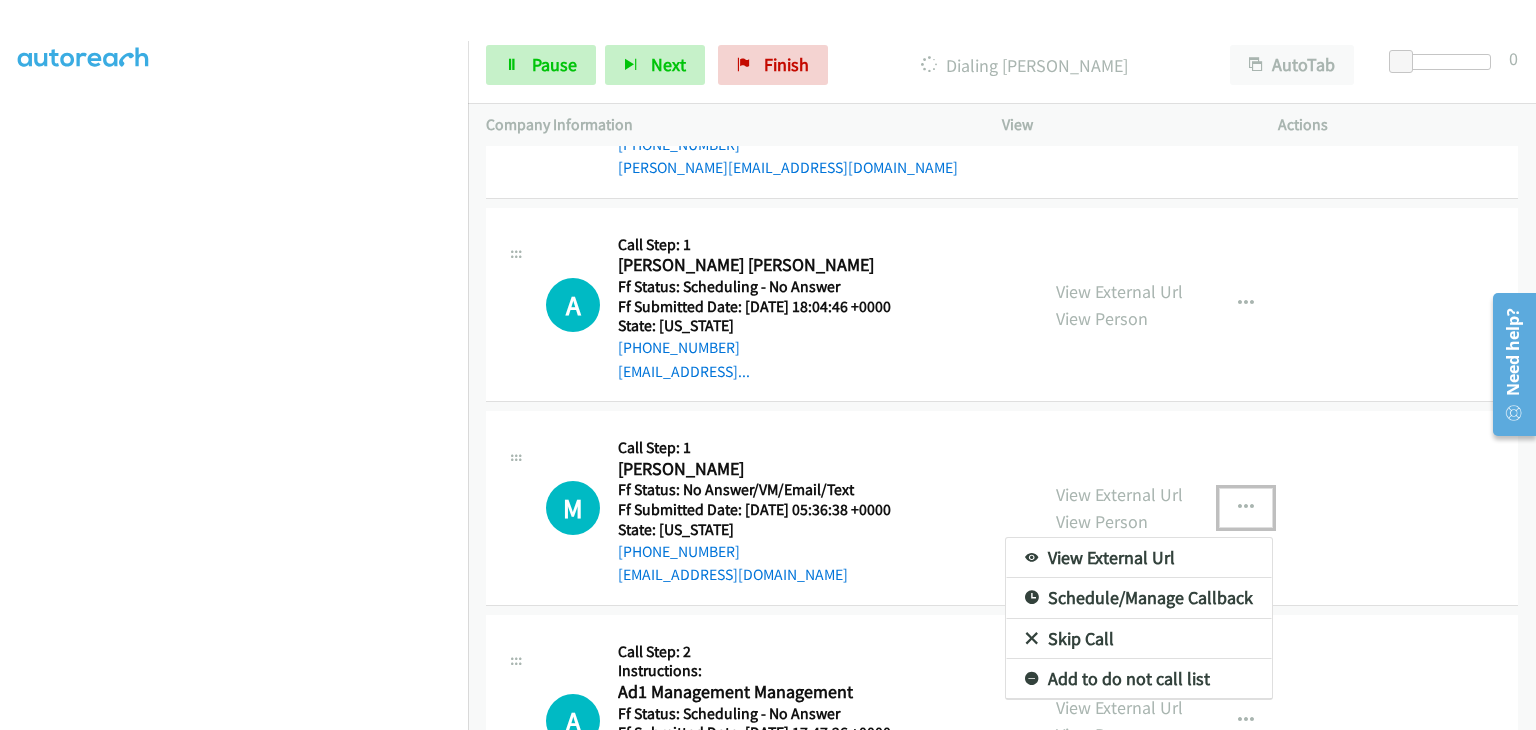 click on "Skip Call" at bounding box center (1139, 639) 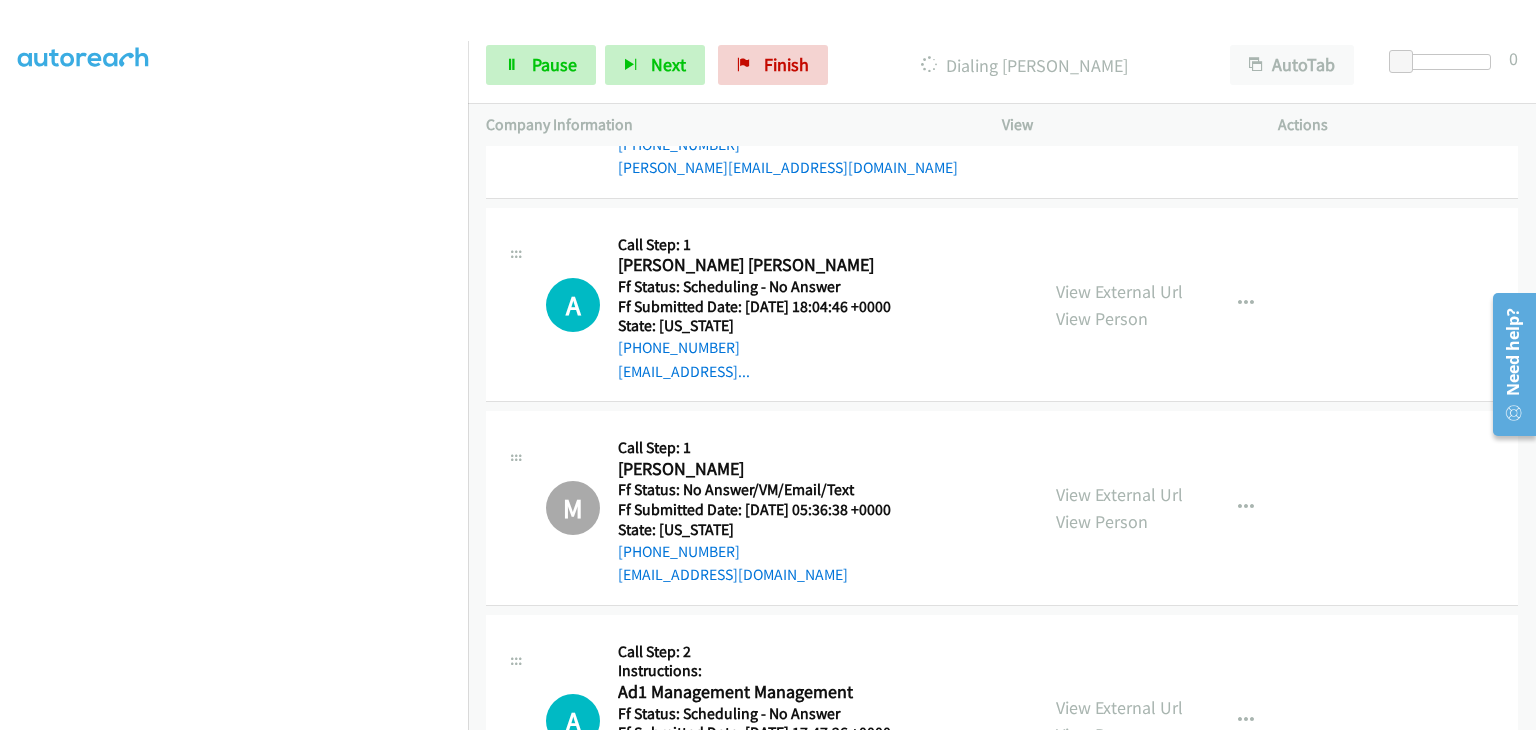 scroll, scrollTop: 392, scrollLeft: 0, axis: vertical 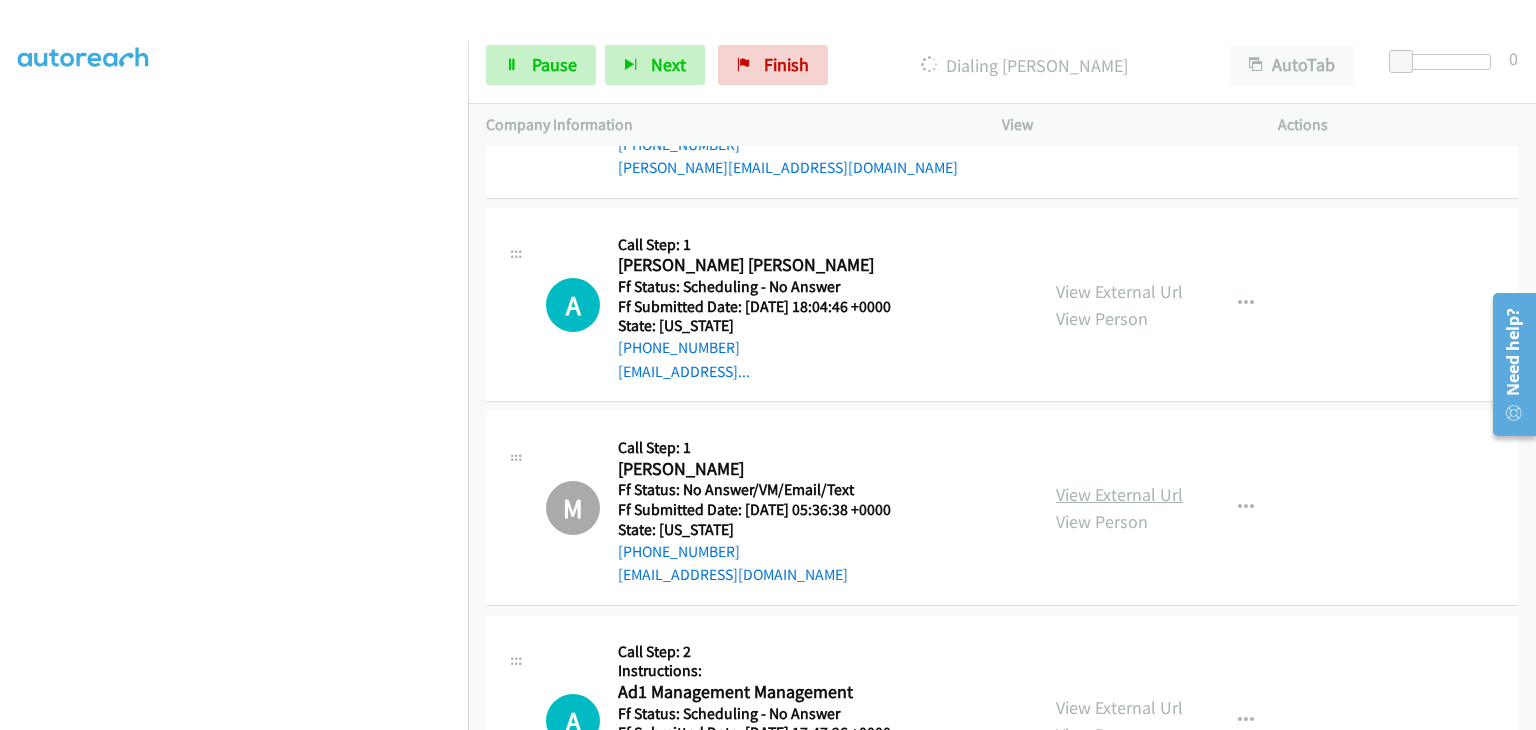 click on "View External Url" at bounding box center [1119, 494] 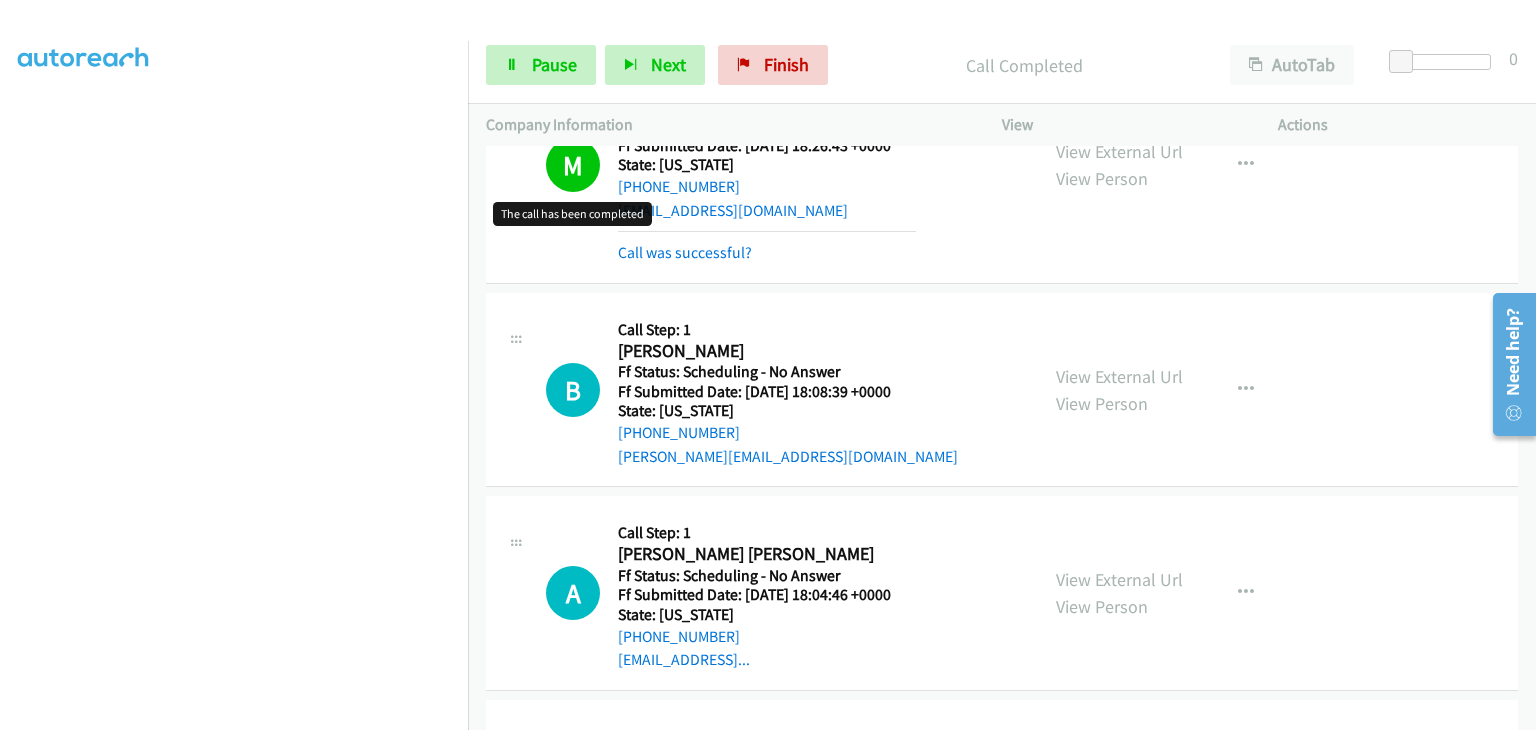 scroll, scrollTop: 584, scrollLeft: 0, axis: vertical 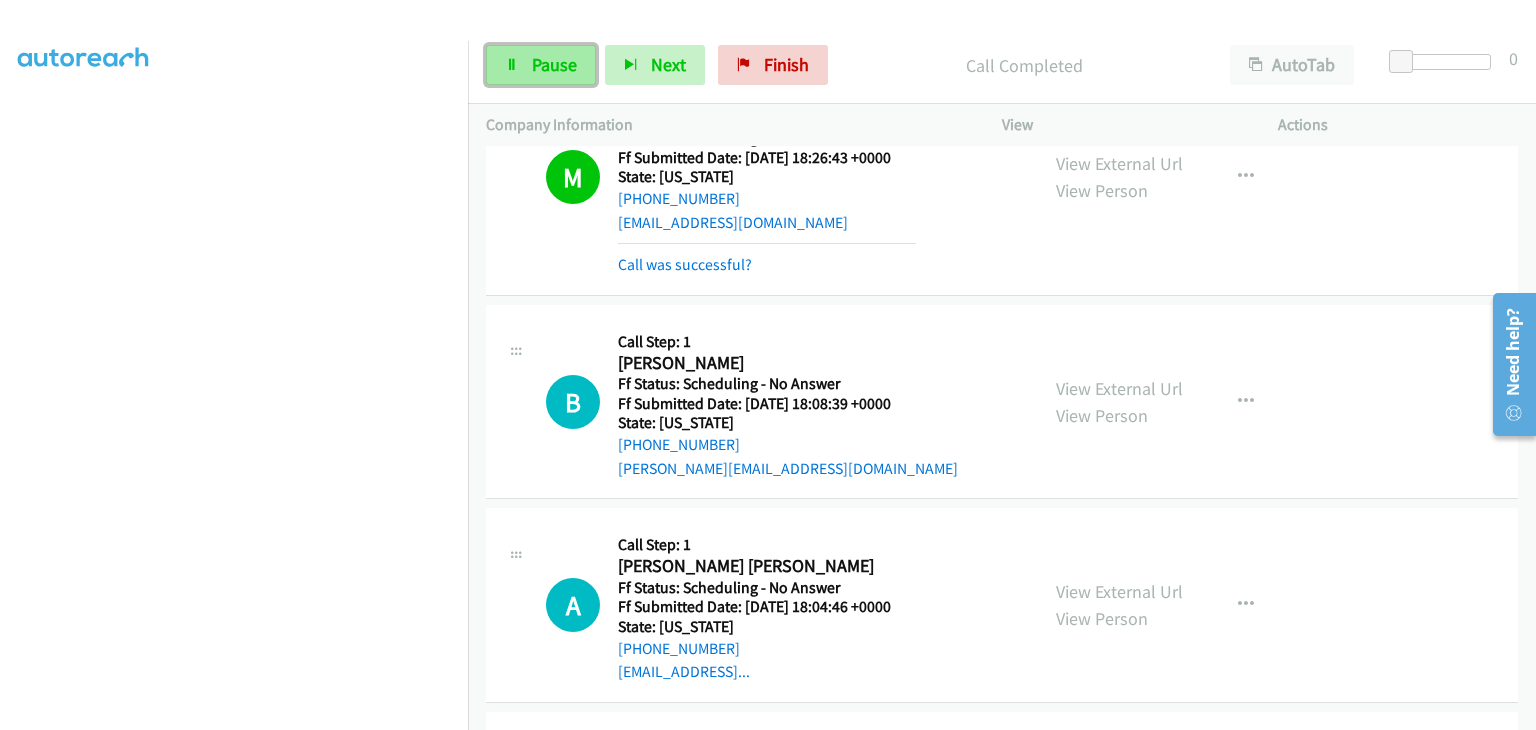 click on "Pause" at bounding box center (541, 65) 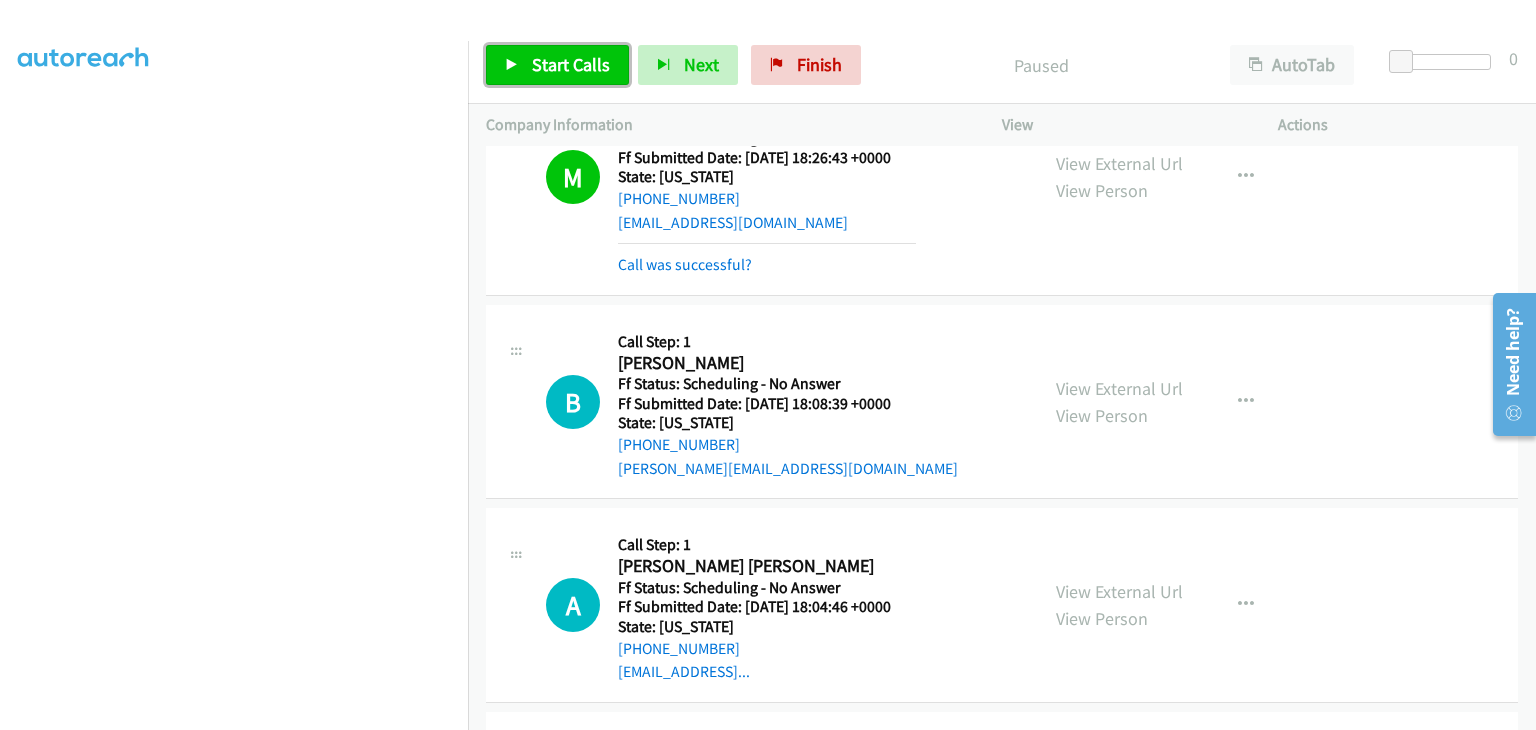 click on "Start Calls" at bounding box center [571, 64] 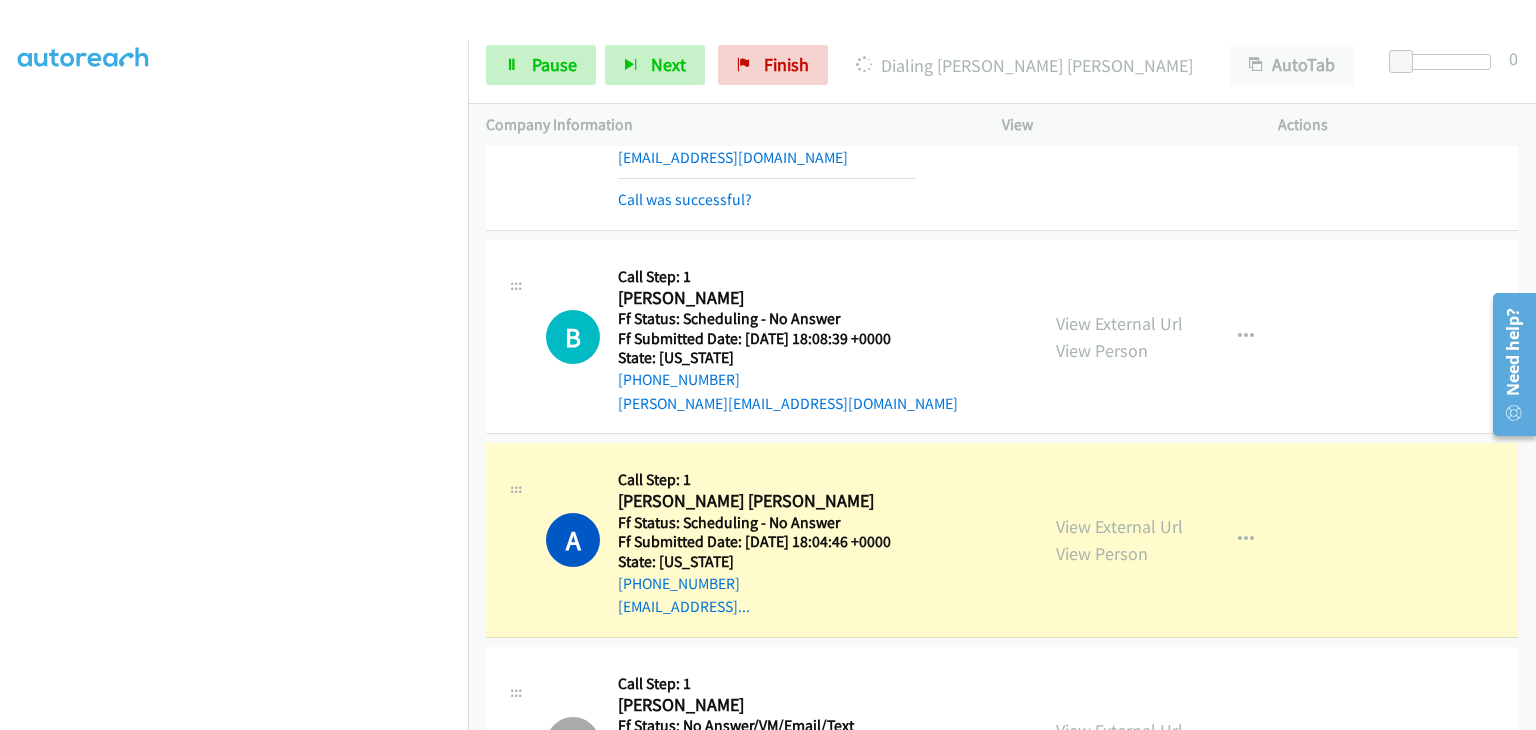 scroll, scrollTop: 684, scrollLeft: 0, axis: vertical 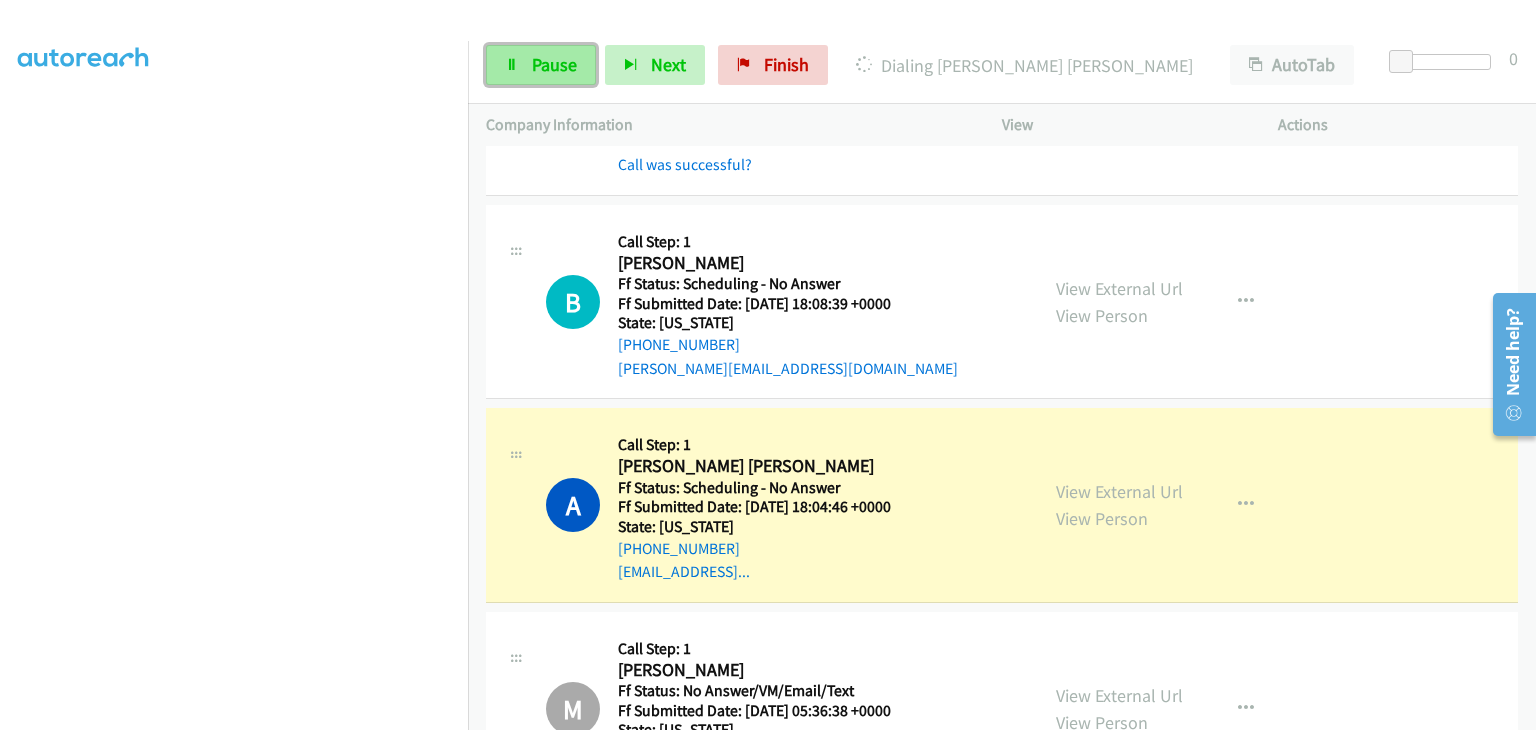 click on "Pause" at bounding box center [541, 65] 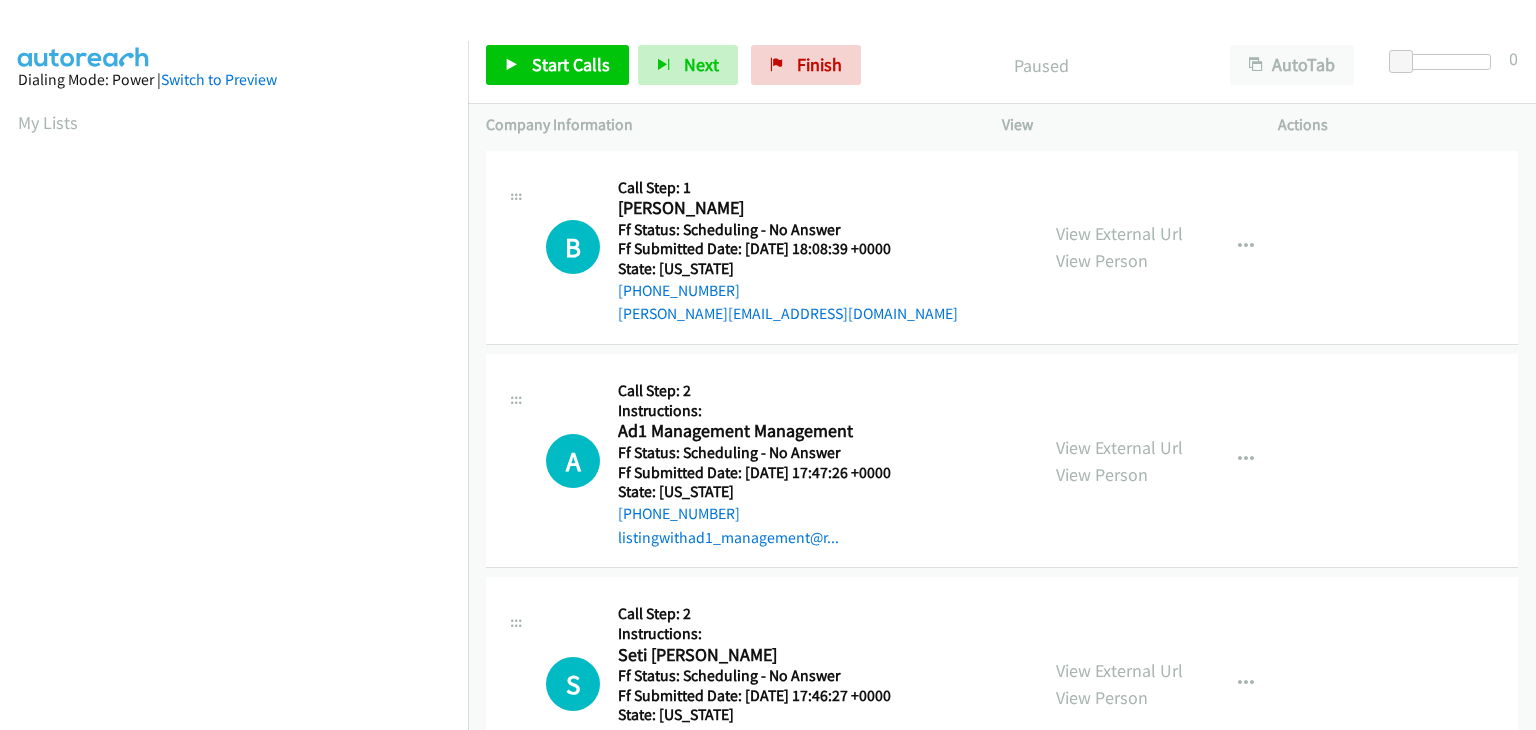 scroll, scrollTop: 0, scrollLeft: 0, axis: both 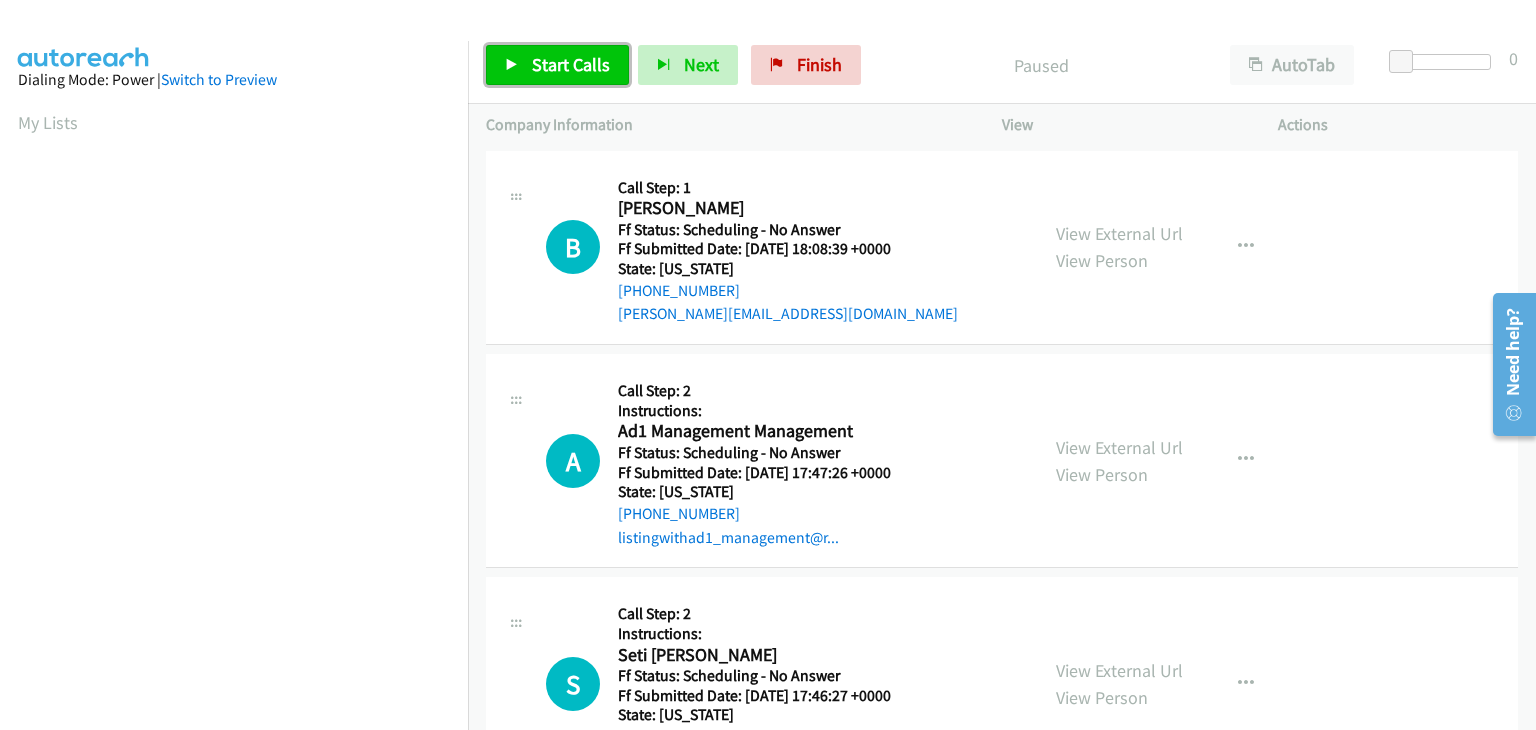 click on "Start Calls" at bounding box center (571, 64) 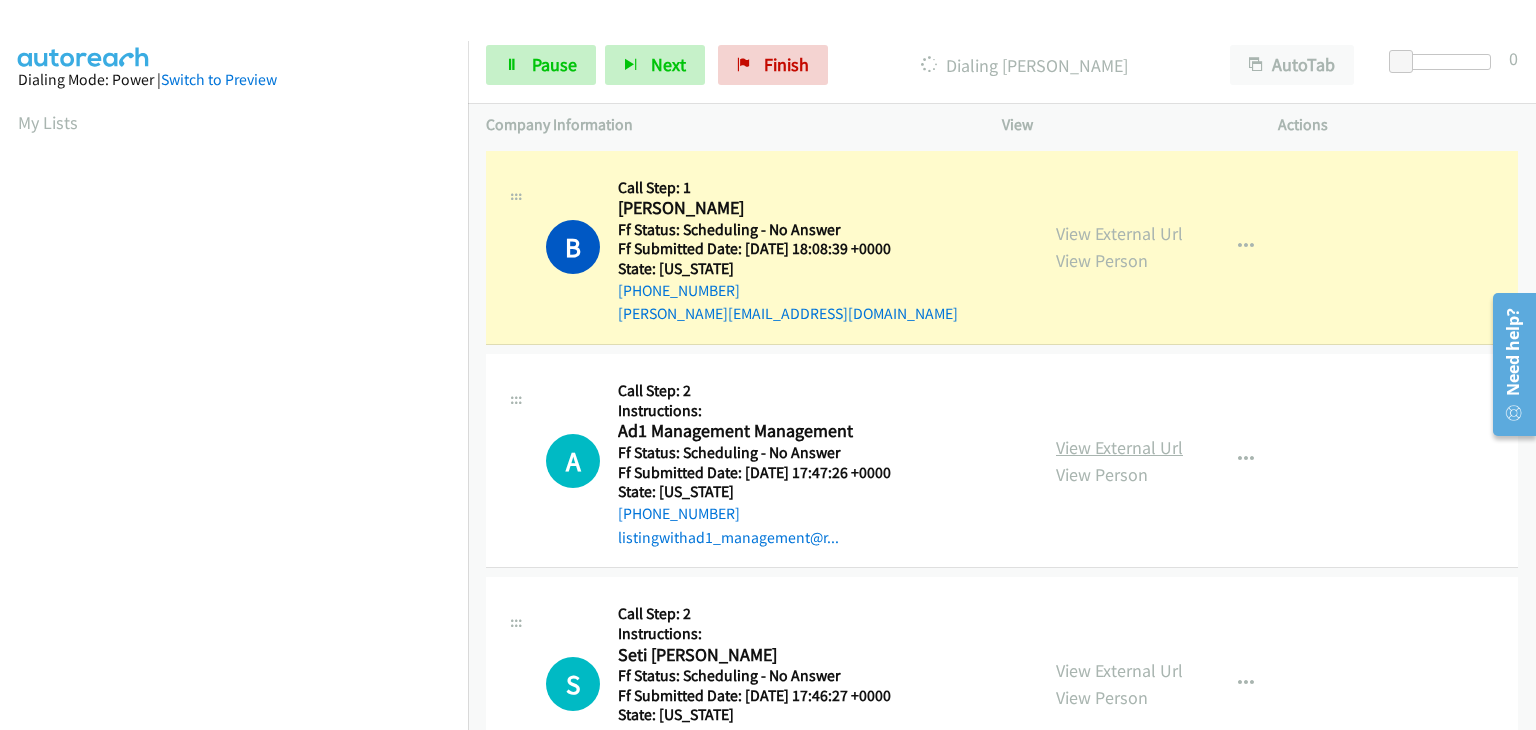click on "View External Url" at bounding box center [1119, 447] 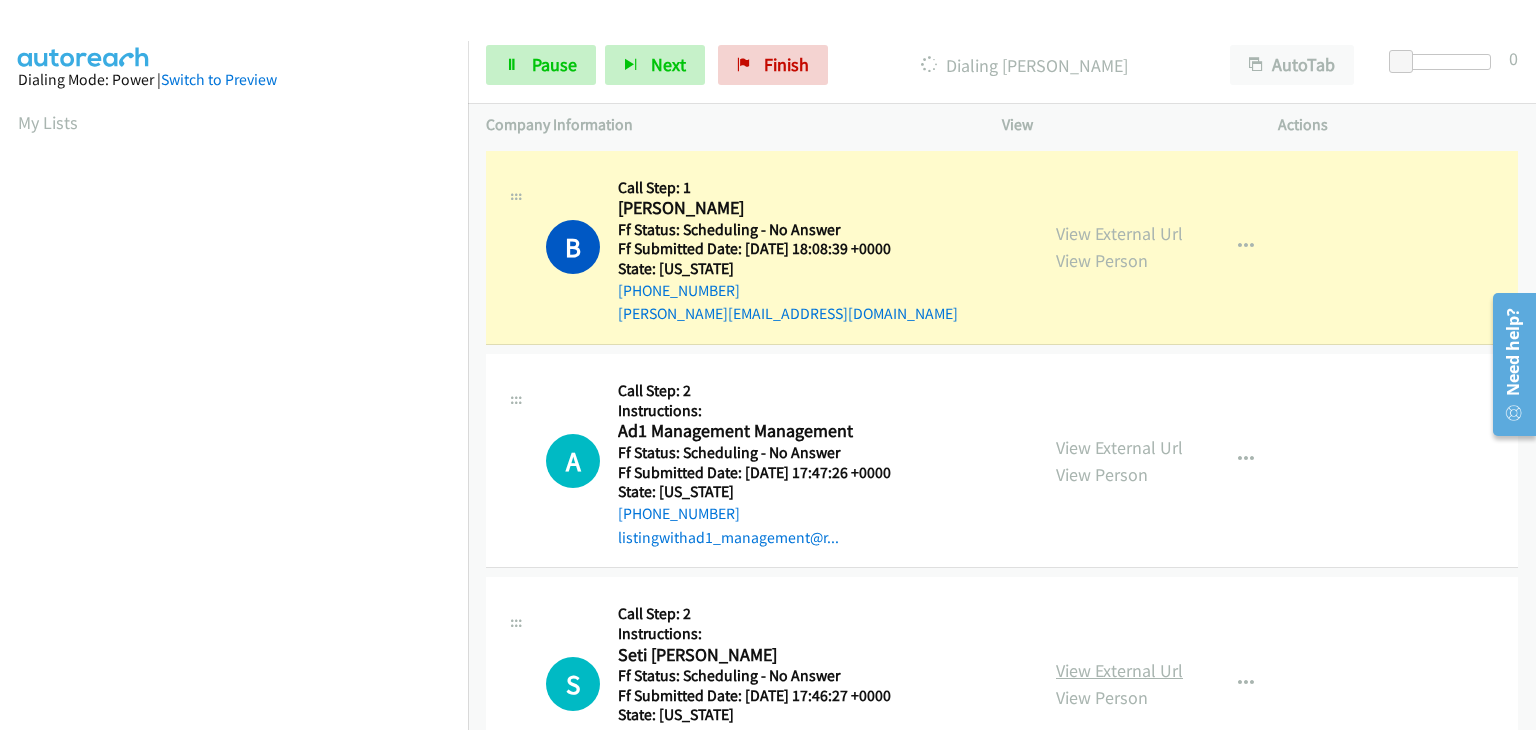 click on "View External Url" at bounding box center [1119, 670] 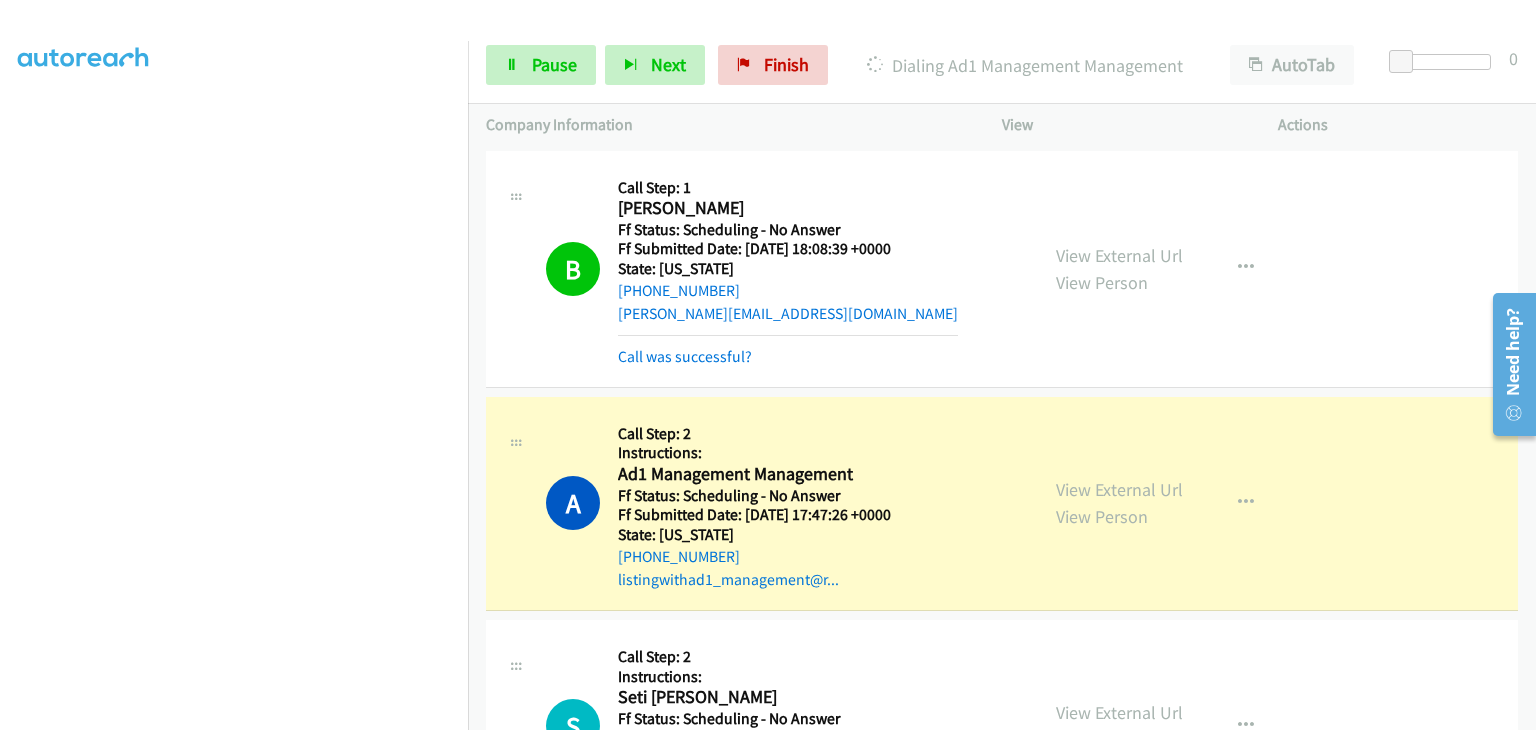 scroll, scrollTop: 392, scrollLeft: 0, axis: vertical 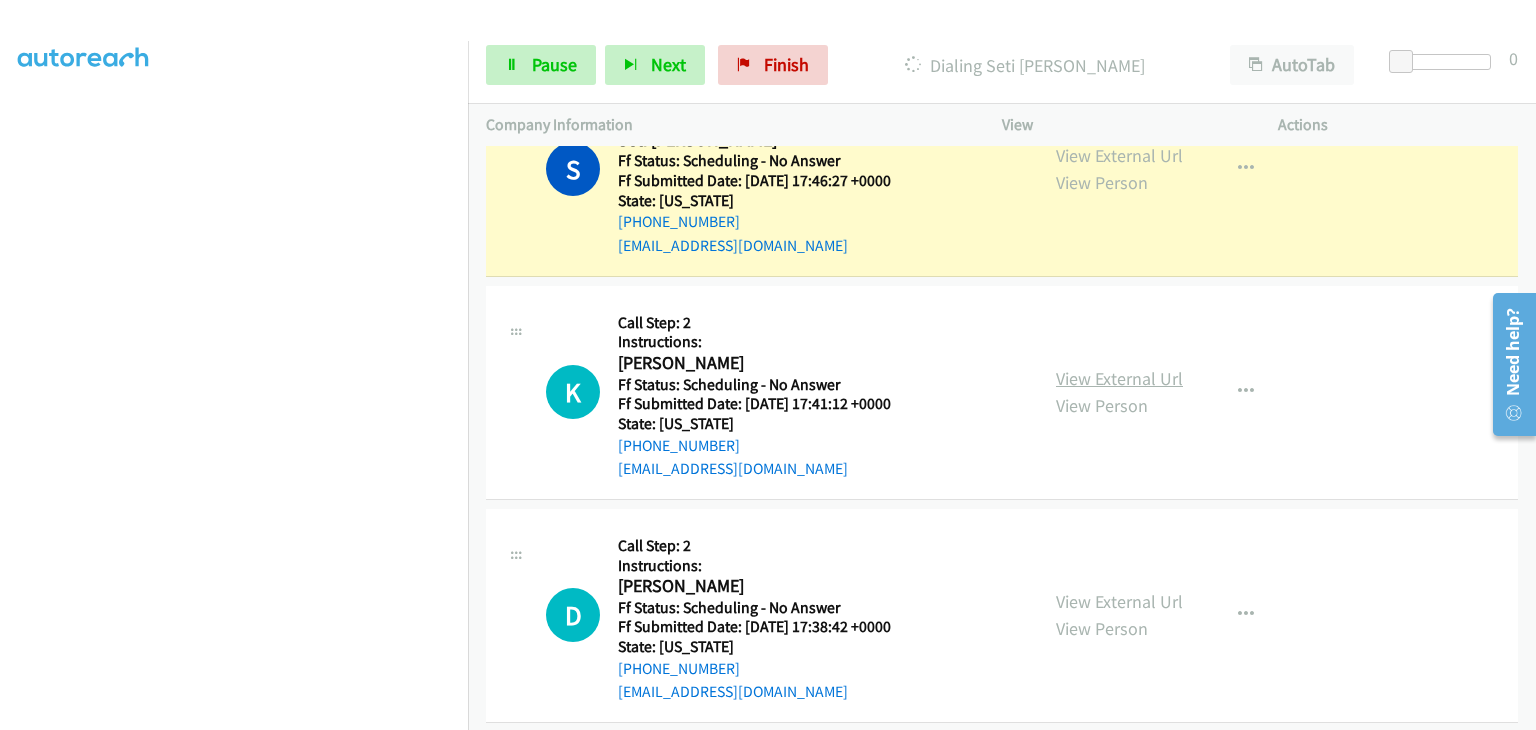 click on "View External Url" at bounding box center (1119, 378) 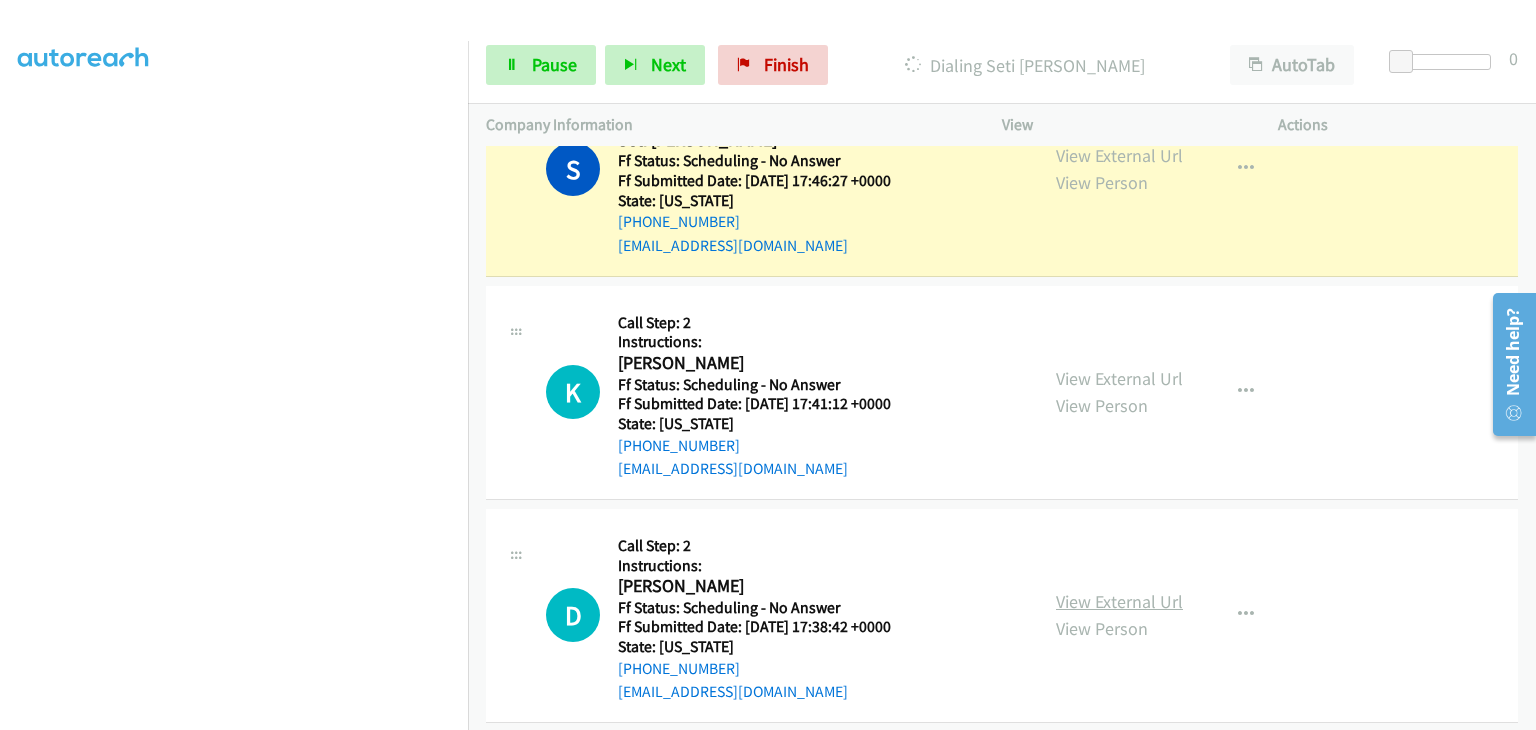 click on "View External Url" at bounding box center (1119, 601) 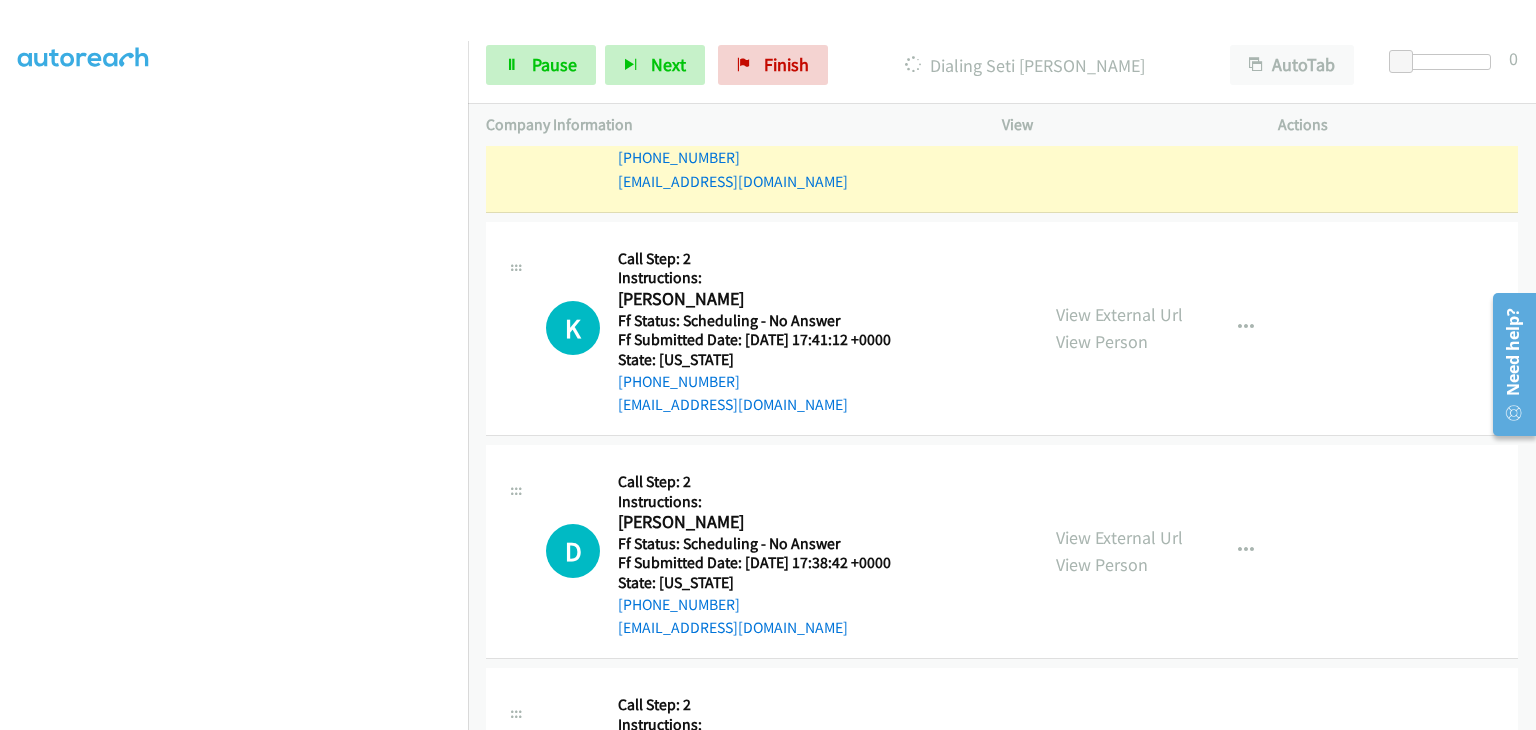 scroll, scrollTop: 700, scrollLeft: 0, axis: vertical 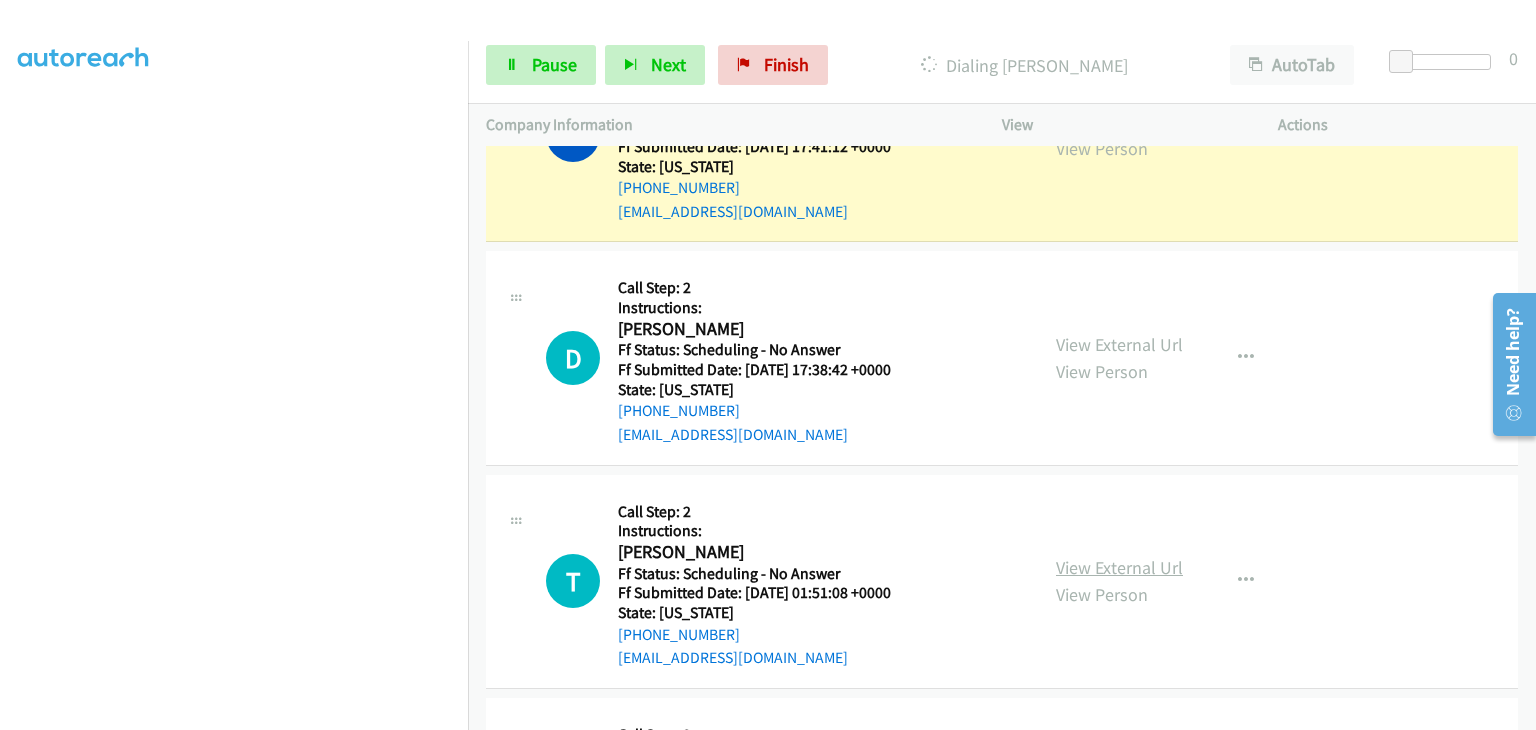 click on "View External Url" at bounding box center (1119, 567) 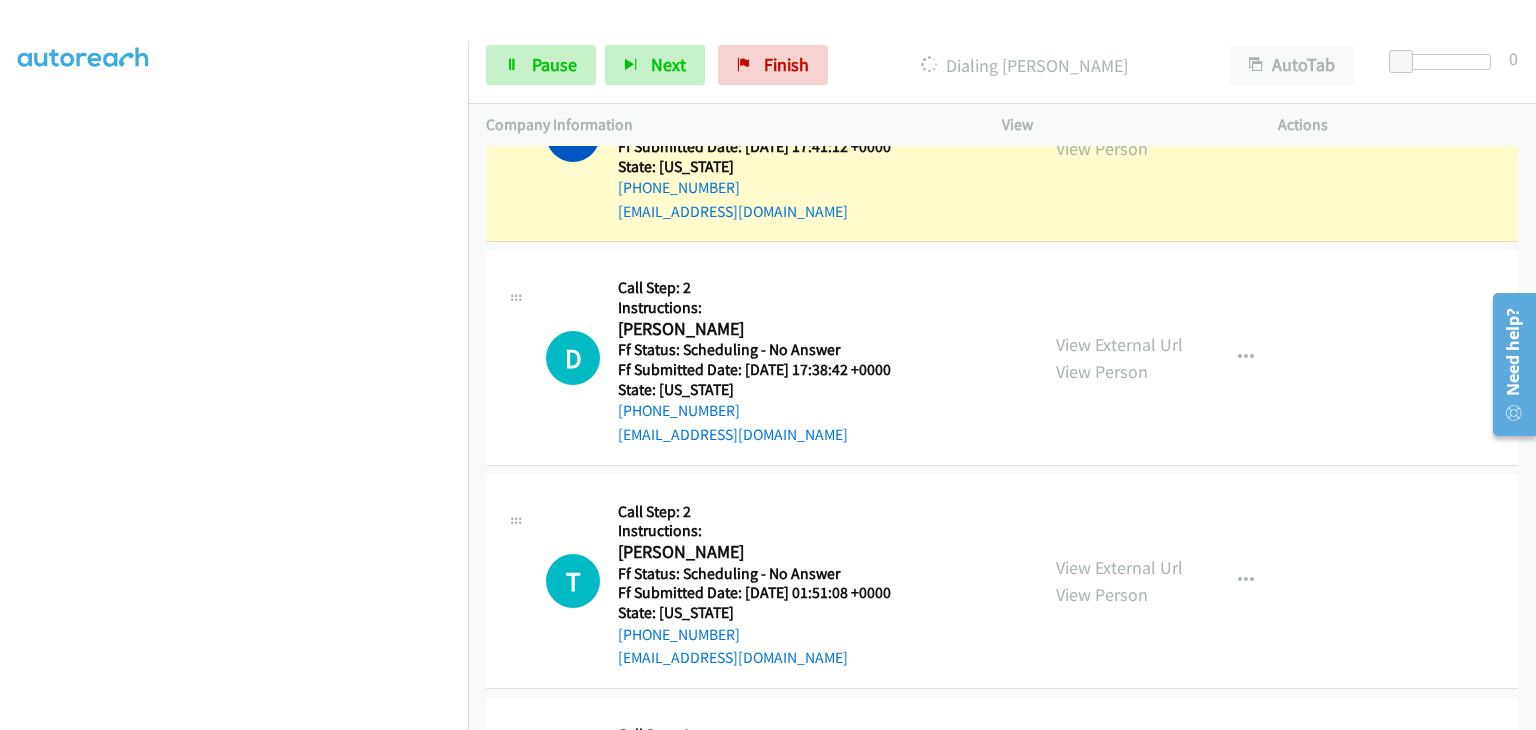 scroll, scrollTop: 392, scrollLeft: 0, axis: vertical 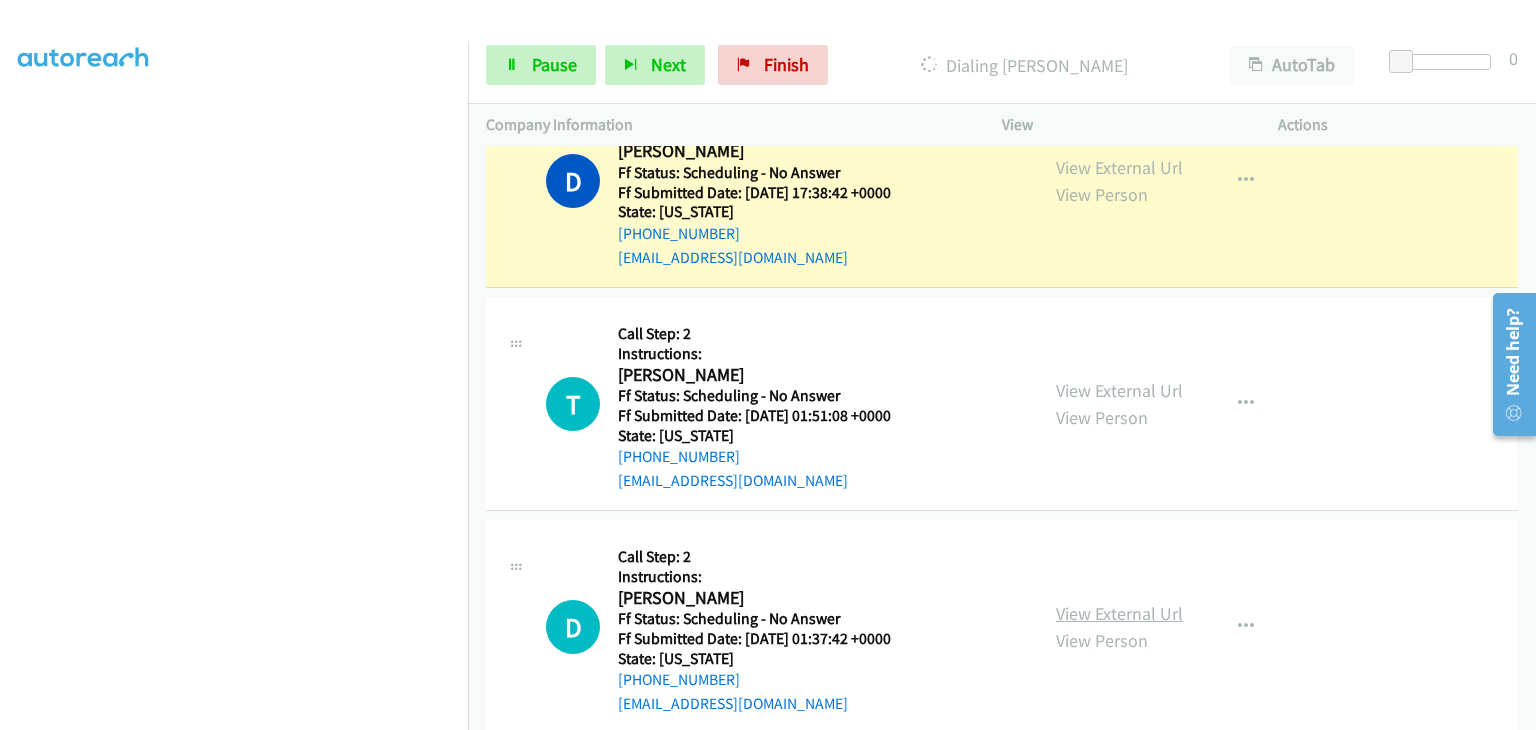 click on "View External Url" at bounding box center (1119, 613) 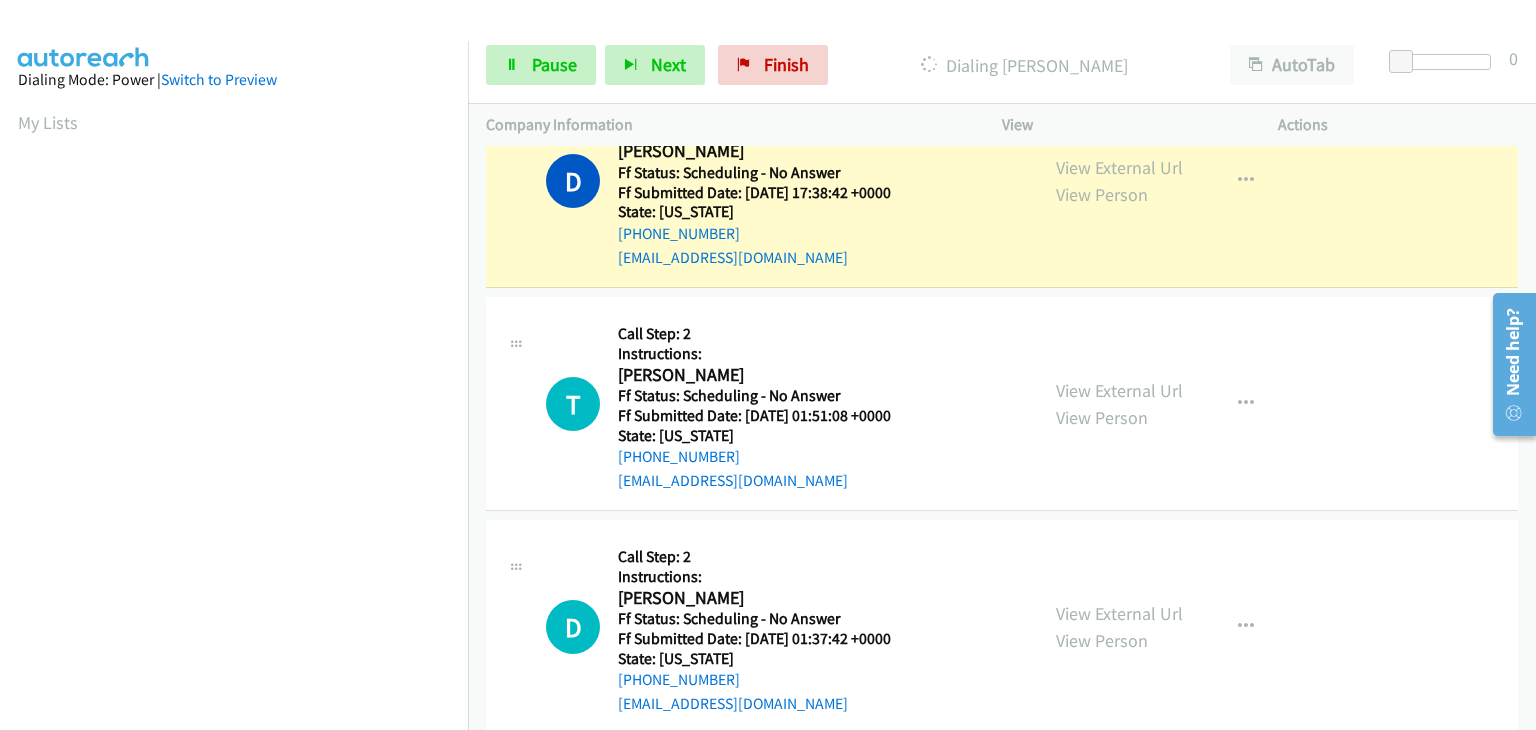 scroll, scrollTop: 392, scrollLeft: 0, axis: vertical 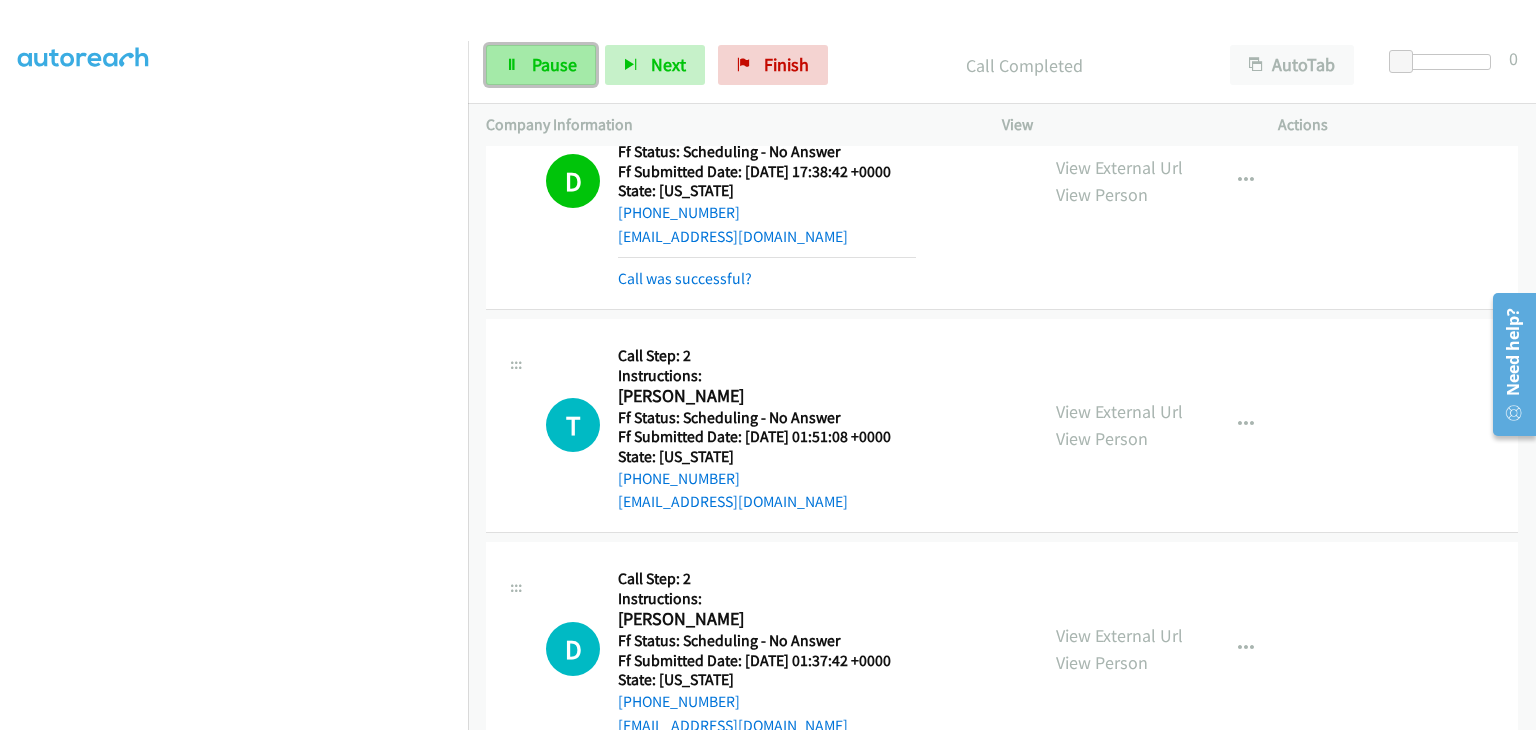 click on "Pause" at bounding box center [554, 64] 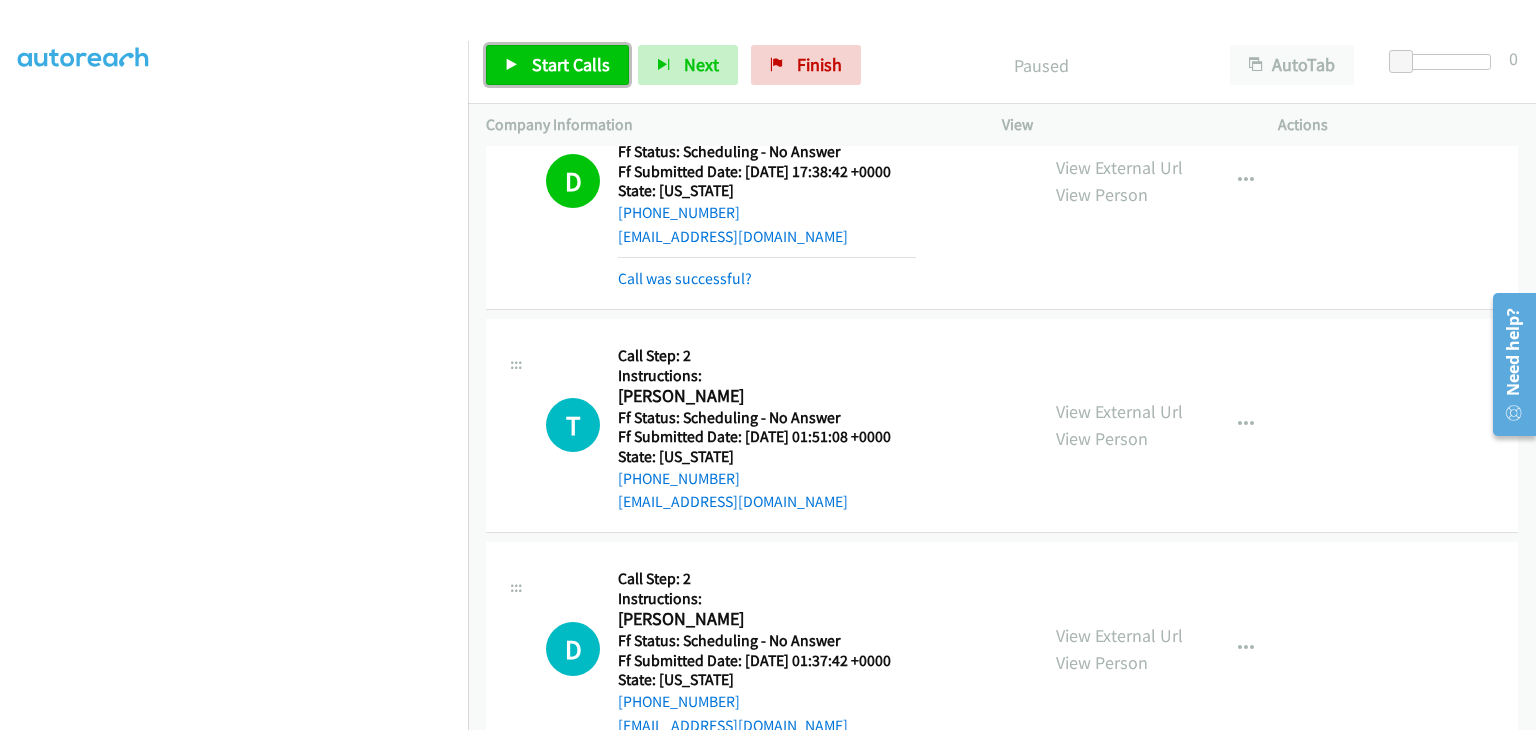 click on "Start Calls" at bounding box center [571, 64] 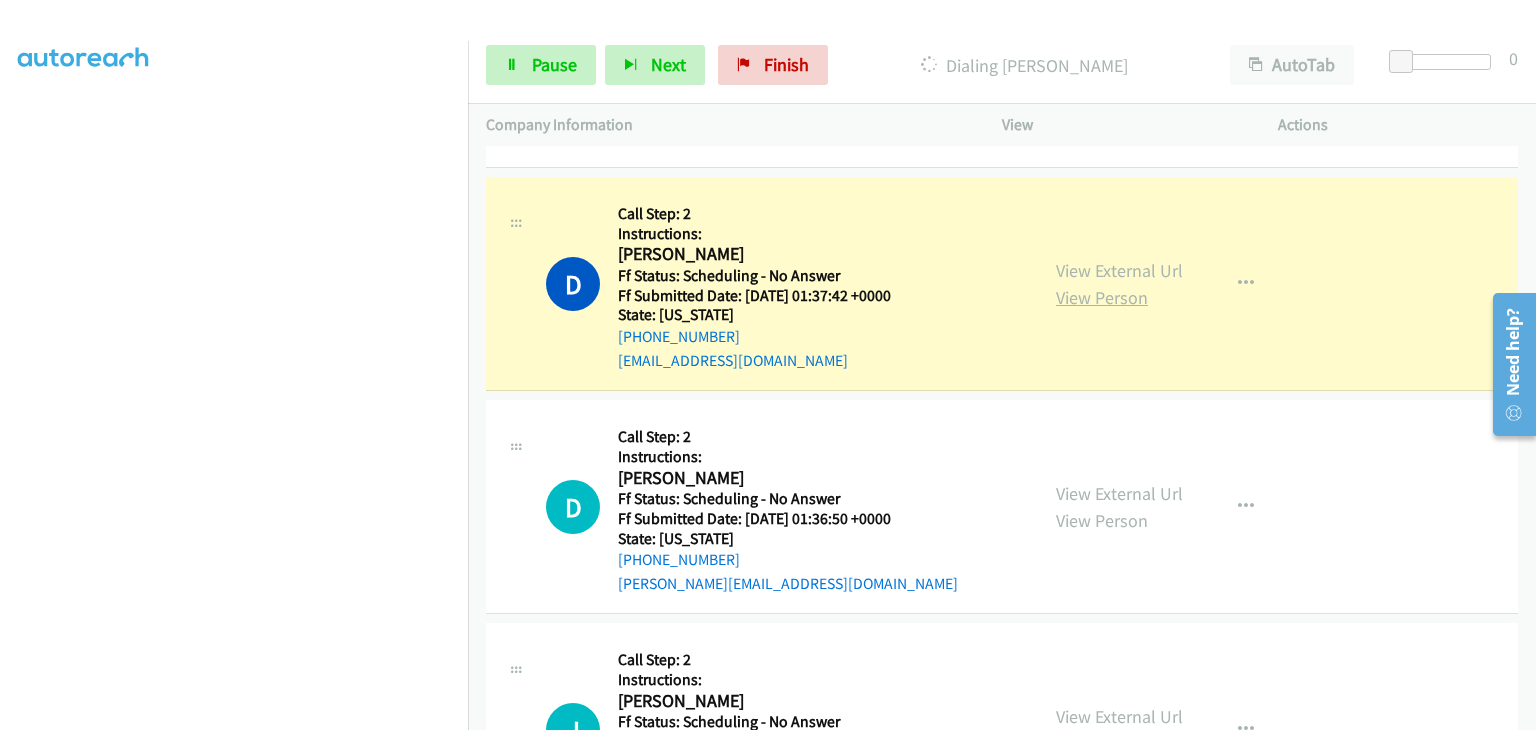 scroll, scrollTop: 1541, scrollLeft: 0, axis: vertical 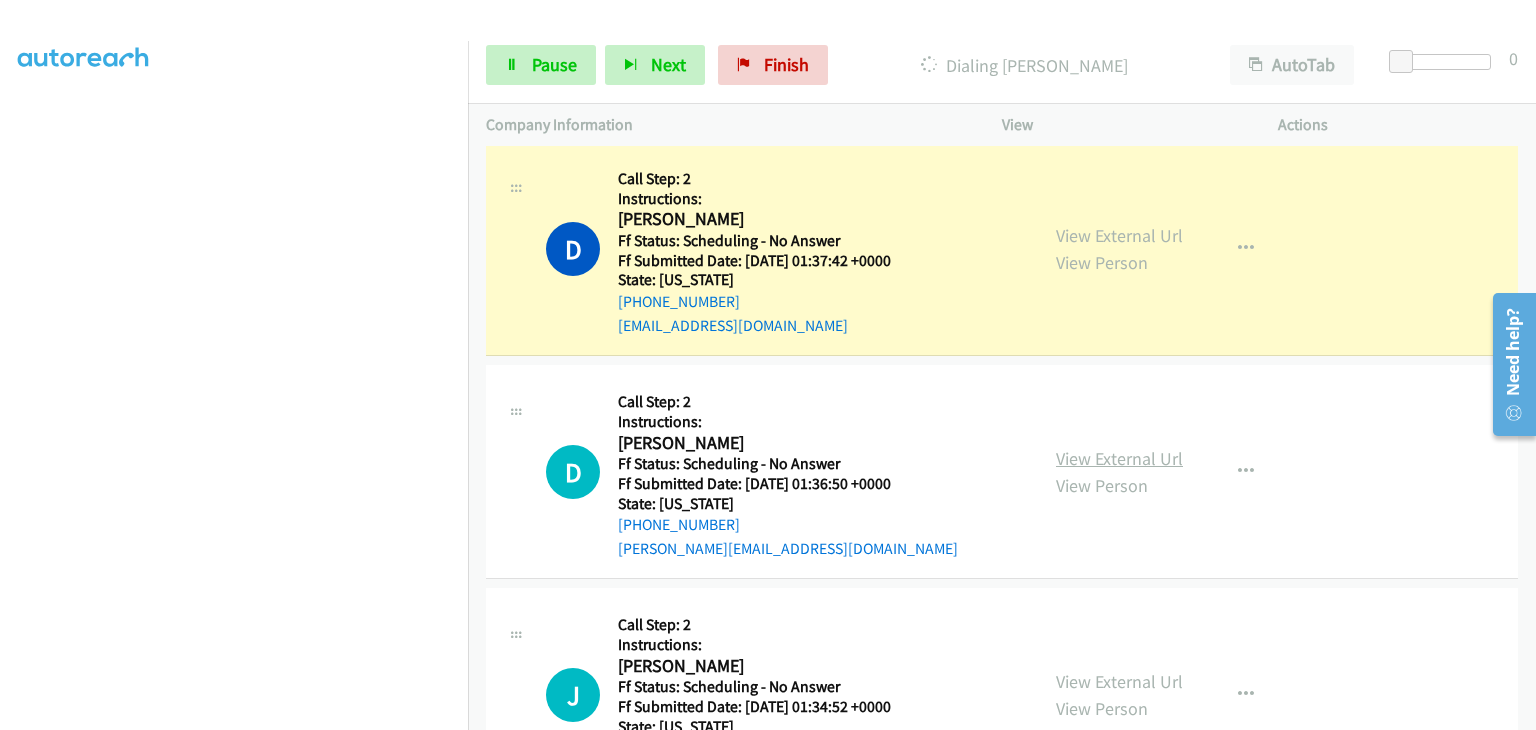 click on "View External Url" at bounding box center (1119, 458) 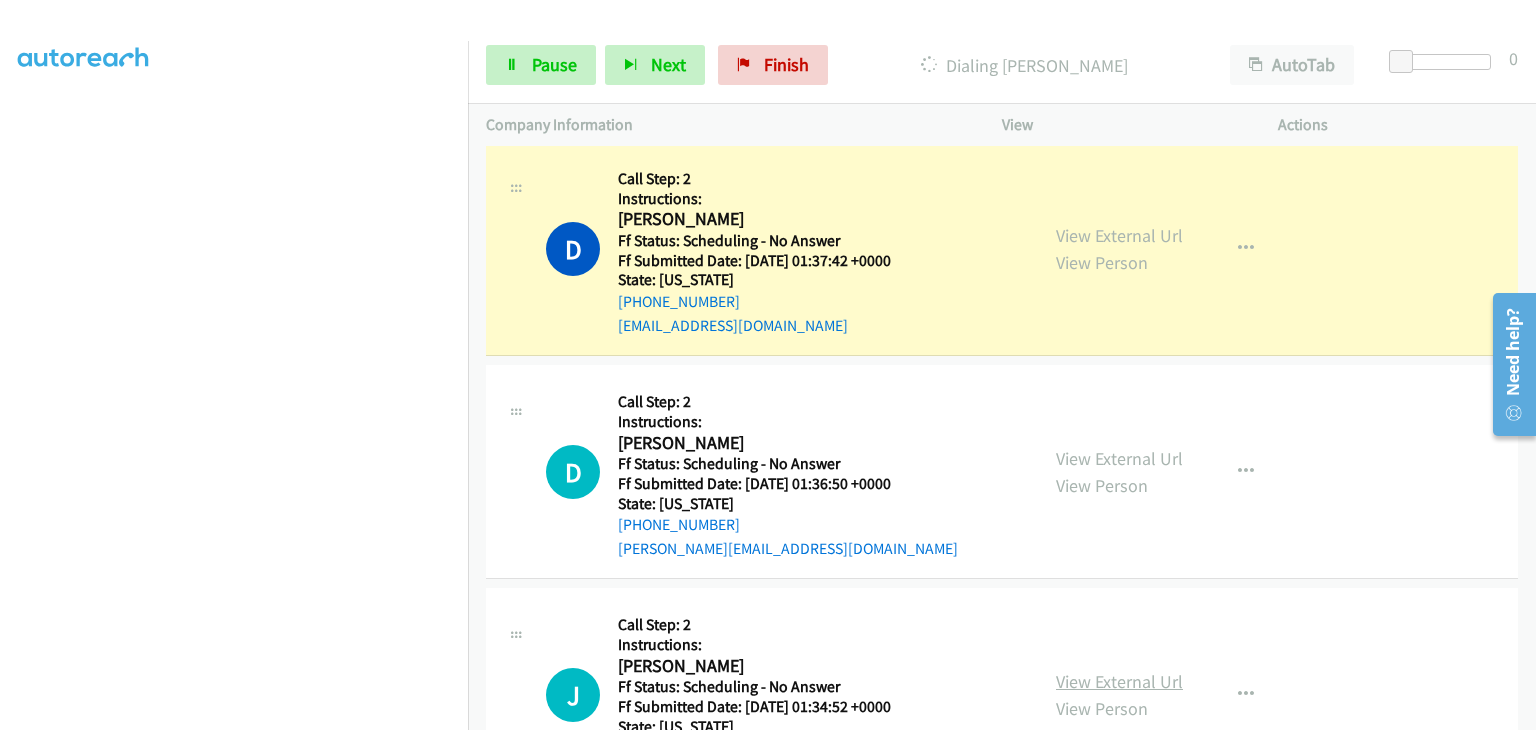 click on "View External Url" at bounding box center (1119, 681) 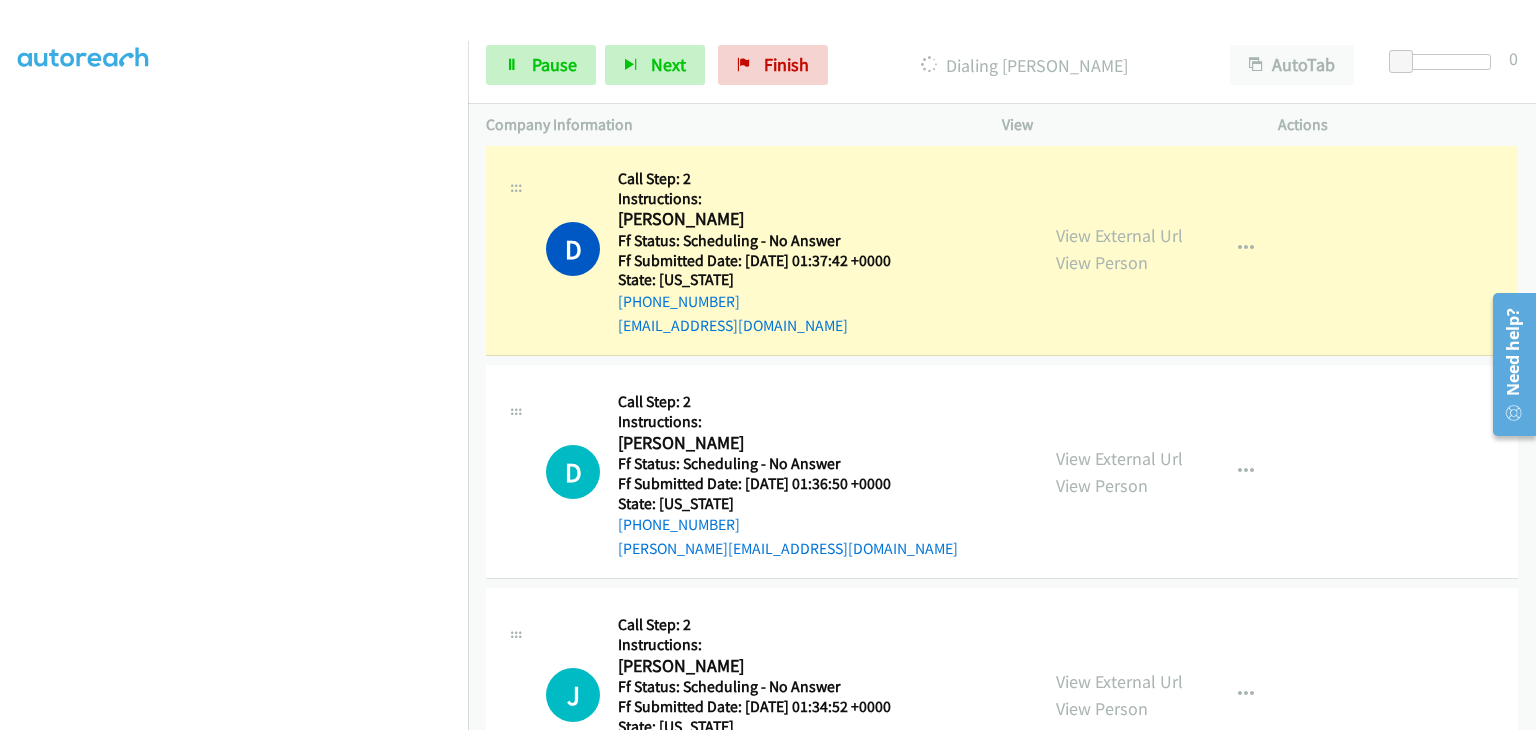 scroll, scrollTop: 392, scrollLeft: 0, axis: vertical 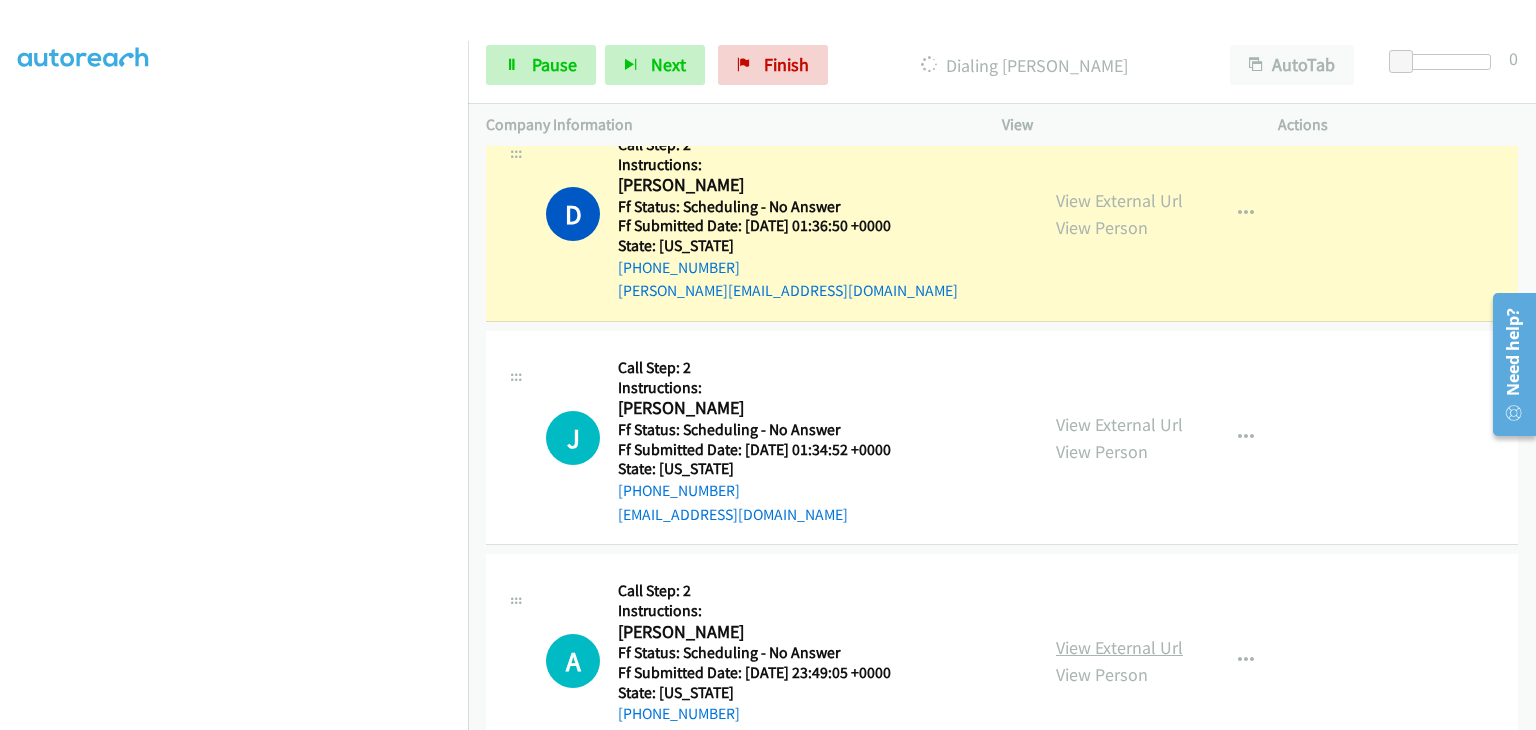 click on "View External Url" at bounding box center [1119, 647] 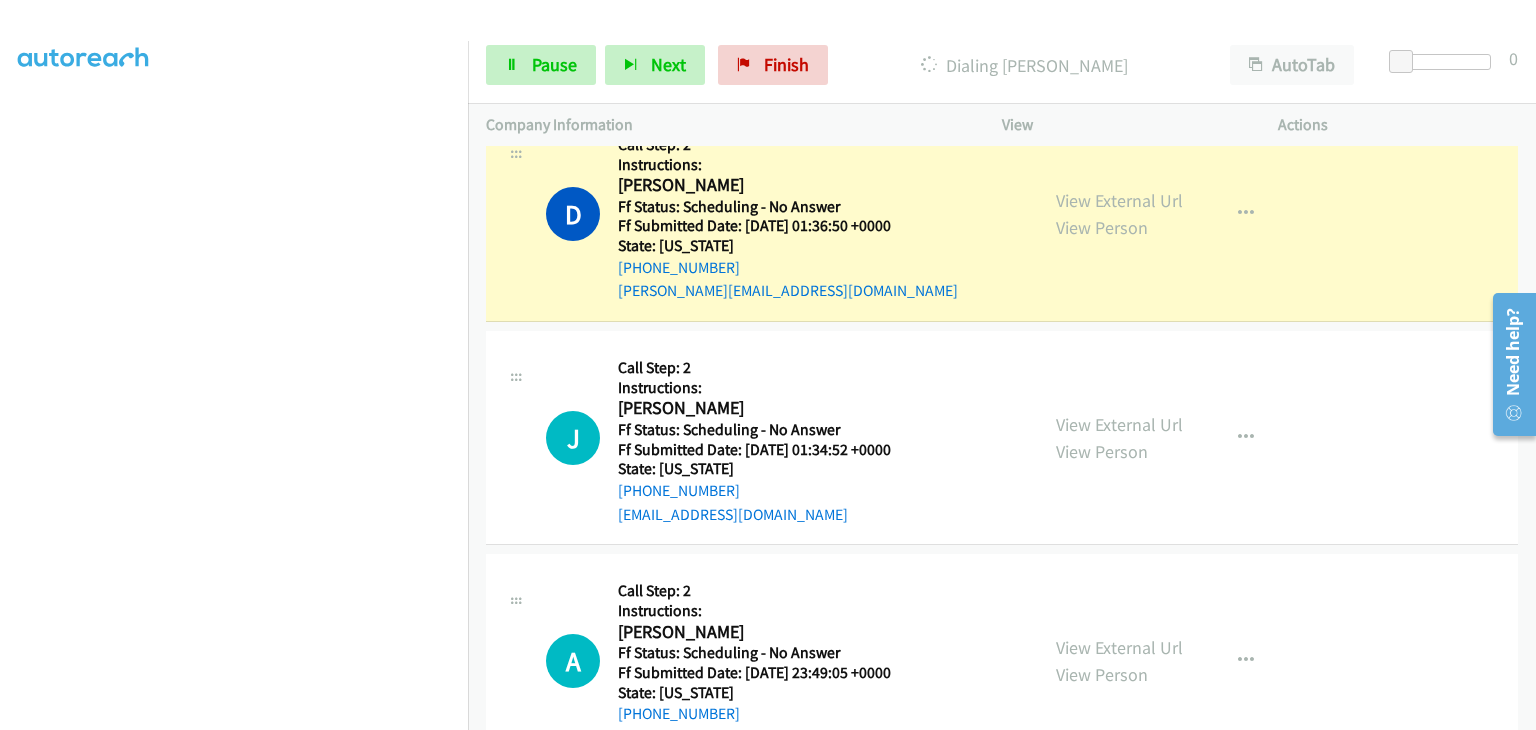 scroll, scrollTop: 392, scrollLeft: 0, axis: vertical 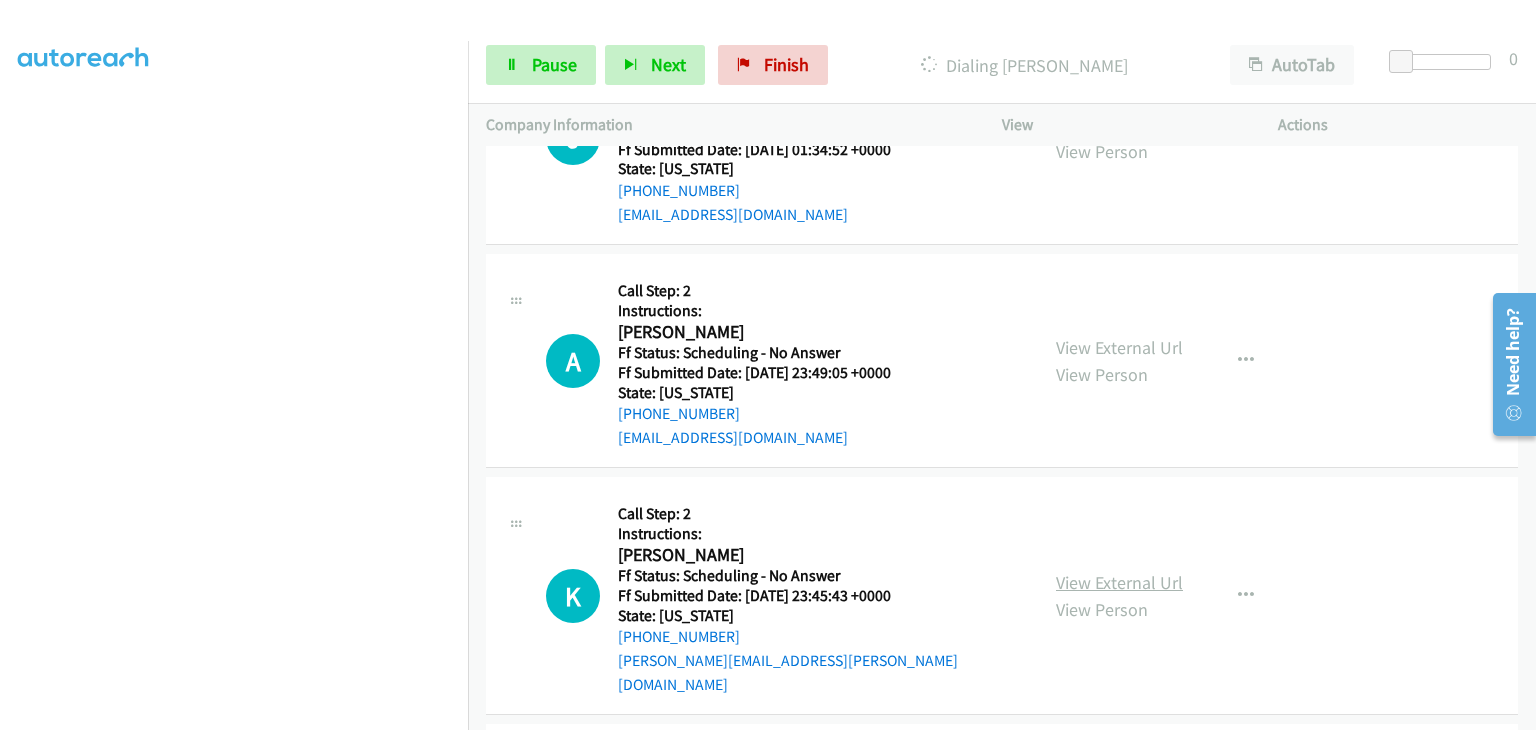 click on "View External Url" at bounding box center [1119, 582] 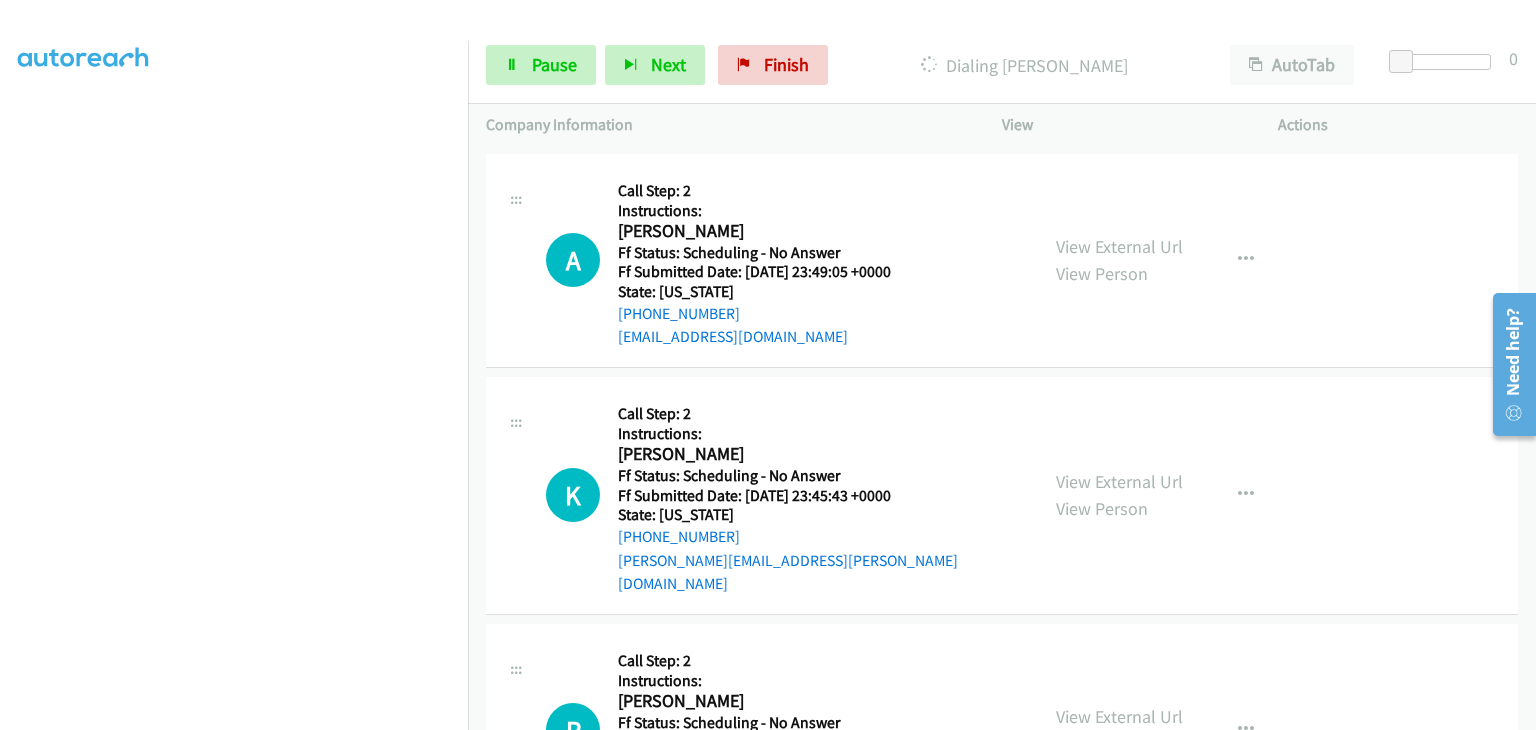 scroll, scrollTop: 2384, scrollLeft: 0, axis: vertical 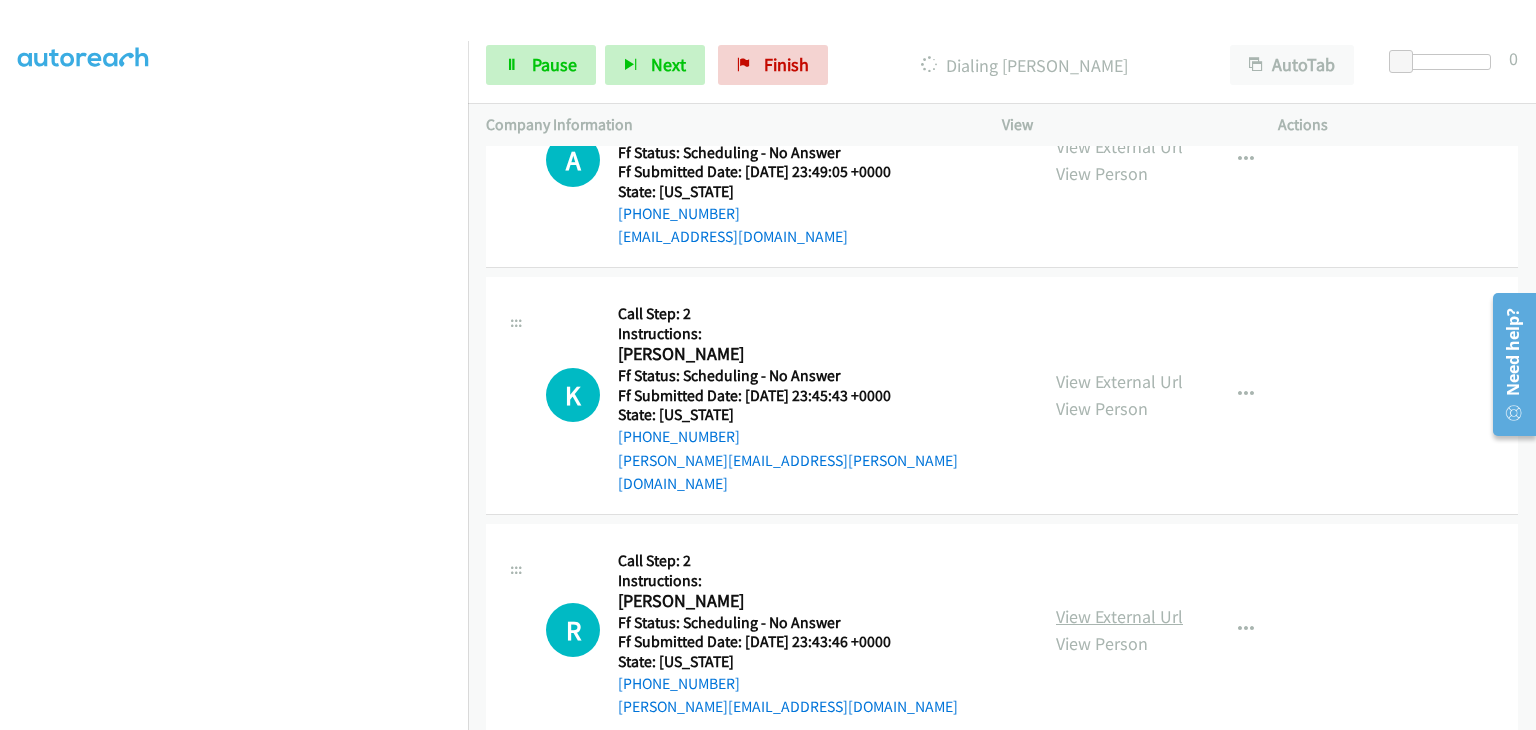 click on "View External Url" at bounding box center (1119, 616) 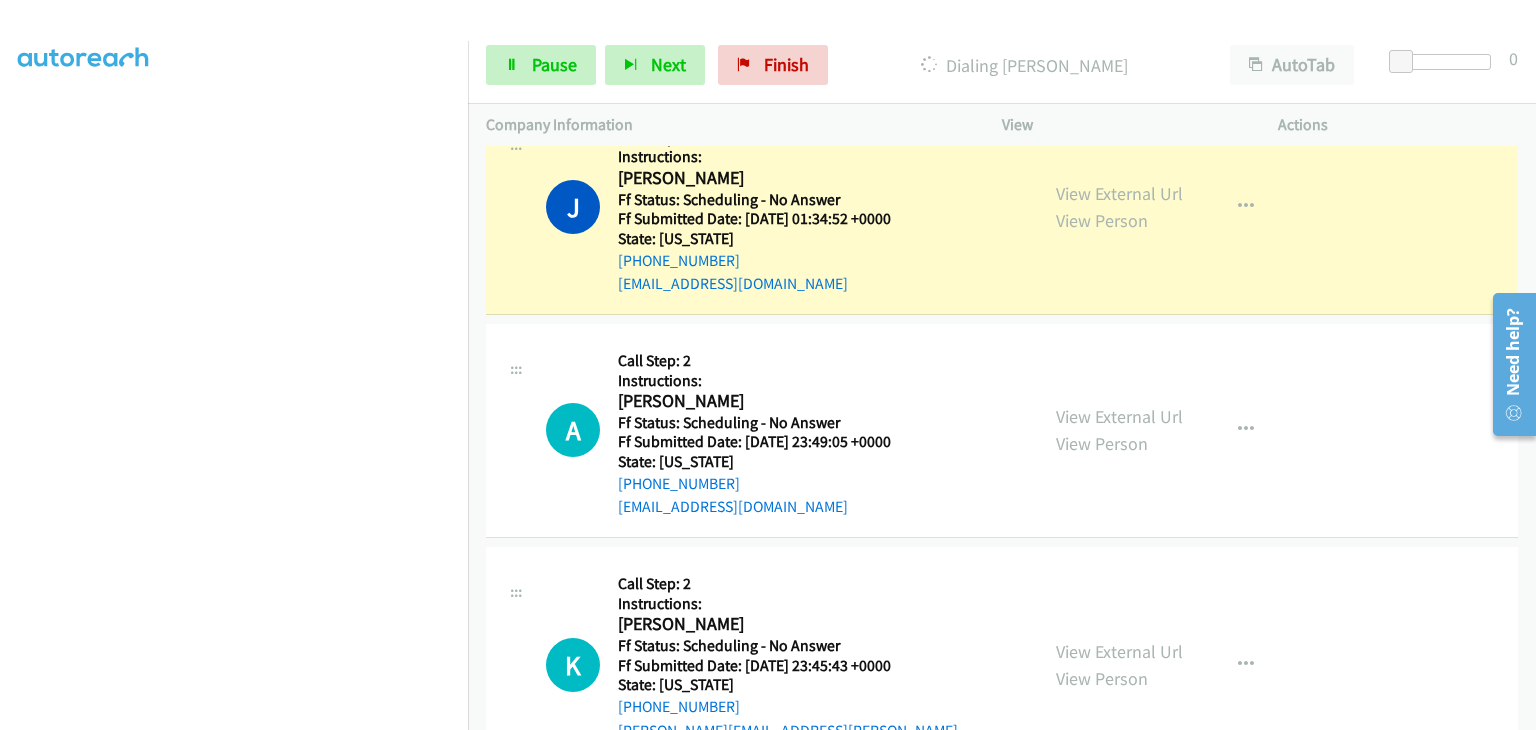 scroll, scrollTop: 2084, scrollLeft: 0, axis: vertical 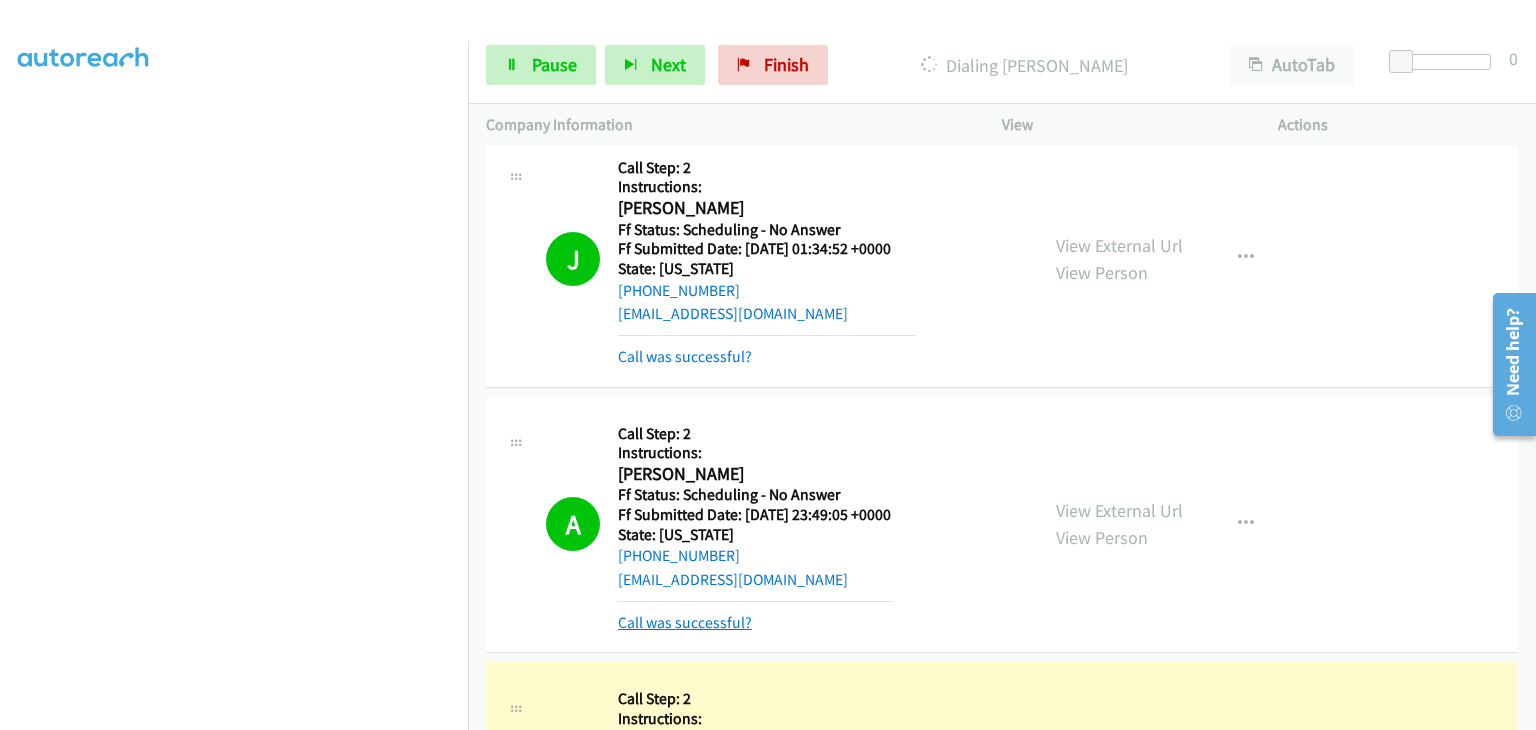 click on "Call was successful?" at bounding box center [685, 622] 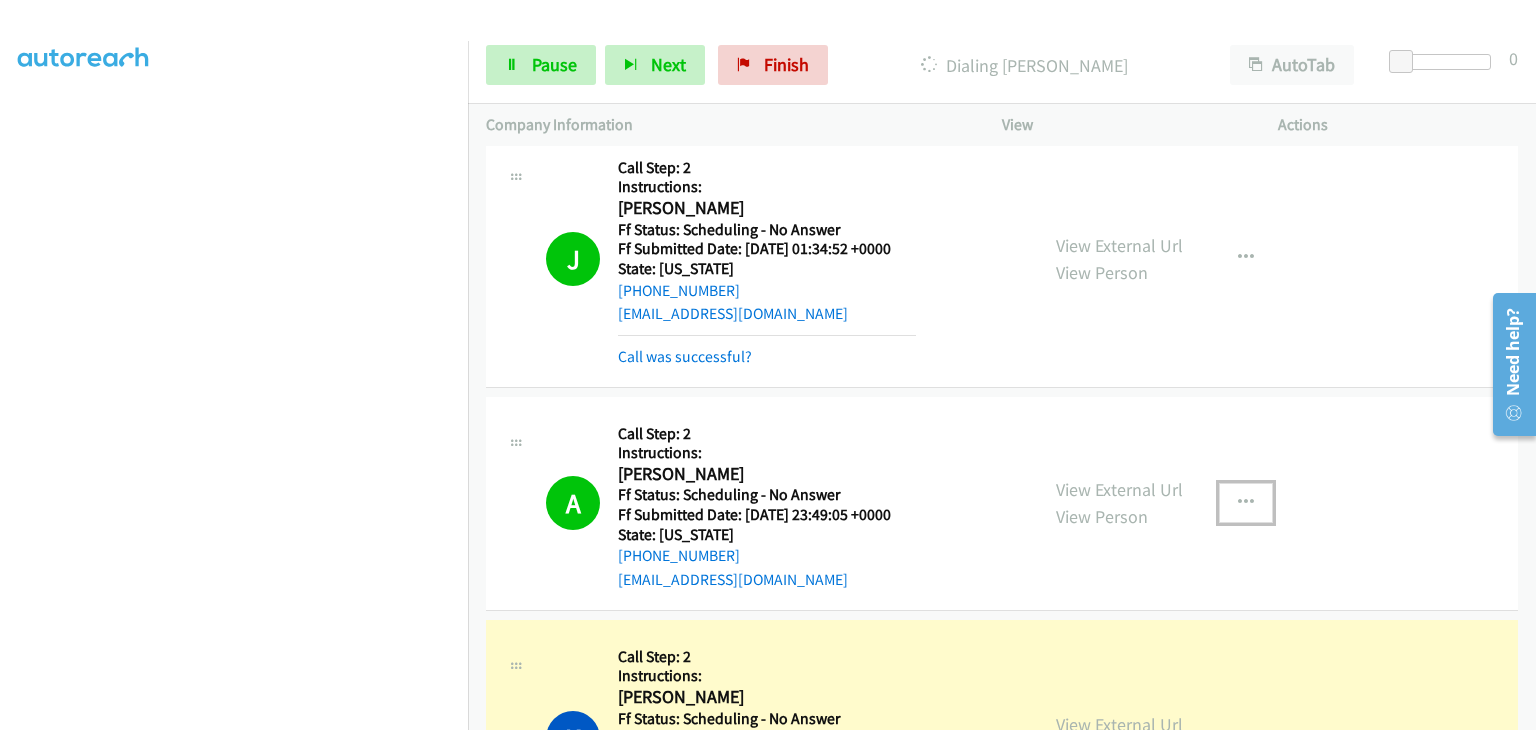 click at bounding box center (1246, 503) 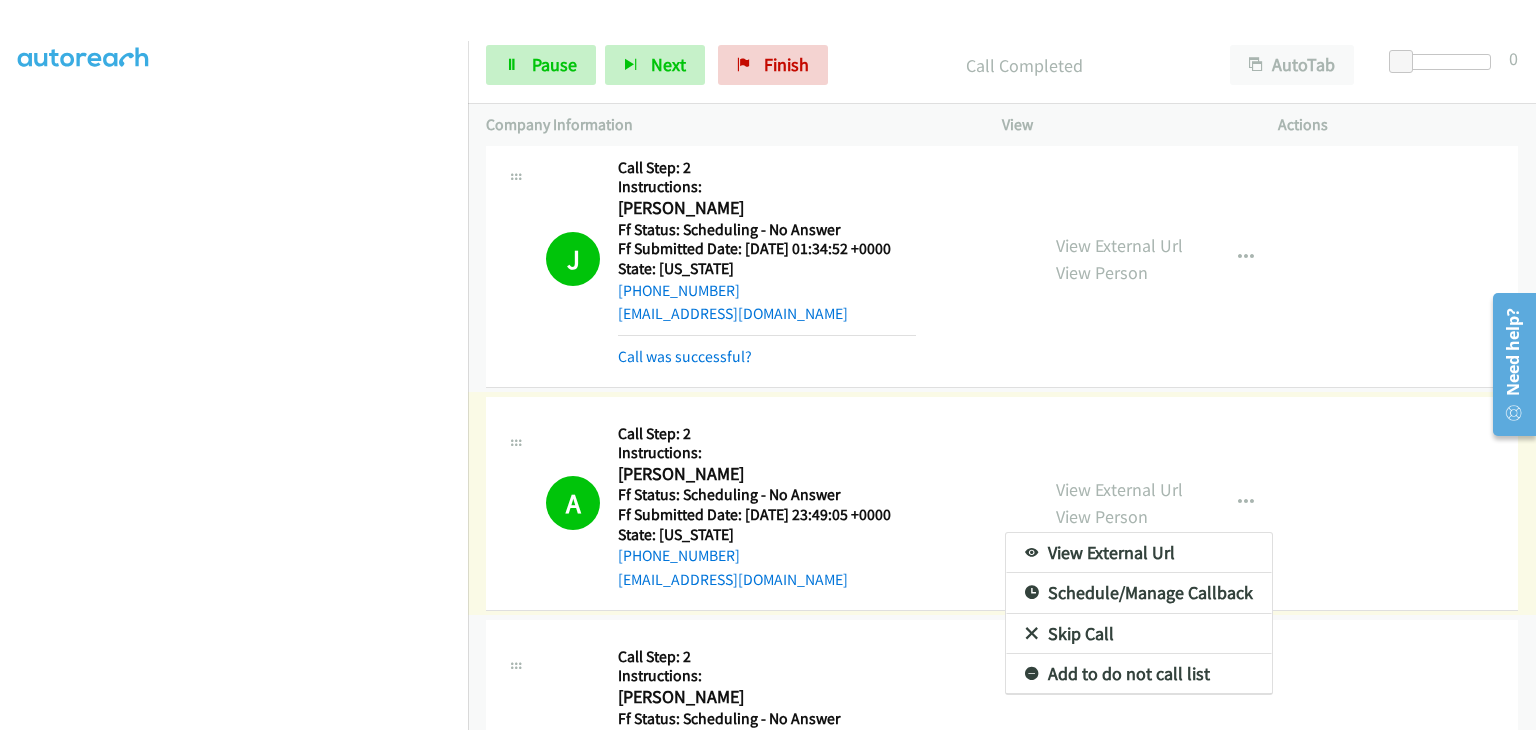 click on "Add to do not call list" at bounding box center (1139, 674) 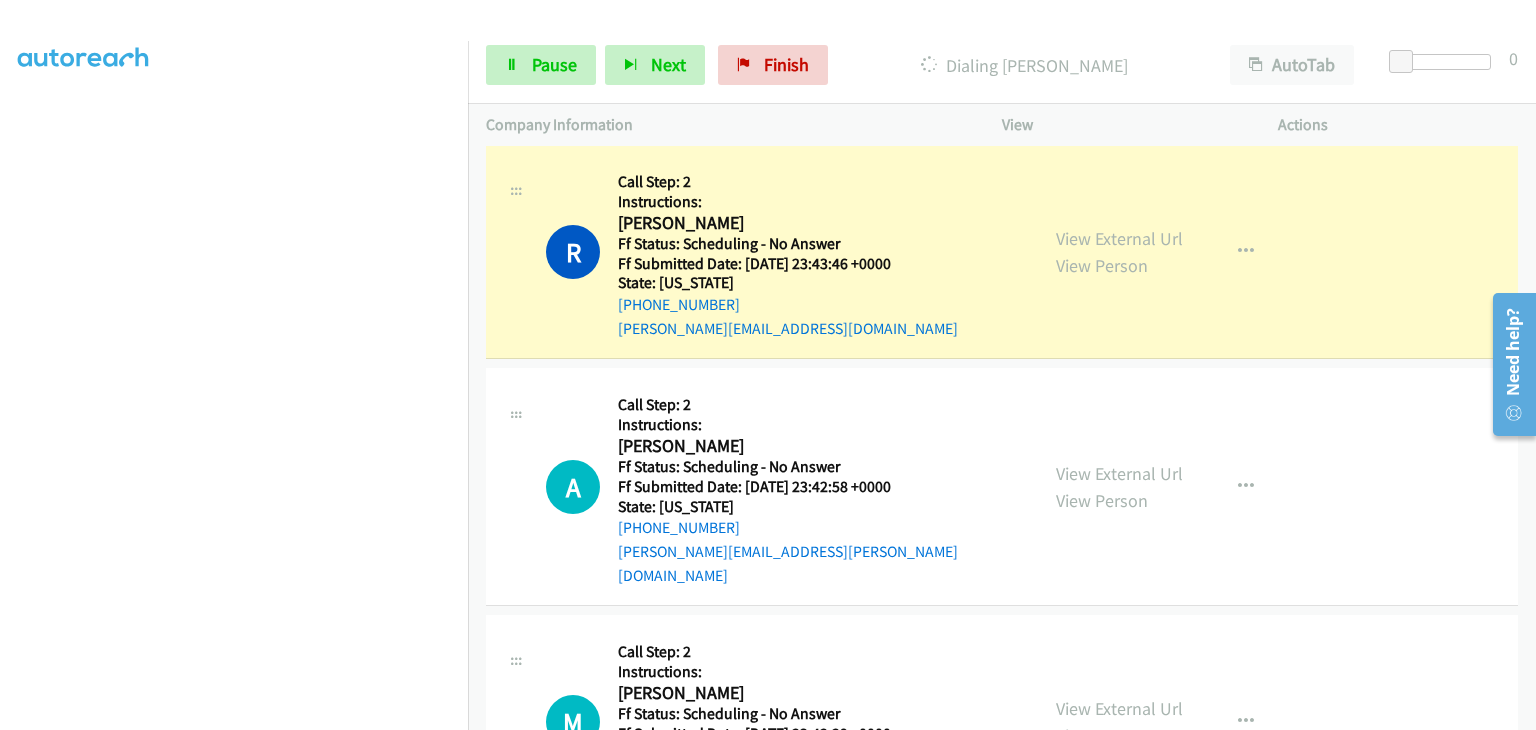 scroll, scrollTop: 2884, scrollLeft: 0, axis: vertical 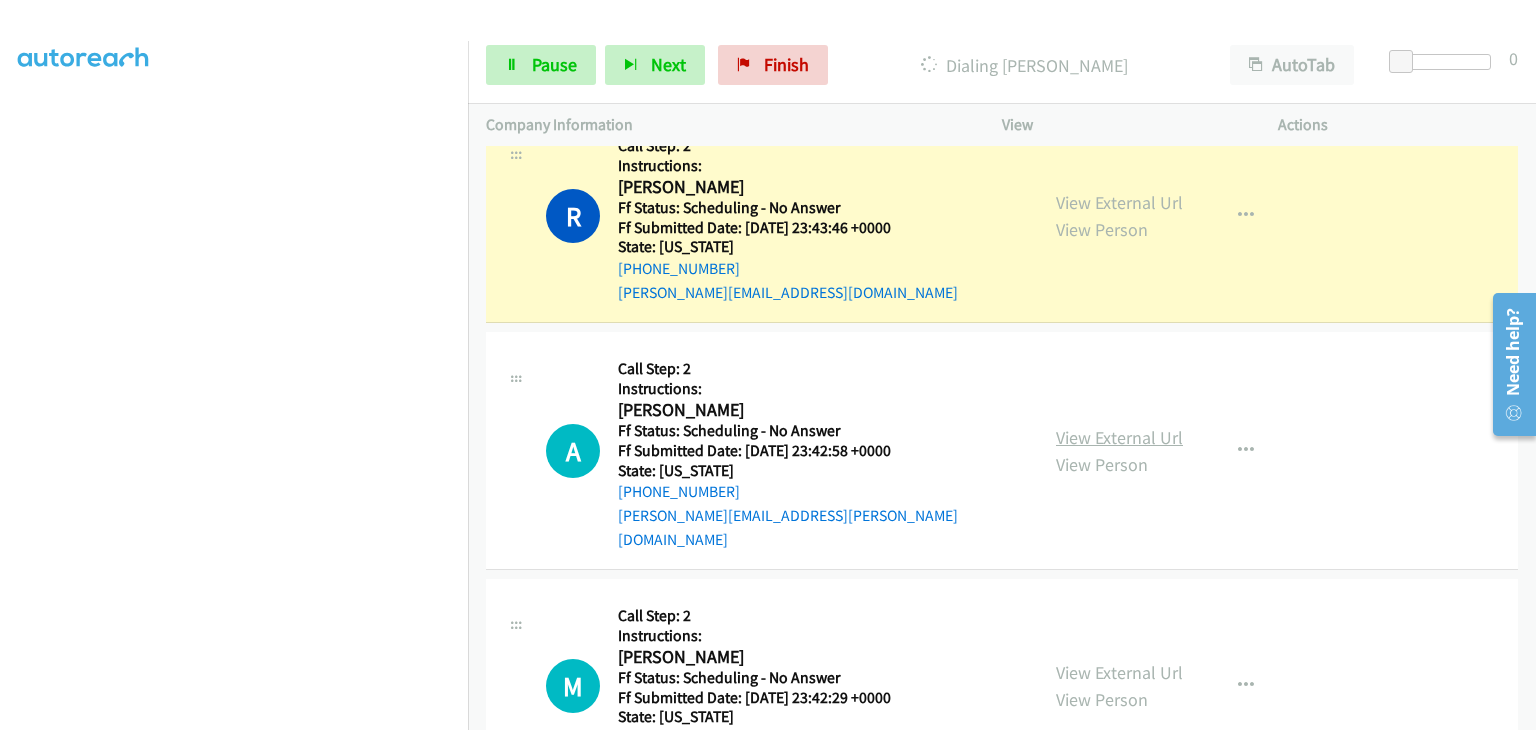 click on "View External Url" at bounding box center (1119, 437) 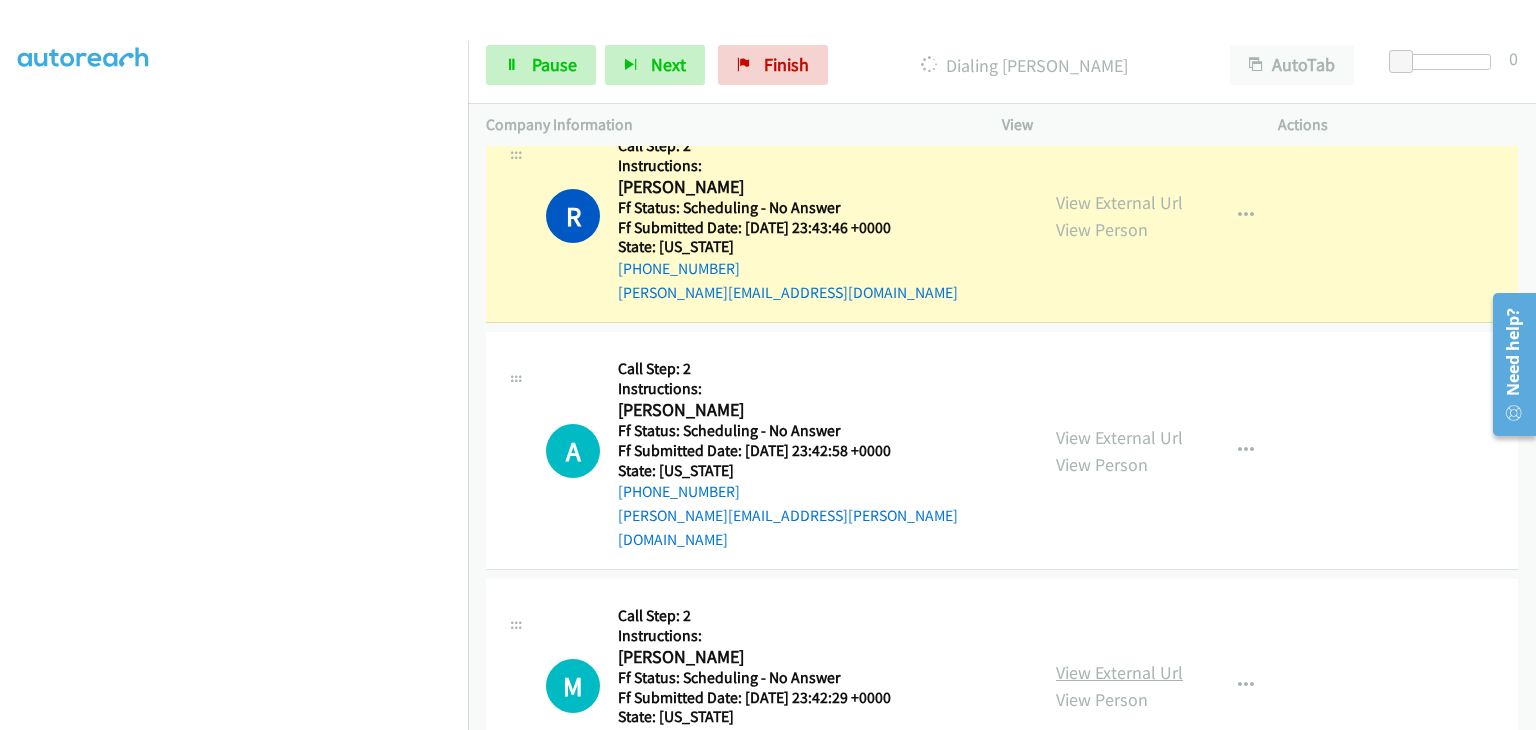 click on "View External Url" at bounding box center (1119, 672) 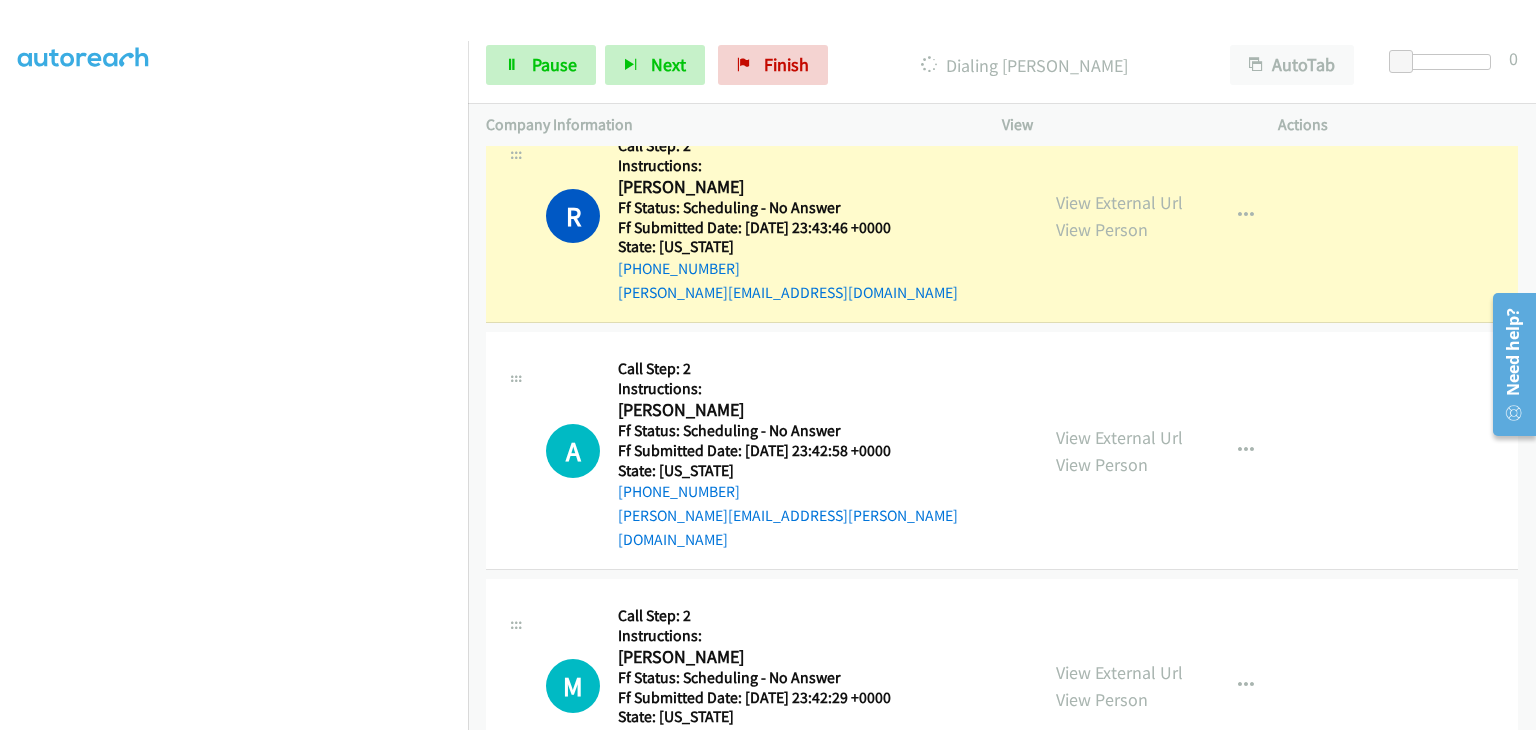 scroll, scrollTop: 392, scrollLeft: 0, axis: vertical 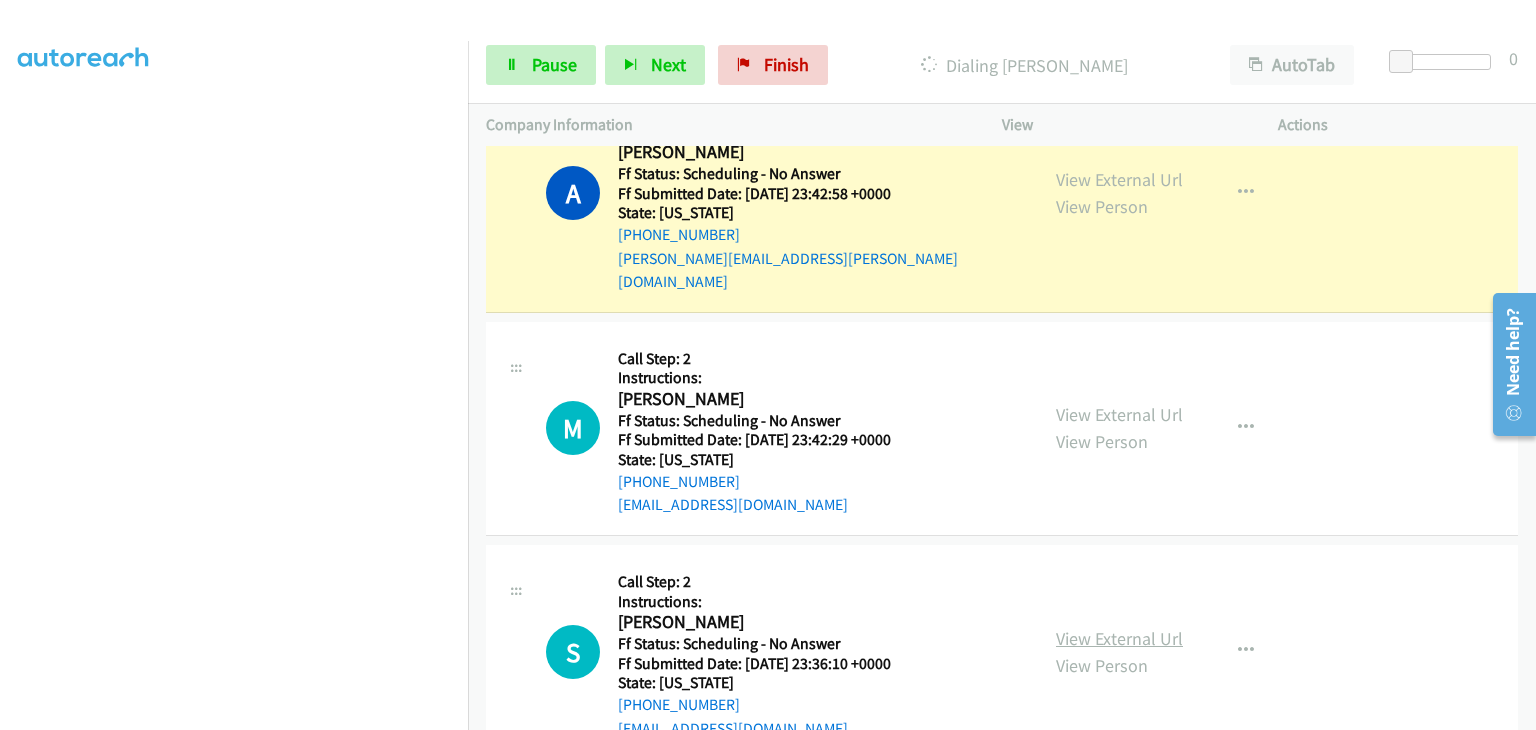 click on "View External Url" at bounding box center (1119, 638) 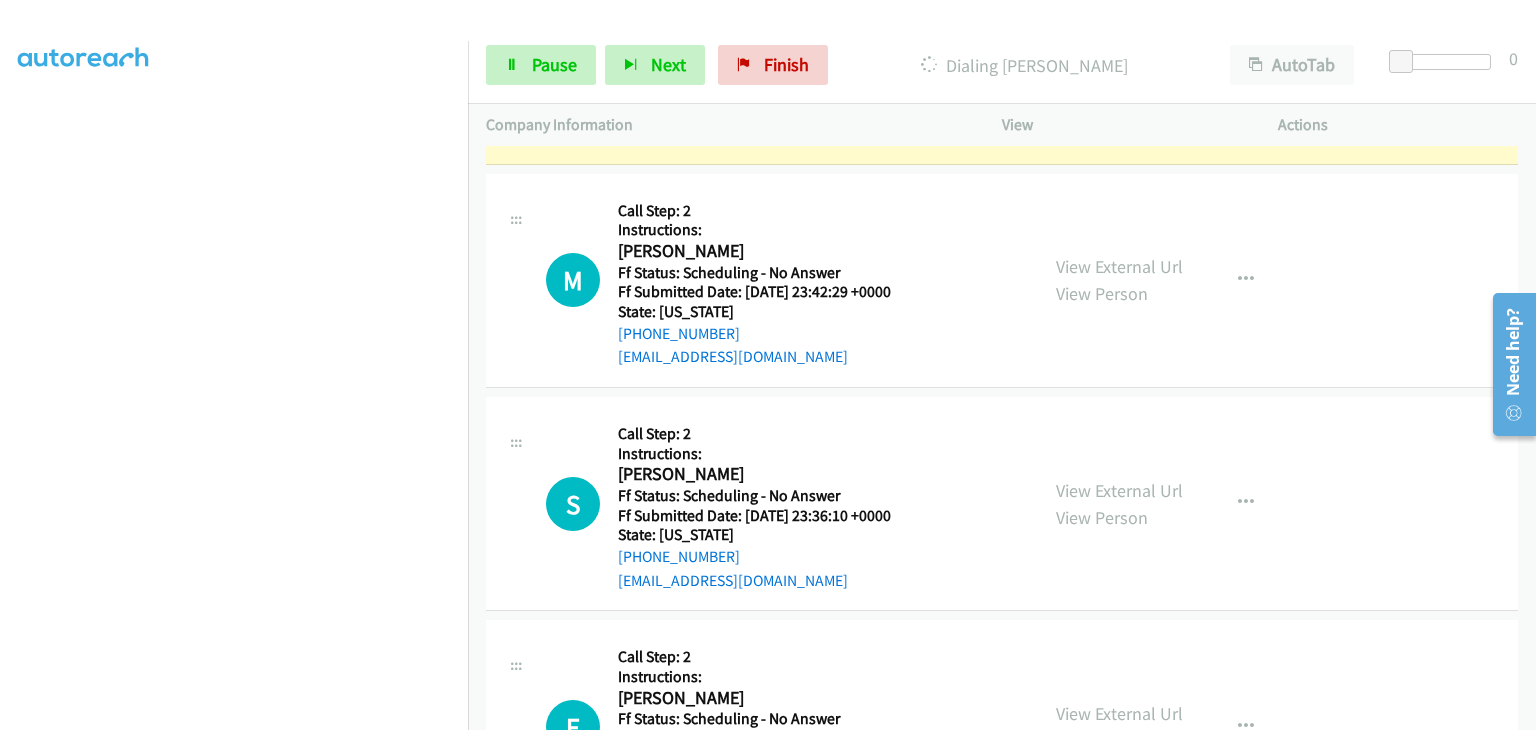 scroll, scrollTop: 3384, scrollLeft: 0, axis: vertical 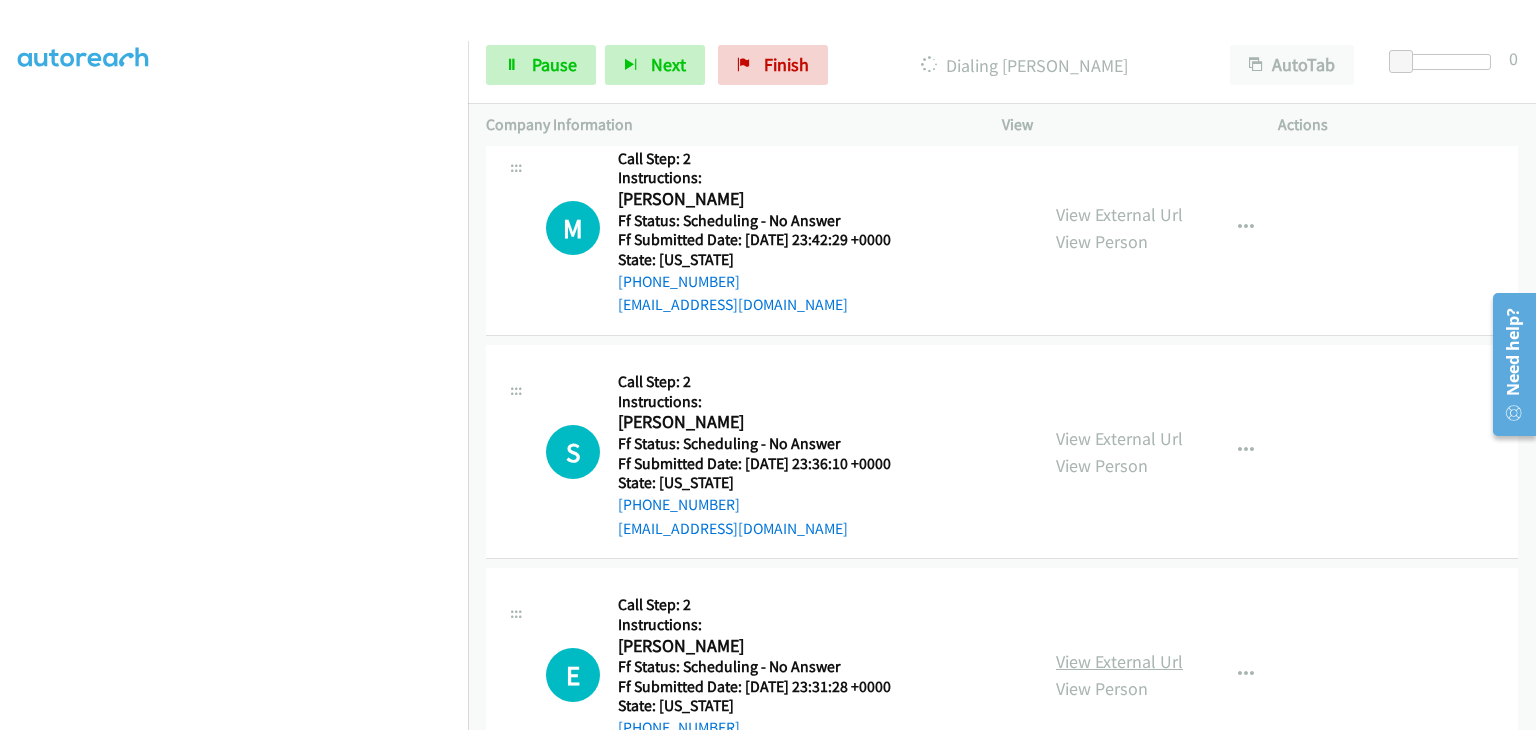 click on "View External Url" at bounding box center (1119, 661) 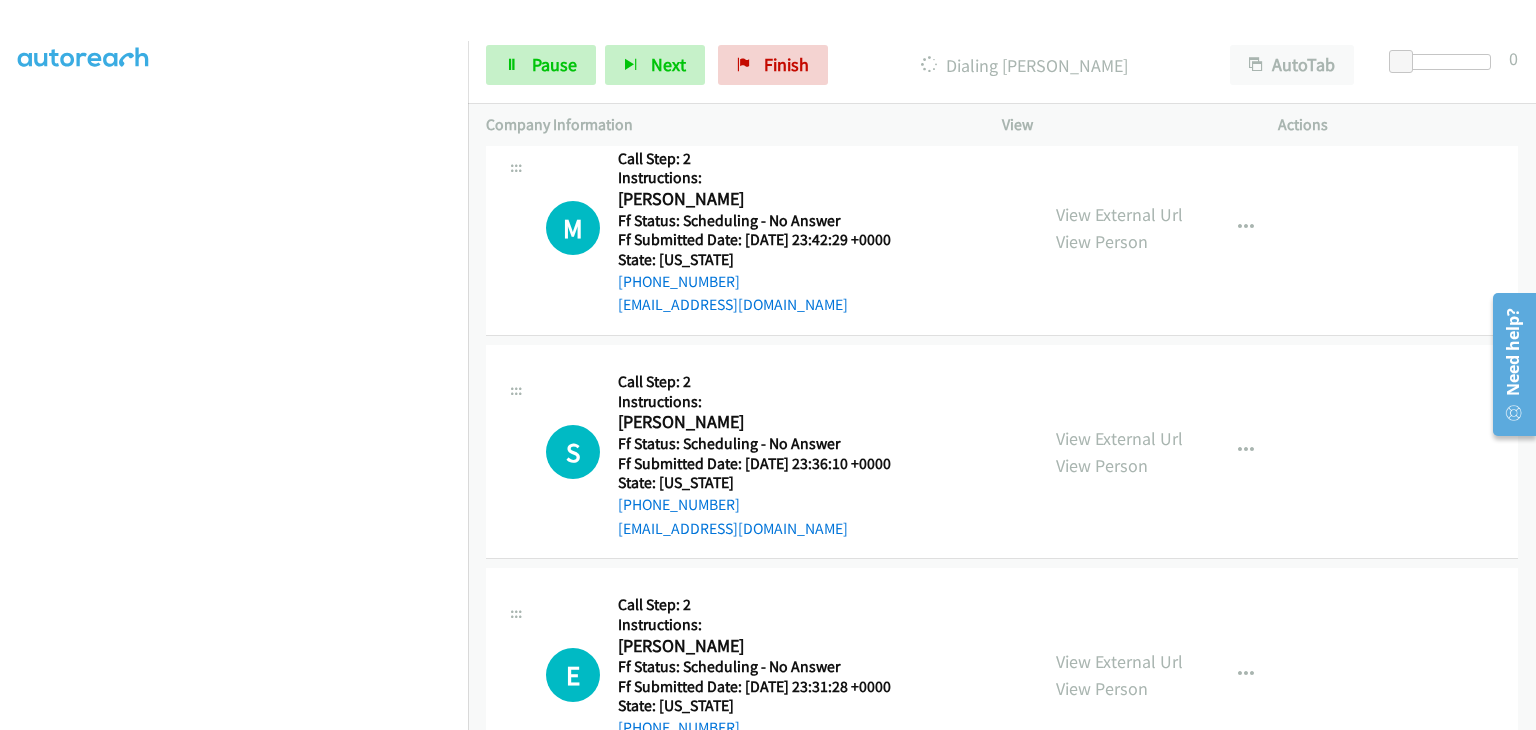 scroll, scrollTop: 392, scrollLeft: 0, axis: vertical 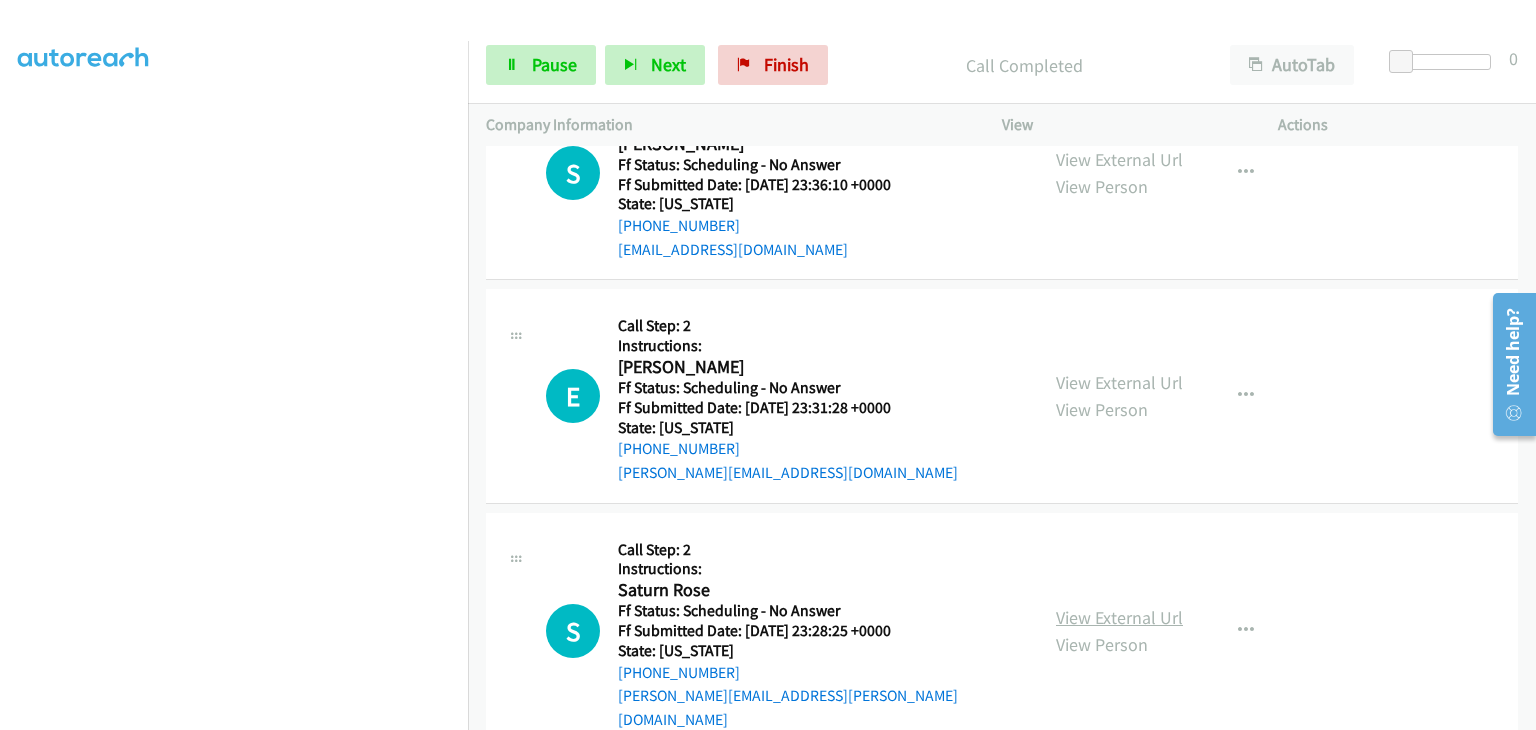 click on "View External Url" at bounding box center [1119, 617] 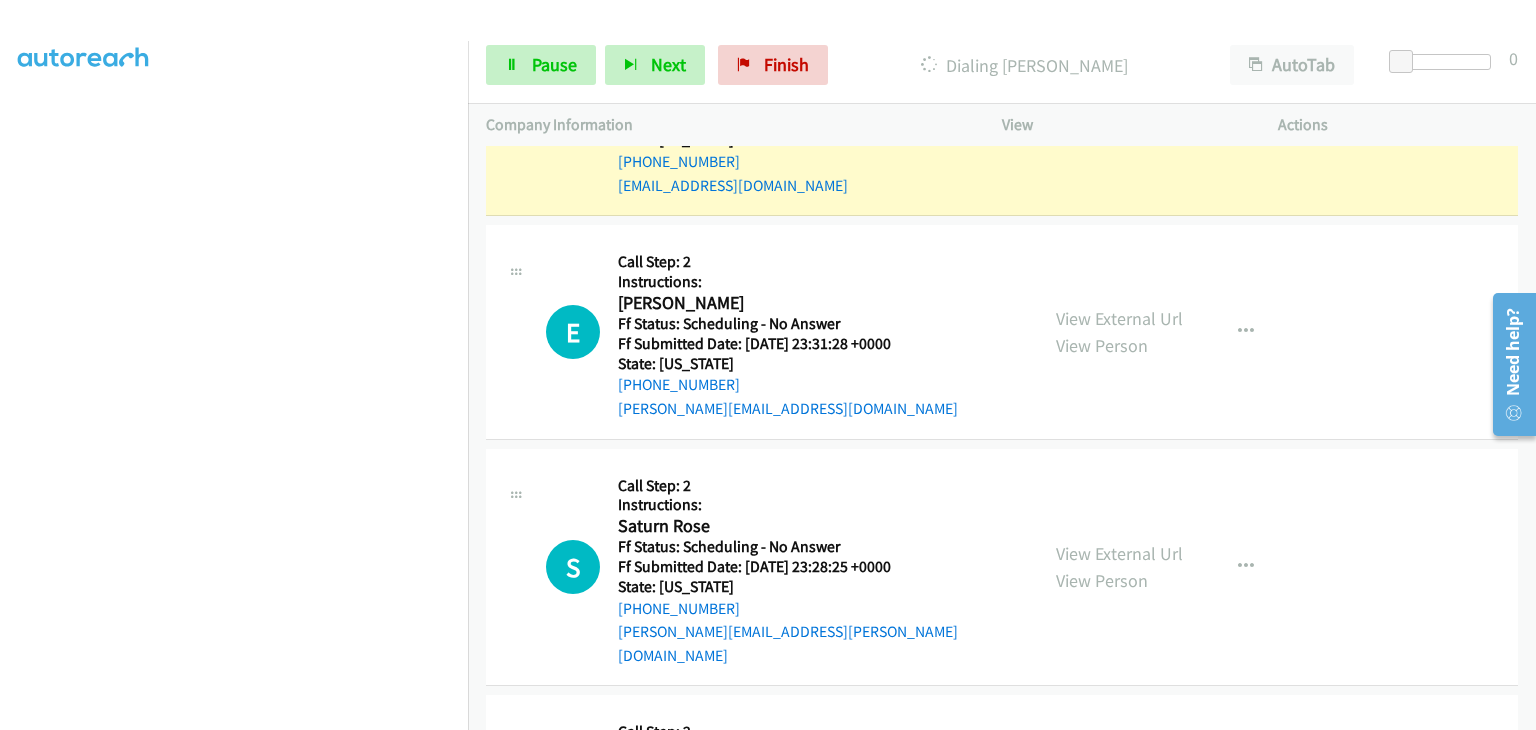 scroll, scrollTop: 3848, scrollLeft: 0, axis: vertical 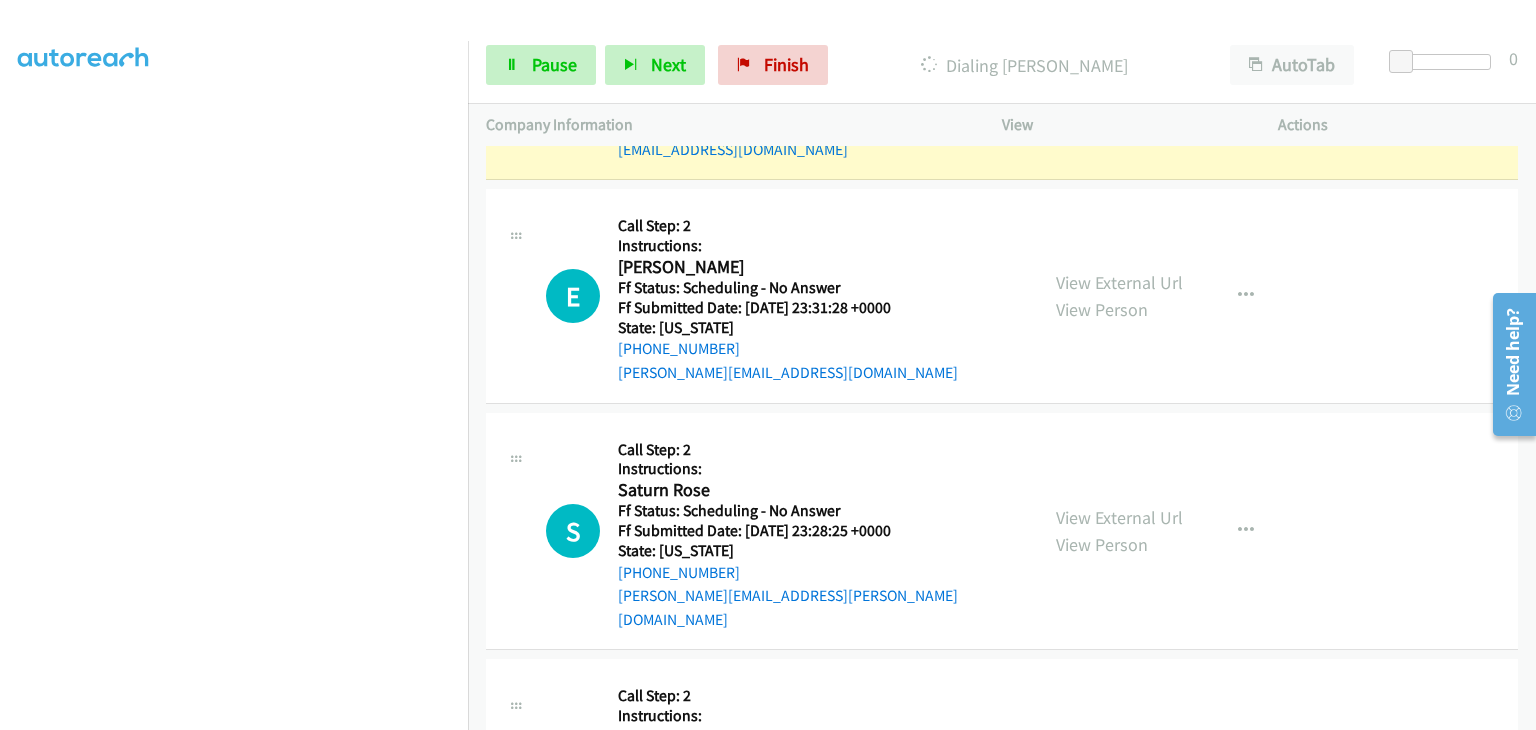 click on "View External Url" at bounding box center [1119, 752] 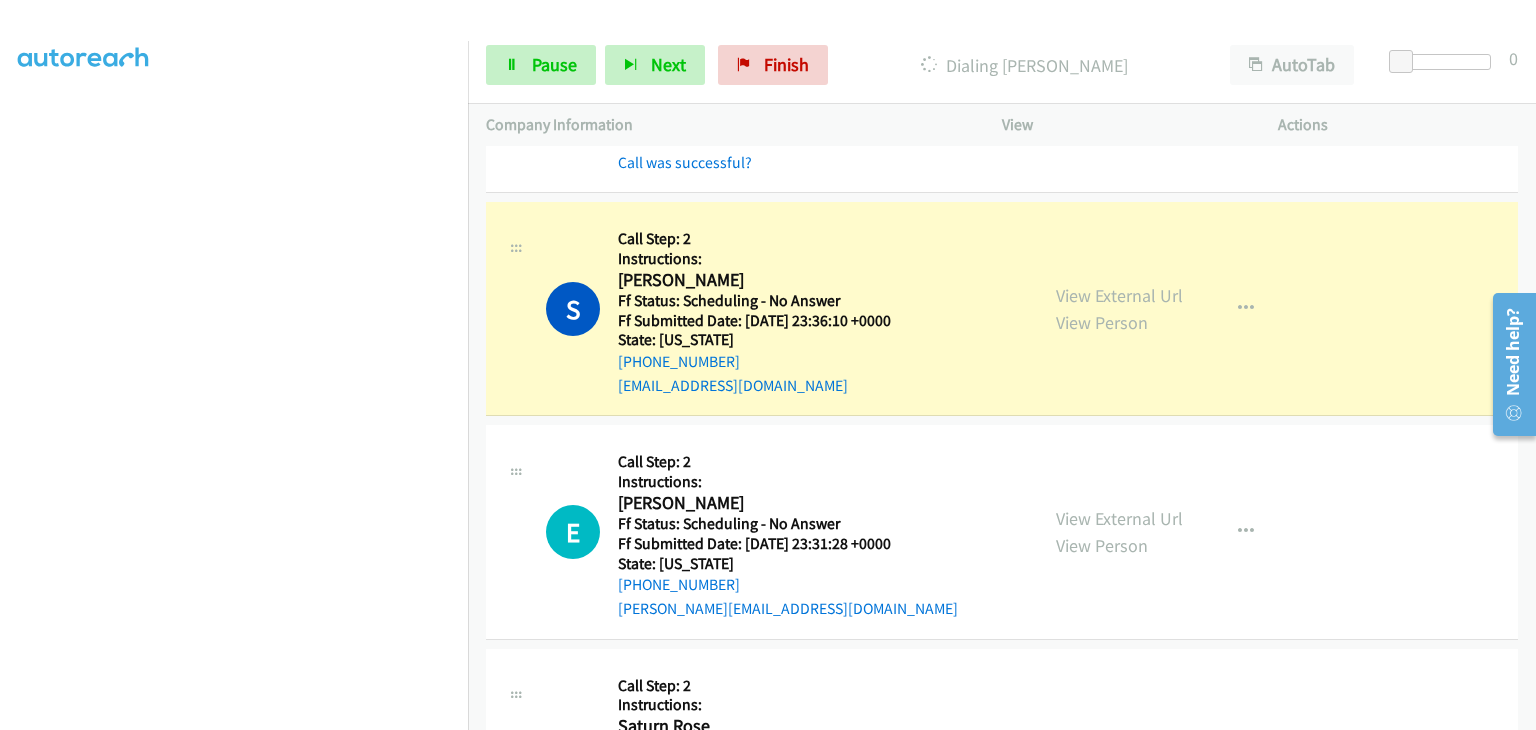 scroll, scrollTop: 3648, scrollLeft: 0, axis: vertical 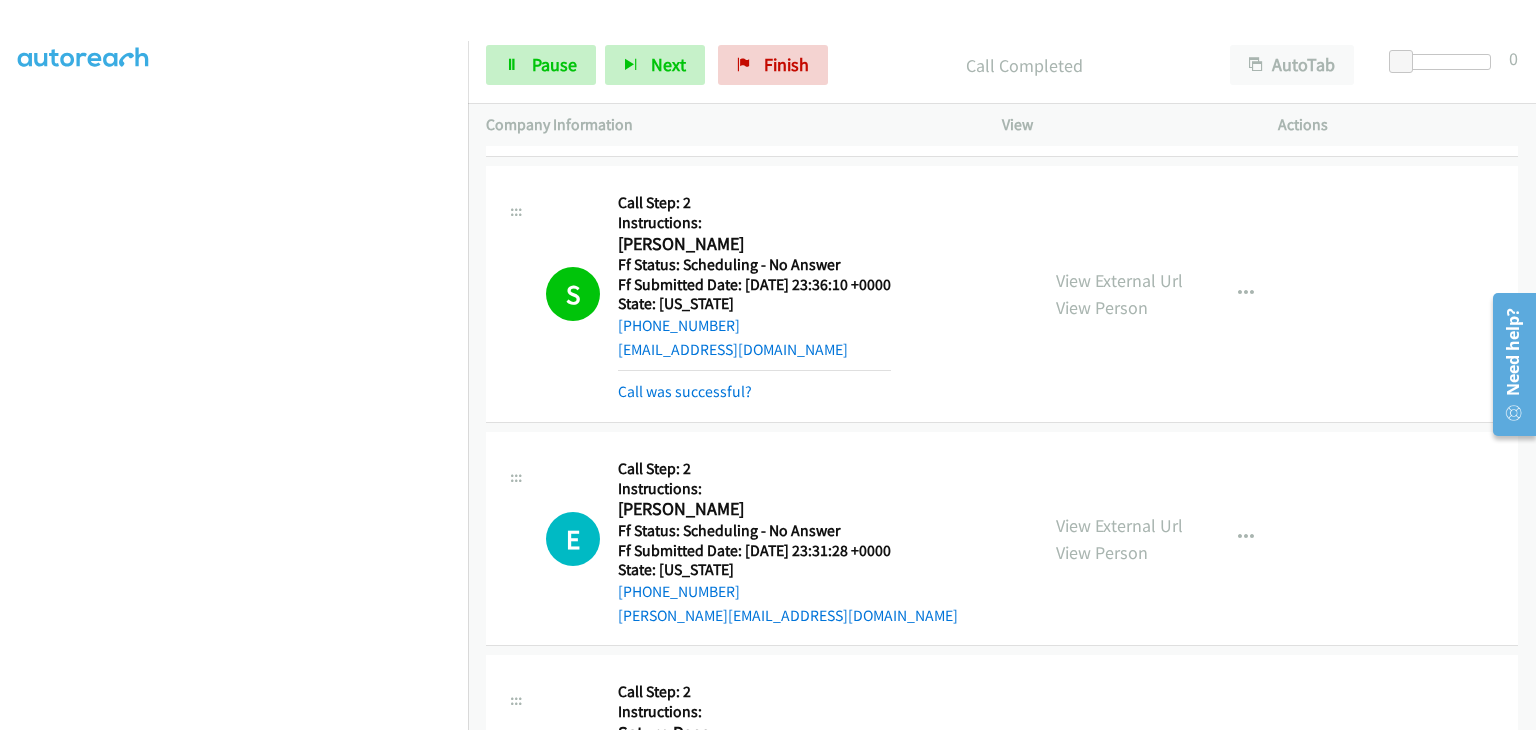drag, startPoint x: 714, startPoint y: 337, endPoint x: 878, endPoint y: 348, distance: 164.36848 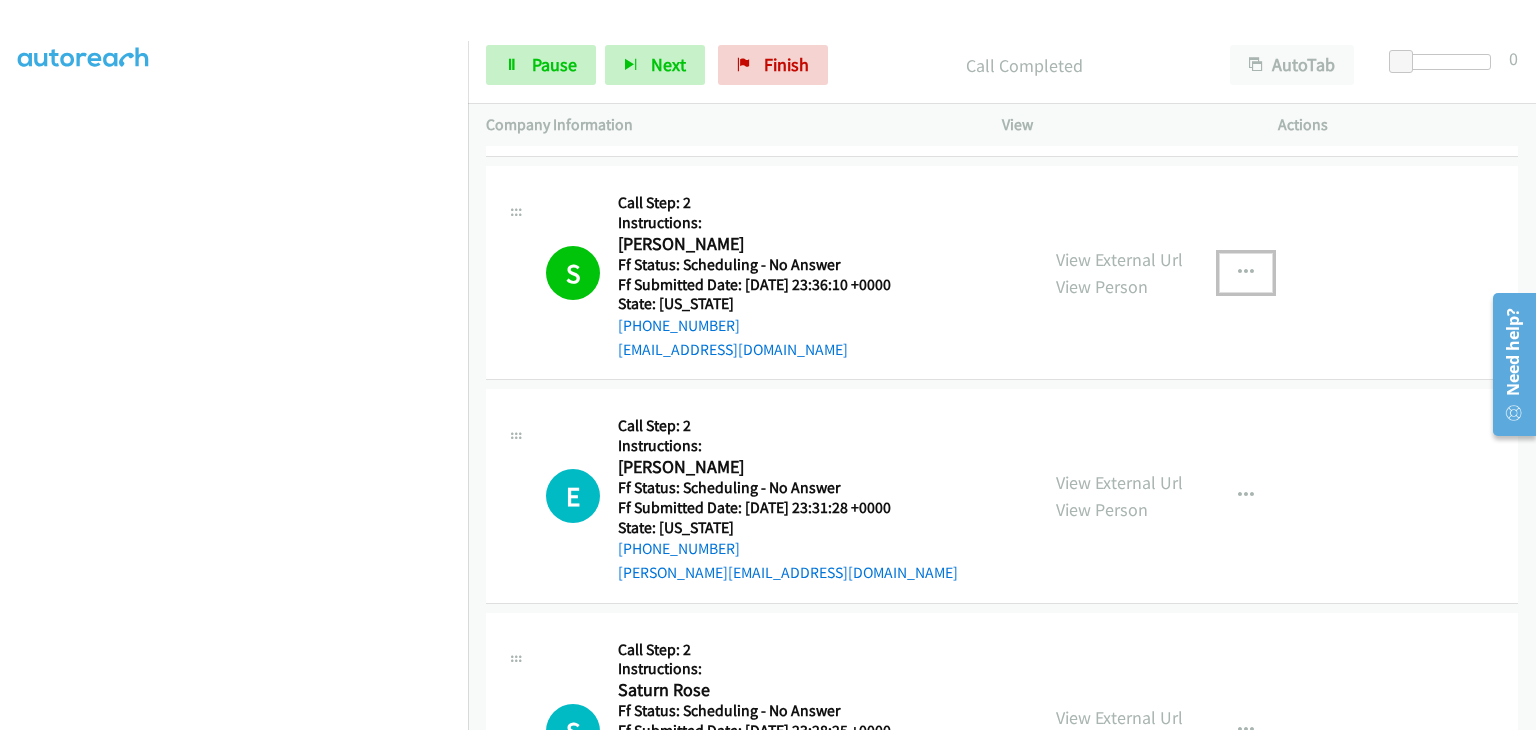 click at bounding box center (1246, 273) 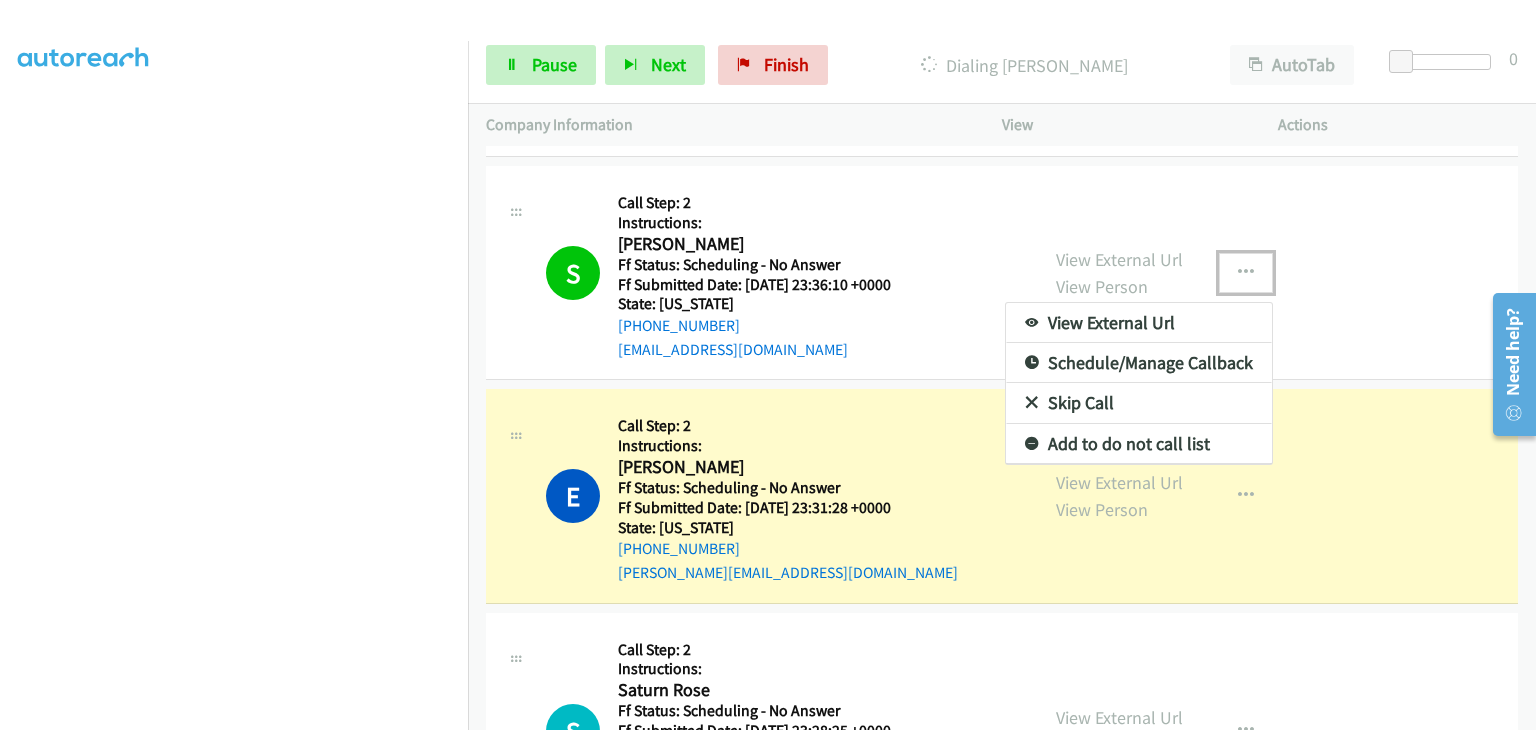 drag, startPoint x: 1155, startPoint y: 382, endPoint x: 1183, endPoint y: 373, distance: 29.410883 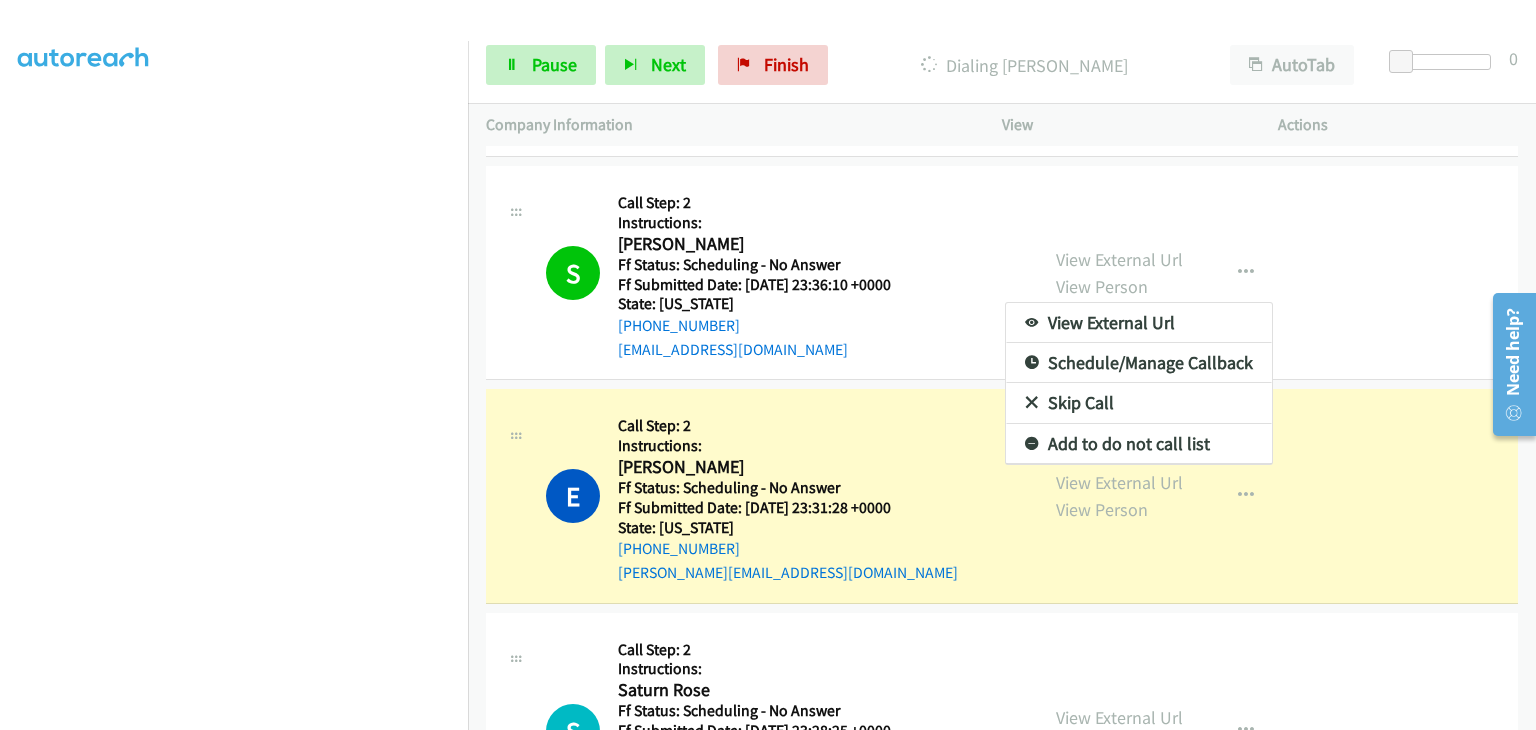scroll, scrollTop: 3460, scrollLeft: 0, axis: vertical 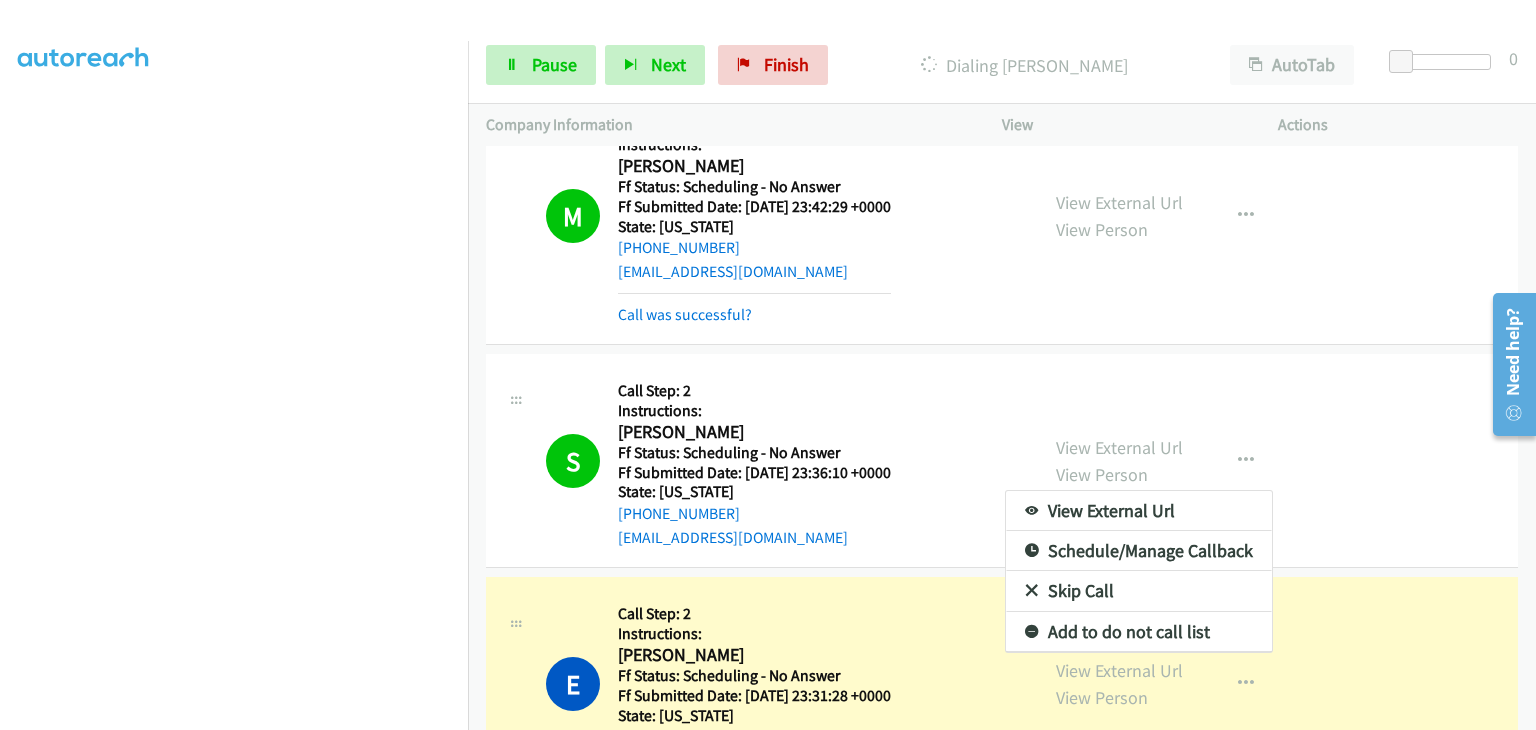 click on "Add to do not call list" at bounding box center [1139, 632] 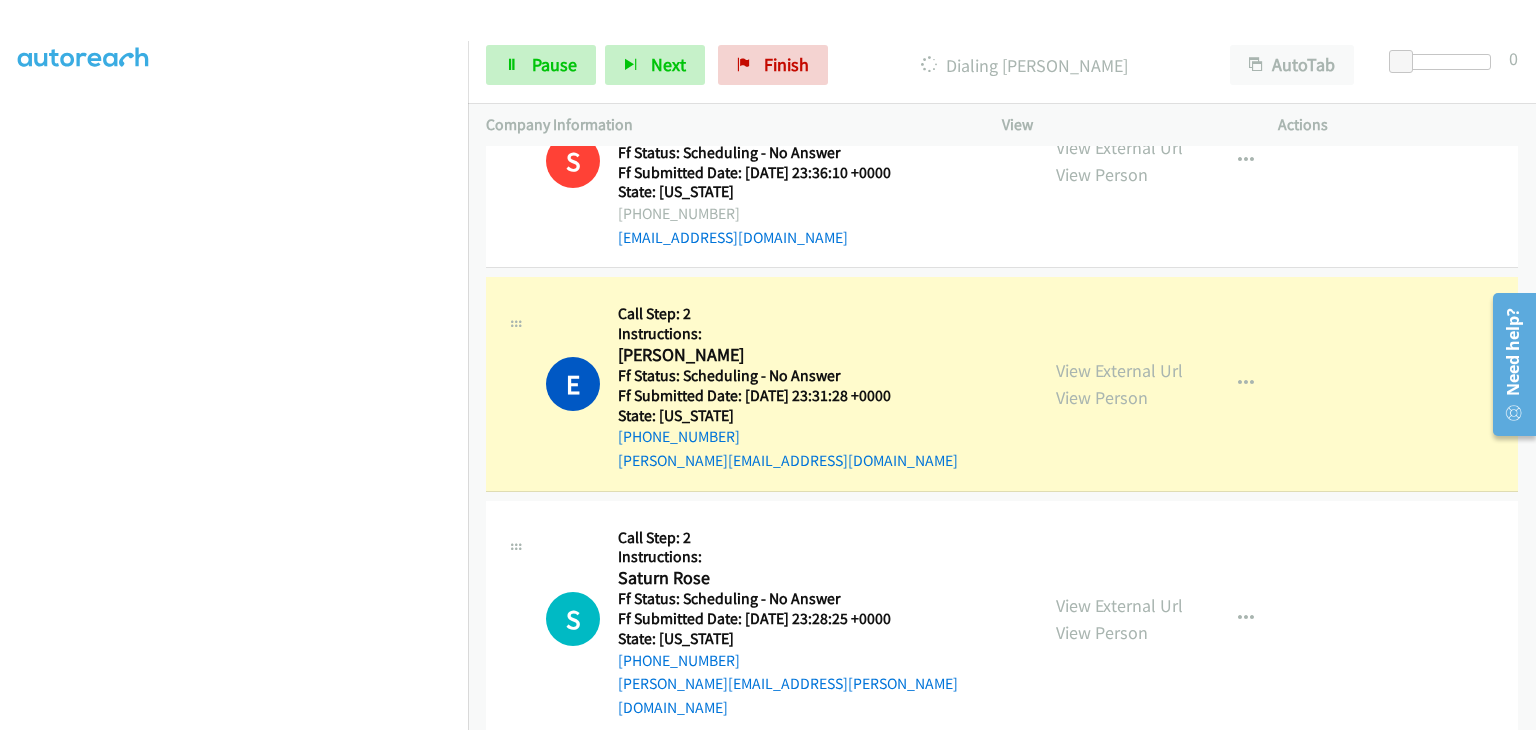 scroll, scrollTop: 3860, scrollLeft: 0, axis: vertical 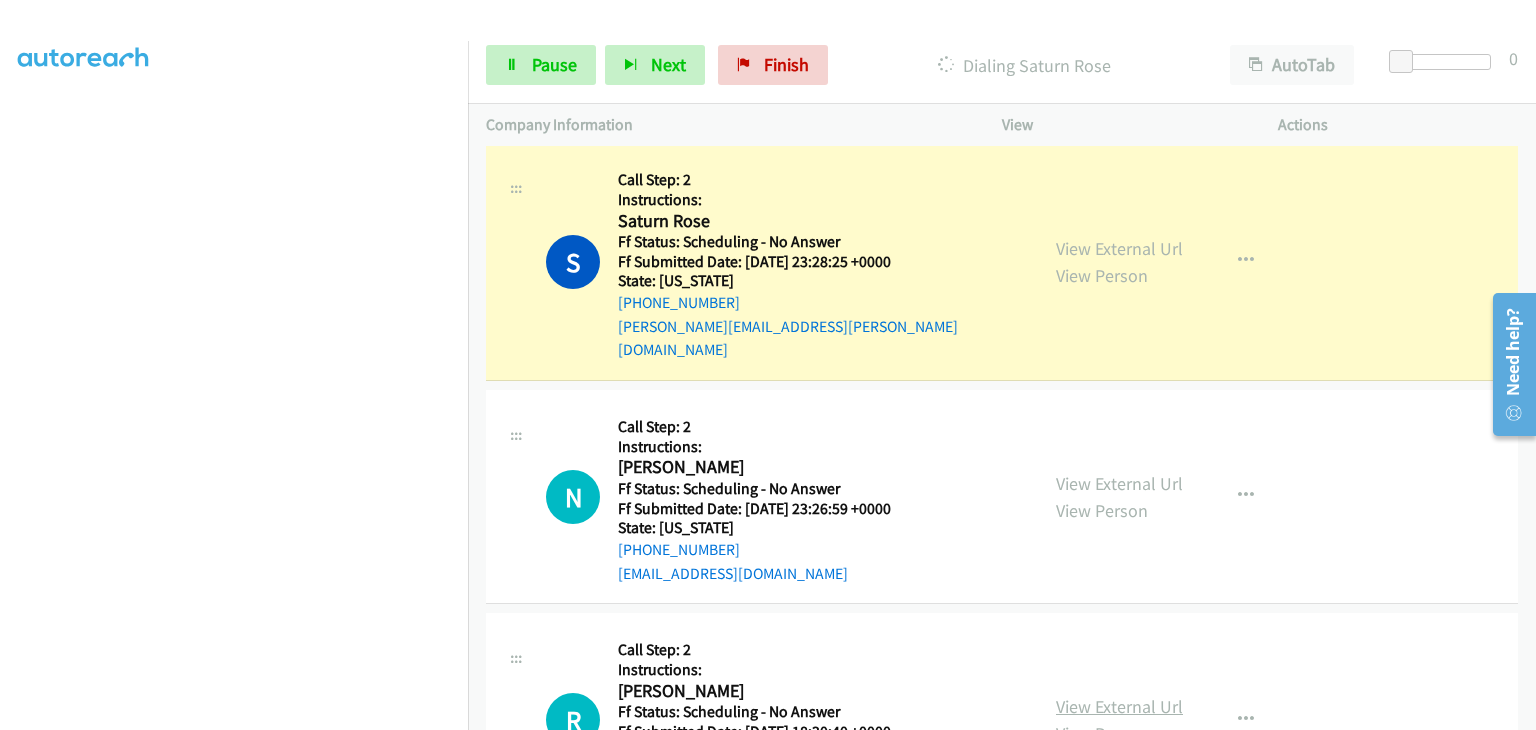 click on "View External Url" at bounding box center [1119, 706] 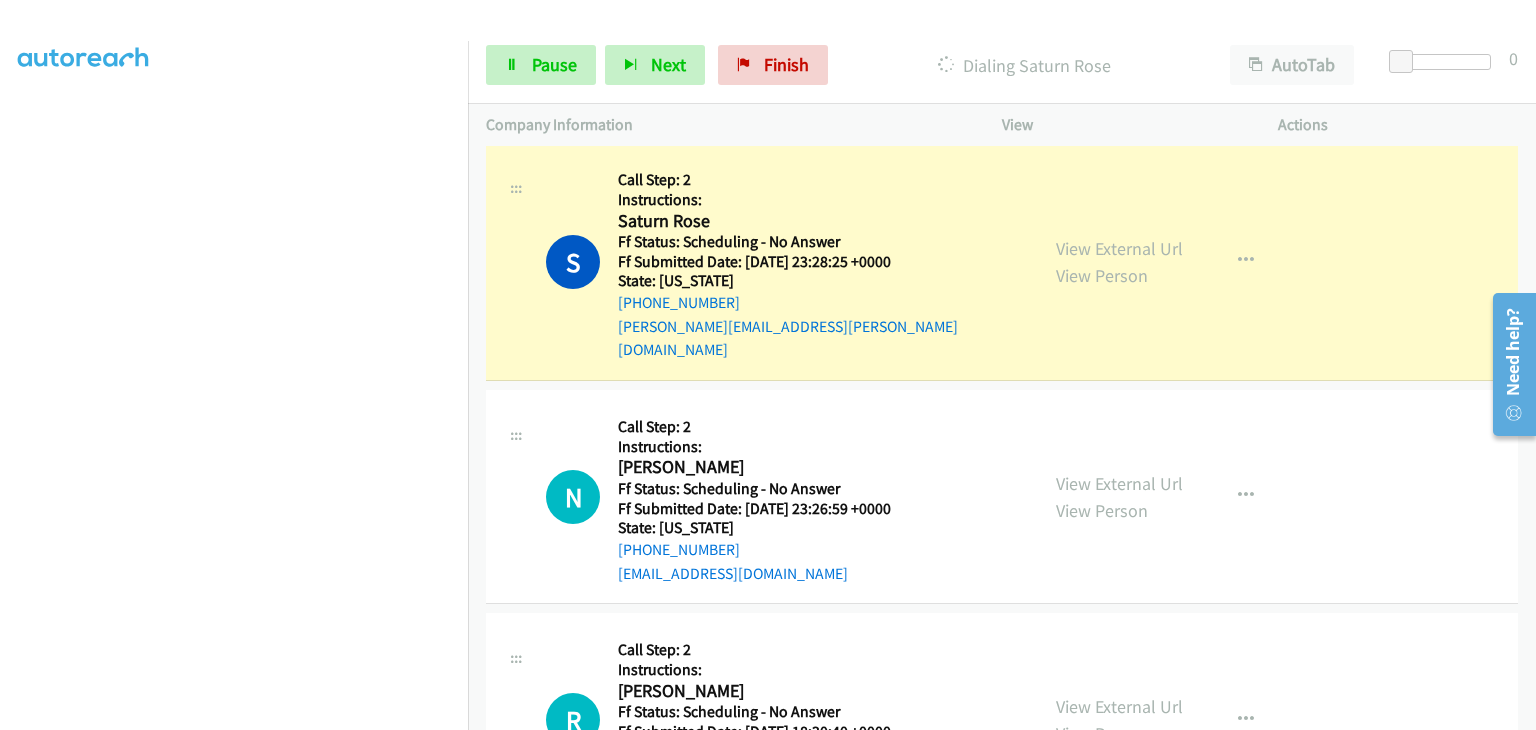 scroll, scrollTop: 392, scrollLeft: 0, axis: vertical 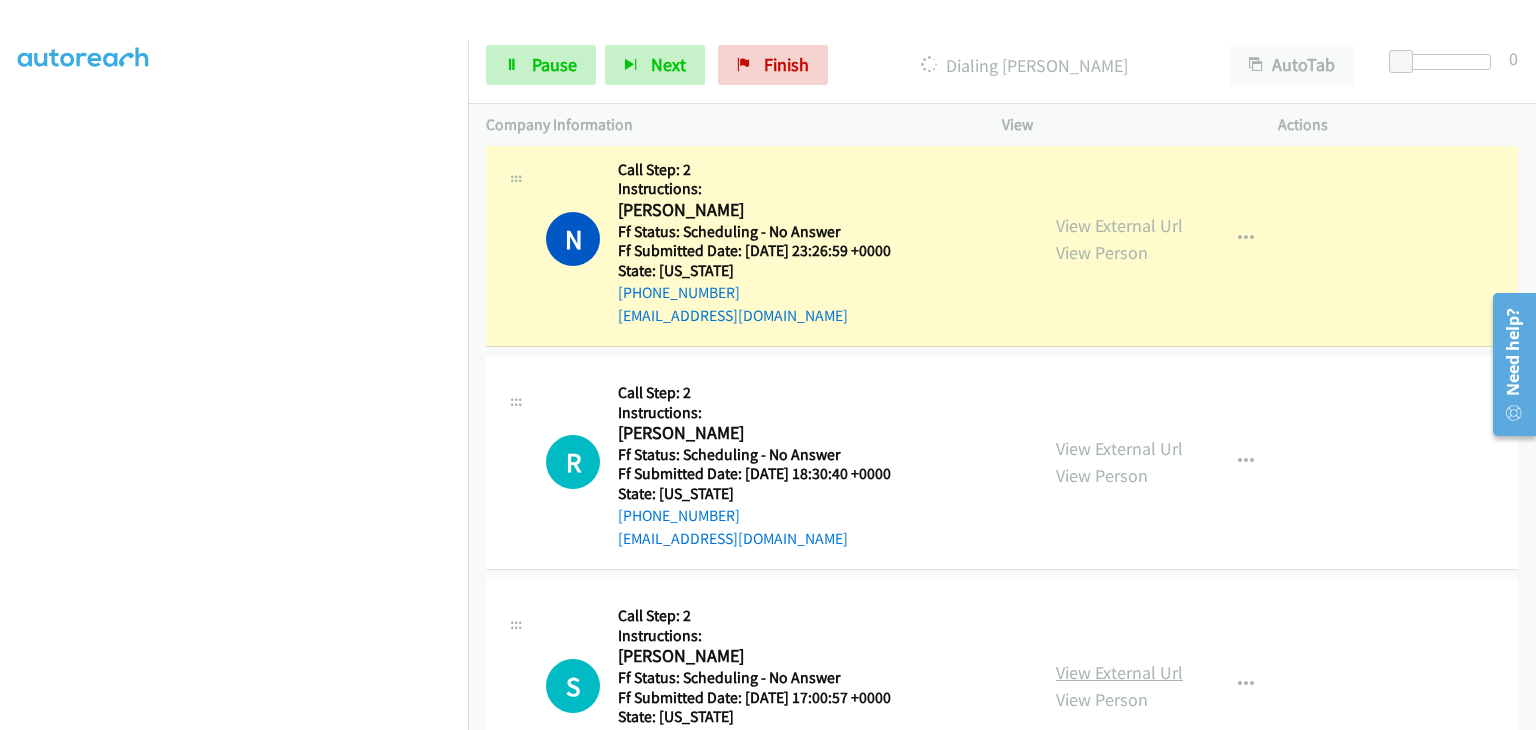 click on "View External Url" at bounding box center (1119, 672) 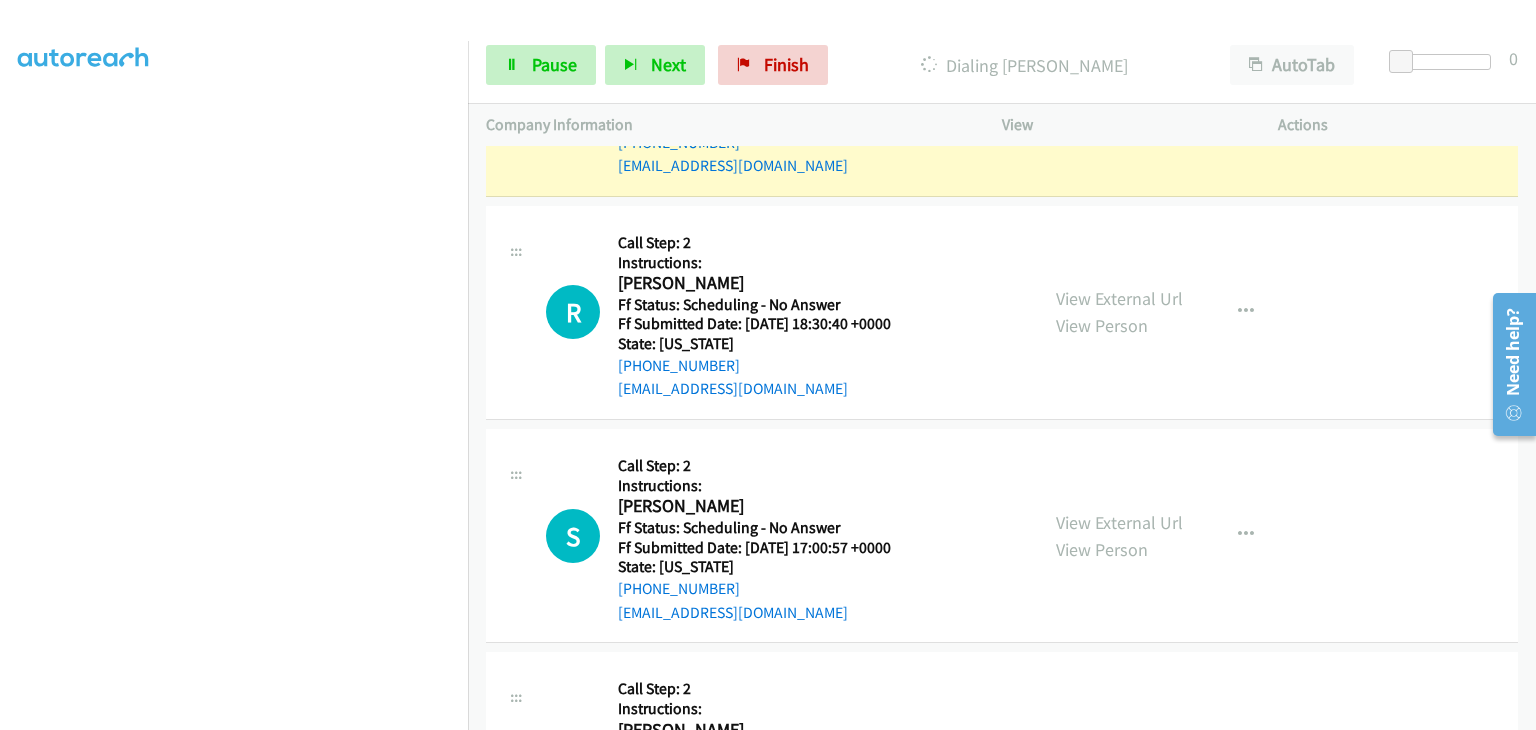 scroll, scrollTop: 4660, scrollLeft: 0, axis: vertical 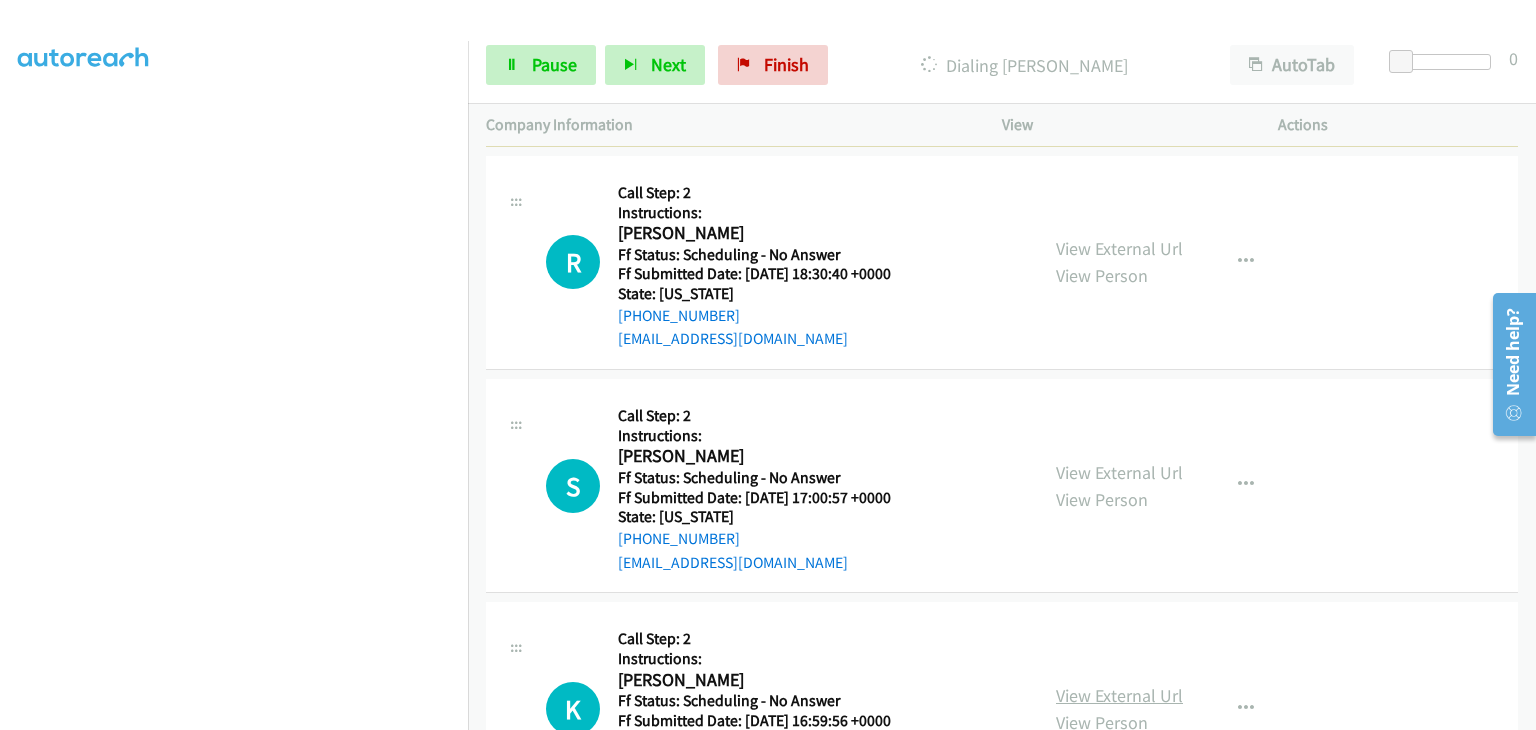 click on "View External Url" at bounding box center (1119, 695) 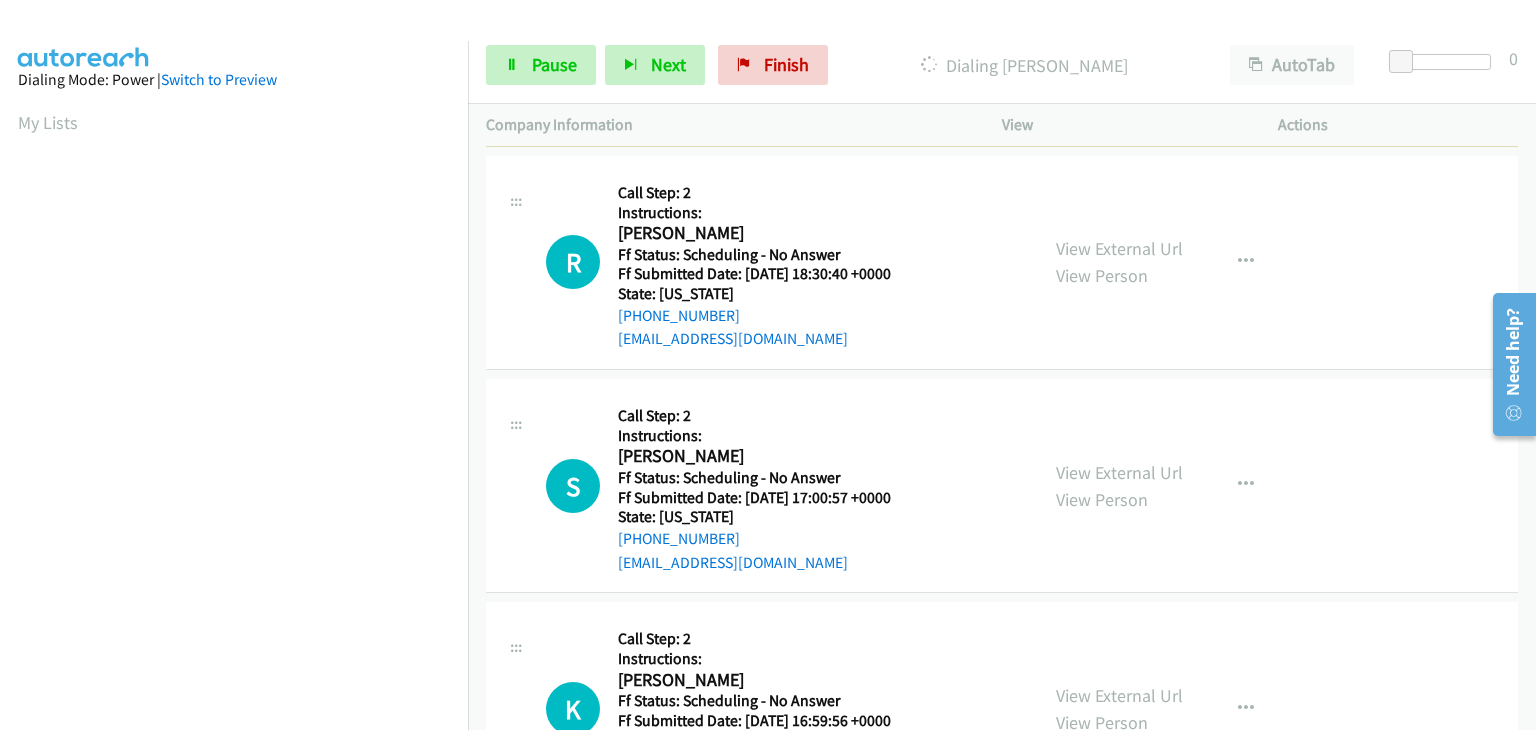 scroll, scrollTop: 392, scrollLeft: 0, axis: vertical 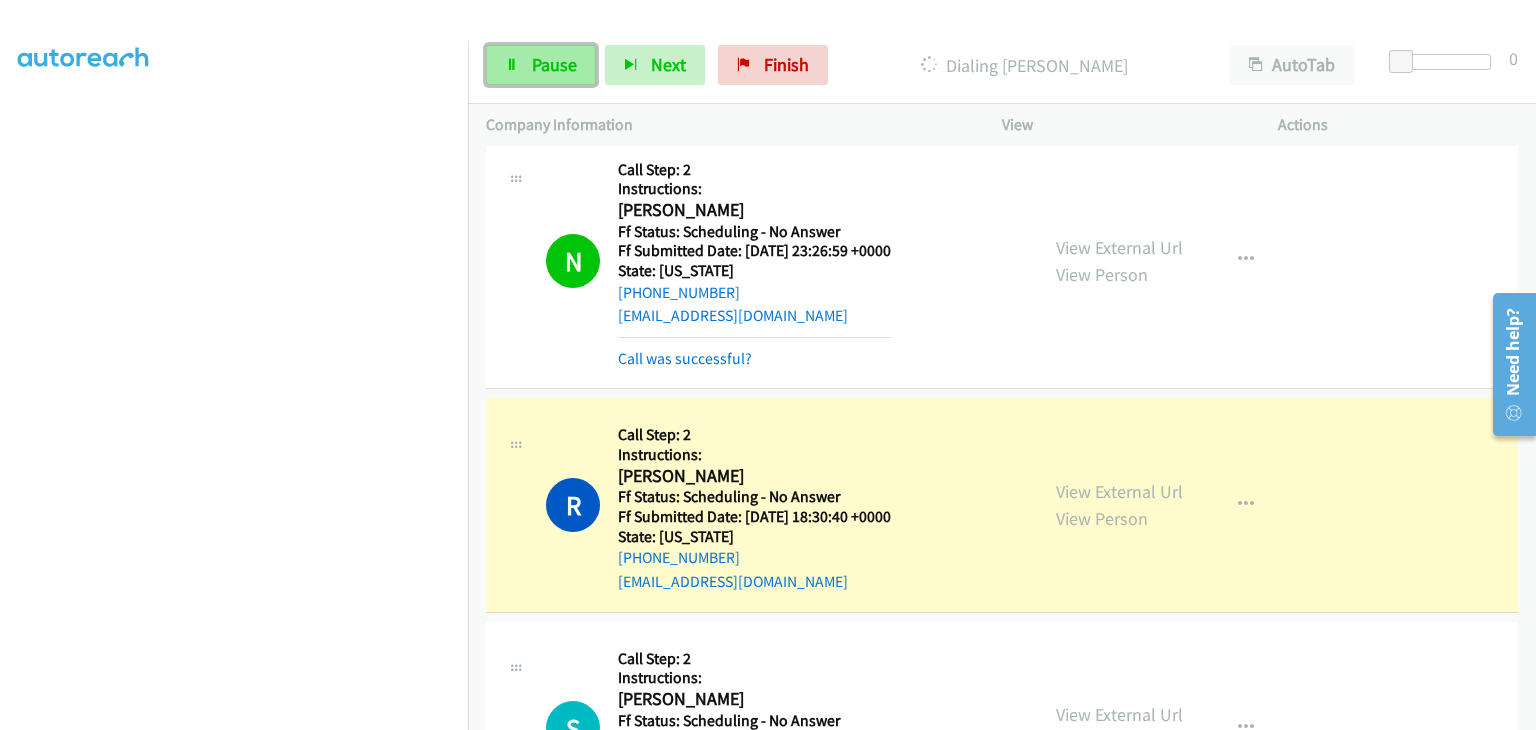 click at bounding box center (512, 66) 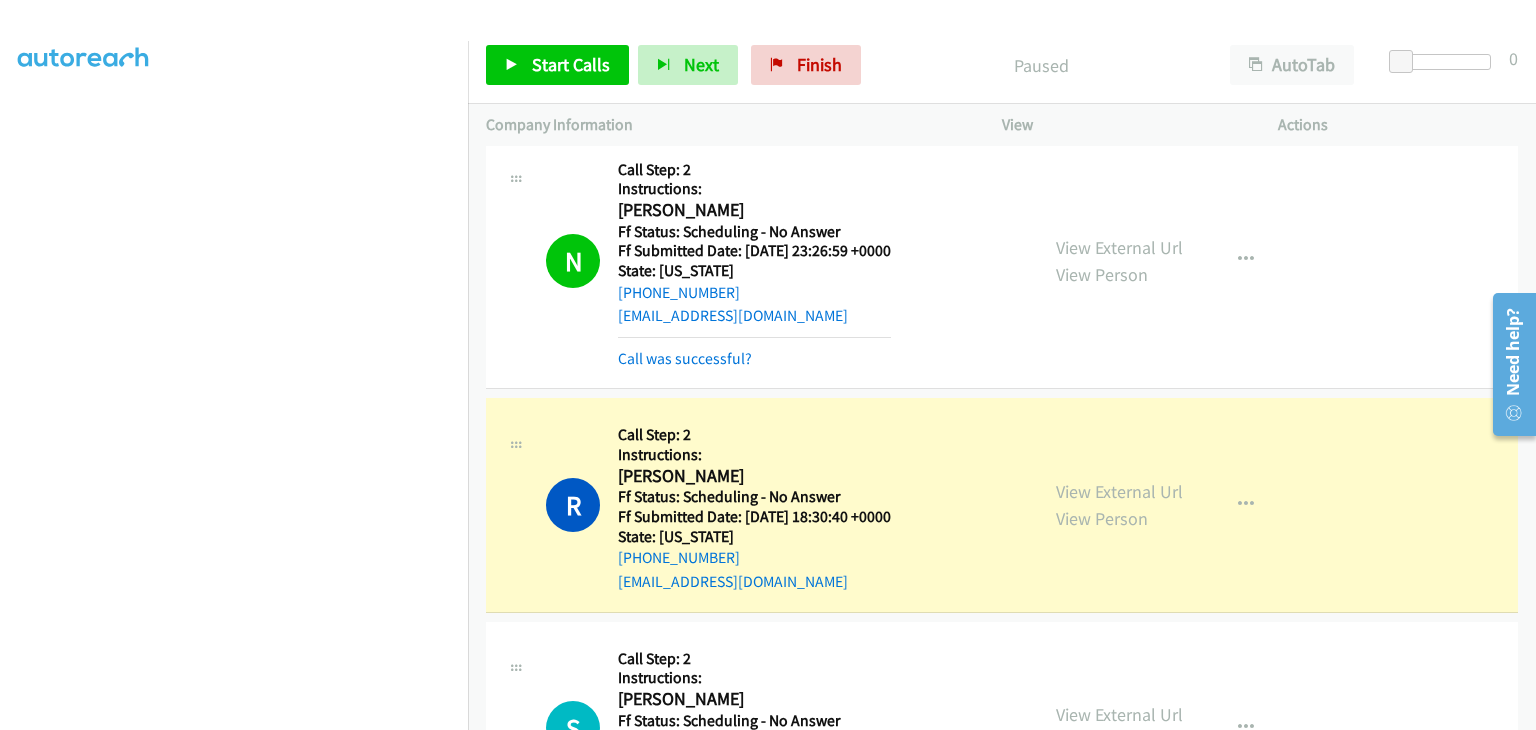 scroll, scrollTop: 392, scrollLeft: 0, axis: vertical 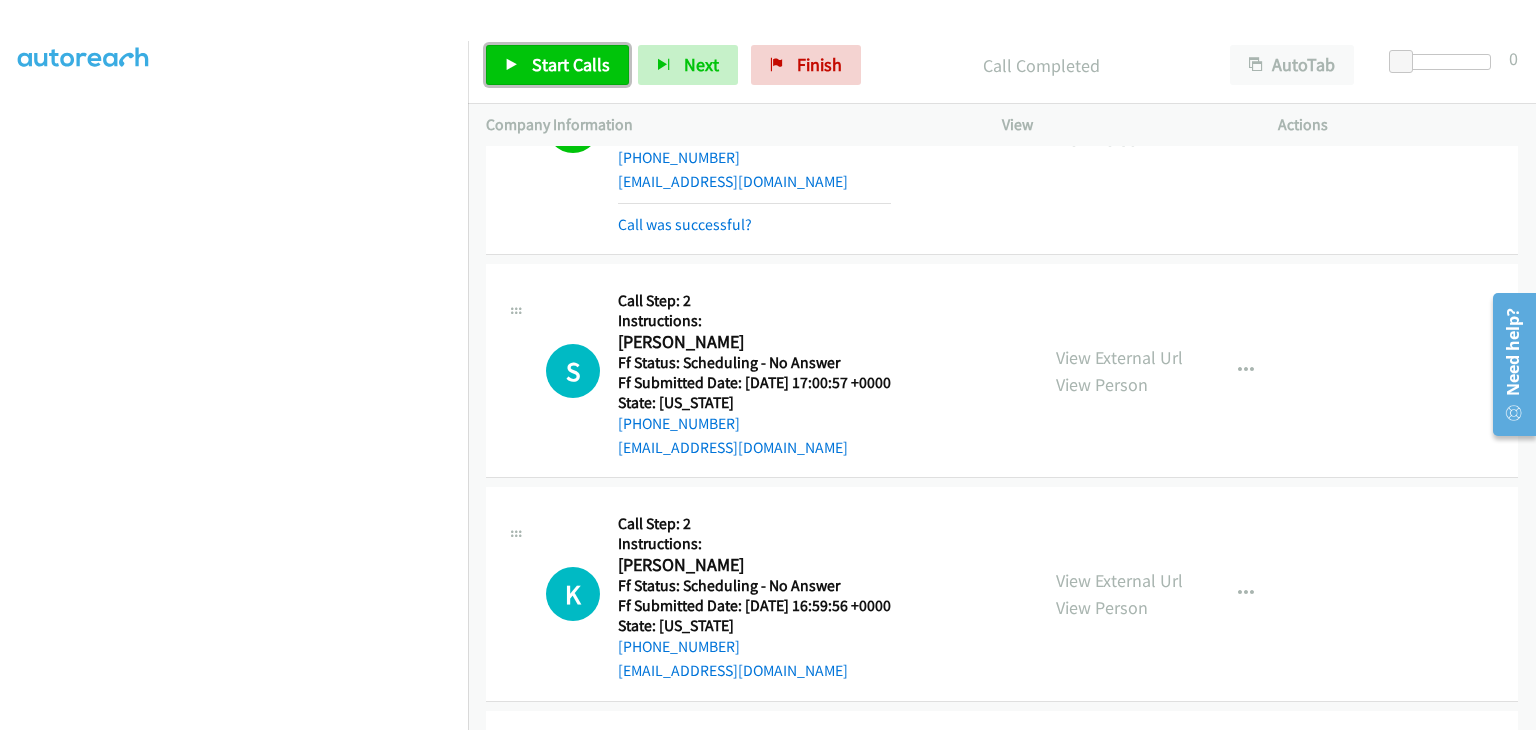click on "Start Calls" at bounding box center (557, 65) 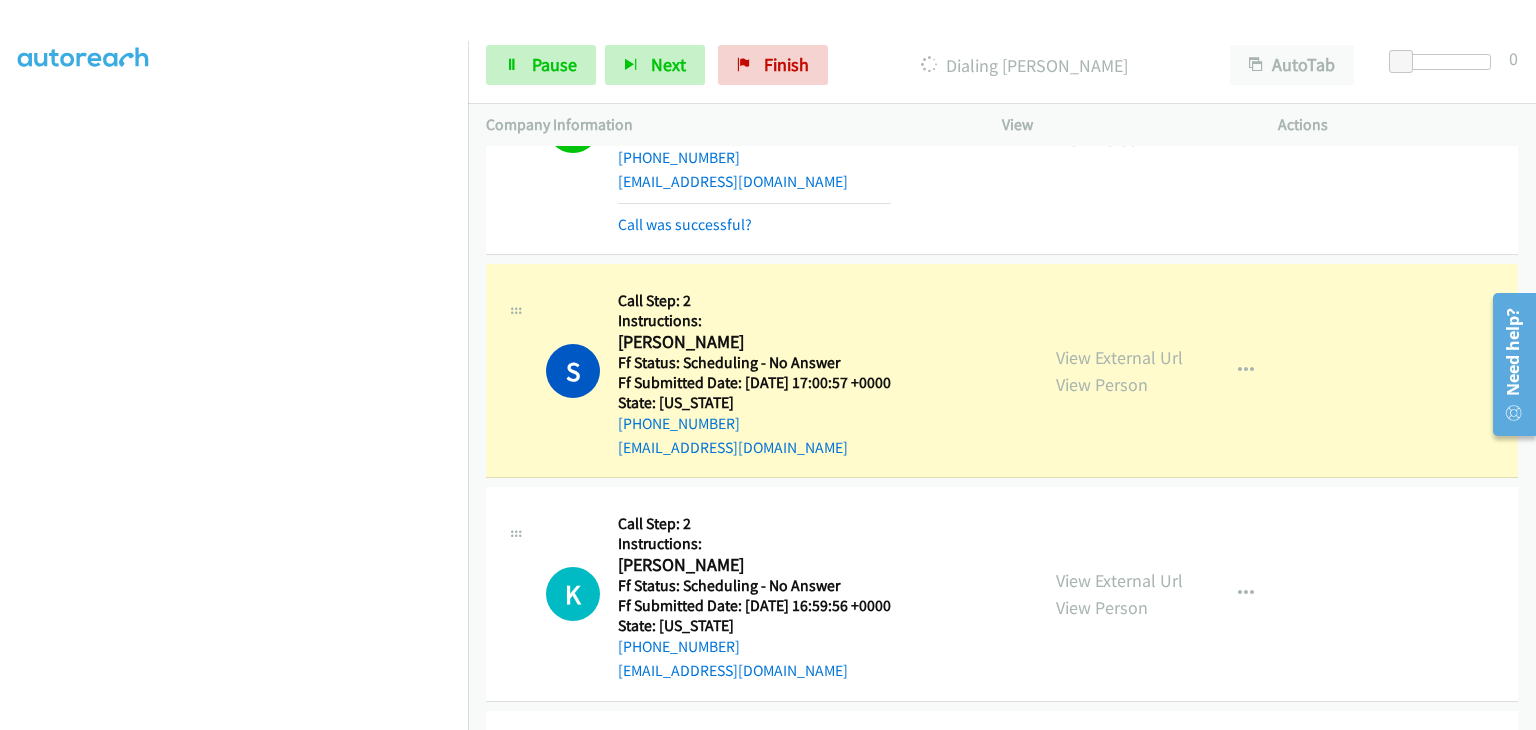 scroll, scrollTop: 4960, scrollLeft: 0, axis: vertical 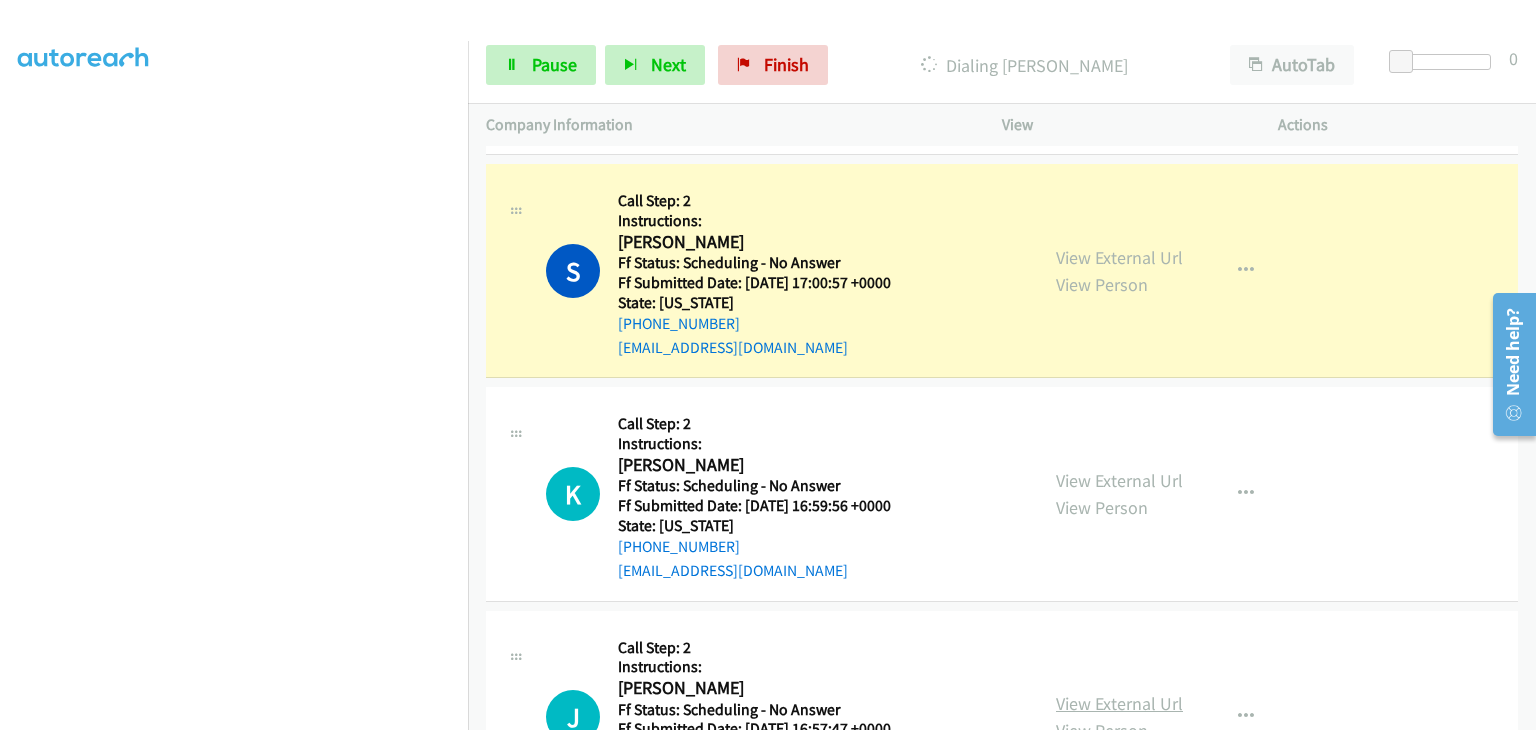 click on "View External Url" at bounding box center [1119, 703] 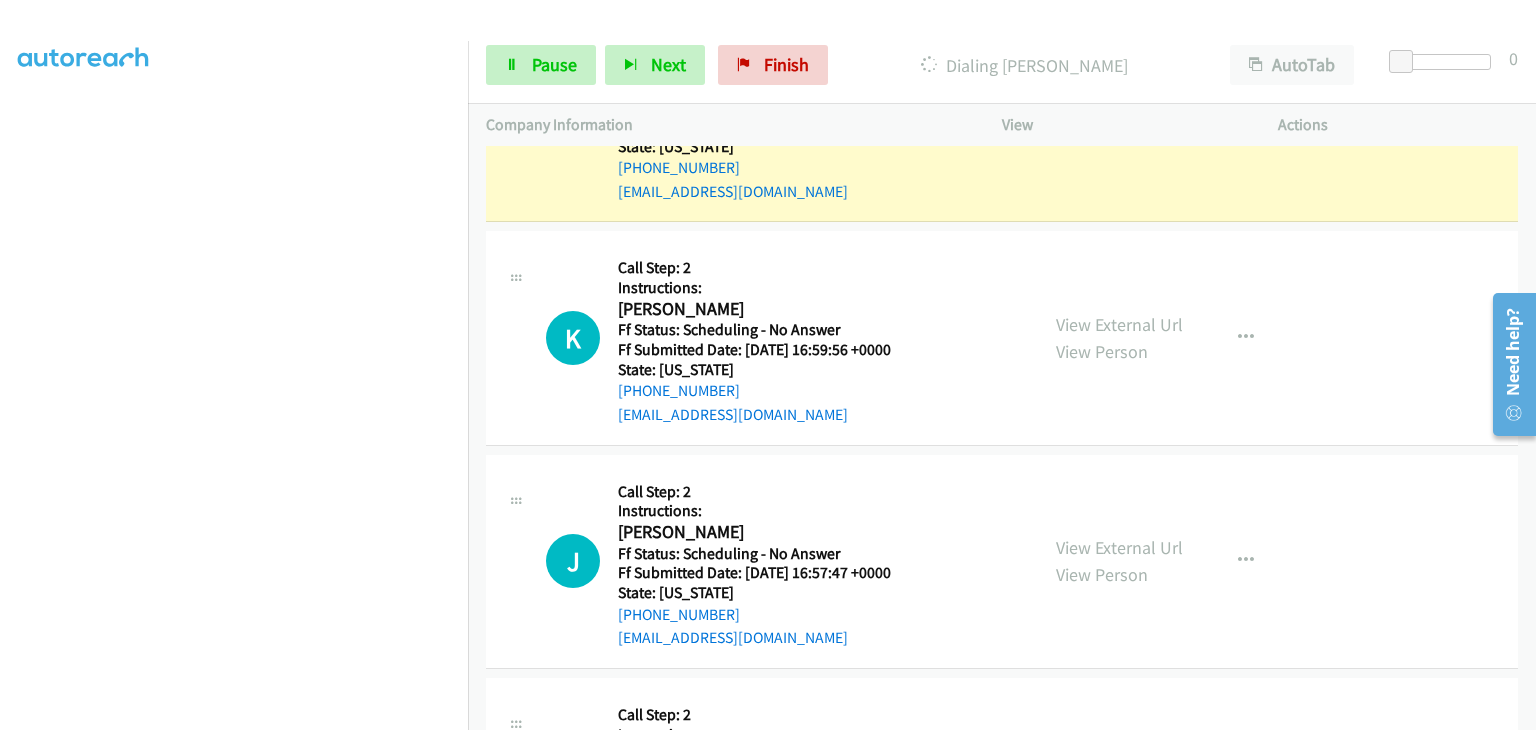 scroll, scrollTop: 5160, scrollLeft: 0, axis: vertical 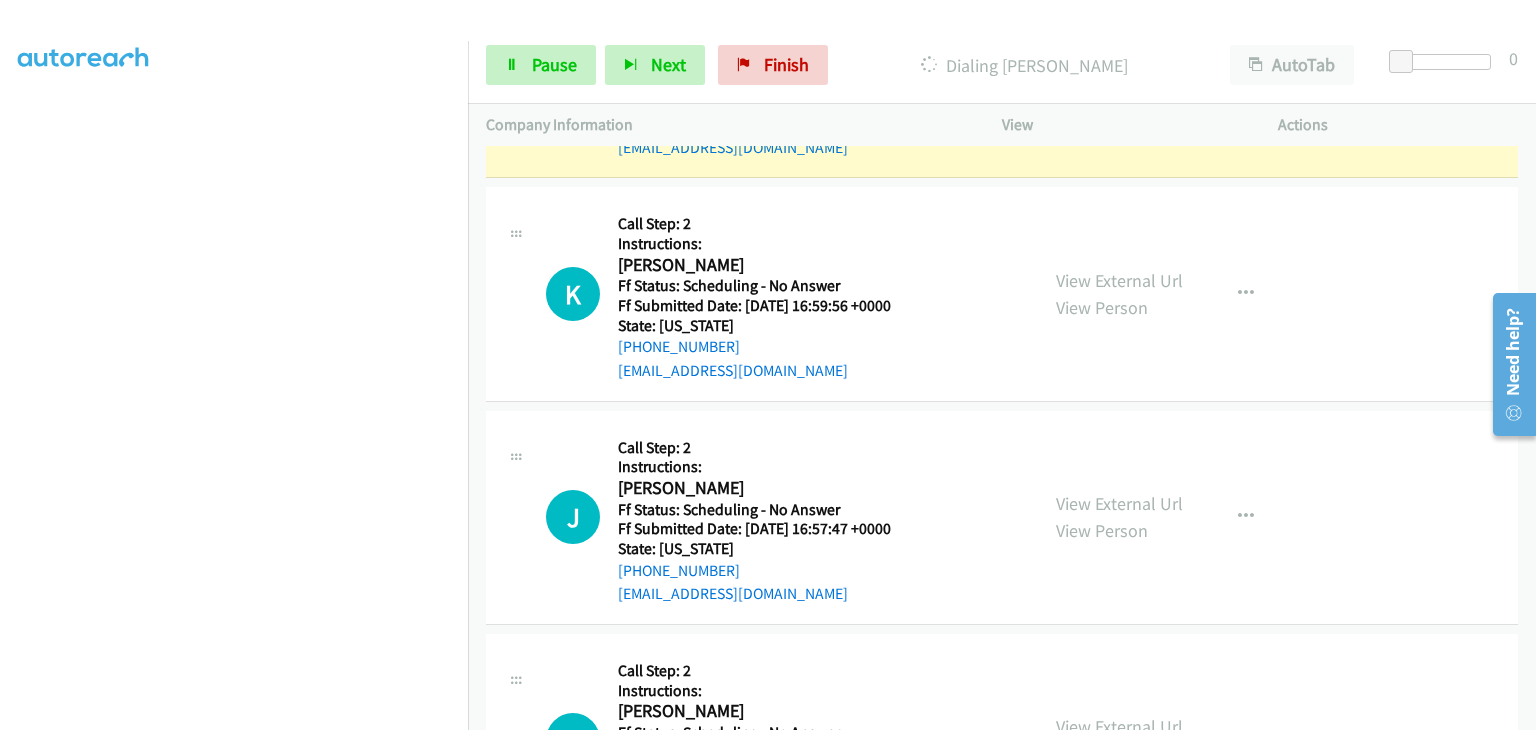 click on "View External Url" at bounding box center [1119, 726] 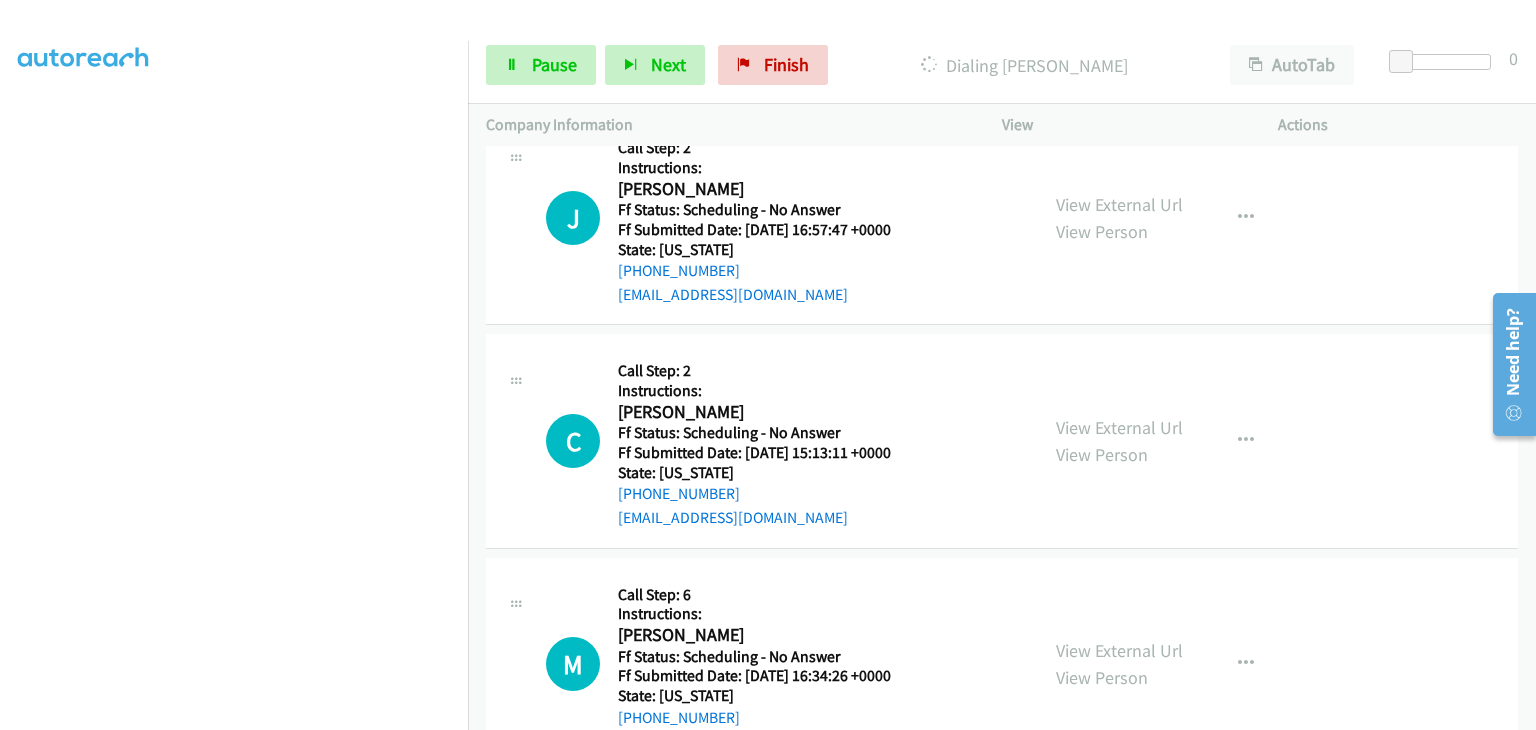 scroll, scrollTop: 5503, scrollLeft: 0, axis: vertical 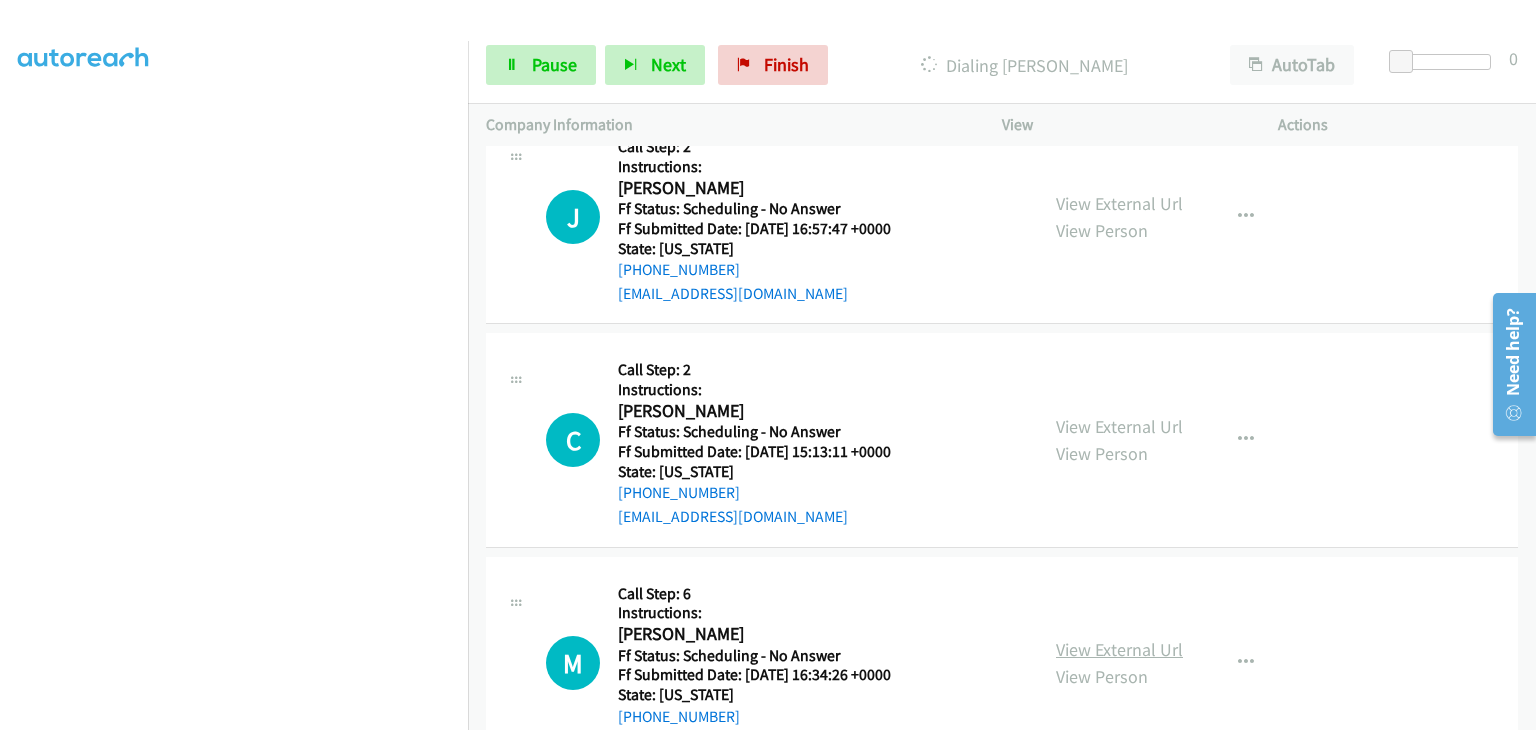 click on "View External Url" at bounding box center [1119, 649] 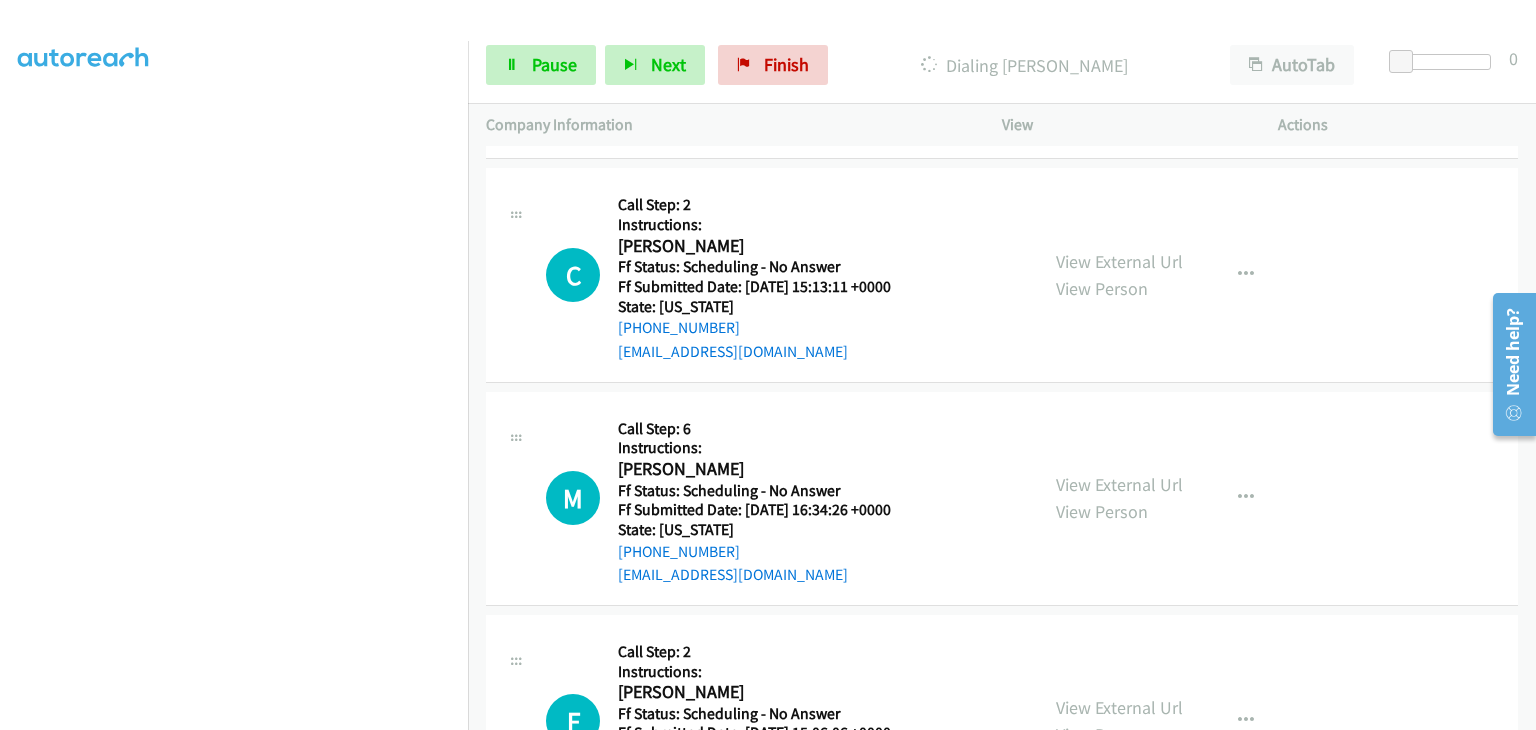 scroll, scrollTop: 5703, scrollLeft: 0, axis: vertical 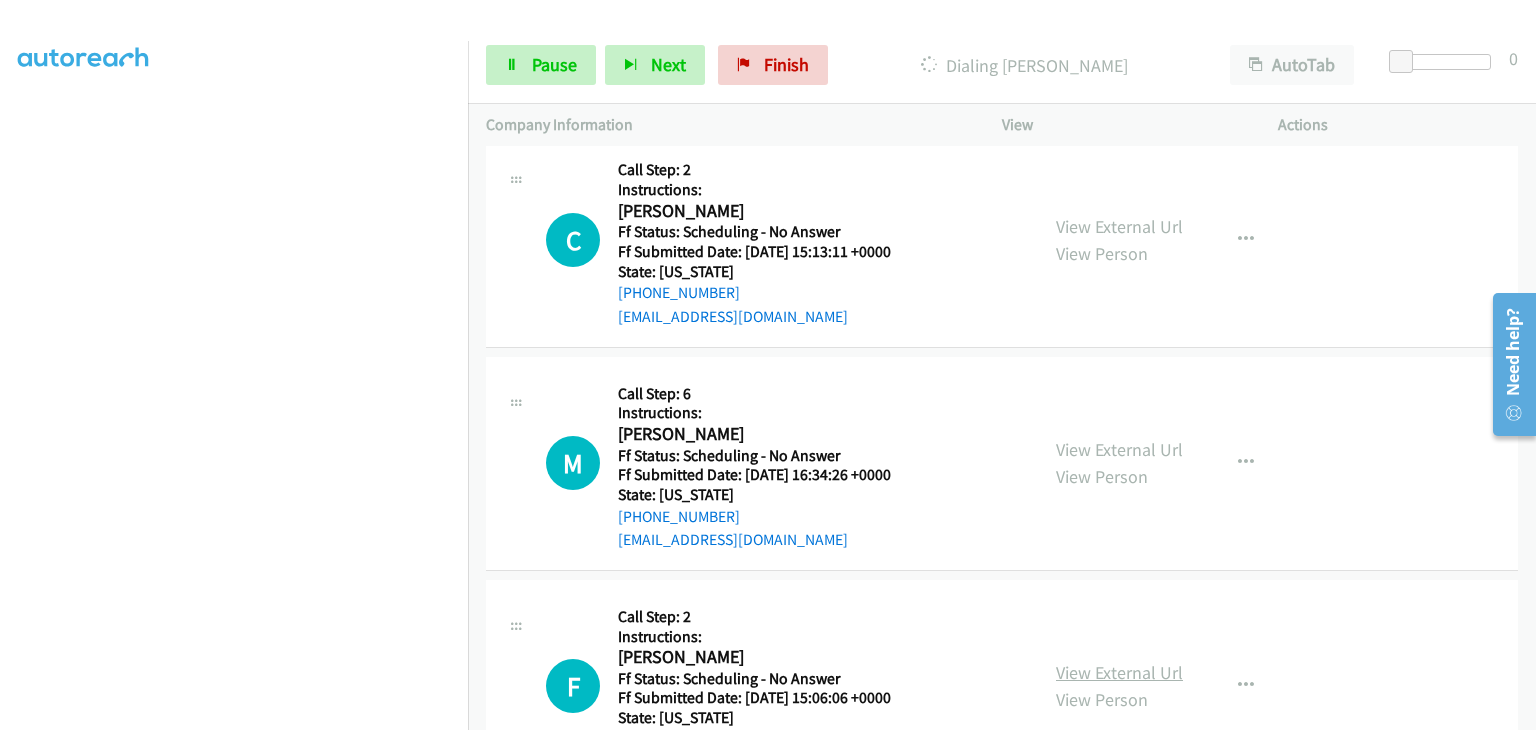 click on "View External Url" at bounding box center [1119, 672] 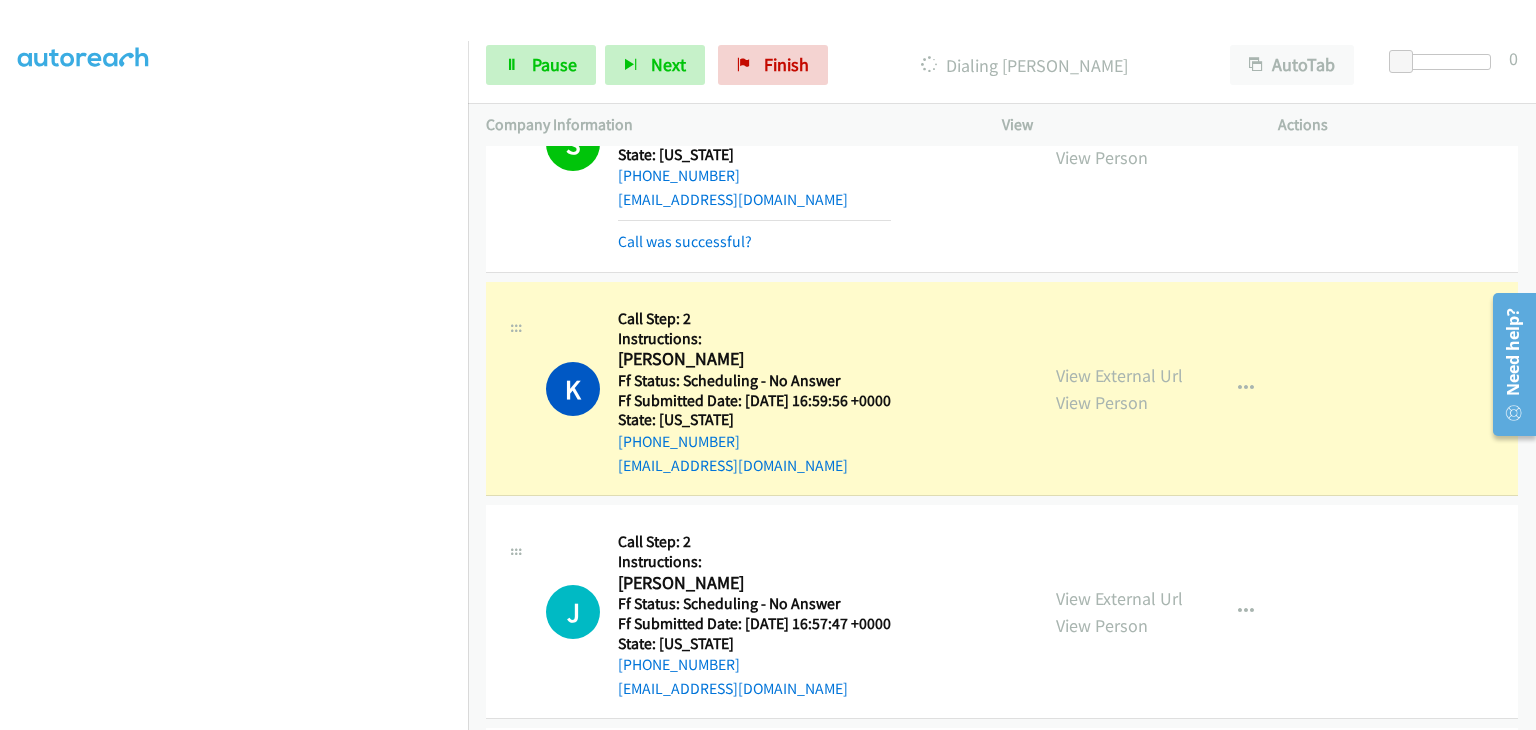 scroll, scrollTop: 5103, scrollLeft: 0, axis: vertical 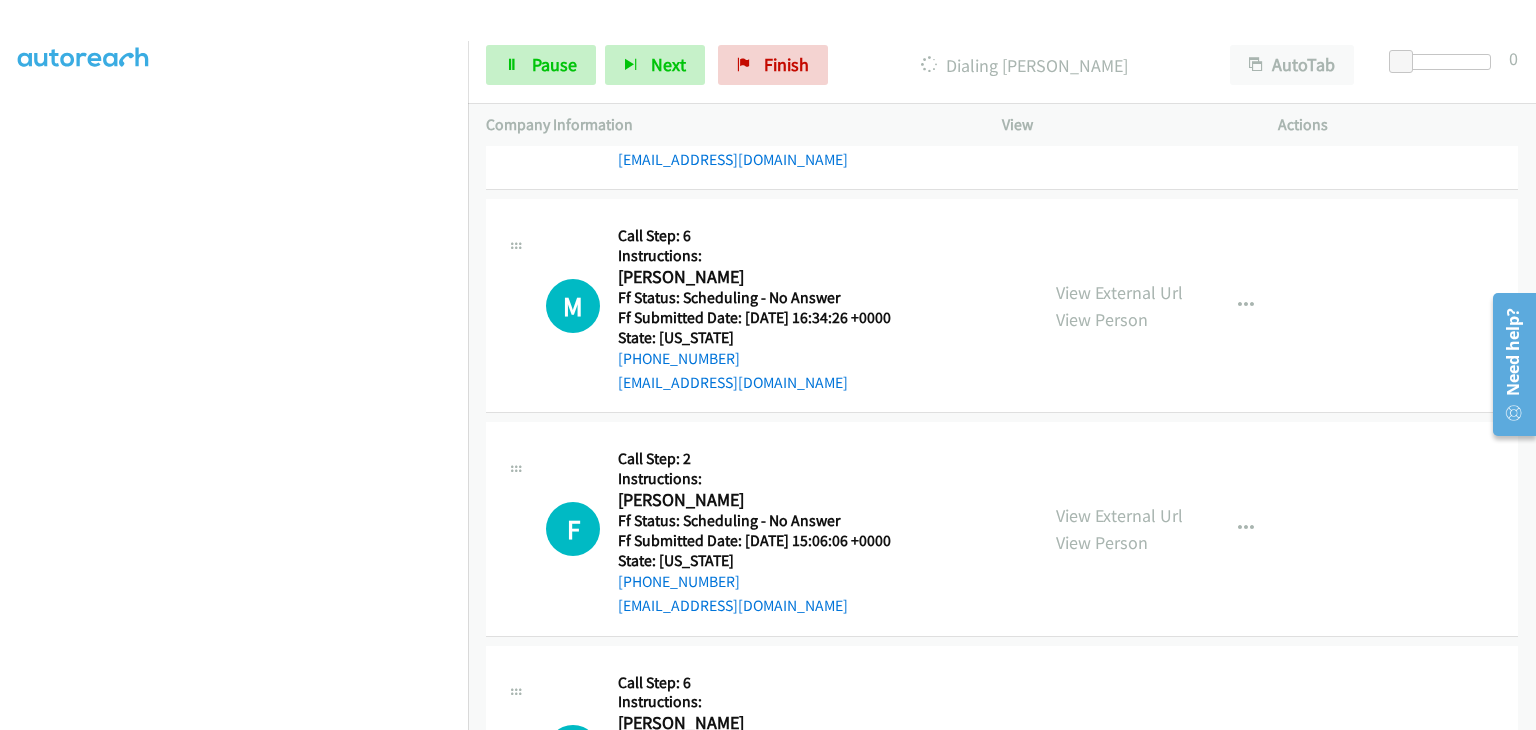 click on "View External Url" at bounding box center [1119, 738] 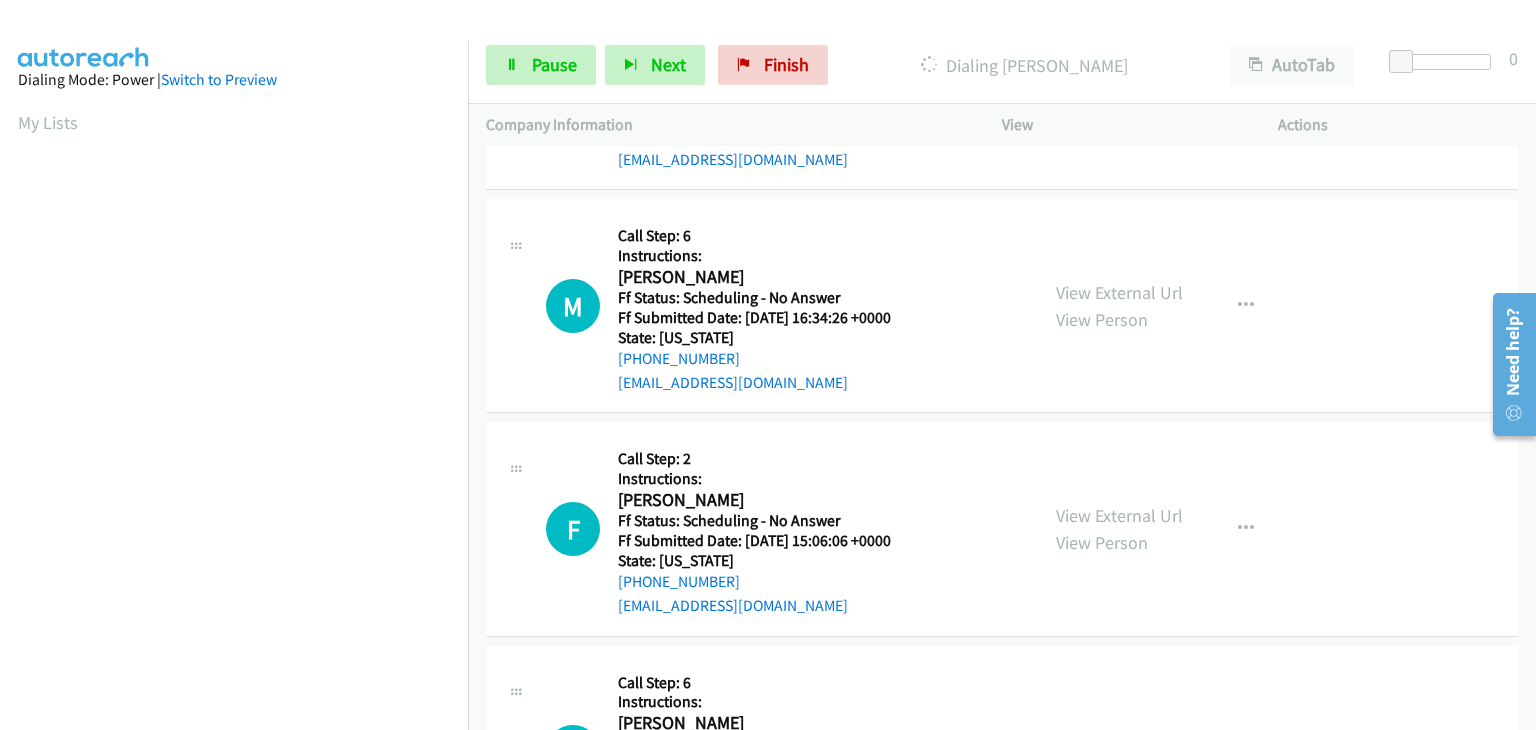 scroll, scrollTop: 392, scrollLeft: 0, axis: vertical 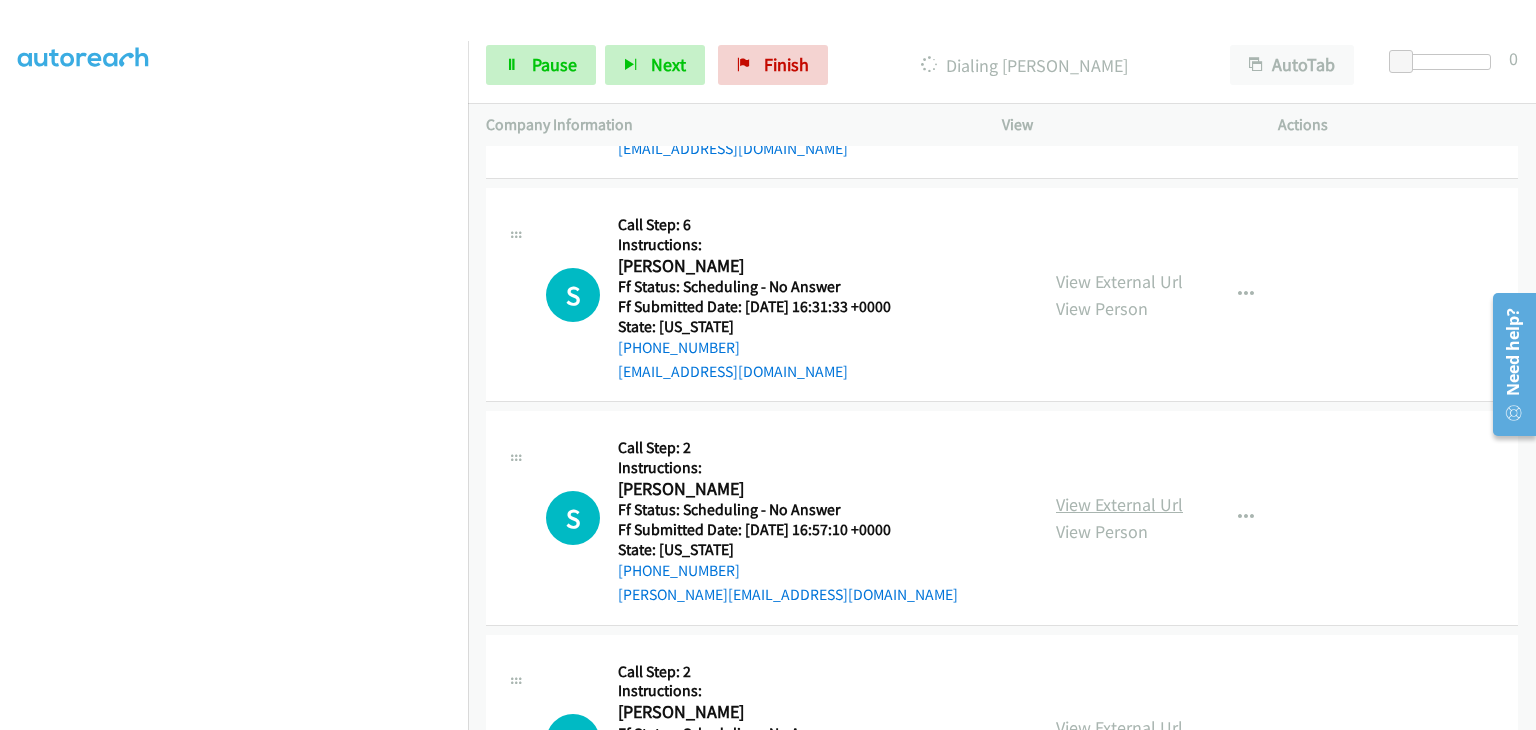 click on "View External Url" at bounding box center (1119, 504) 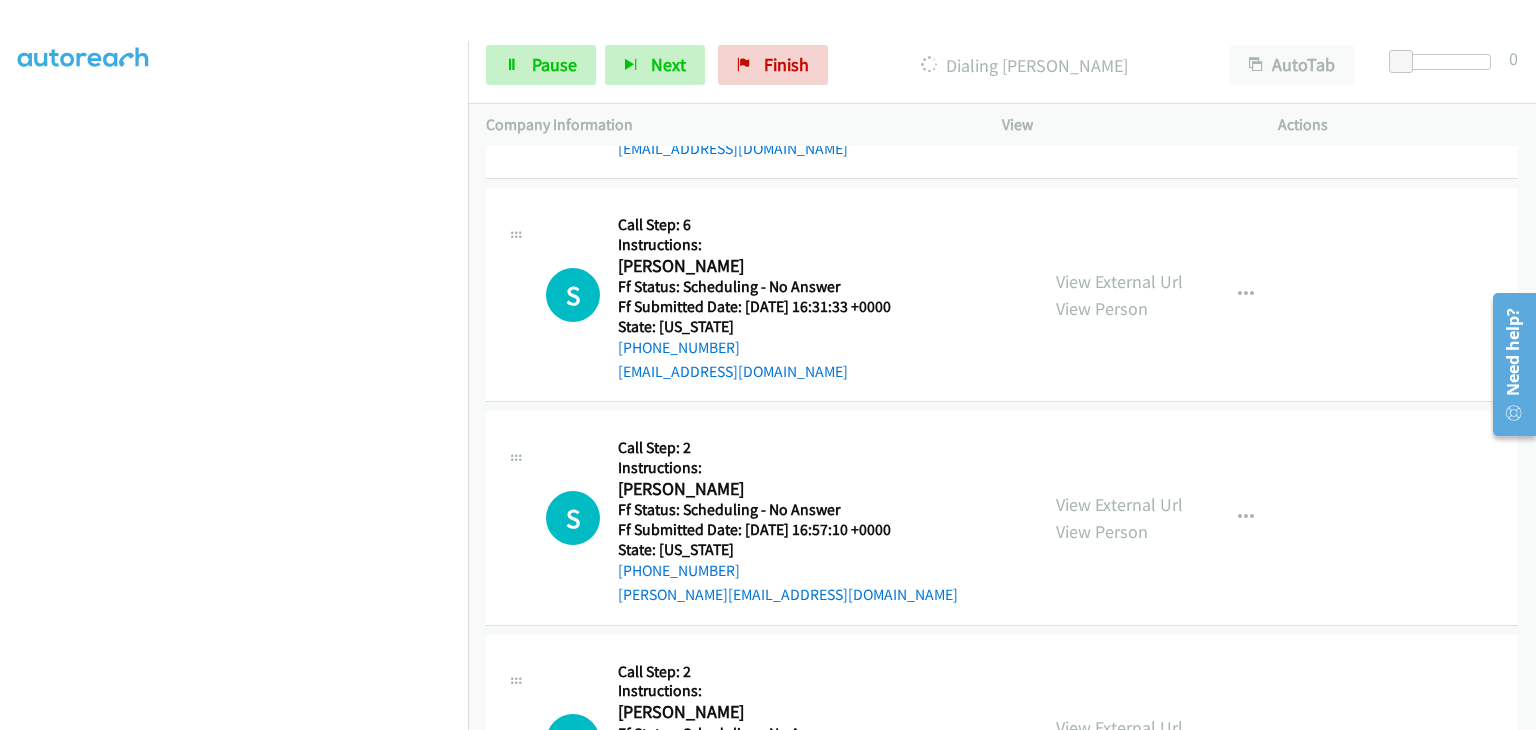 click on "View External Url" at bounding box center [1119, 727] 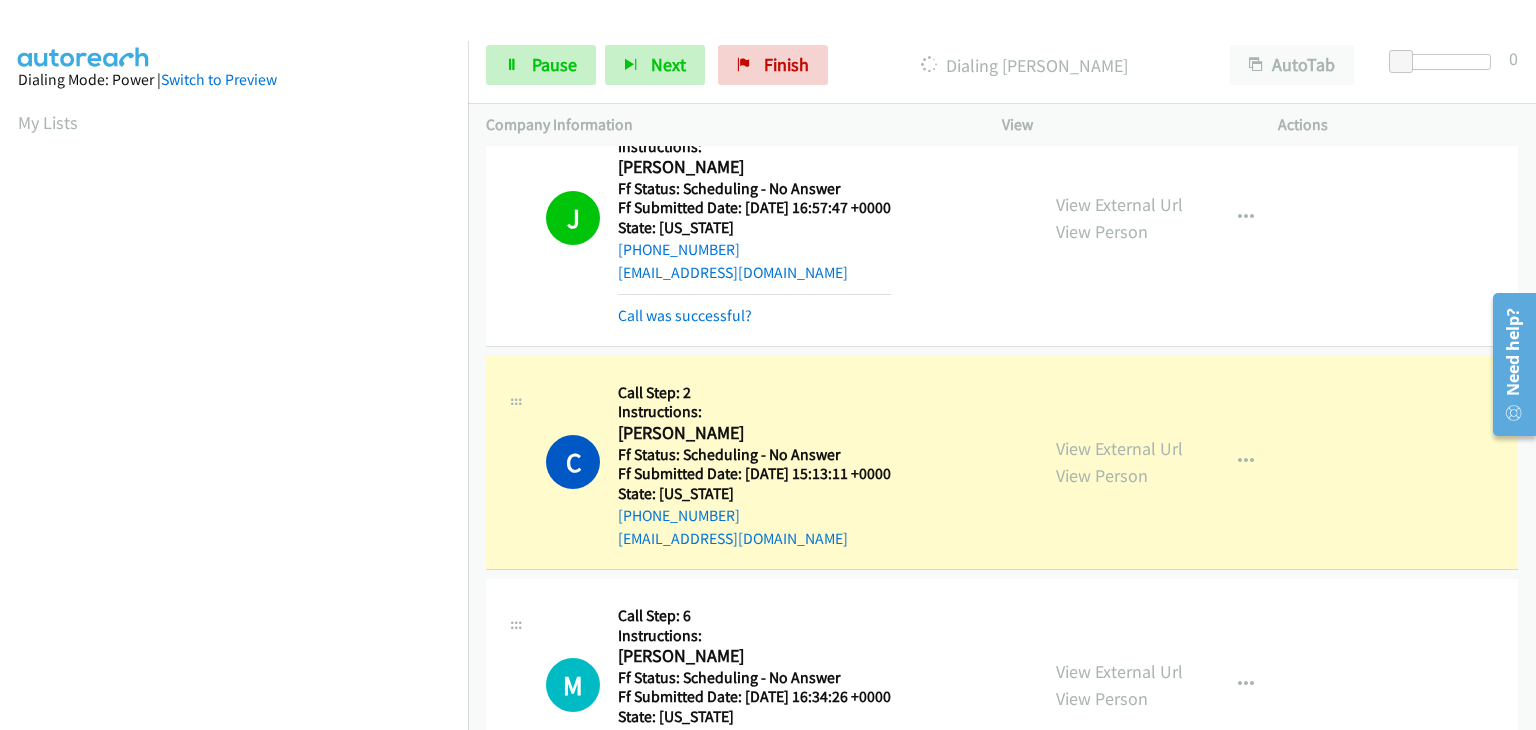 scroll, scrollTop: 5503, scrollLeft: 0, axis: vertical 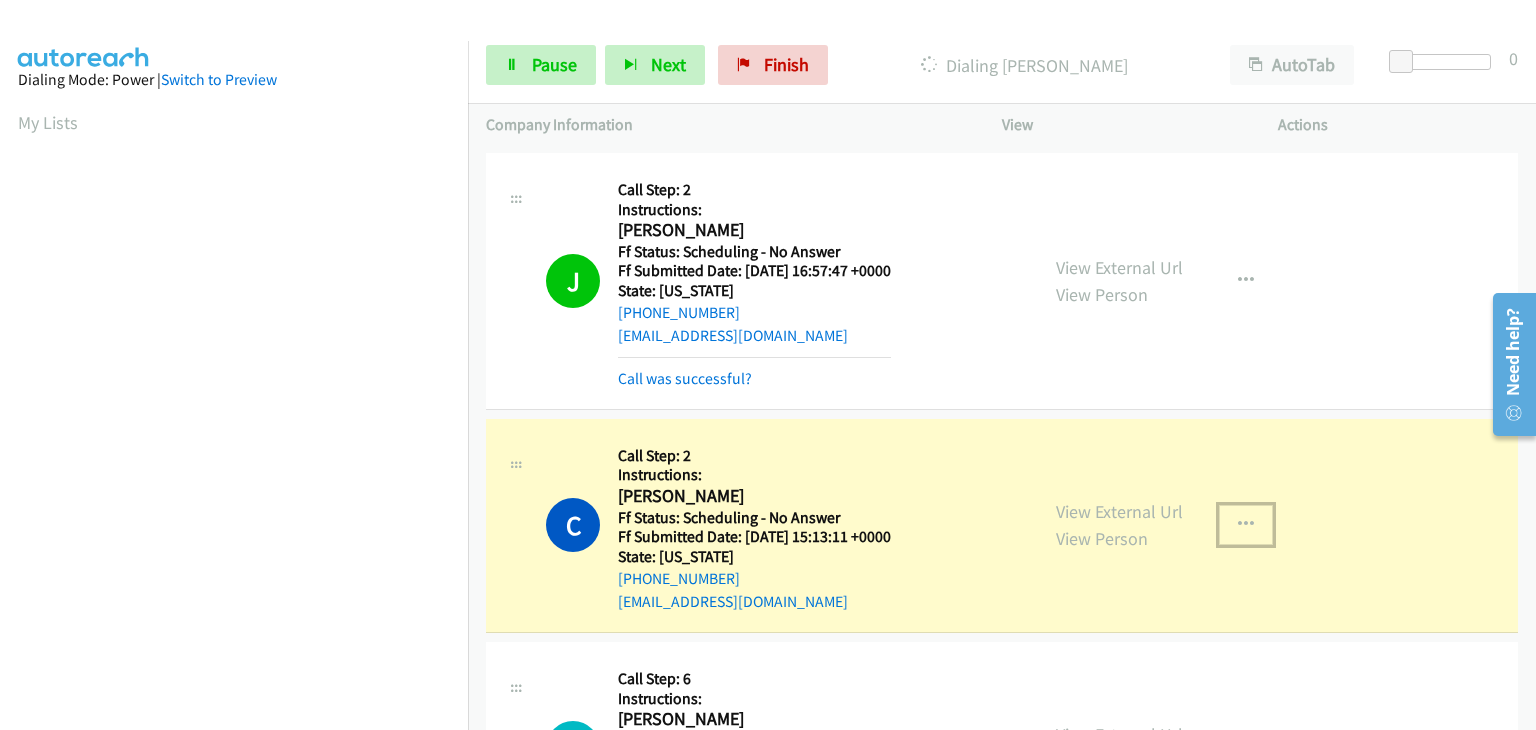 click at bounding box center (1246, 525) 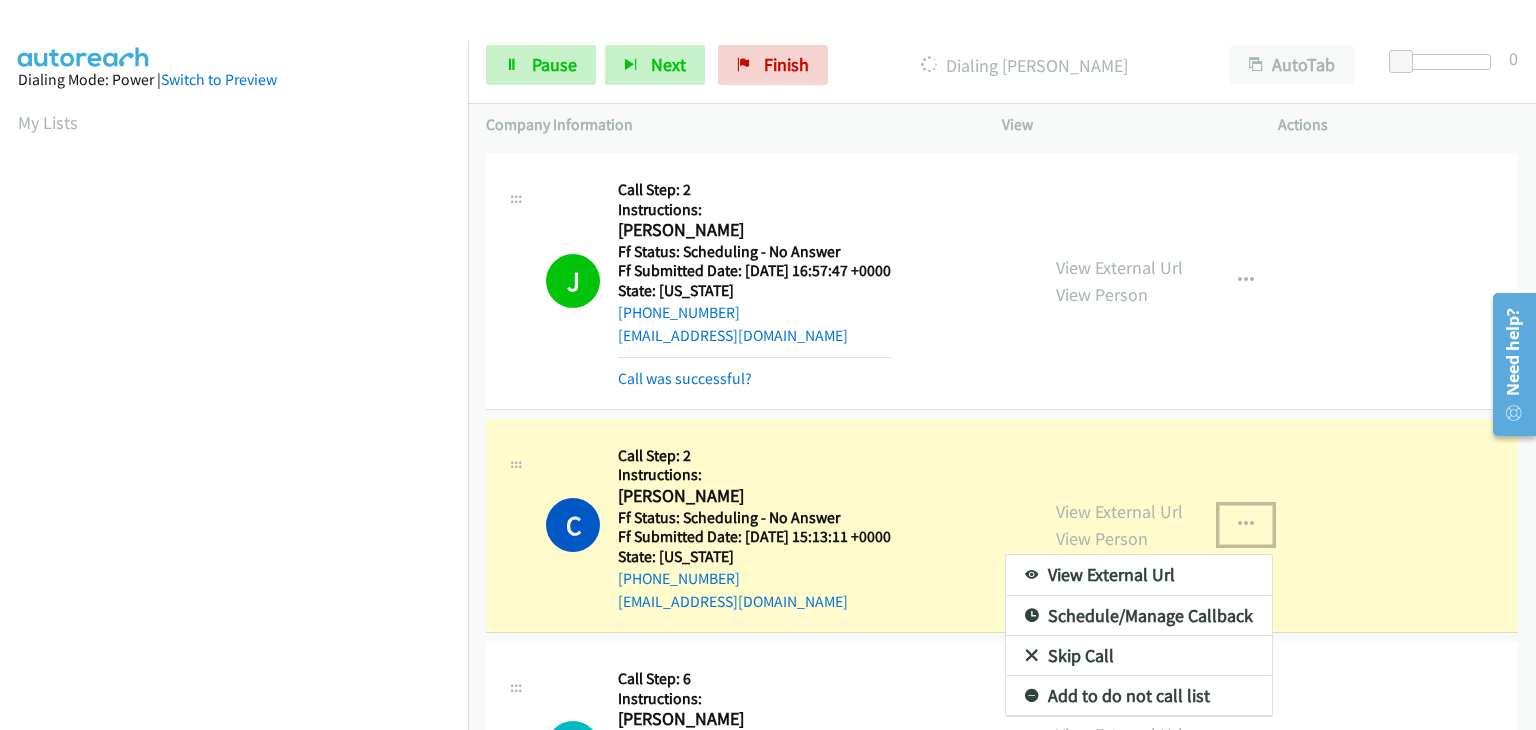 drag, startPoint x: 1131, startPoint y: 609, endPoint x: 1144, endPoint y: 611, distance: 13.152946 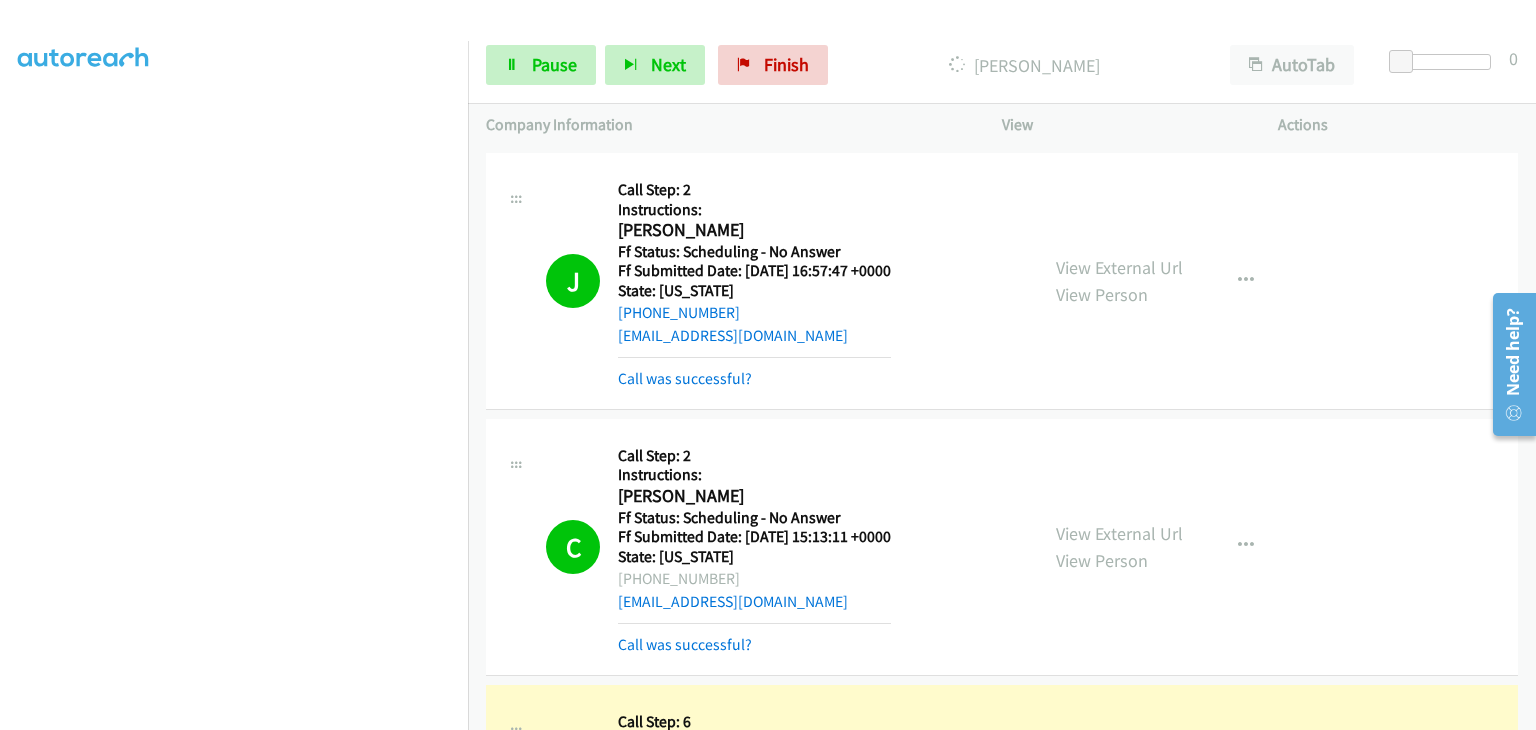 scroll, scrollTop: 392, scrollLeft: 0, axis: vertical 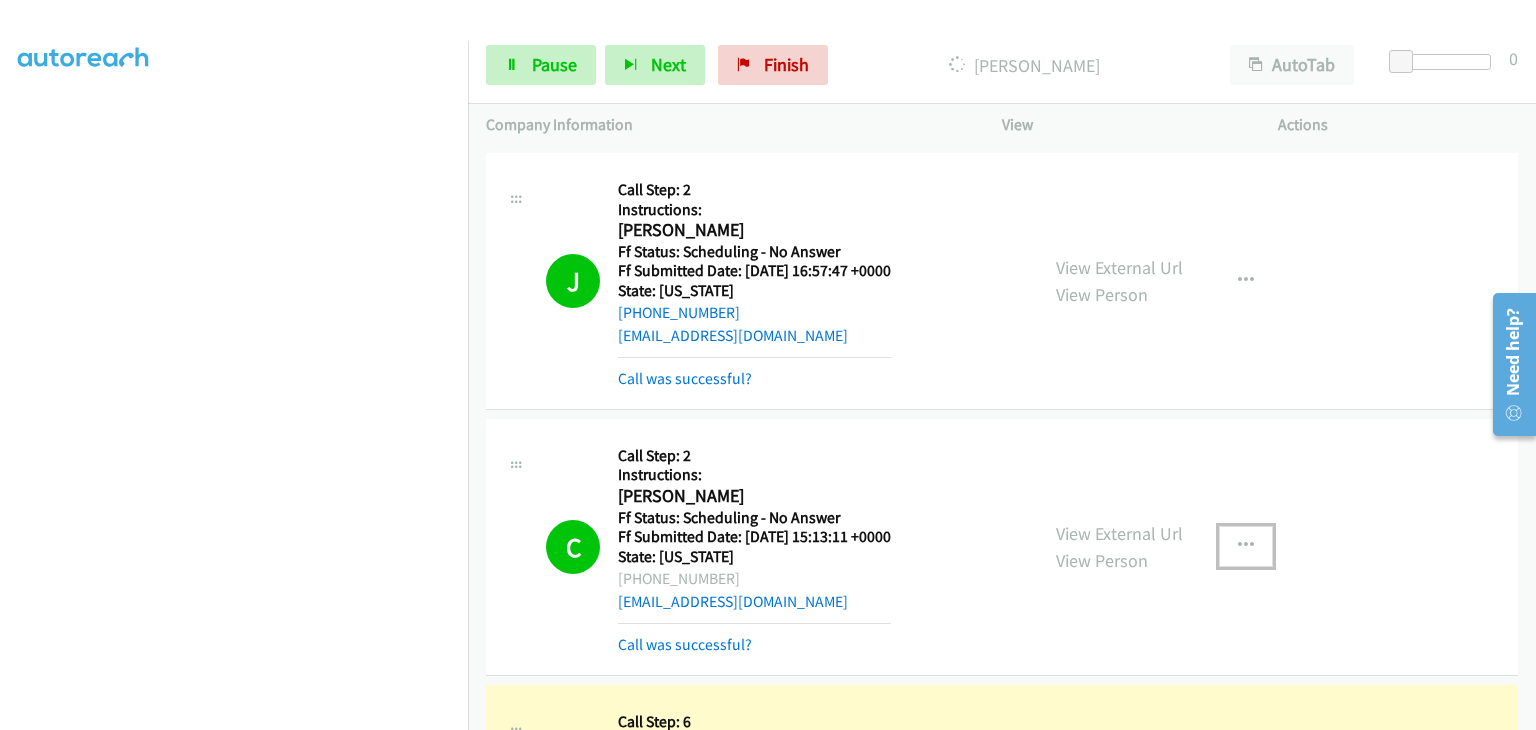 click at bounding box center (1246, 546) 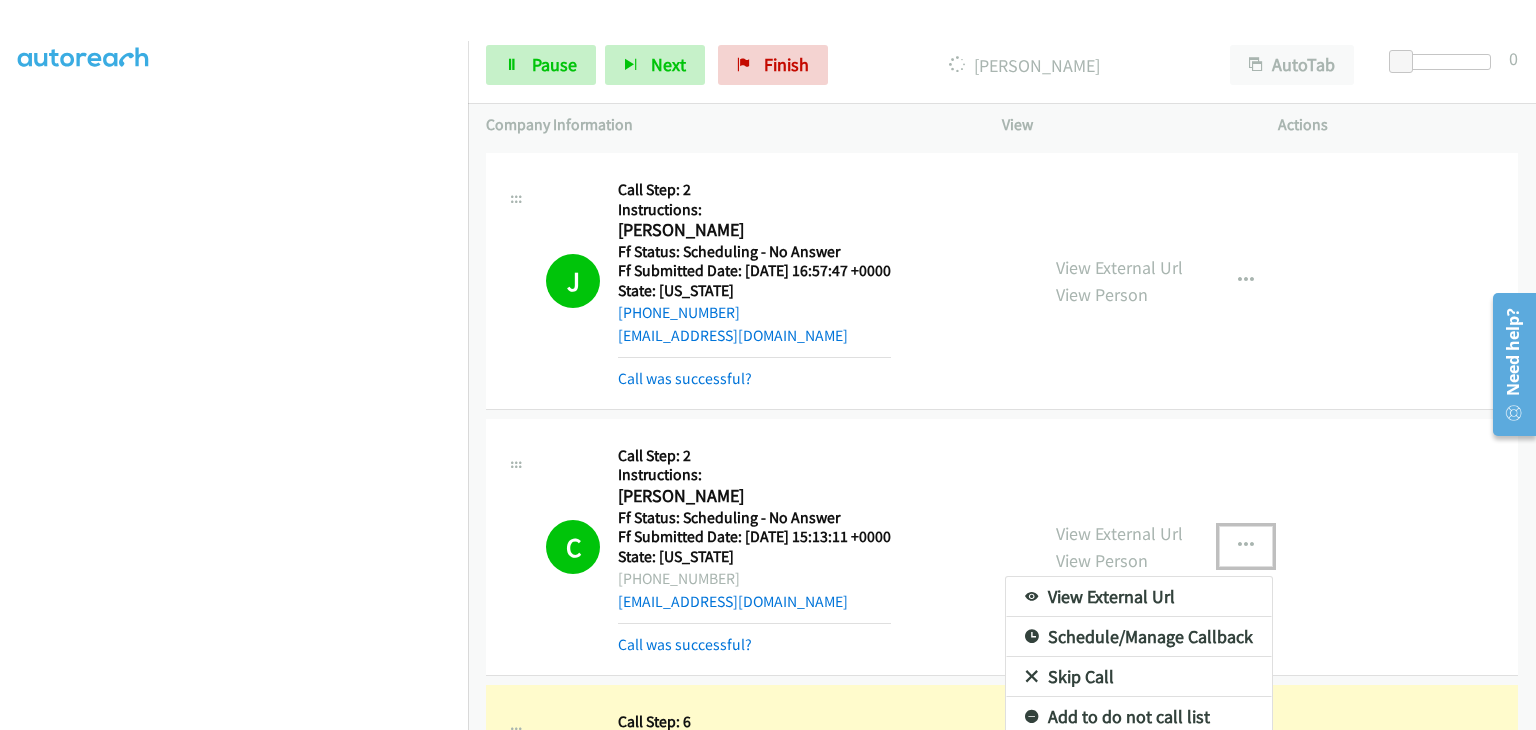 click on "Add to do not call list" at bounding box center (1139, 717) 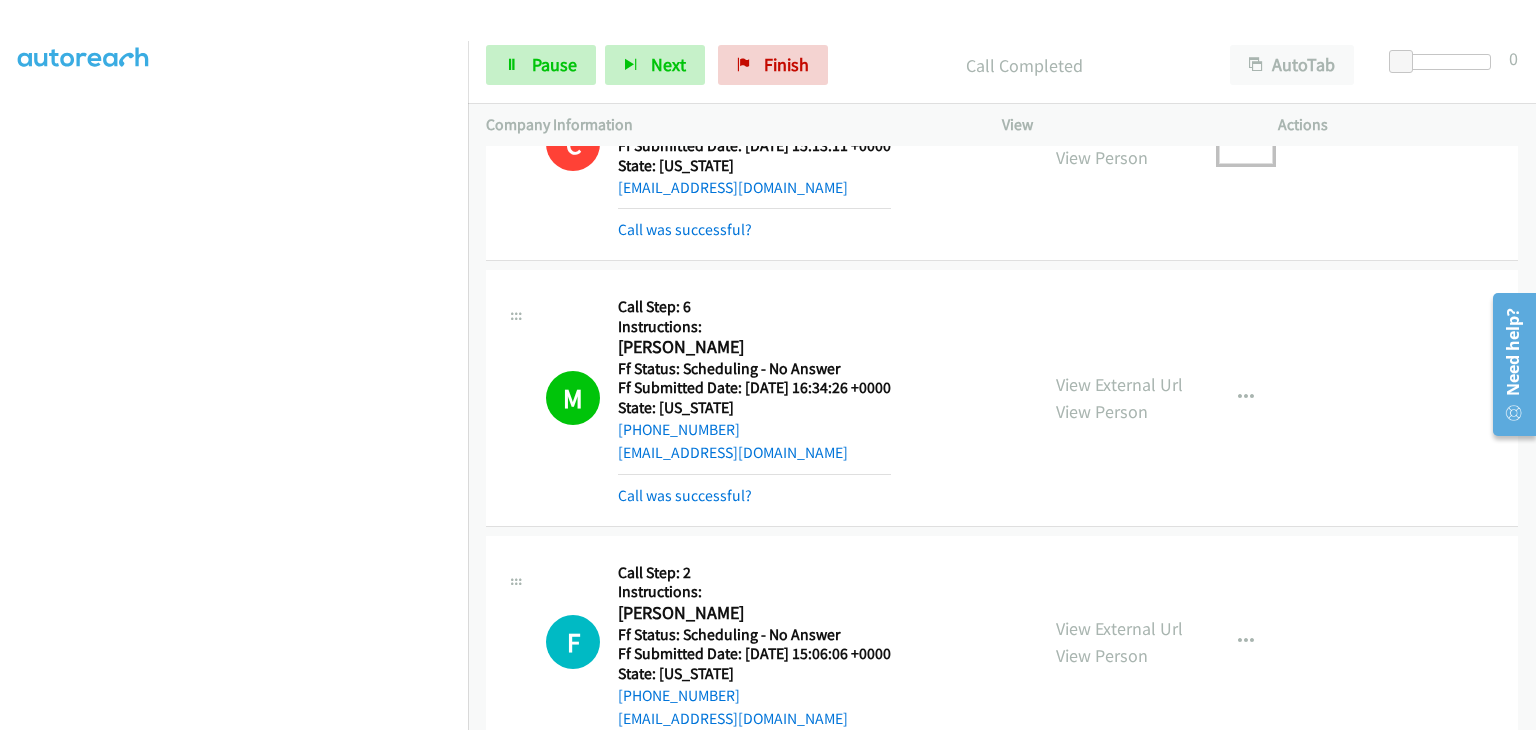 scroll, scrollTop: 6003, scrollLeft: 0, axis: vertical 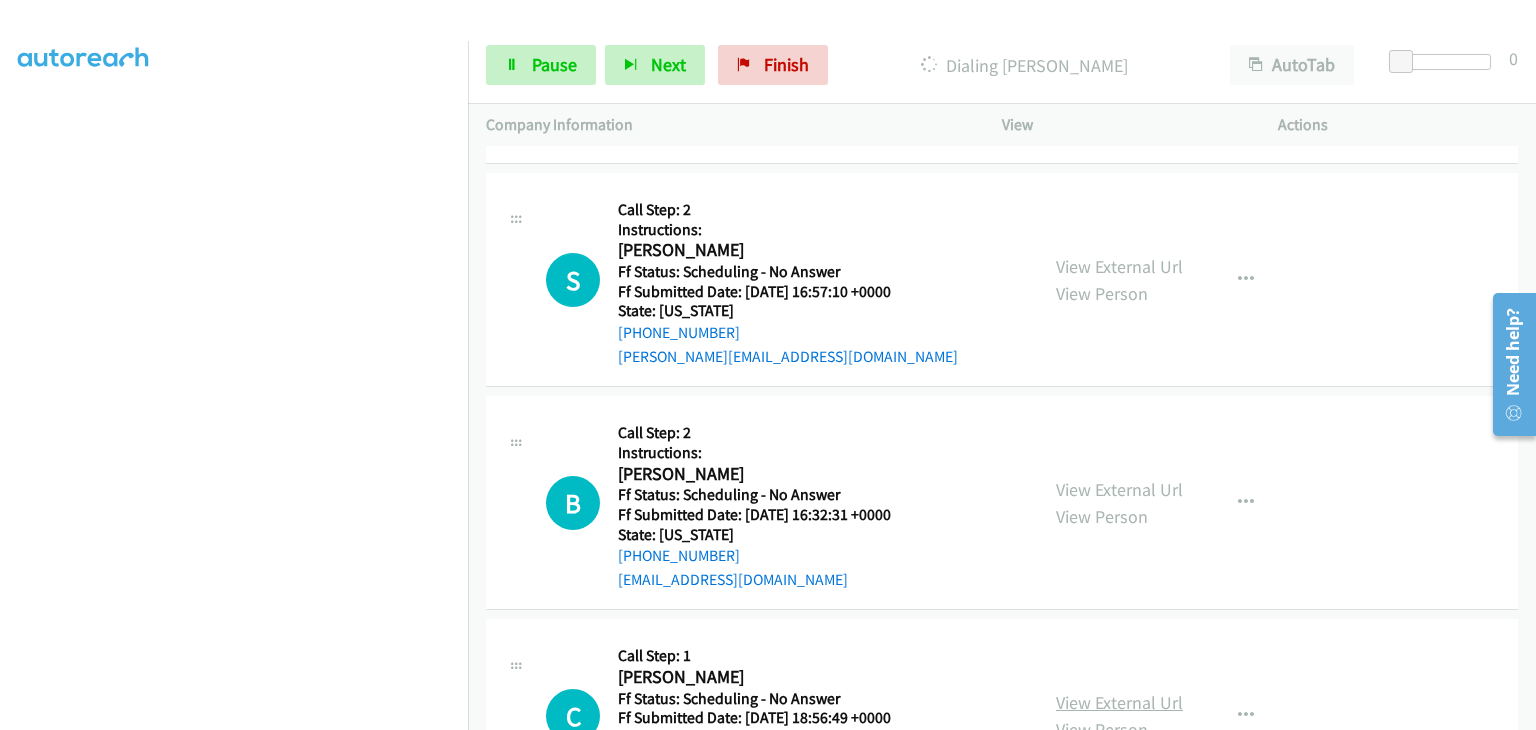 click on "View External Url" at bounding box center (1119, 702) 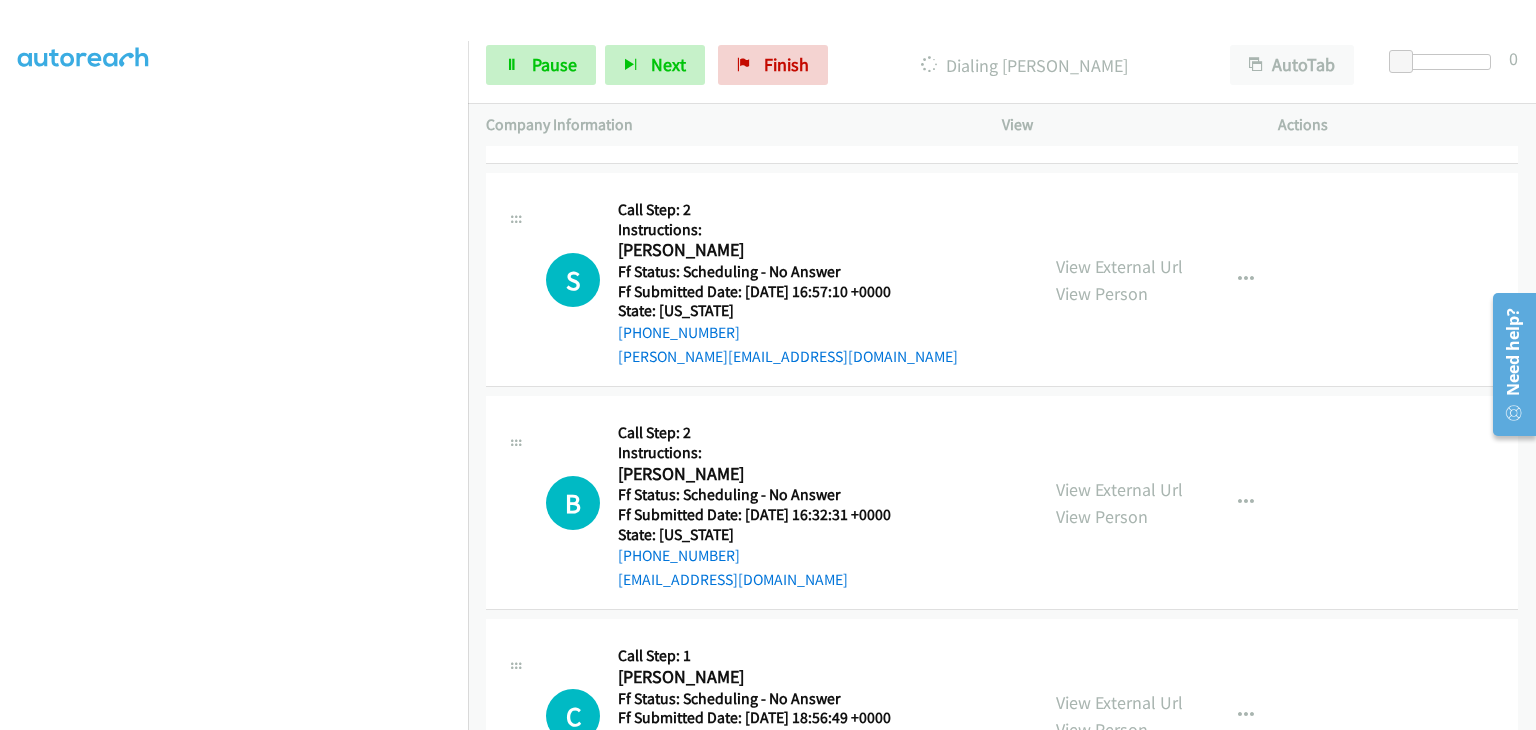 scroll, scrollTop: 392, scrollLeft: 0, axis: vertical 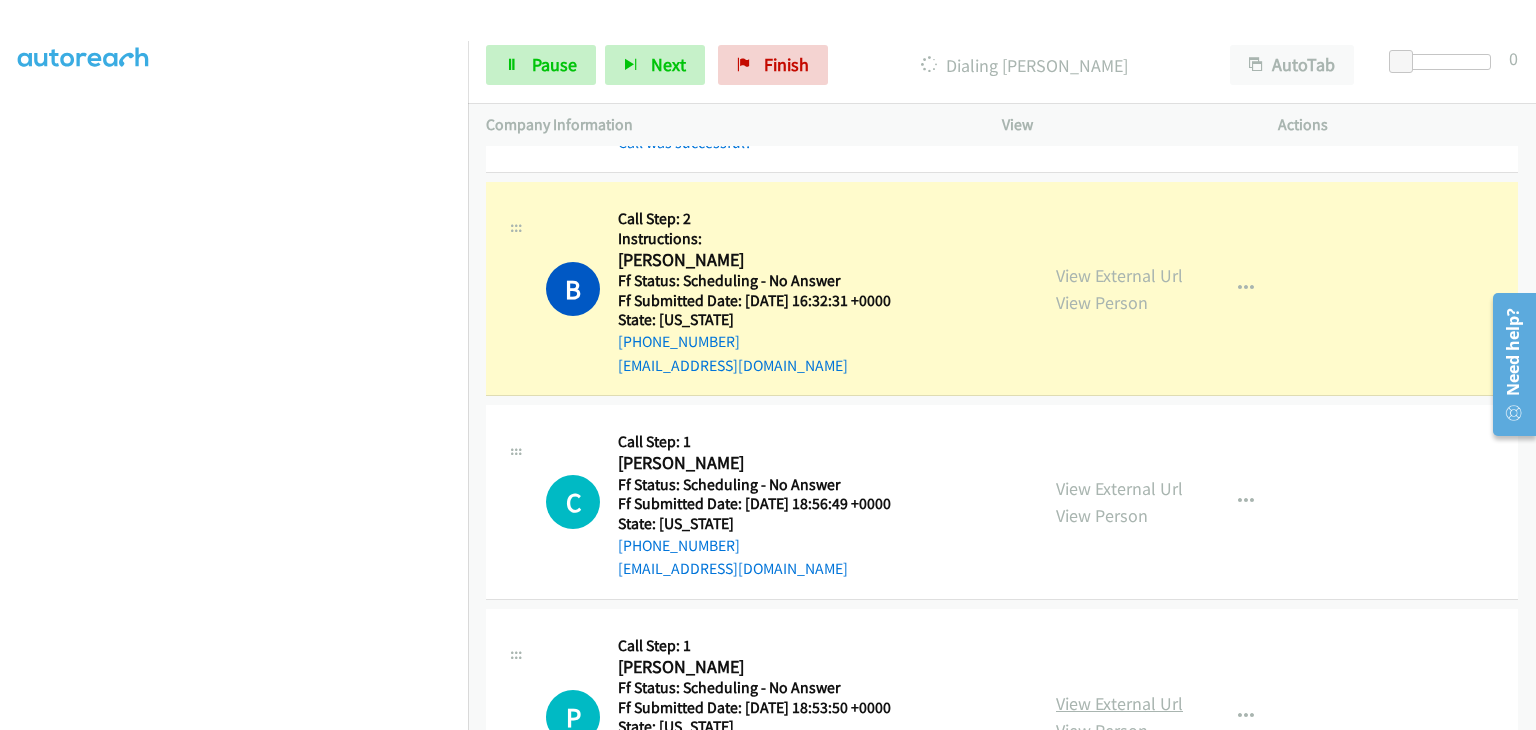 click on "View External Url" at bounding box center (1119, 703) 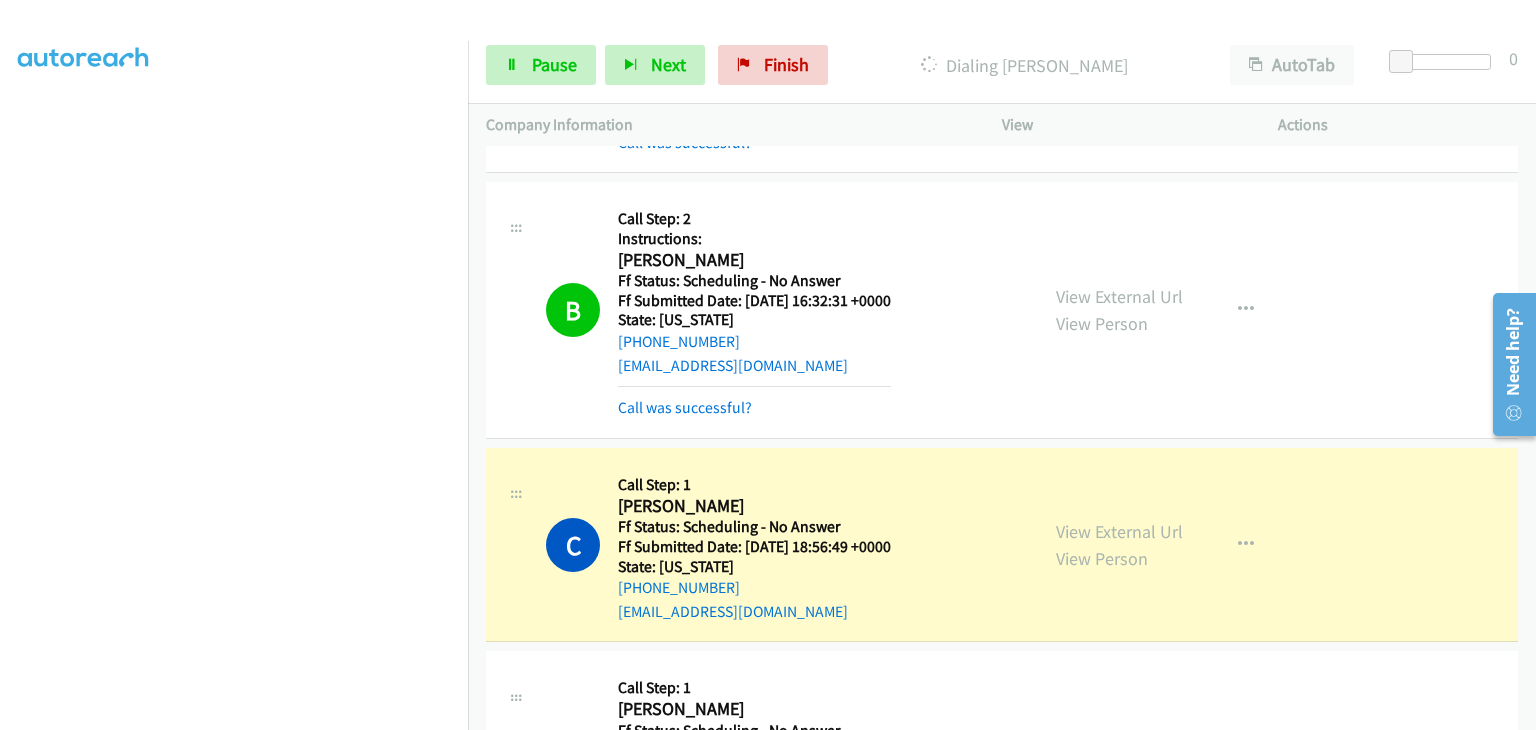 scroll, scrollTop: 392, scrollLeft: 0, axis: vertical 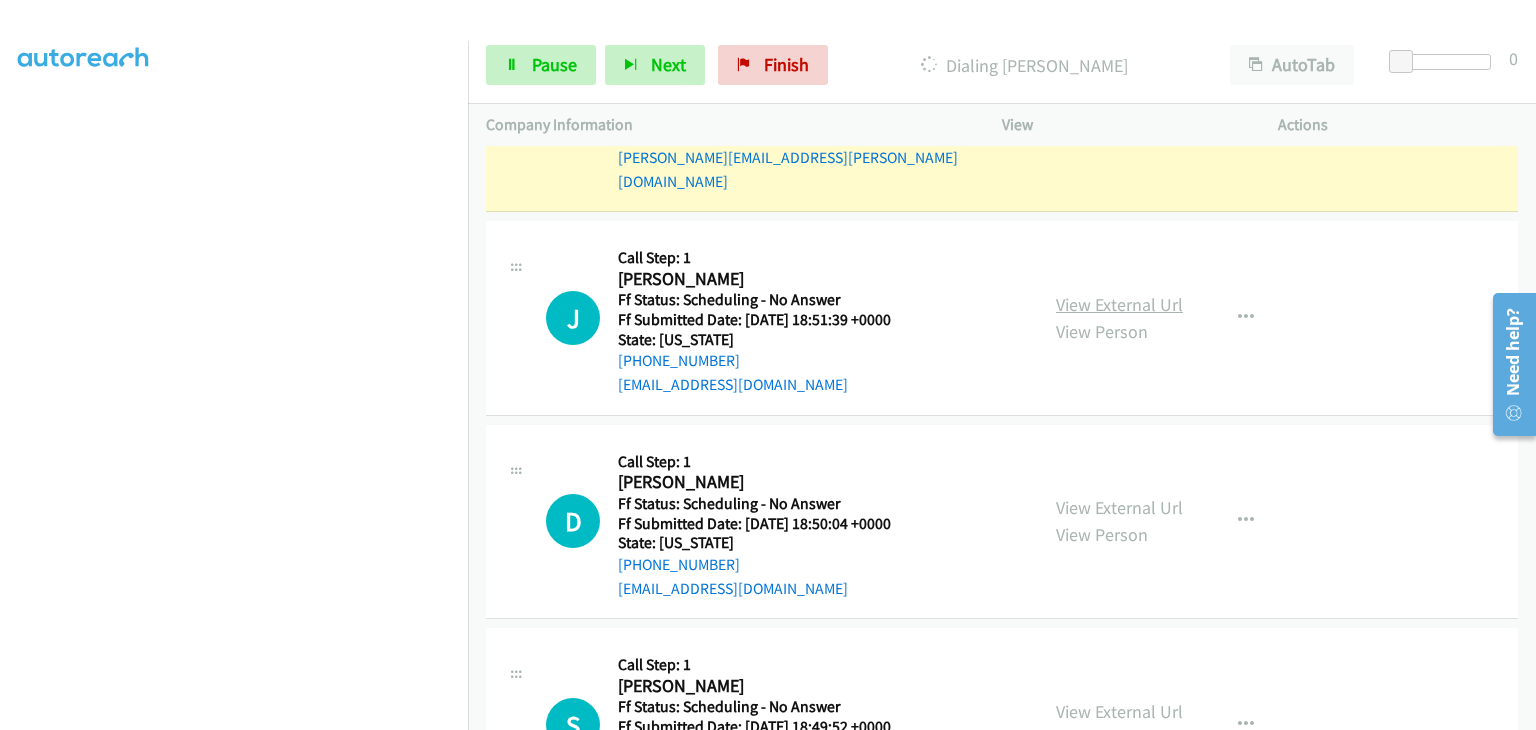 click on "View External Url" at bounding box center [1119, 304] 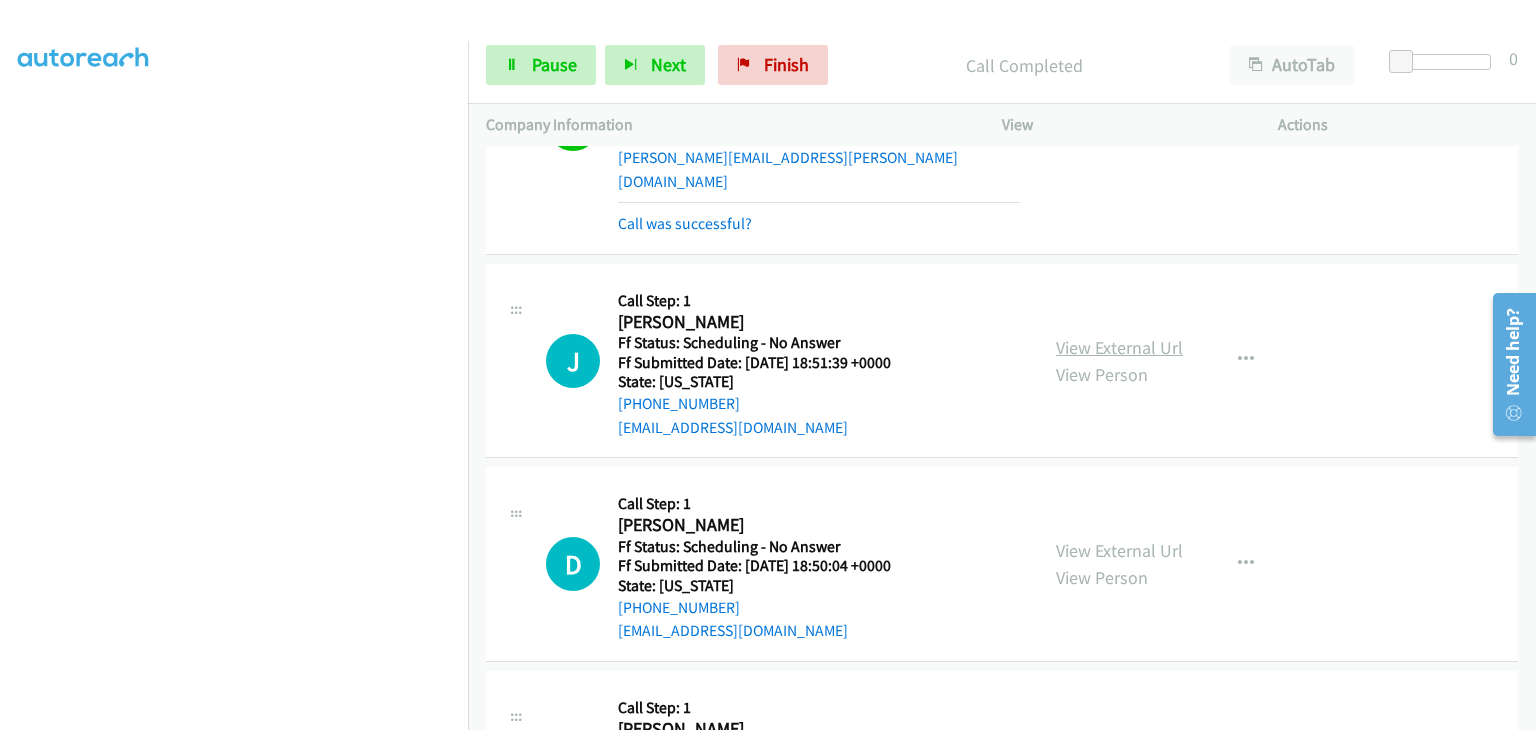 scroll, scrollTop: 7788, scrollLeft: 0, axis: vertical 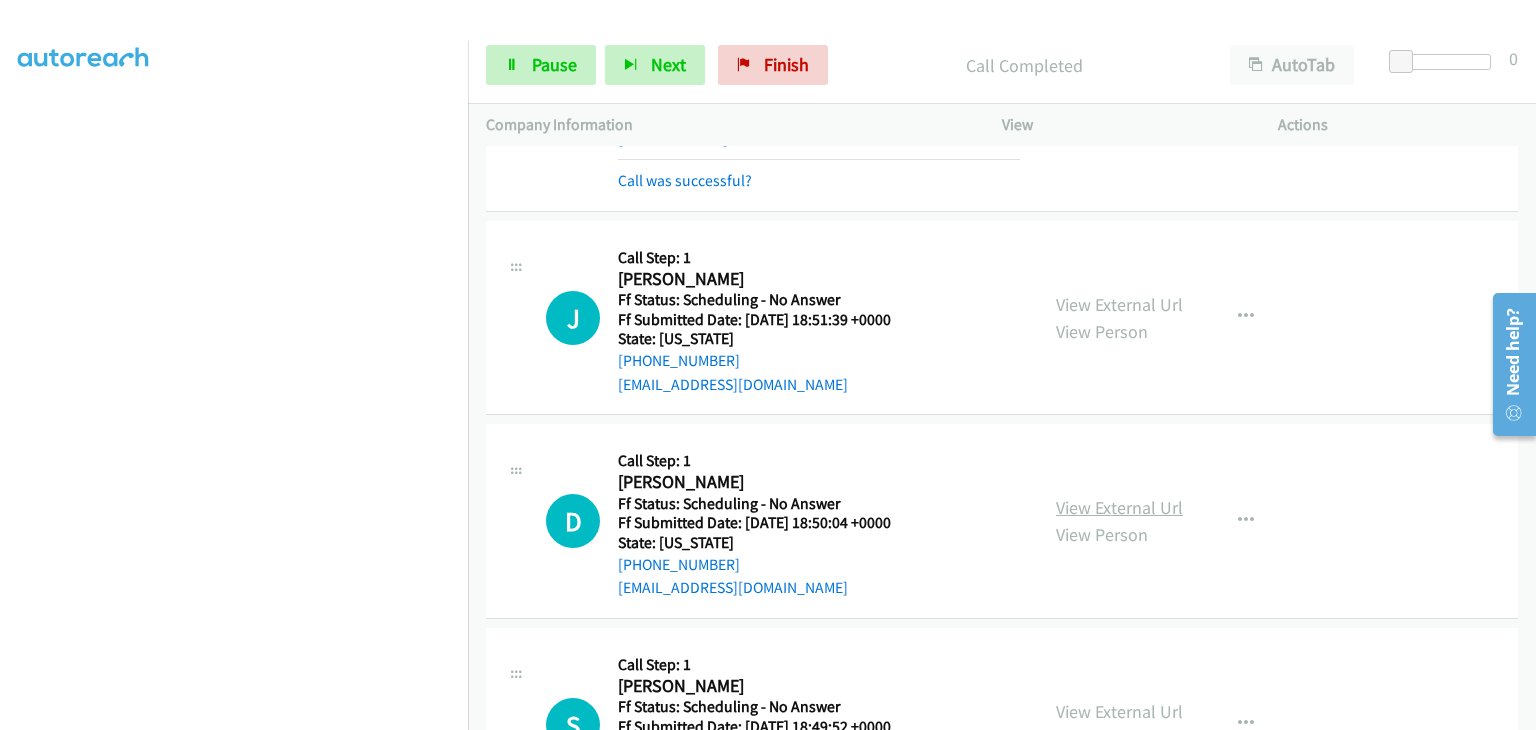 click on "View External Url" at bounding box center [1119, 507] 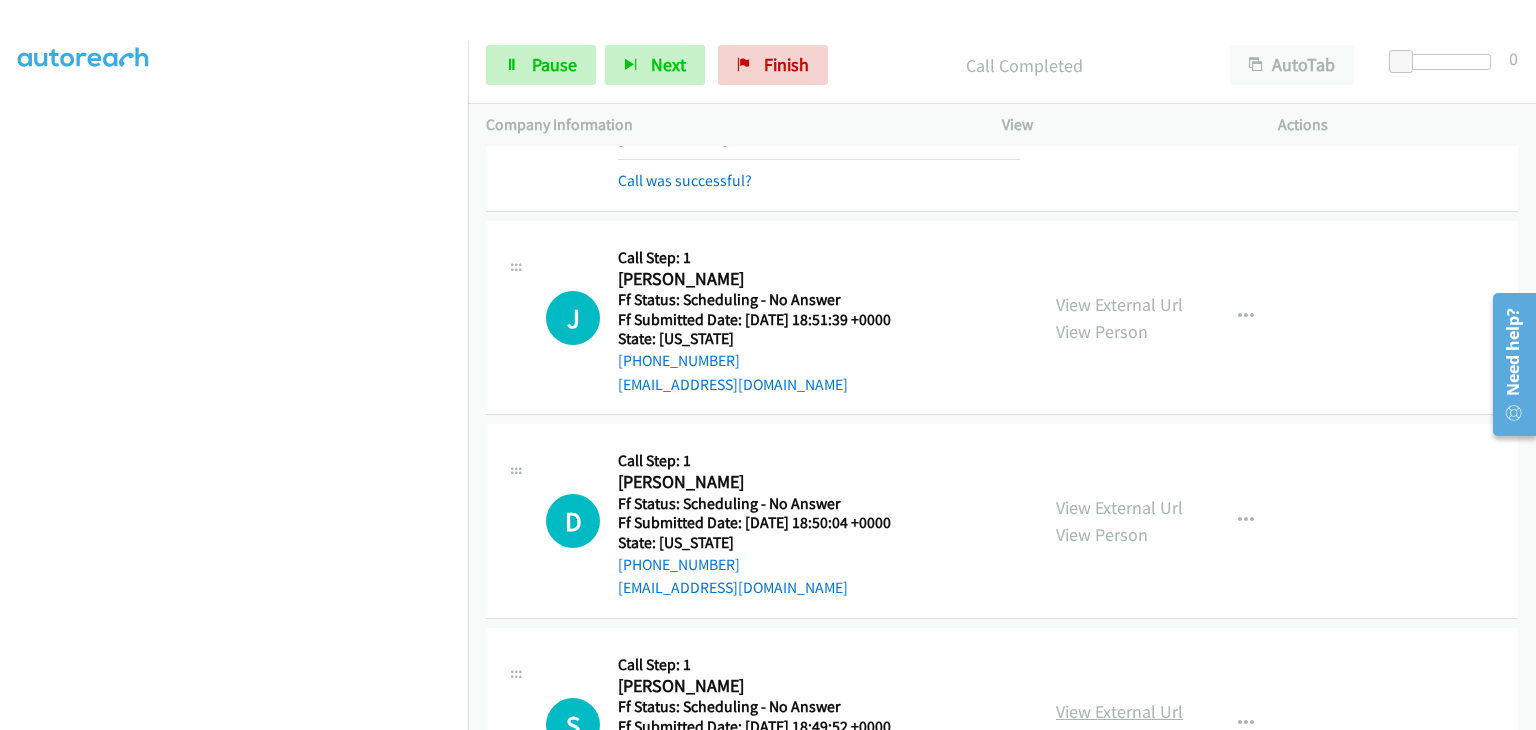 click on "View External Url" at bounding box center (1119, 711) 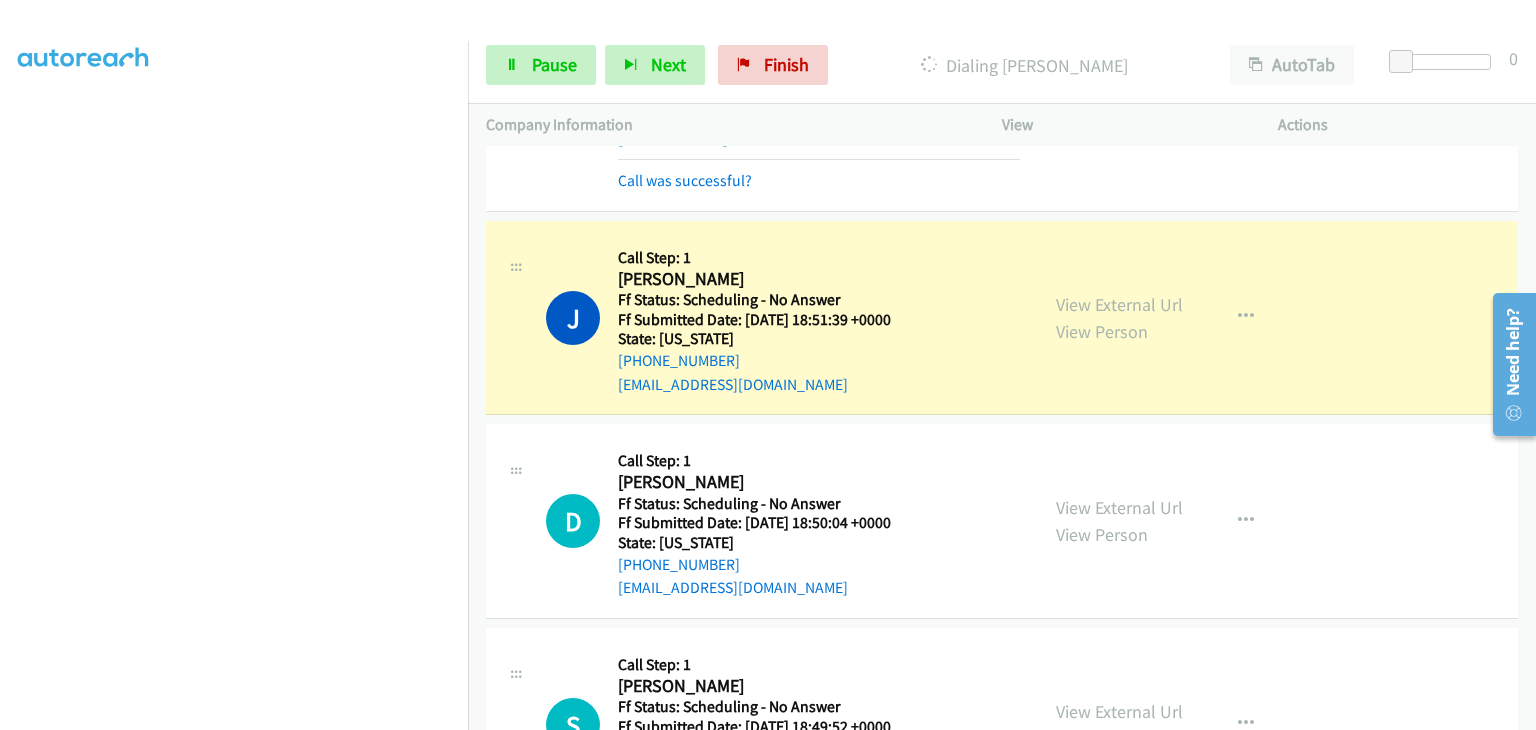 scroll, scrollTop: 392, scrollLeft: 0, axis: vertical 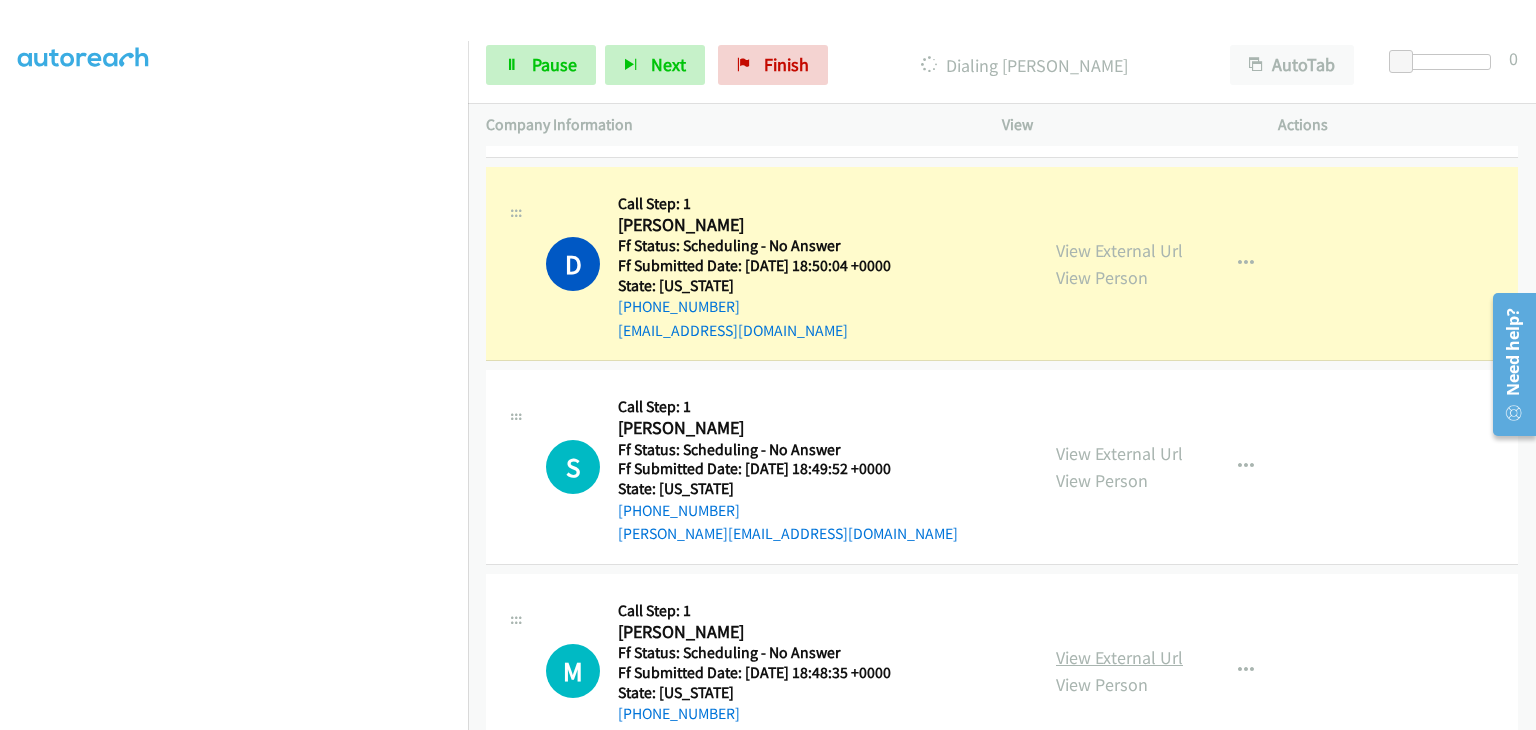 click on "View External Url" at bounding box center (1119, 657) 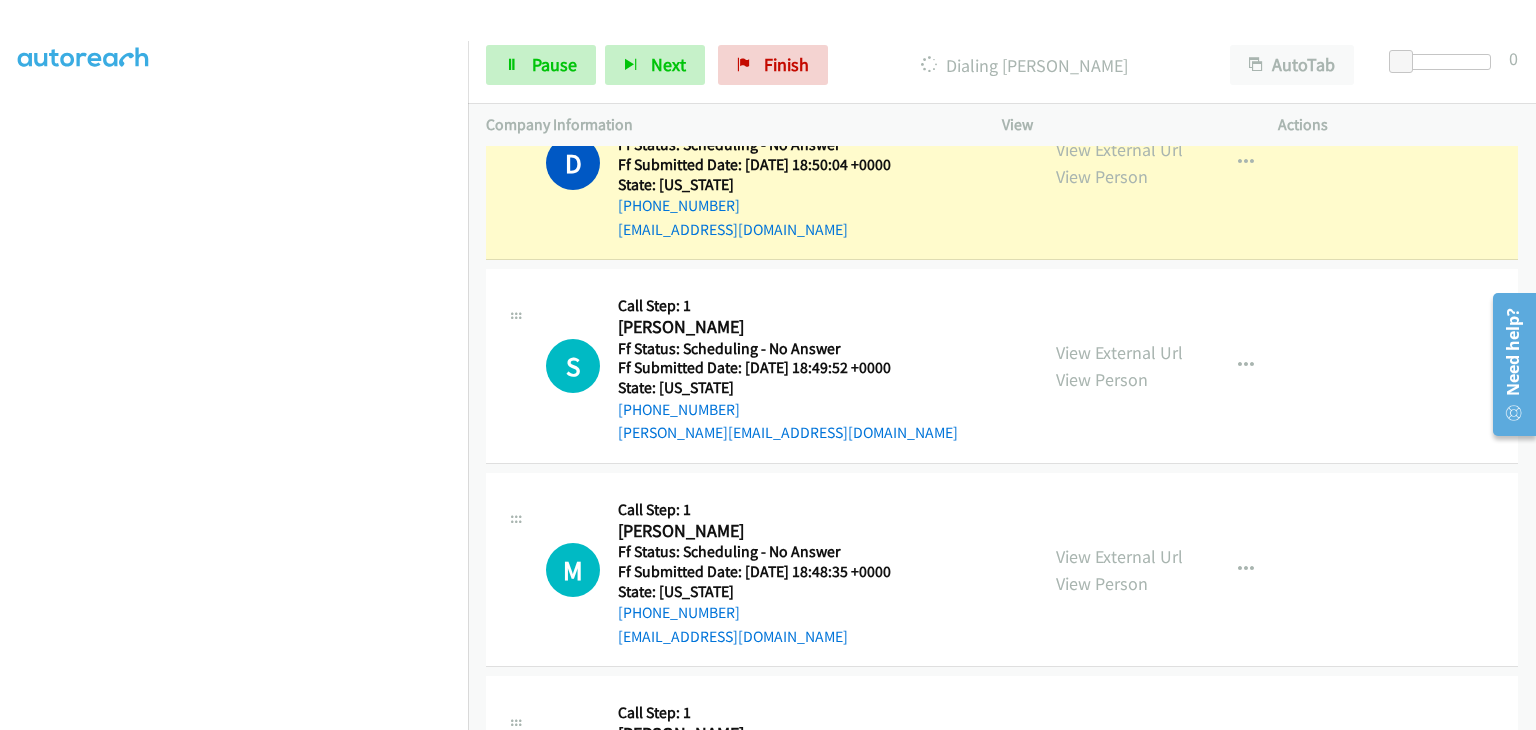 scroll, scrollTop: 8288, scrollLeft: 0, axis: vertical 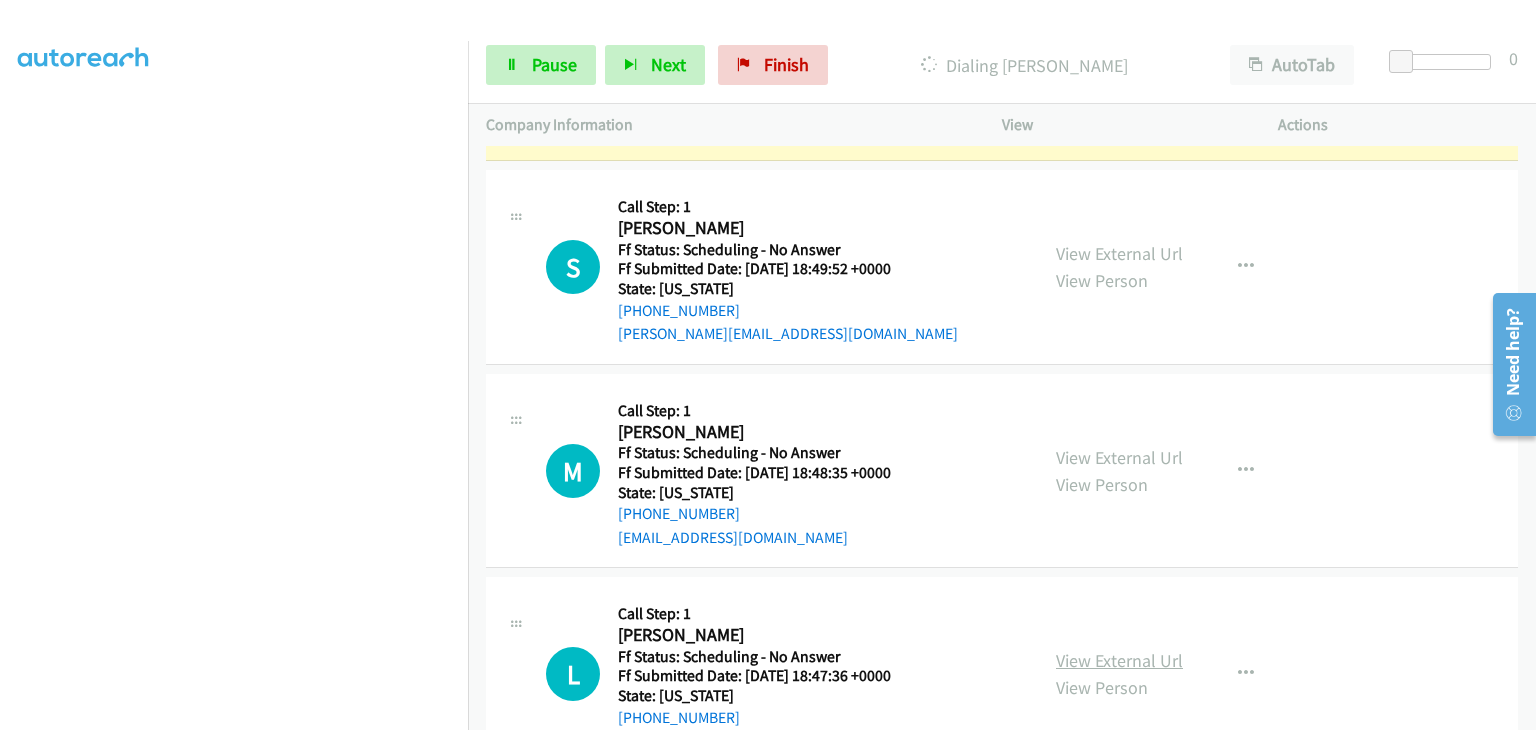 click on "View External Url" at bounding box center (1119, 660) 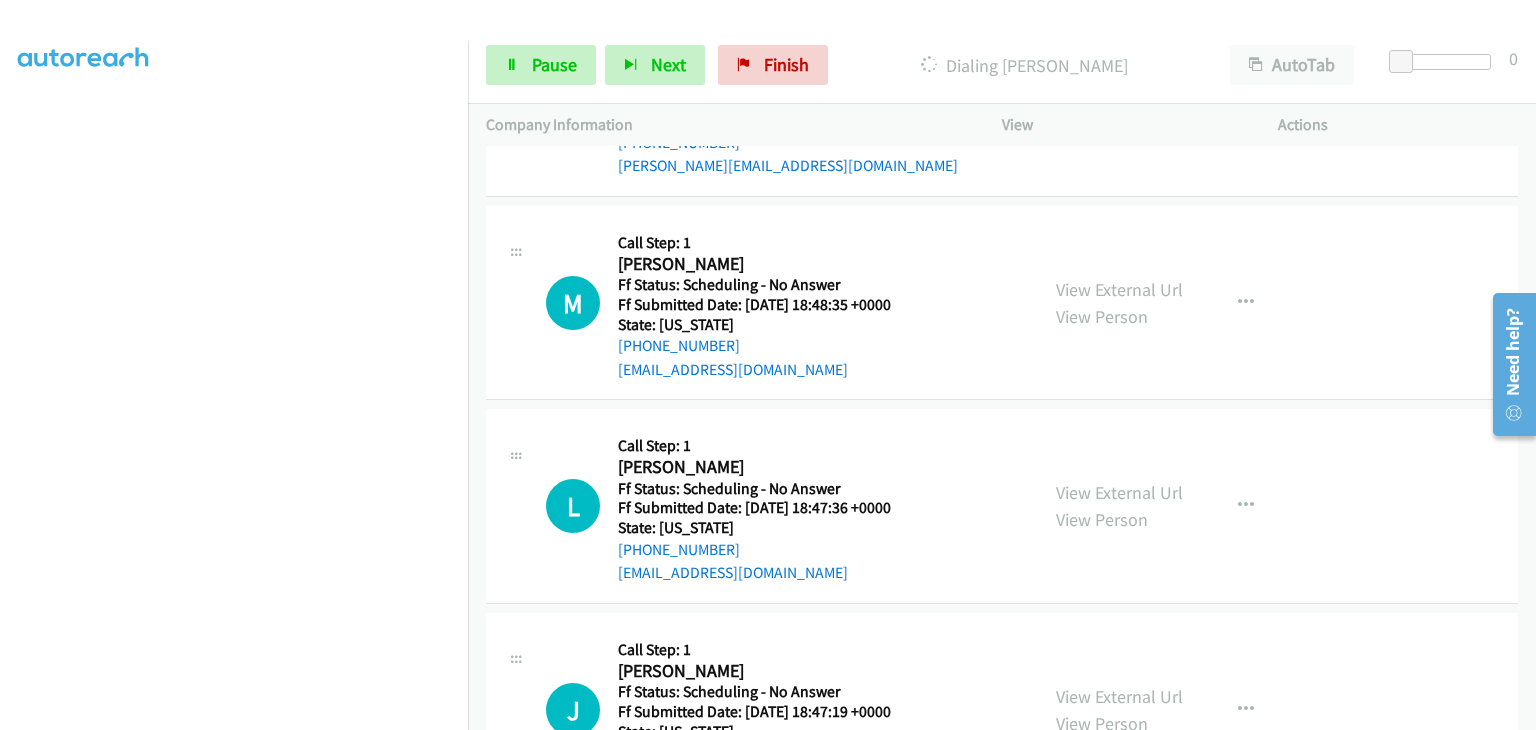 scroll, scrollTop: 8488, scrollLeft: 0, axis: vertical 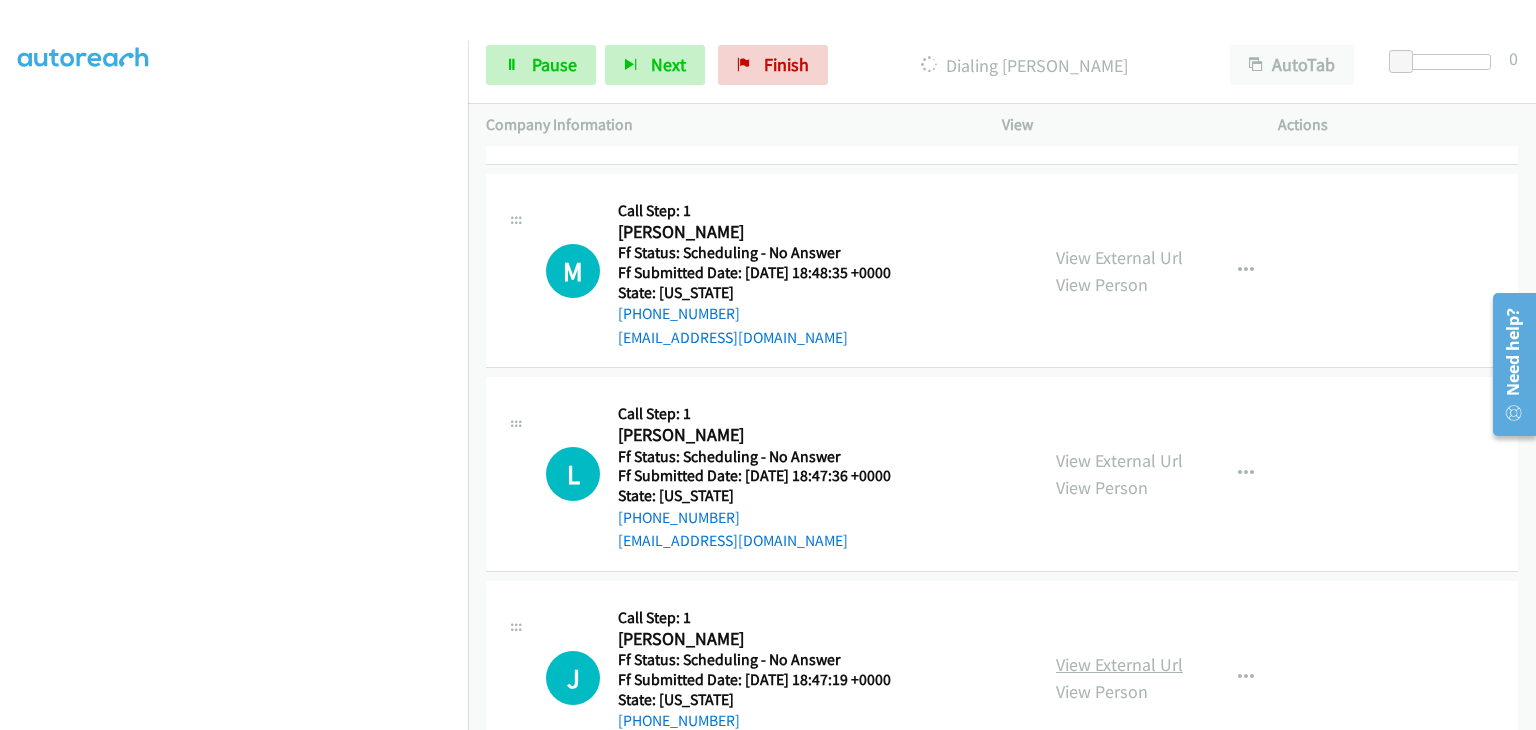 click on "View External Url" at bounding box center [1119, 664] 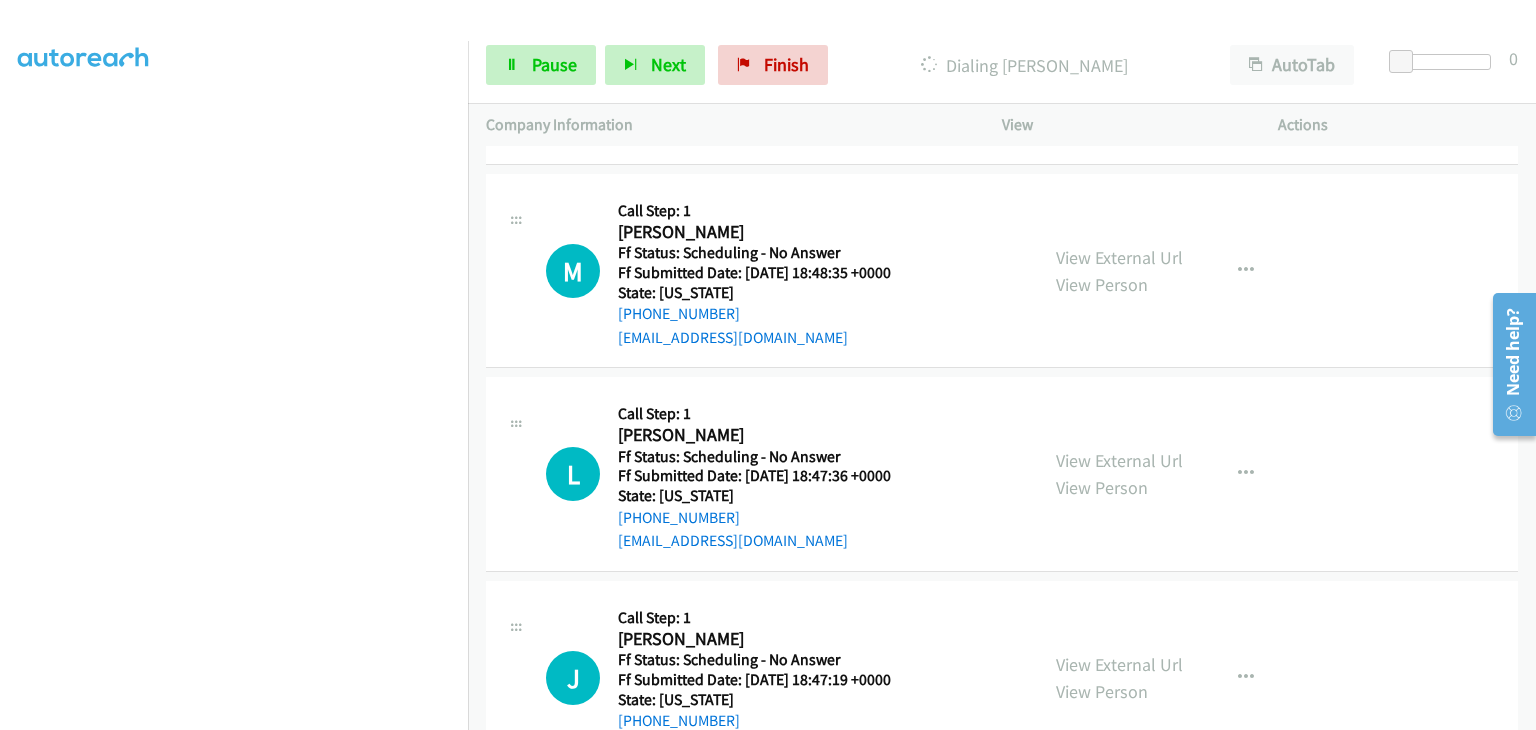 scroll, scrollTop: 392, scrollLeft: 0, axis: vertical 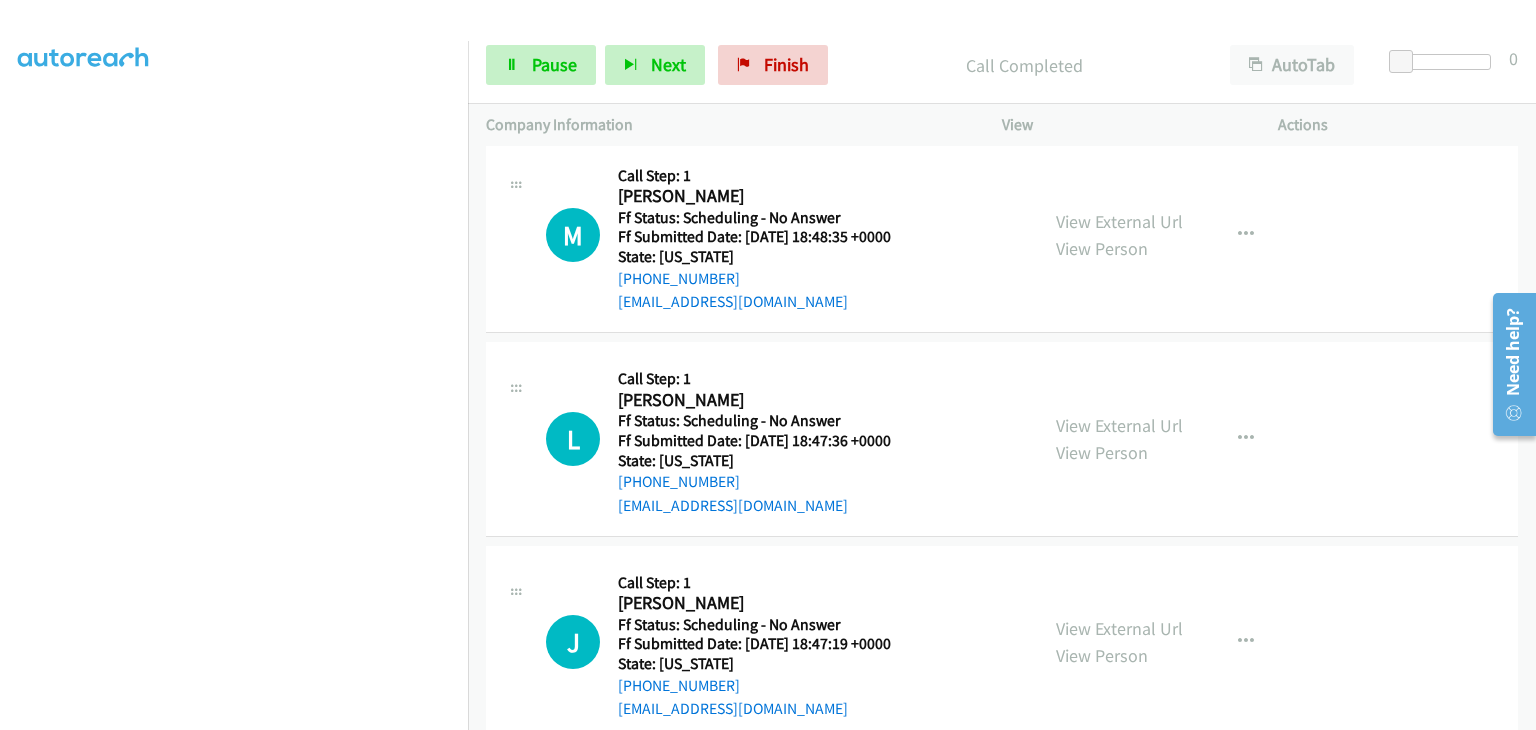 click on "N
Callback Scheduled
Call Step: 1
Nyoka Bruggeman
America/New_York
Ff Status: Scheduling - No Answer
Ff Submitted Date: 2025-07-23 18:42:22 +0000
State: Florida
+1 941-323-1219
nyokaskincare@hotmail.com
Call was successful?
View External Url
View Person
View External Url
Email
Schedule/Manage Callback
Skip Call
Add to do not call list" at bounding box center [1002, 846] 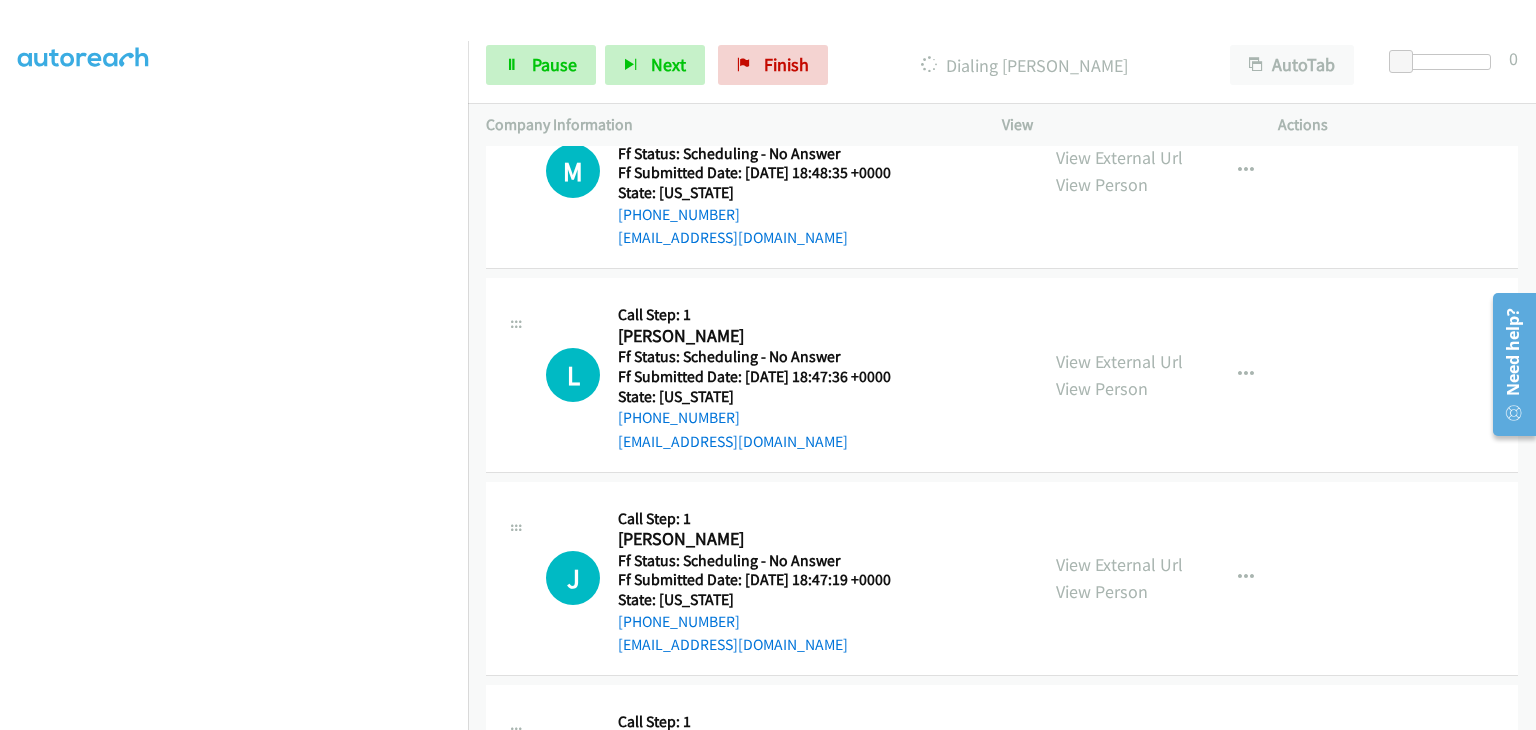 click on "View External Url
View Person
View External Url
Email
Schedule/Manage Callback
Skip Call
Add to do not call list" at bounding box center (1185, 782) 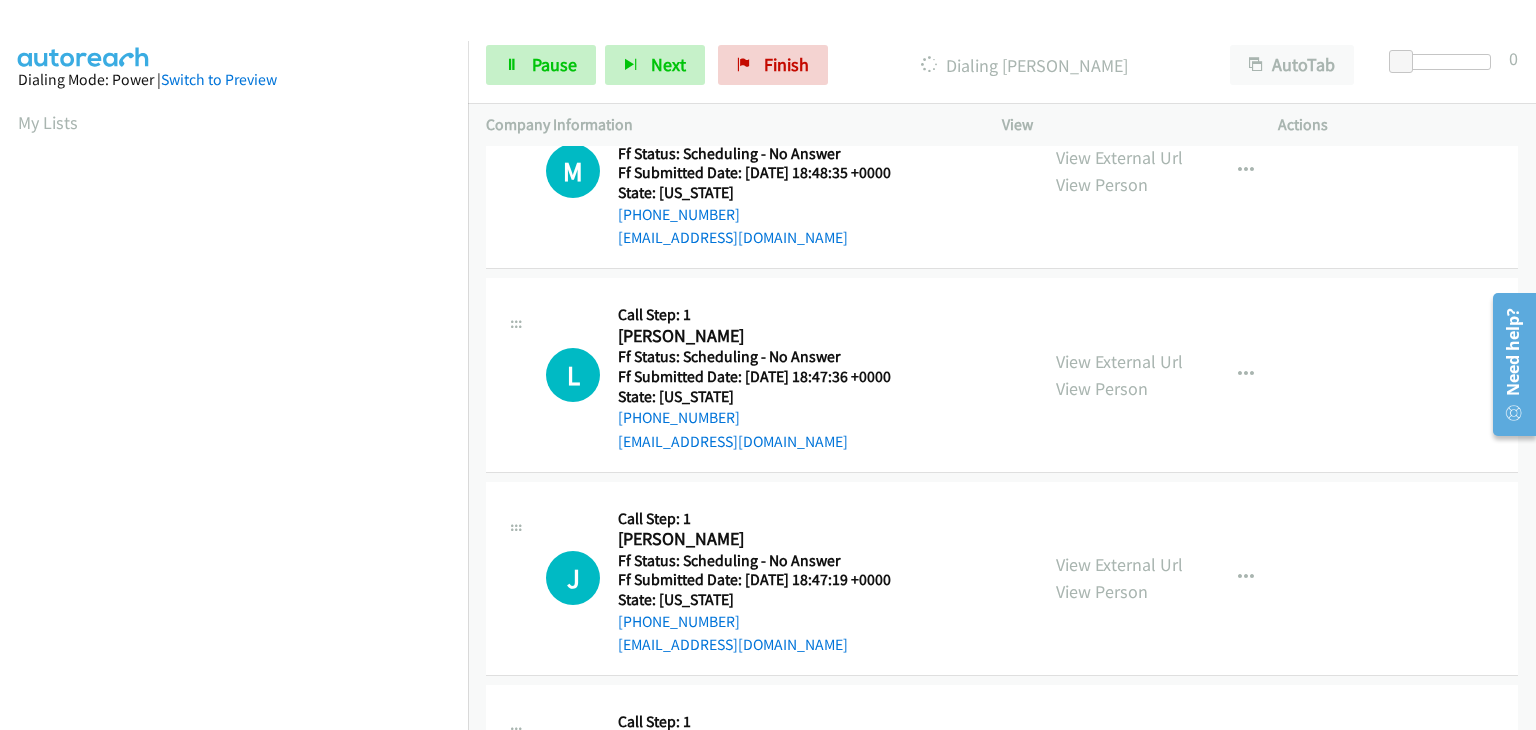 scroll, scrollTop: 392, scrollLeft: 0, axis: vertical 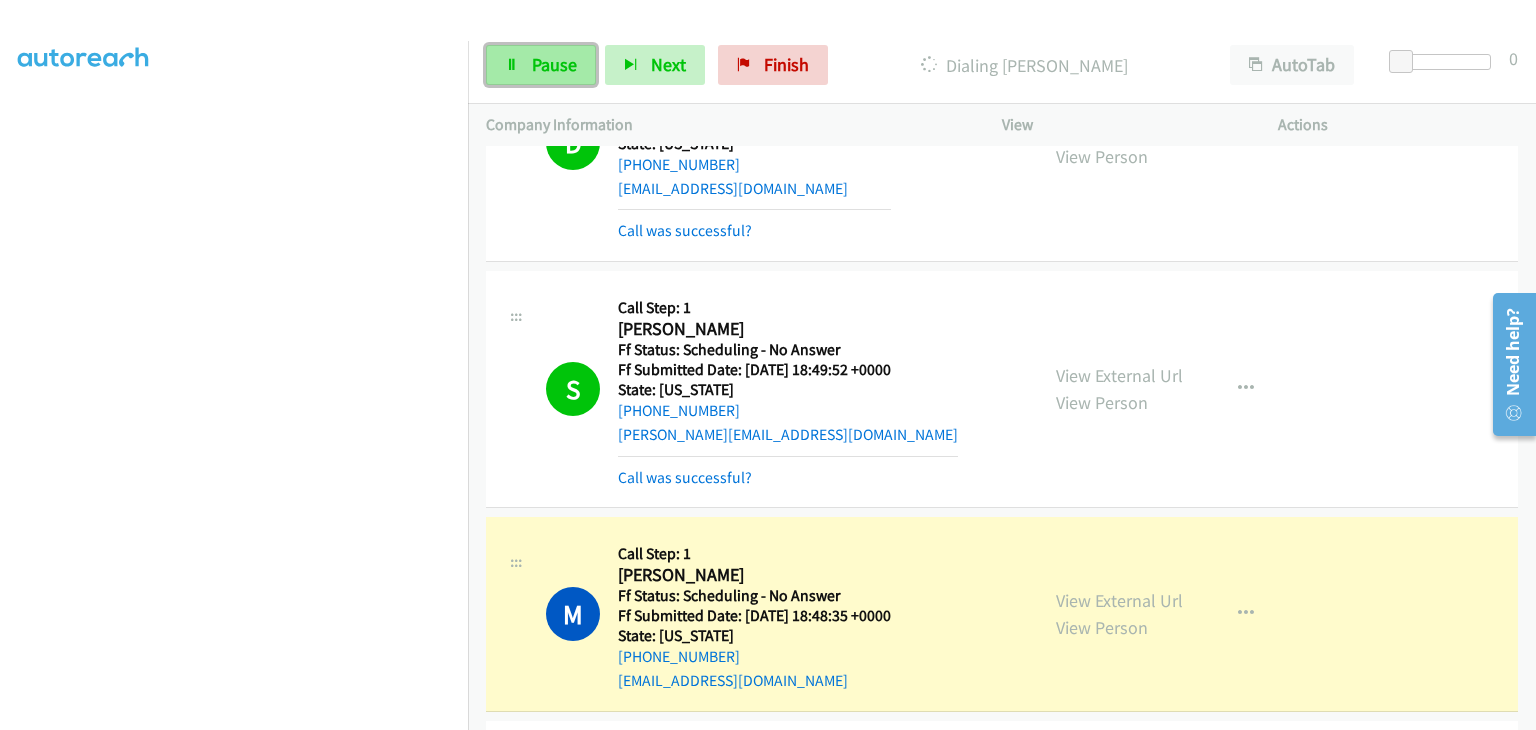 click on "Pause" at bounding box center (554, 64) 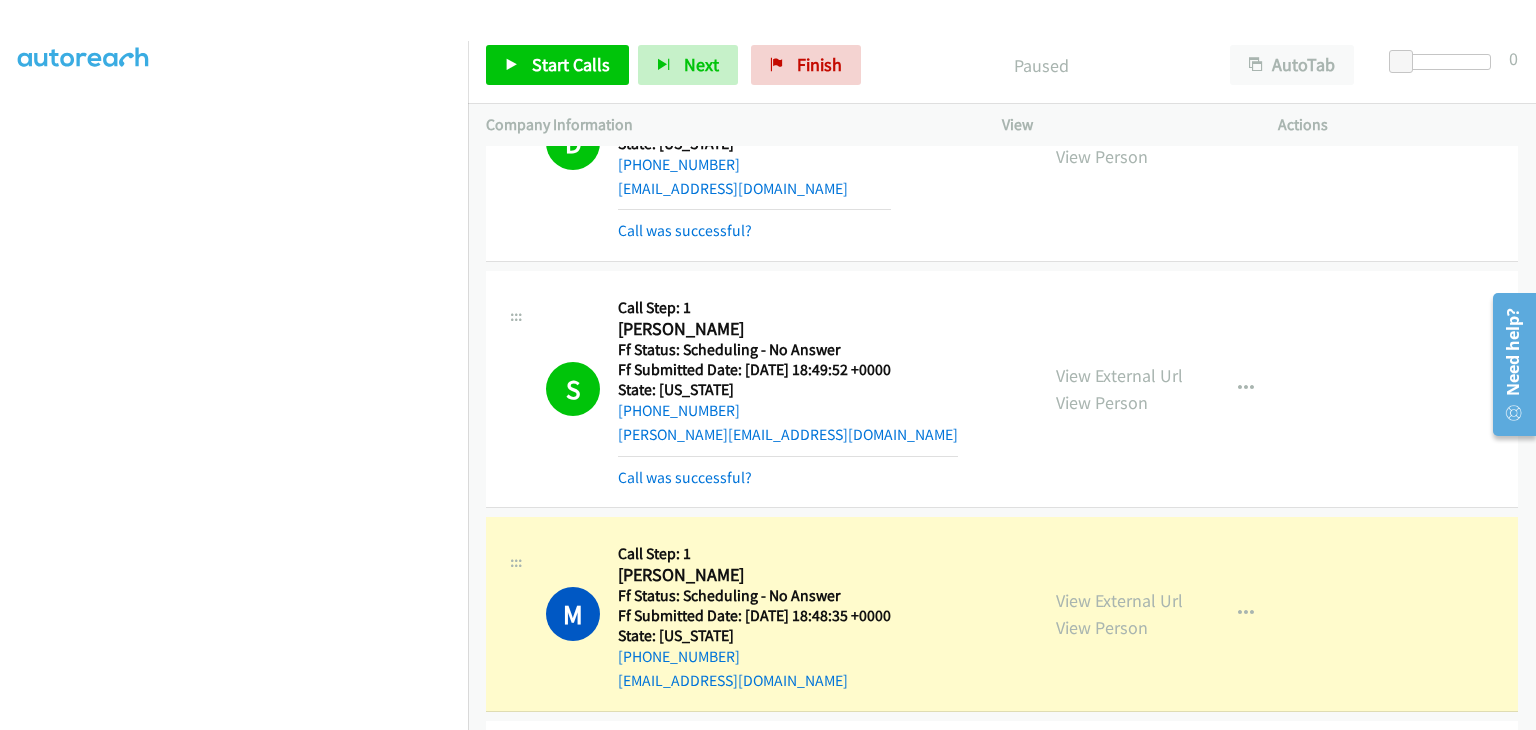scroll, scrollTop: 392, scrollLeft: 0, axis: vertical 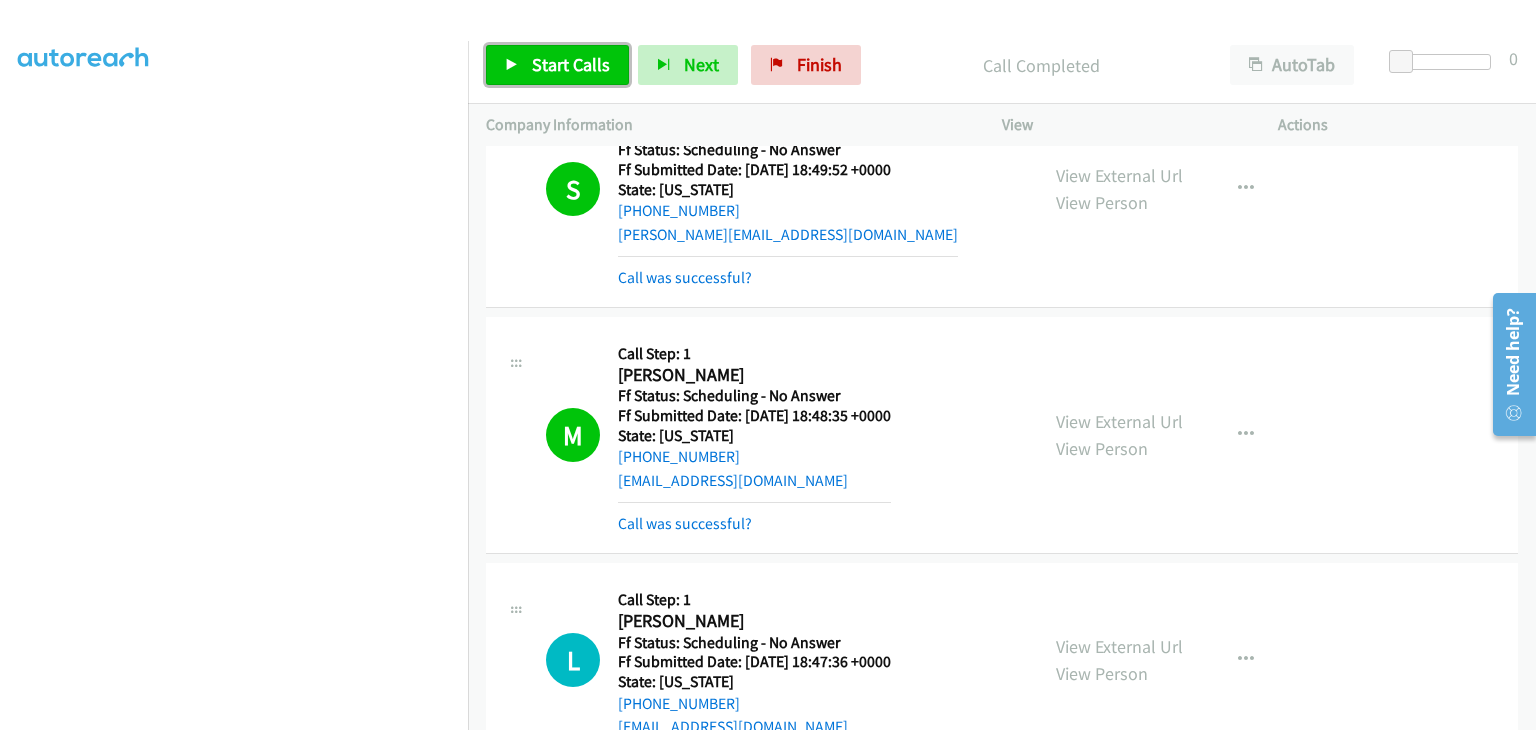 click on "Start Calls" at bounding box center [571, 64] 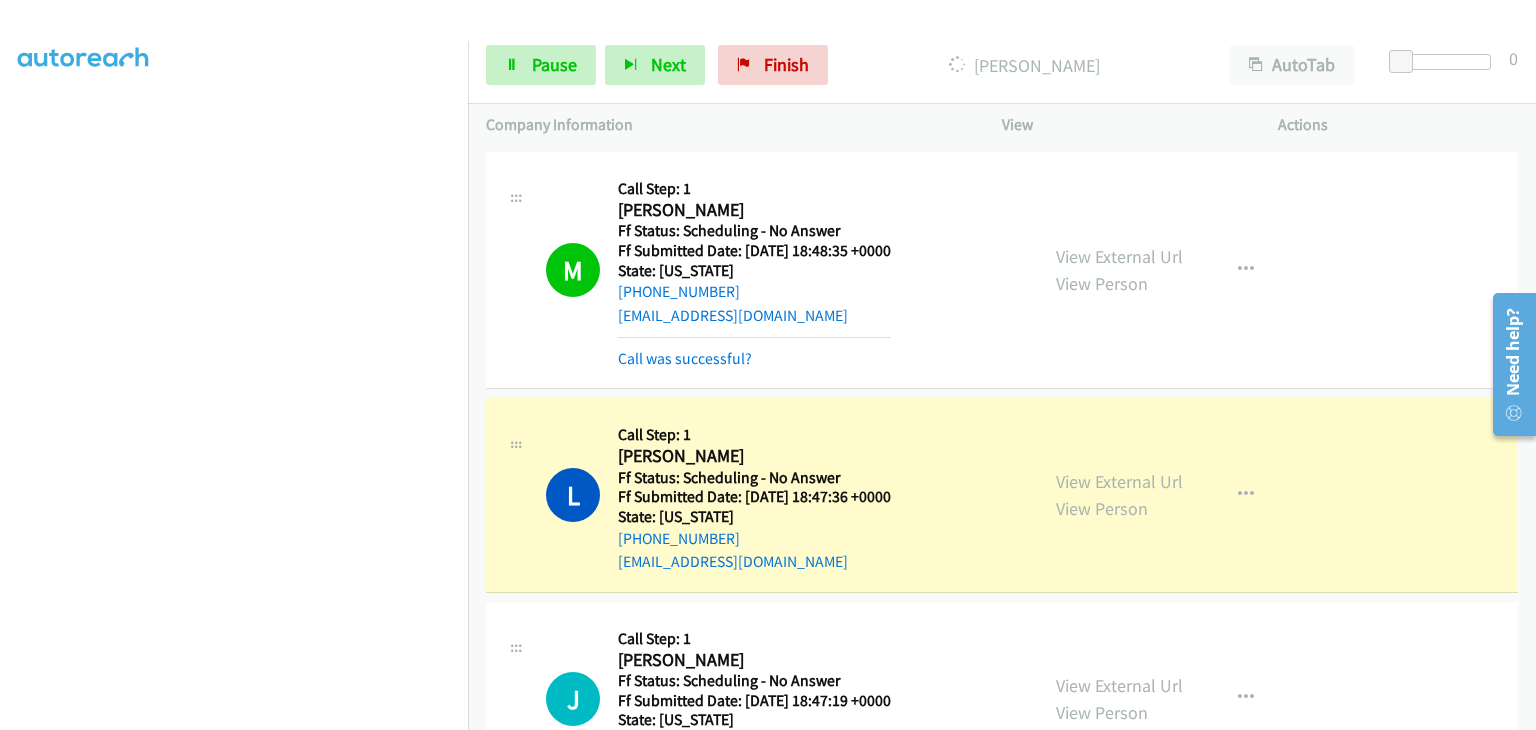 scroll, scrollTop: 8630, scrollLeft: 0, axis: vertical 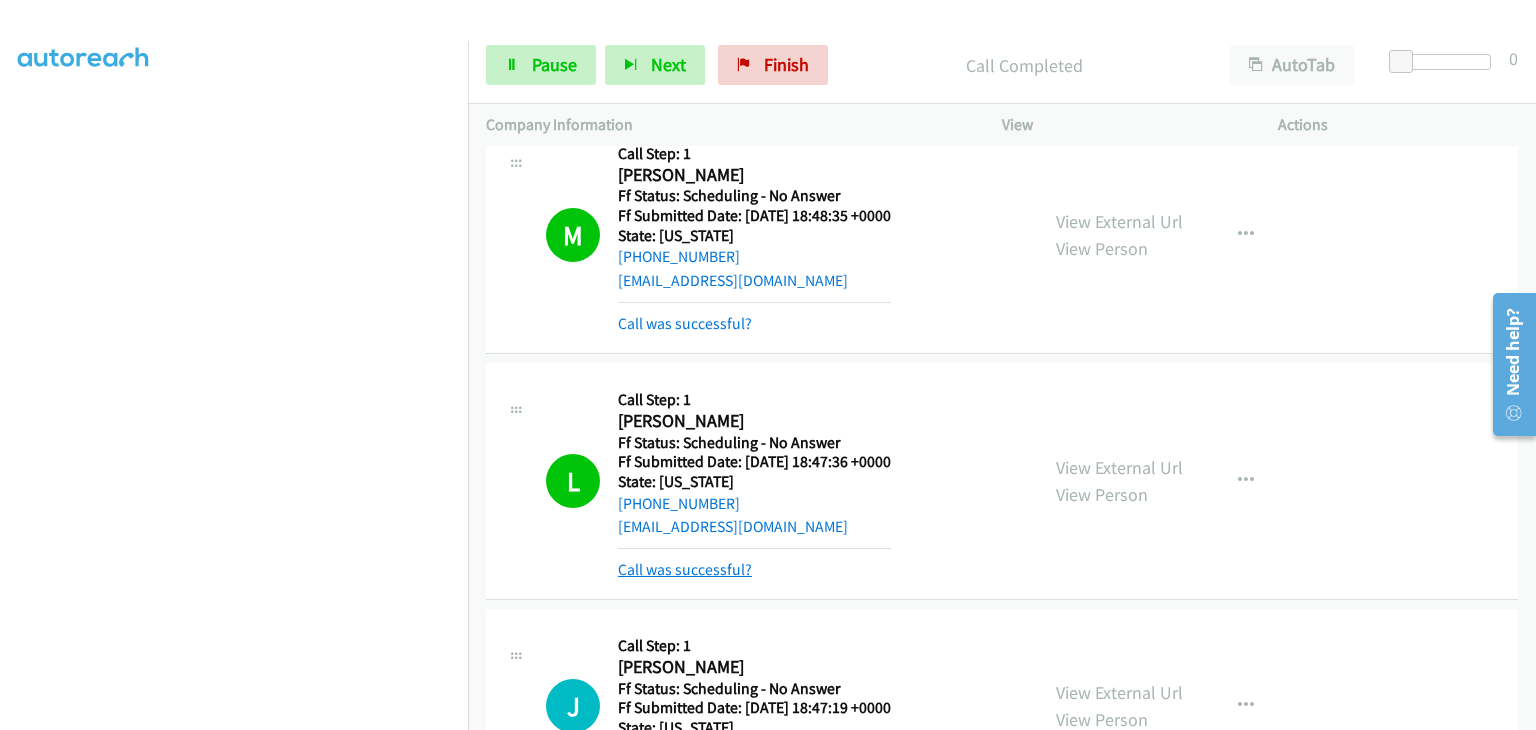 click on "Call was successful?" at bounding box center (685, 569) 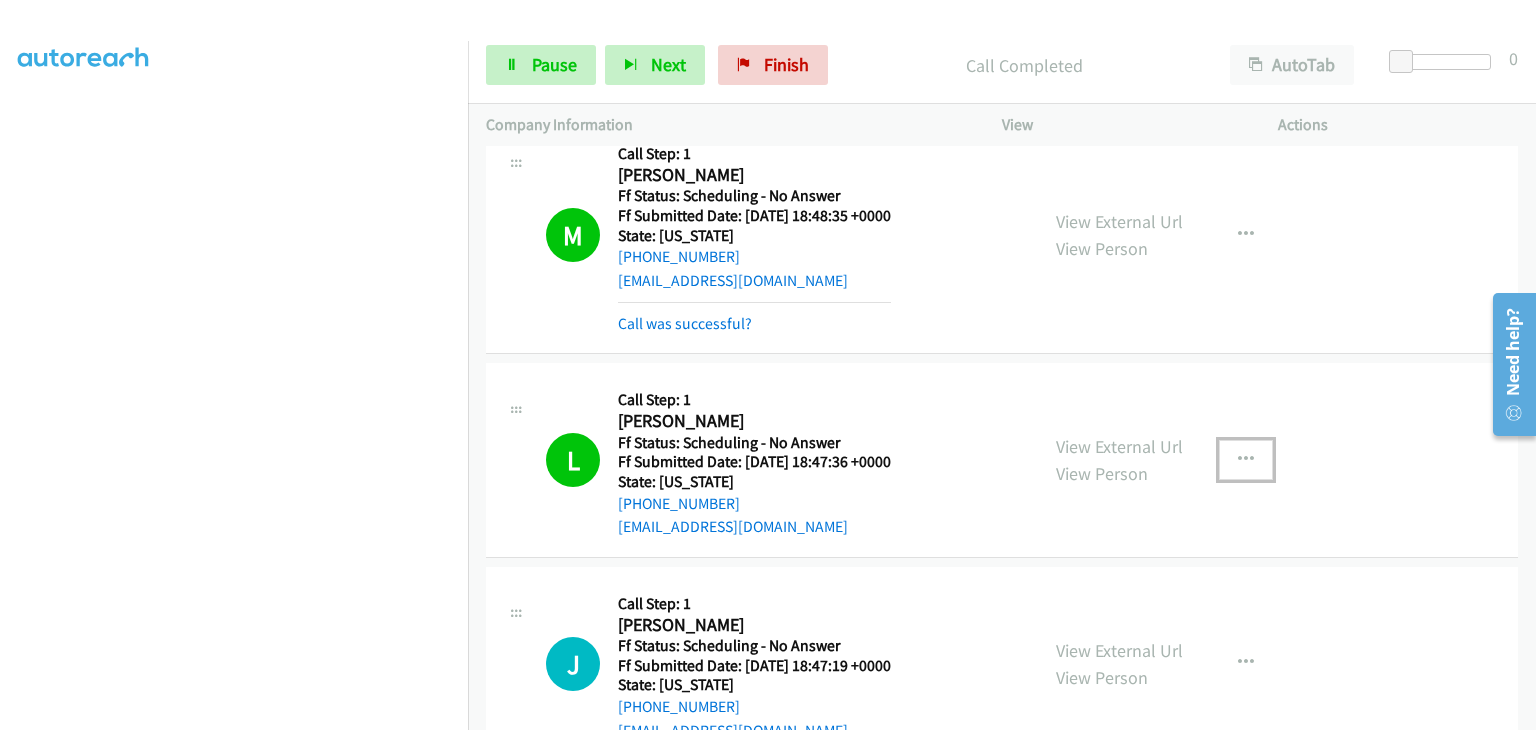 click at bounding box center [1246, 460] 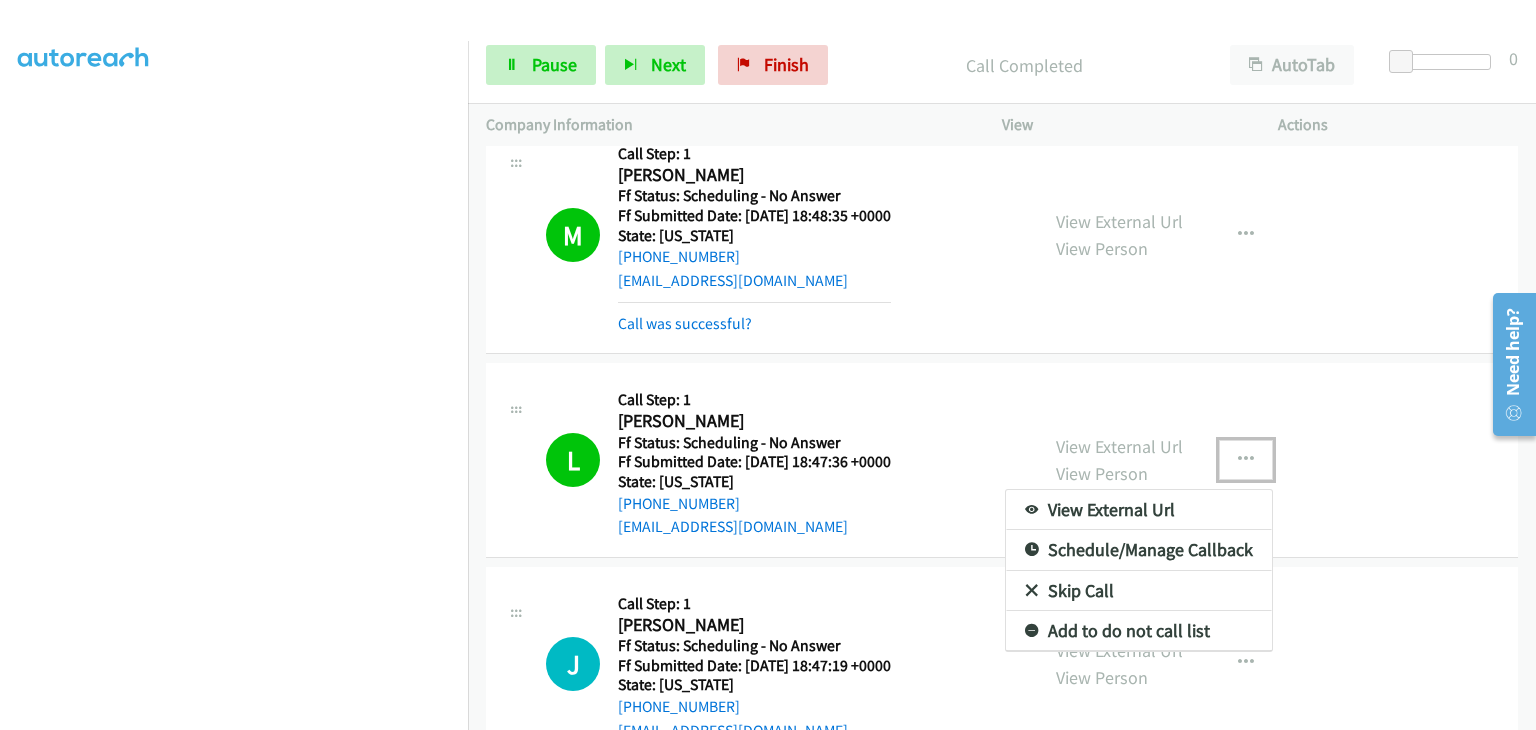 click on "Add to do not call list" at bounding box center (1139, 631) 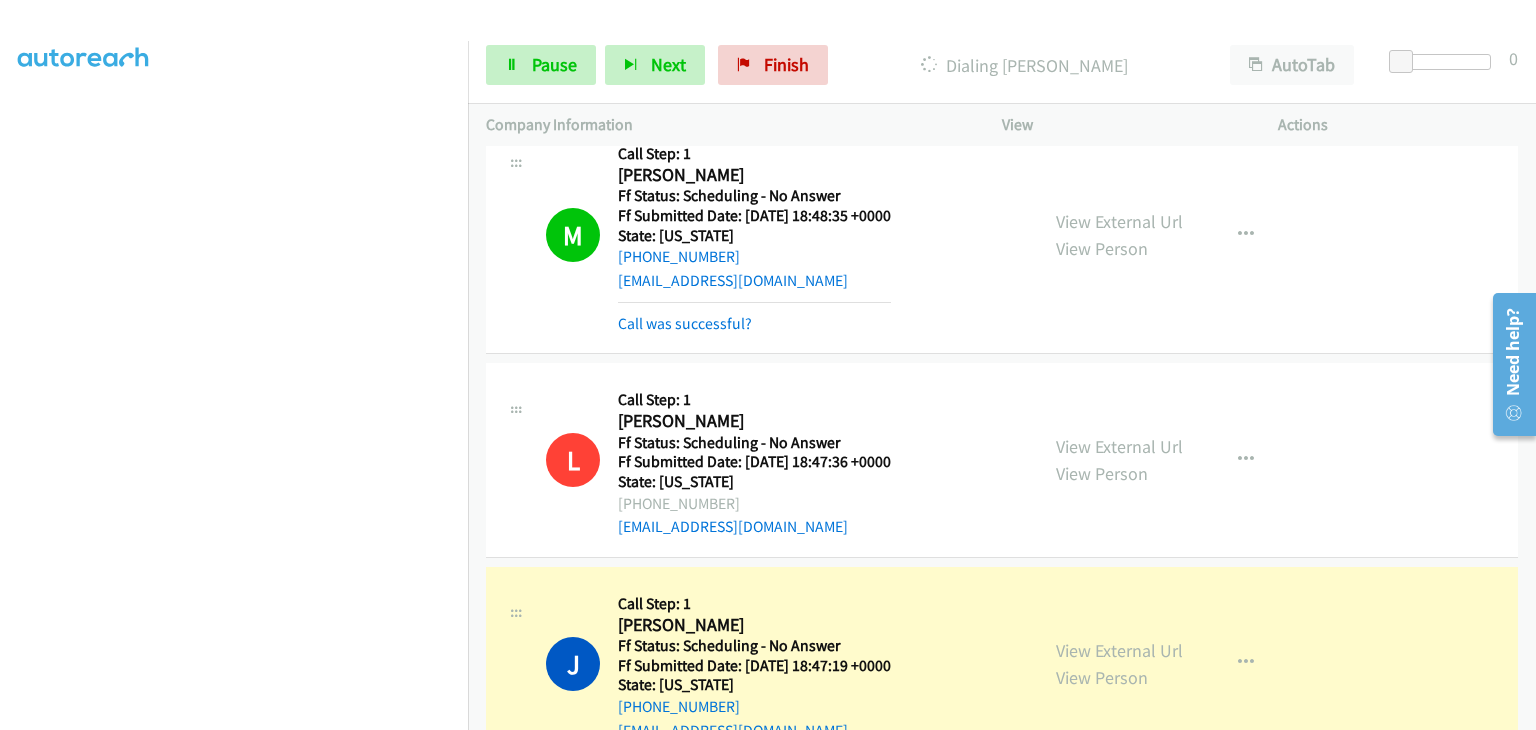 scroll, scrollTop: 392, scrollLeft: 0, axis: vertical 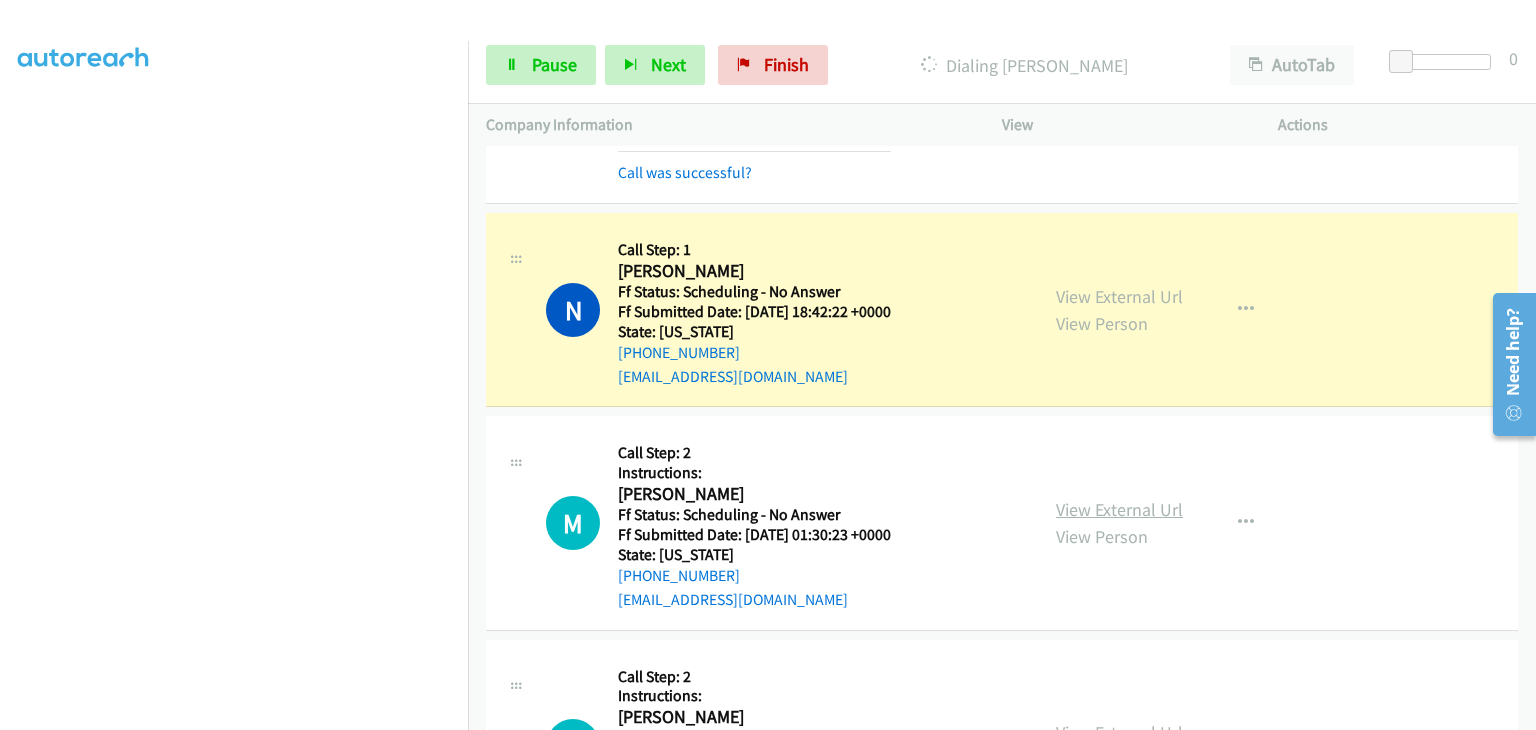 click on "View External Url" at bounding box center (1119, 509) 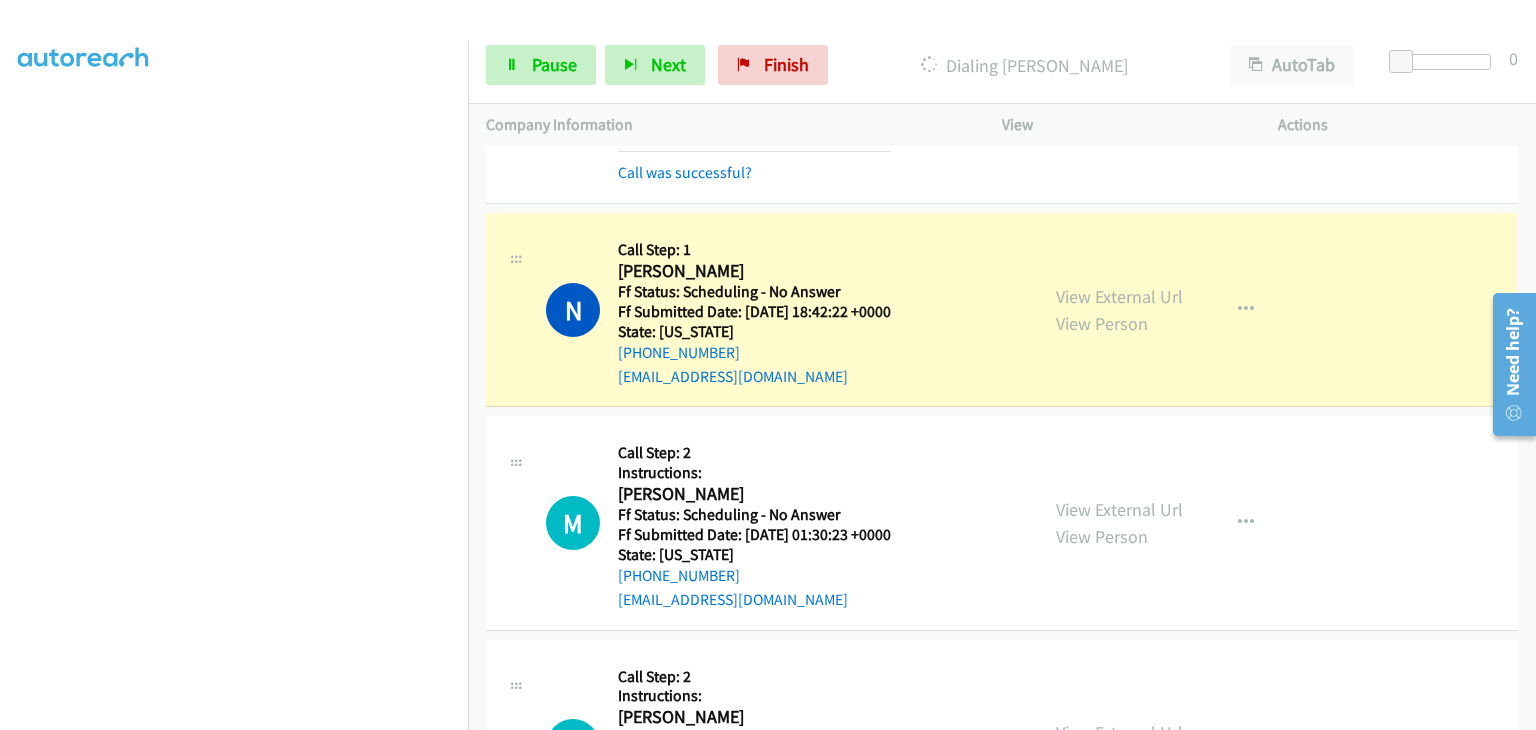 click on "View External Url" at bounding box center [1119, 732] 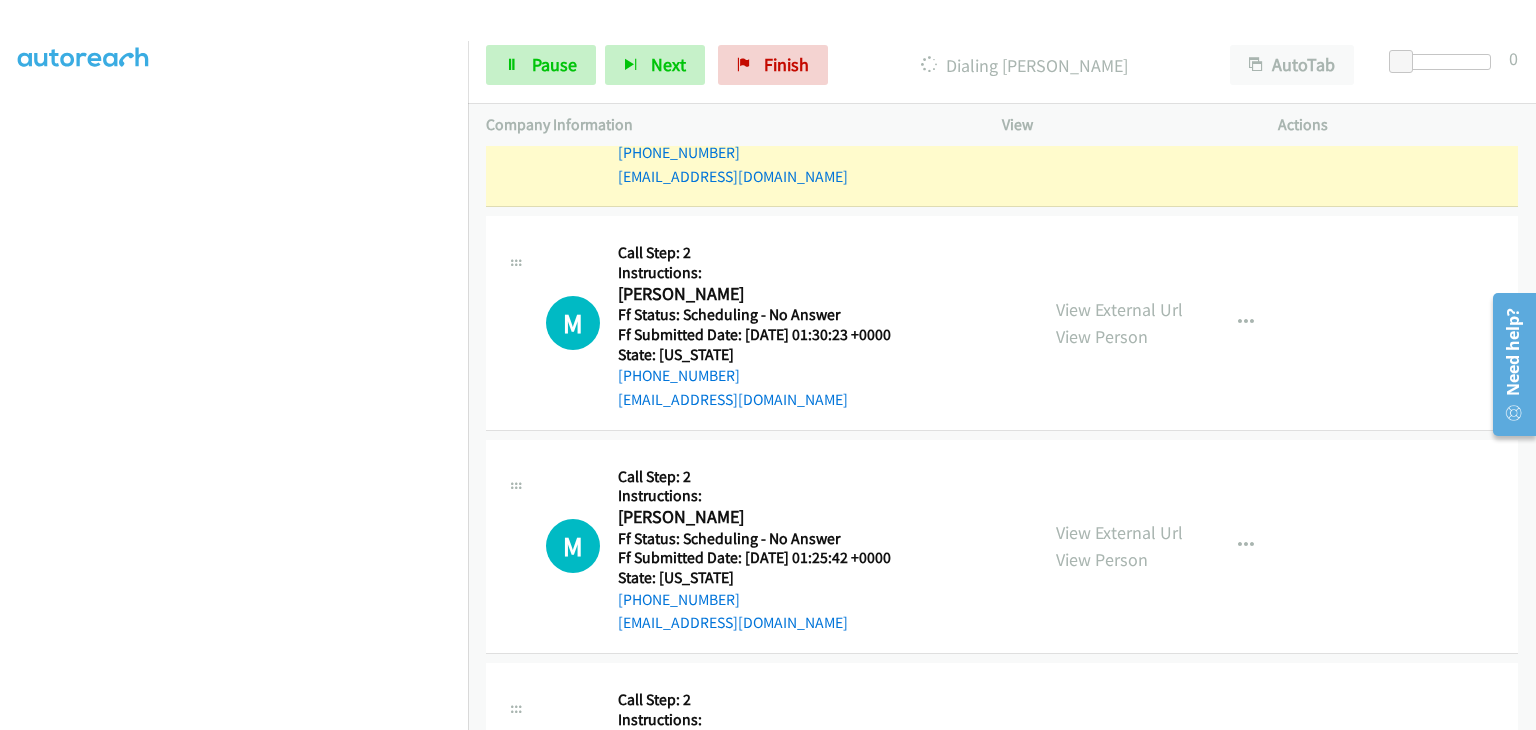 scroll, scrollTop: 9530, scrollLeft: 0, axis: vertical 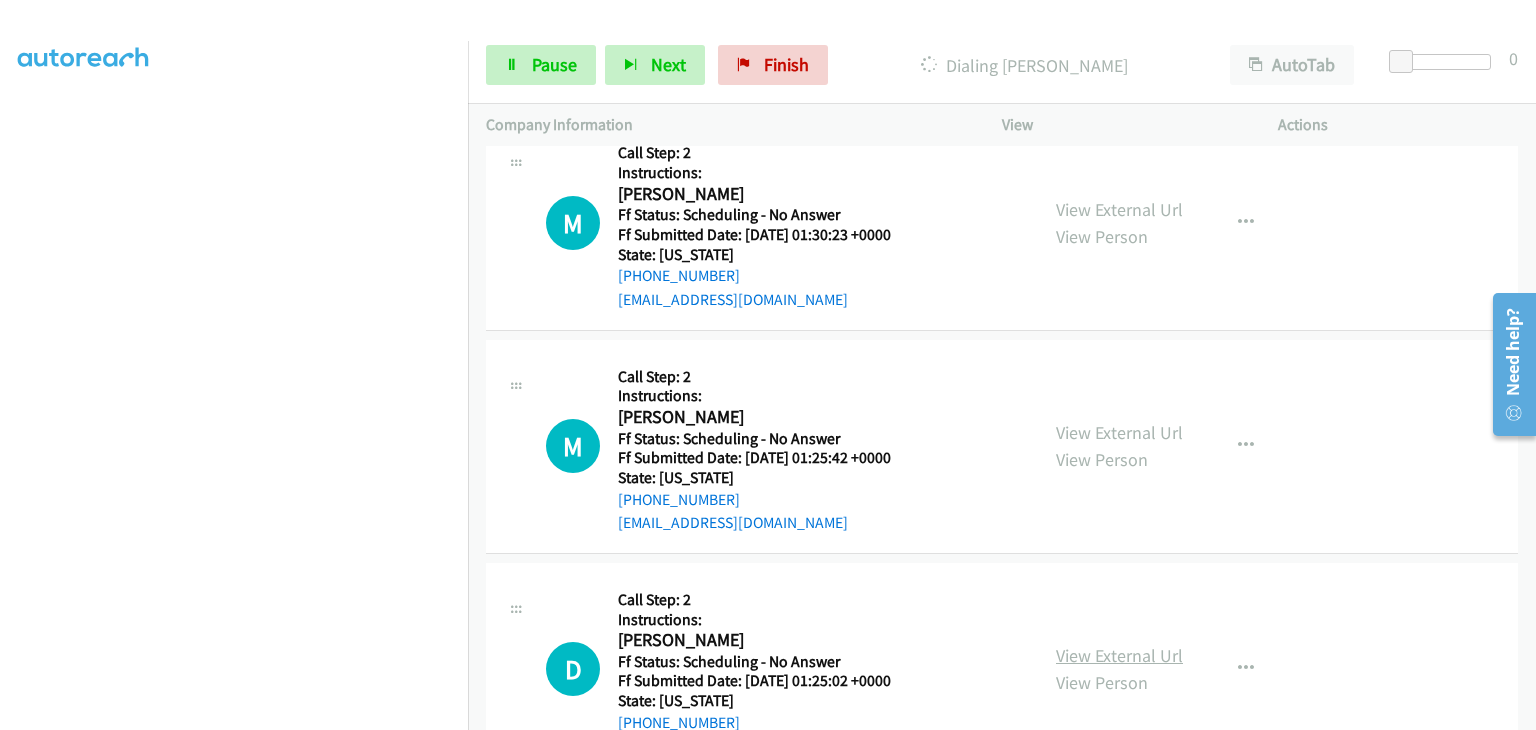 click on "View External Url" at bounding box center (1119, 655) 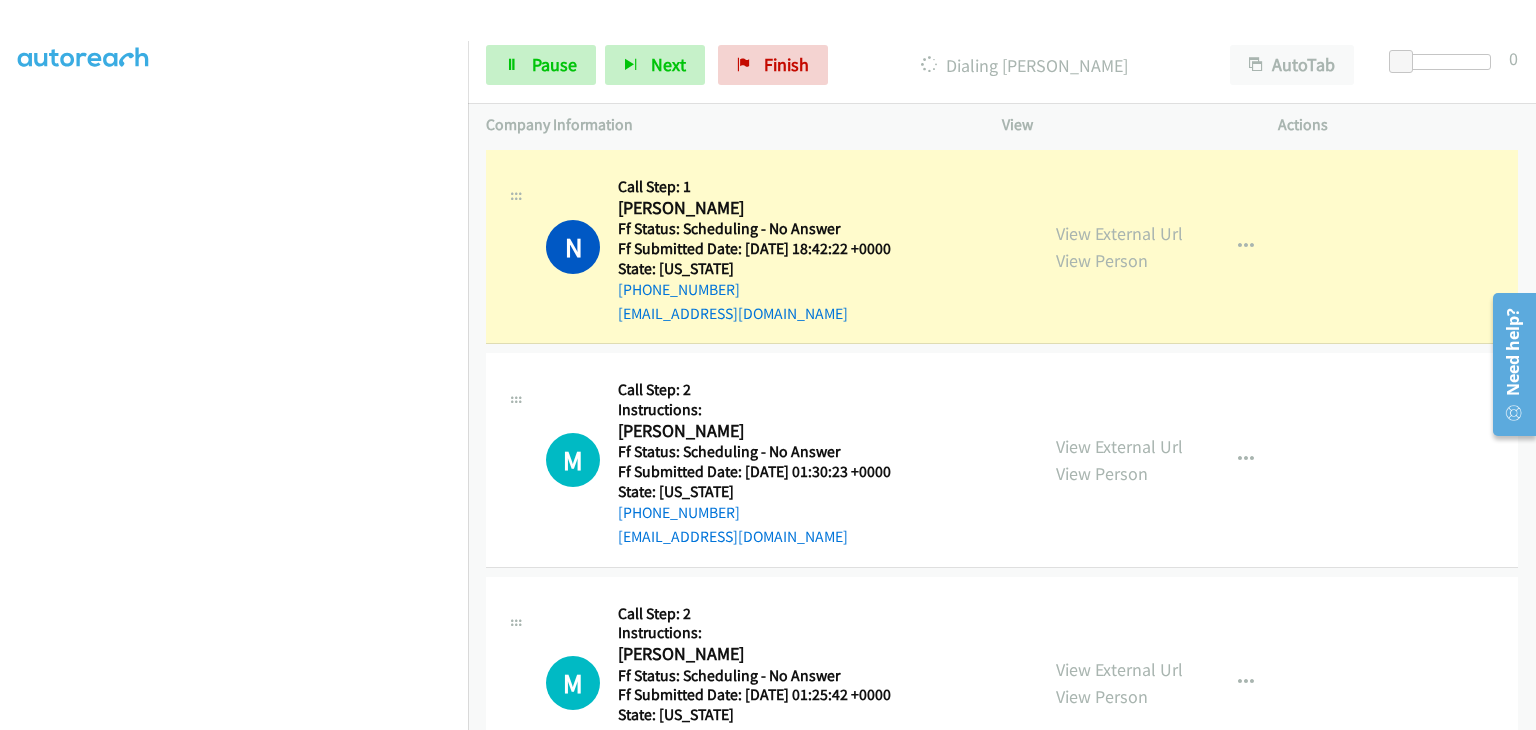 scroll, scrollTop: 9230, scrollLeft: 0, axis: vertical 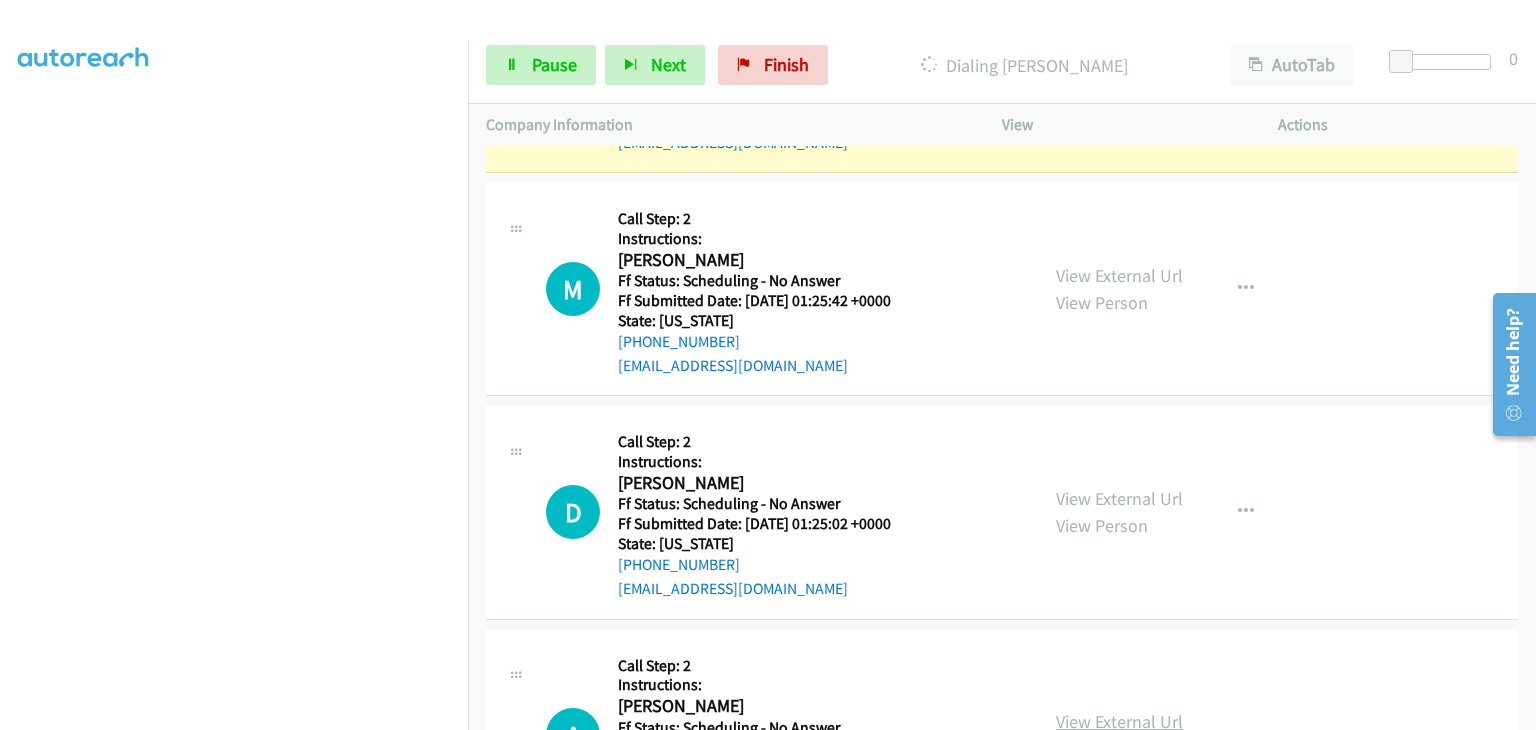 click on "View External Url" at bounding box center (1119, 721) 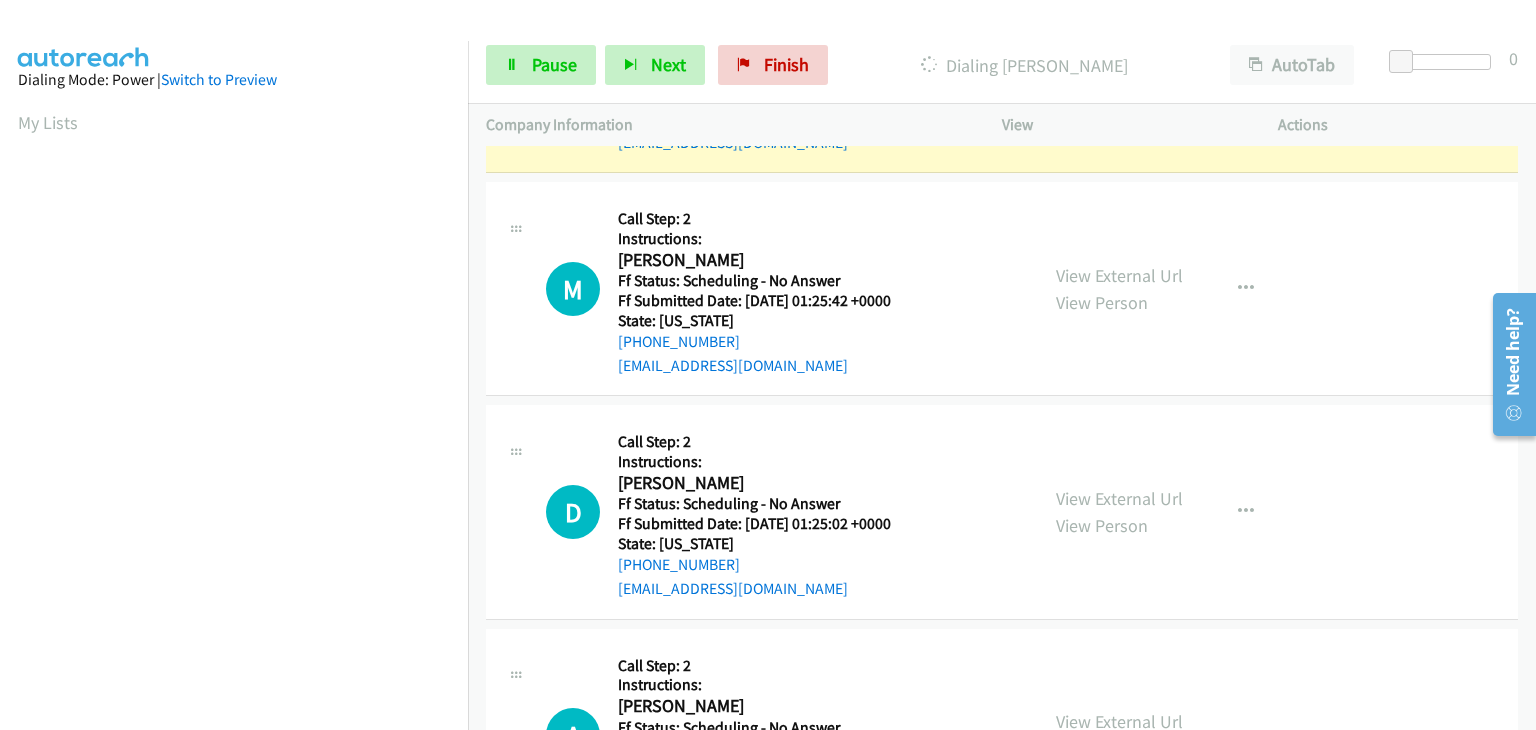 scroll, scrollTop: 392, scrollLeft: 0, axis: vertical 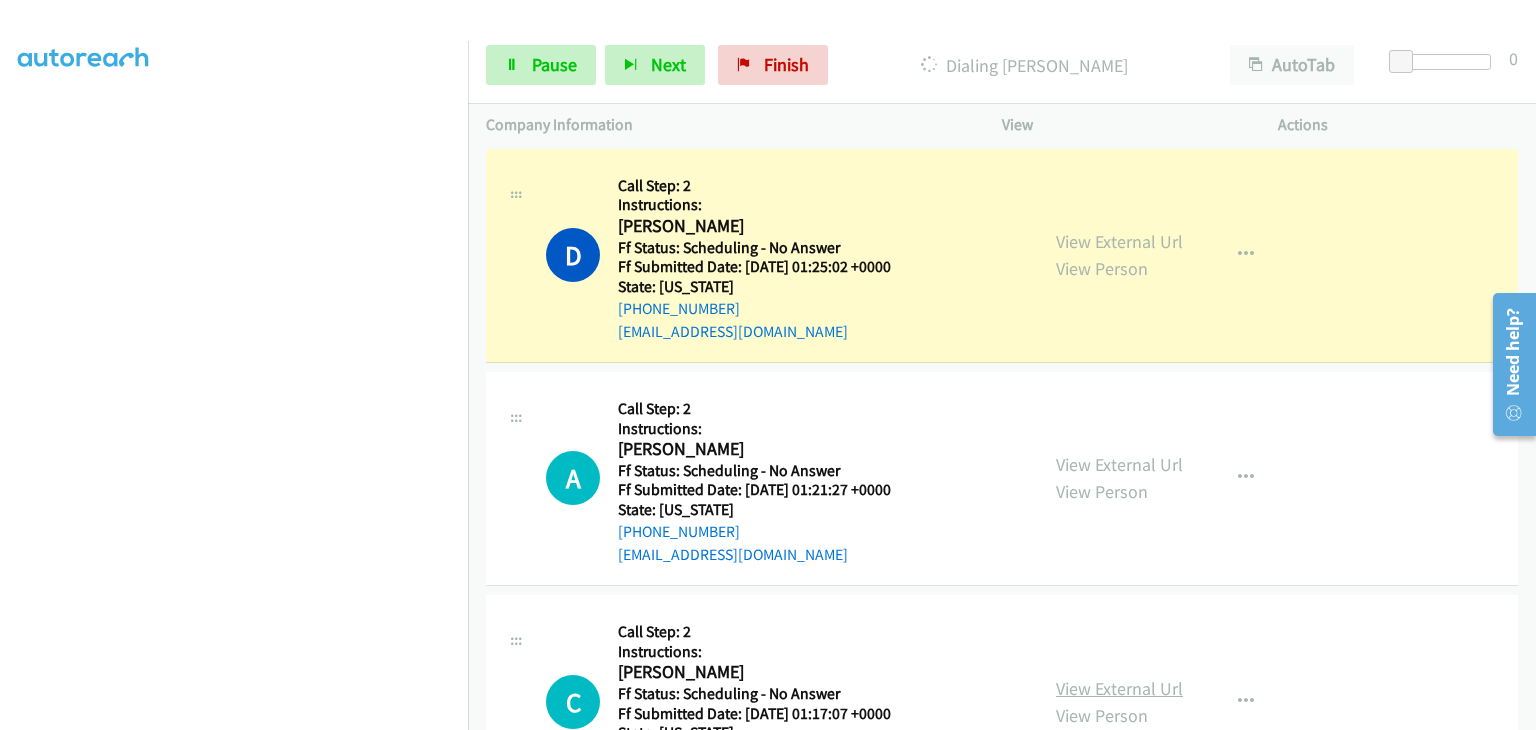 click on "View External Url" at bounding box center (1119, 688) 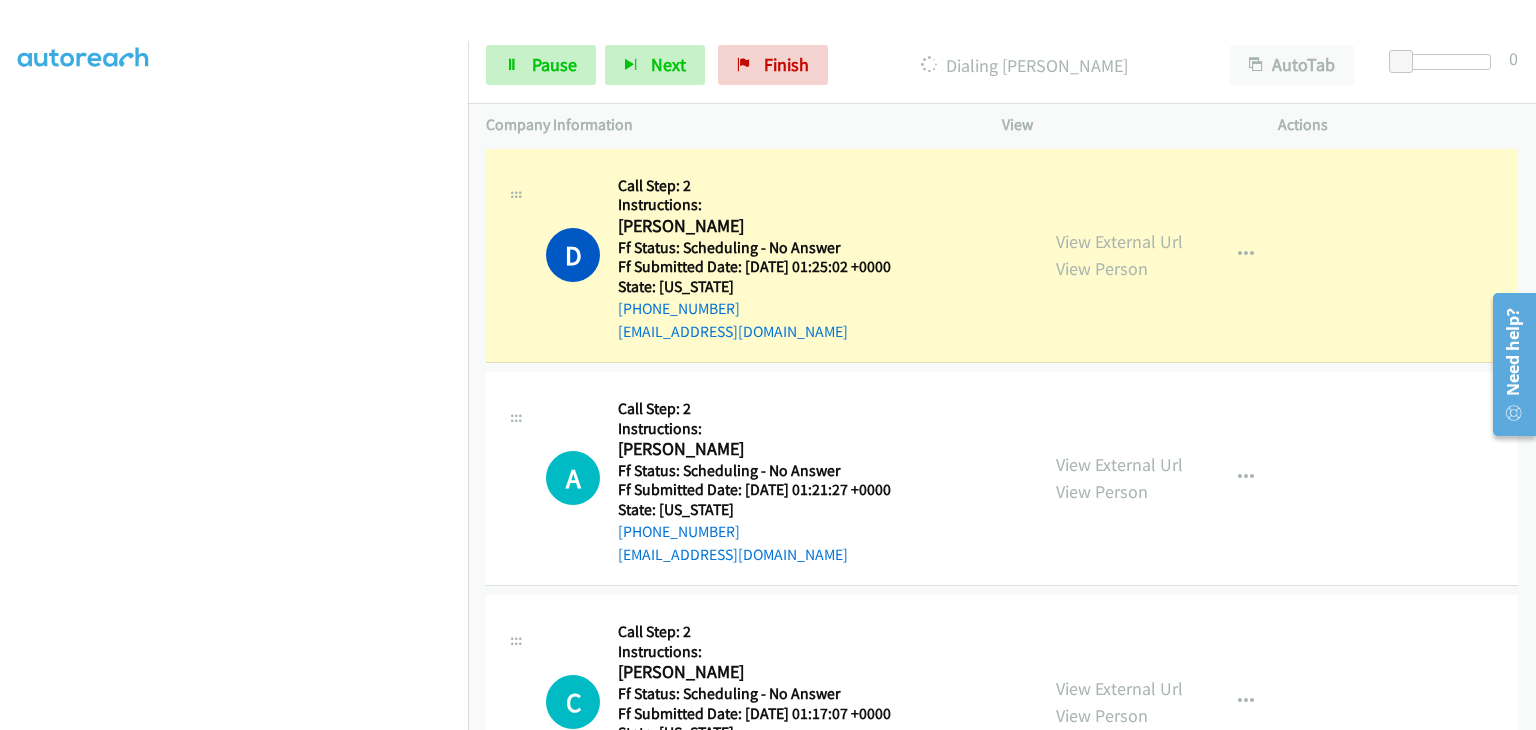 scroll, scrollTop: 392, scrollLeft: 0, axis: vertical 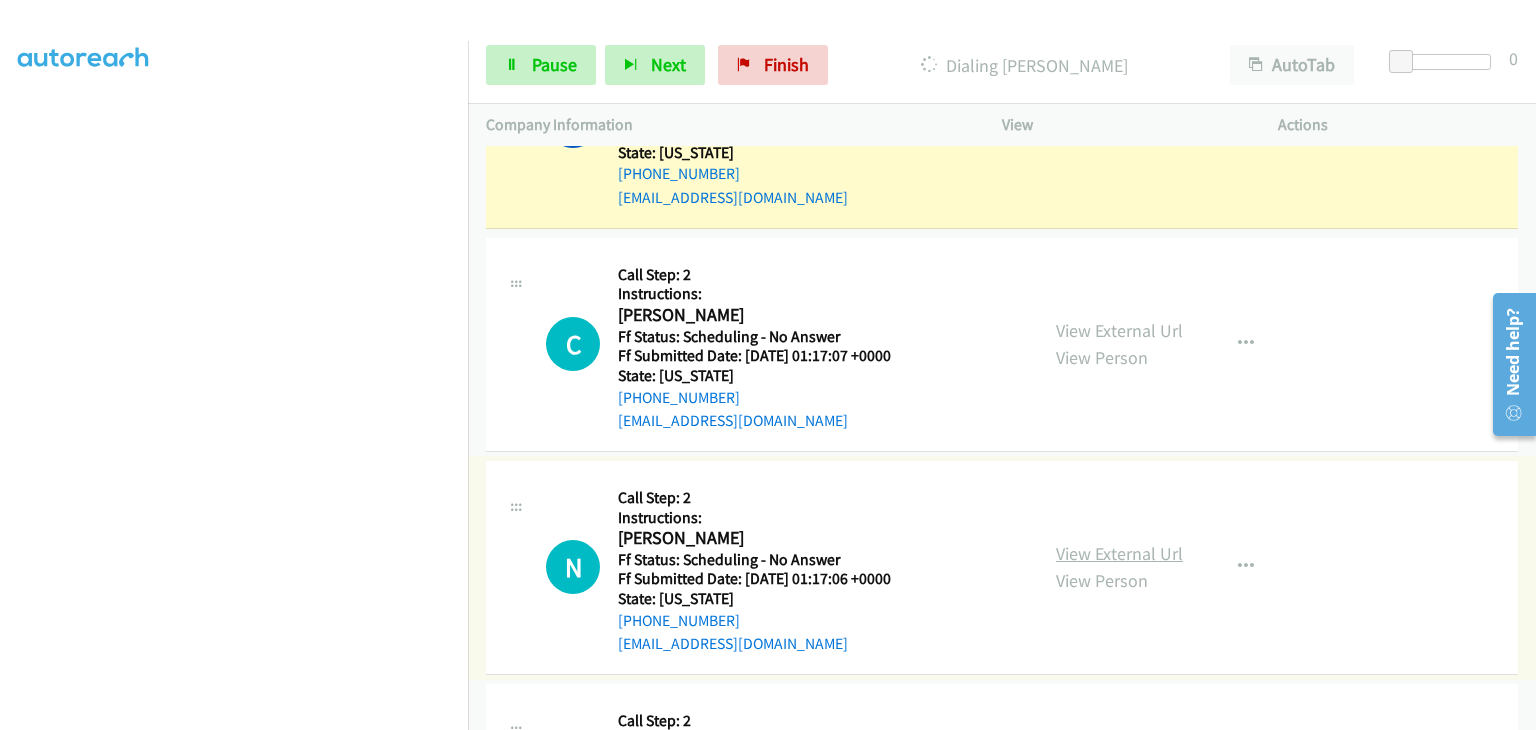 click on "View External Url" at bounding box center [1119, 553] 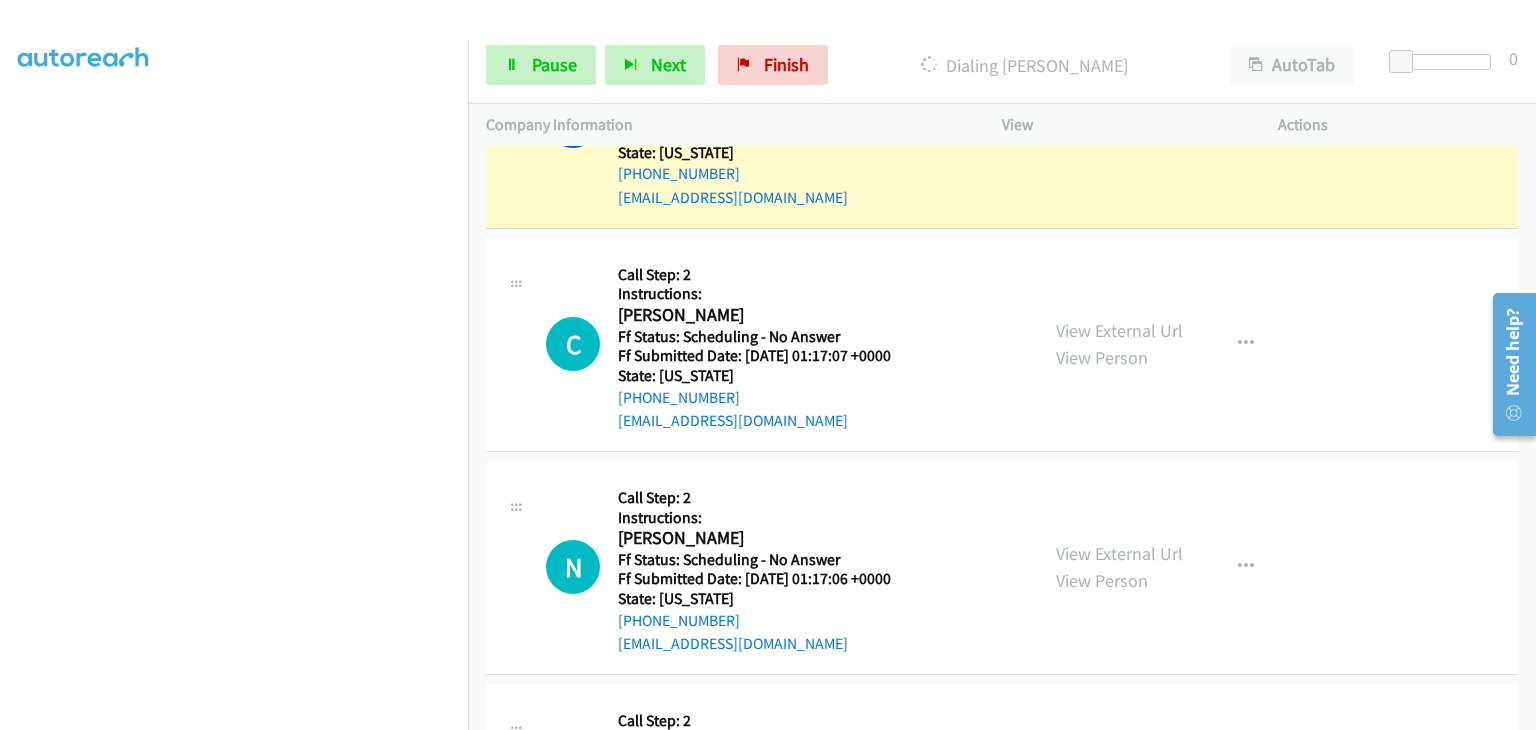 click on "View External Url" at bounding box center (1119, 777) 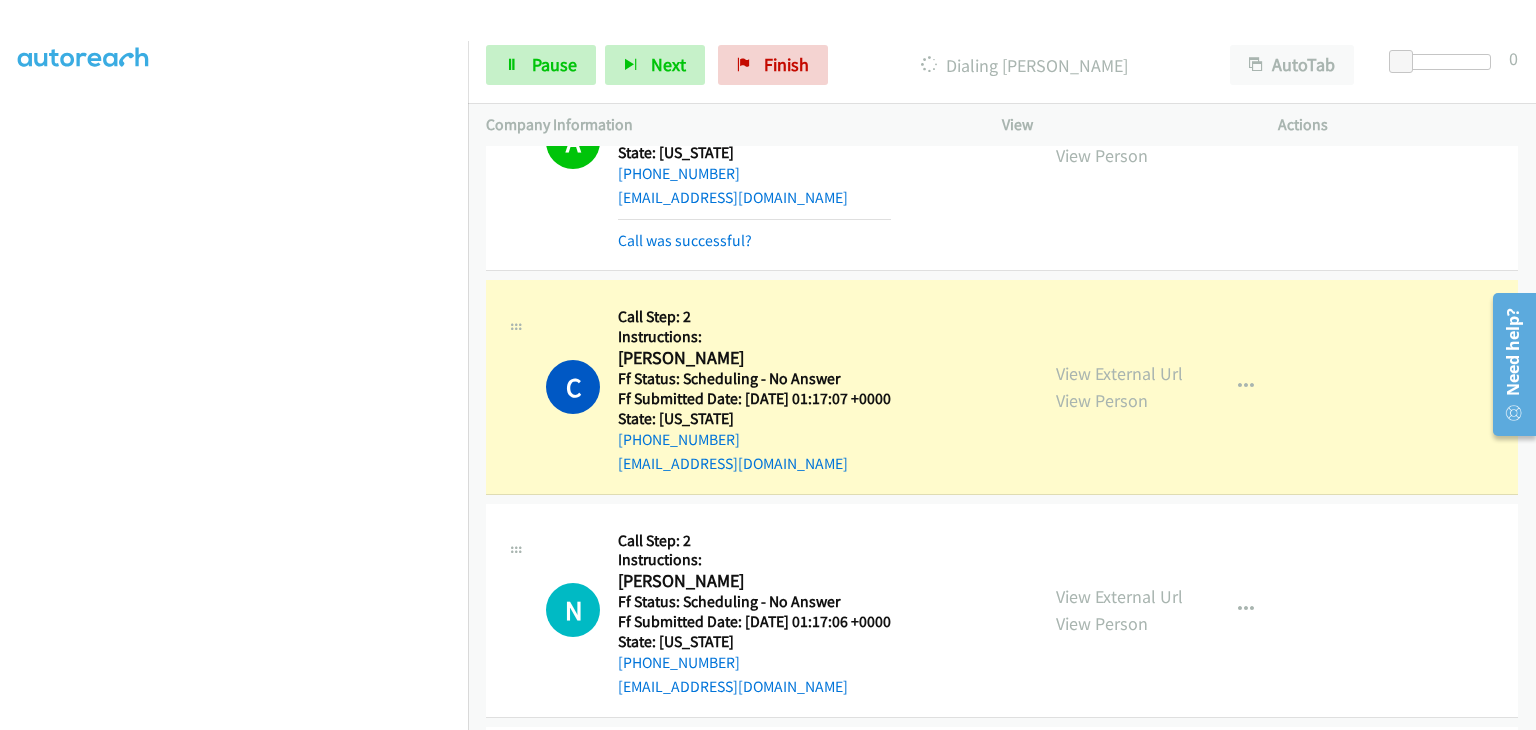 scroll, scrollTop: 10515, scrollLeft: 0, axis: vertical 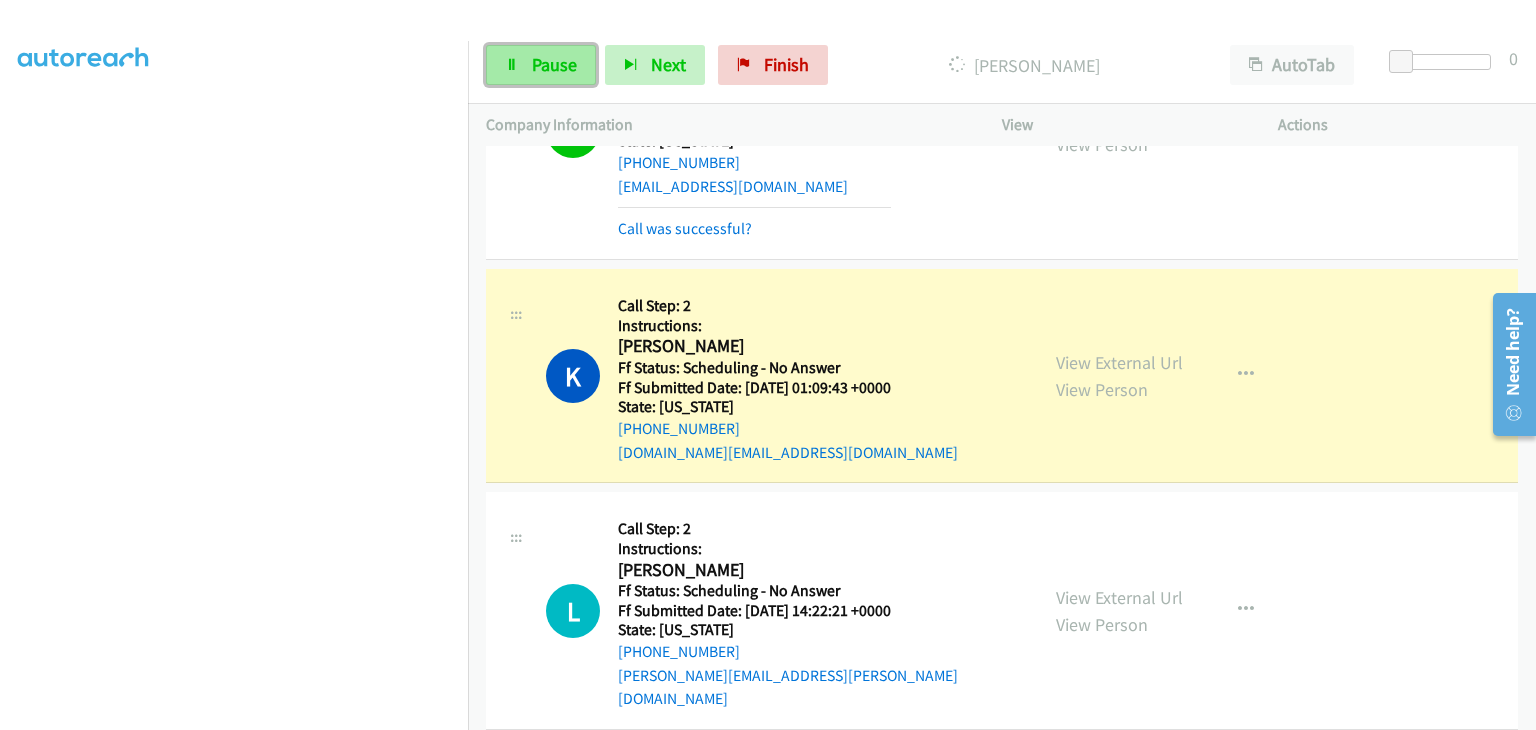 click on "Pause" at bounding box center (554, 64) 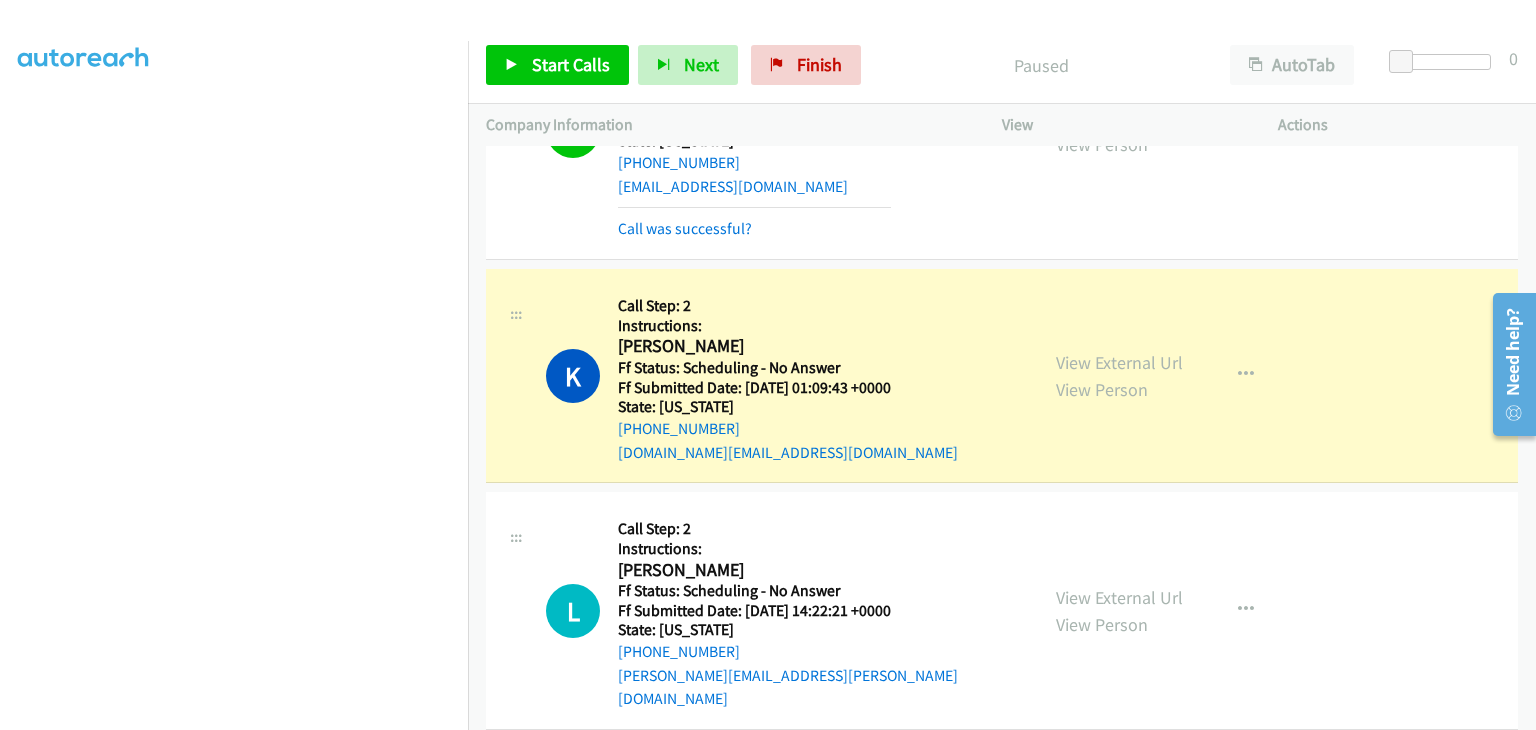 scroll, scrollTop: 0, scrollLeft: 0, axis: both 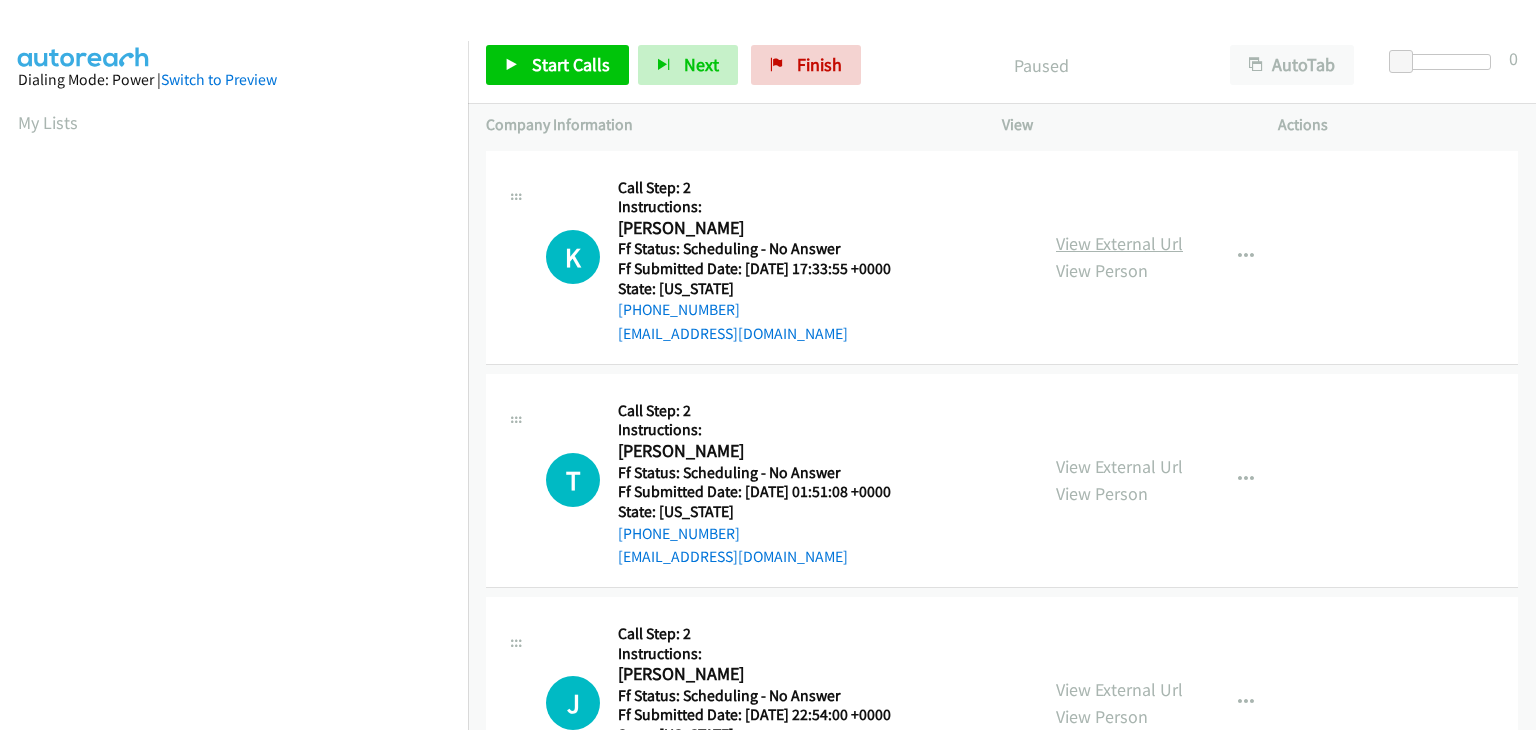 click on "View External Url" at bounding box center [1119, 243] 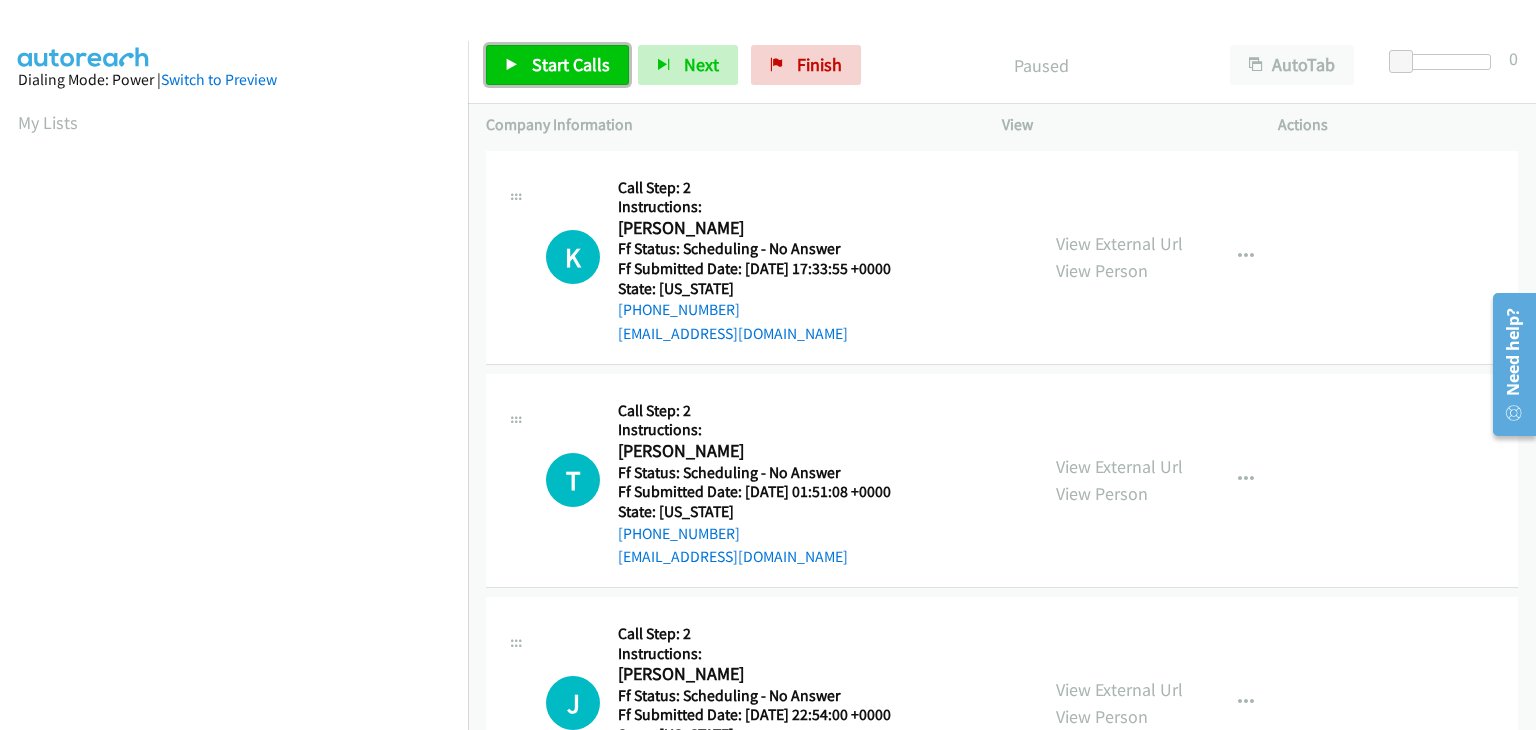 drag, startPoint x: 584, startPoint y: 70, endPoint x: 636, endPoint y: 94, distance: 57.271286 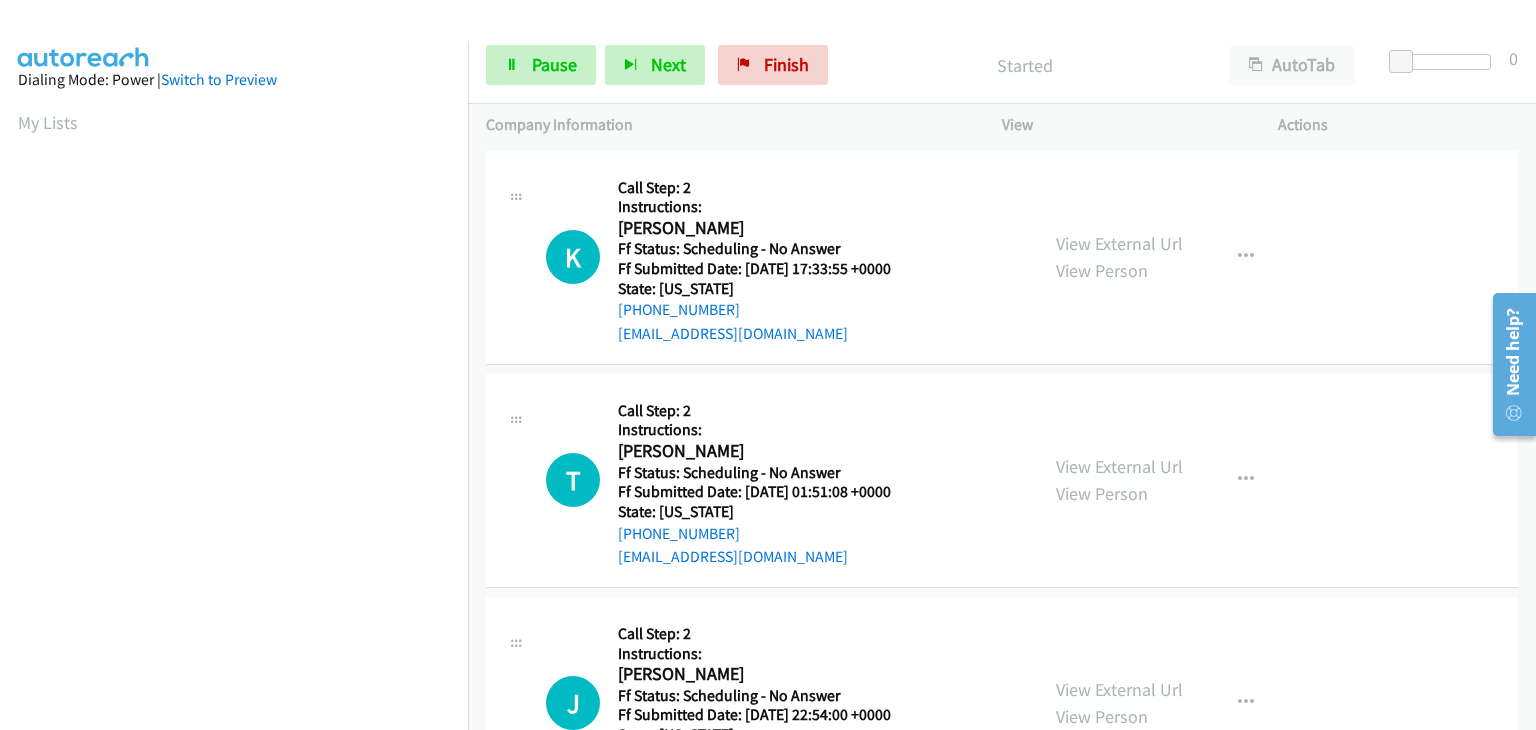 click on "View External Url
View Person
View External Url
Email
Schedule/Manage Callback
Skip Call
Add to do not call list" at bounding box center (1185, 480) 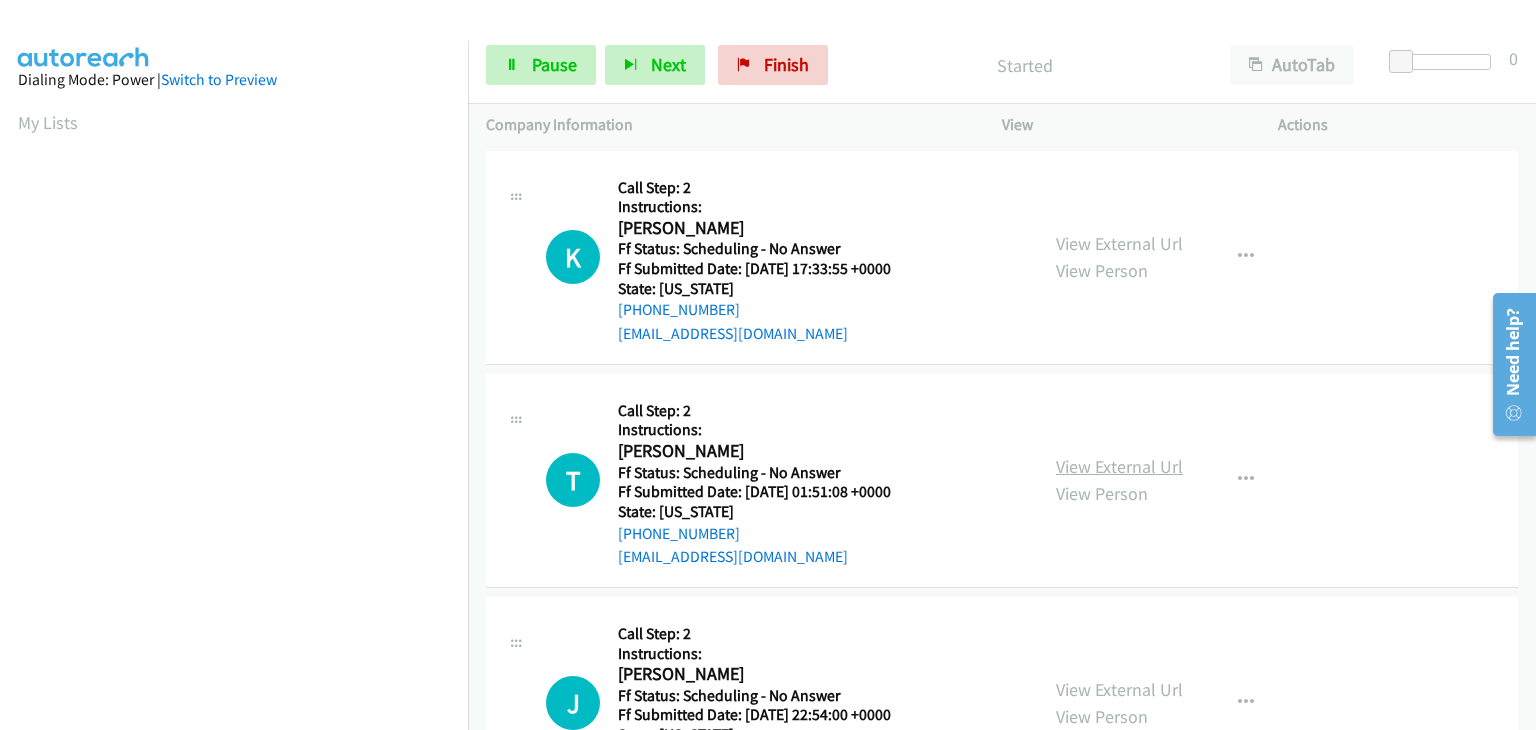 click on "View External Url" at bounding box center [1119, 466] 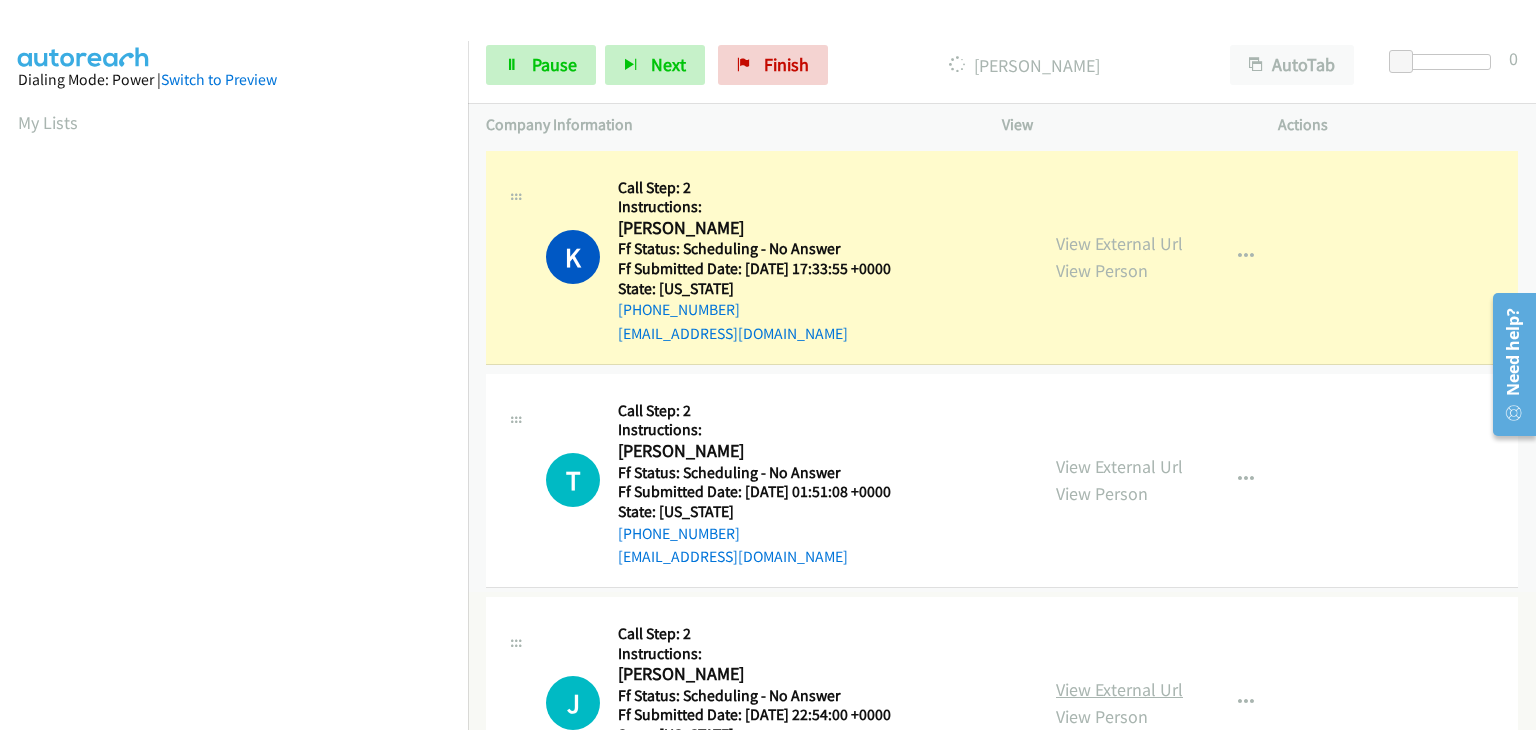 click on "View External Url" at bounding box center (1119, 689) 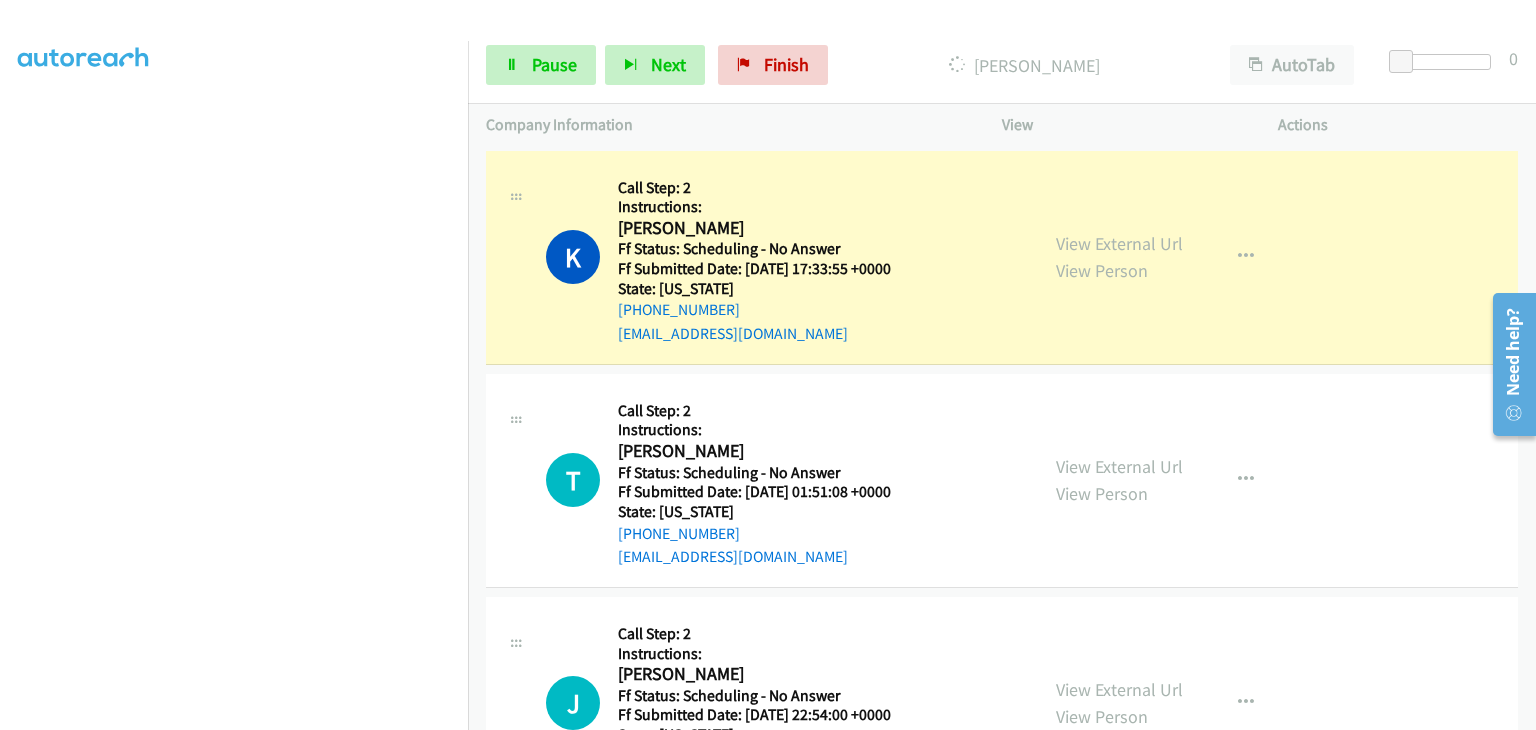 scroll, scrollTop: 392, scrollLeft: 0, axis: vertical 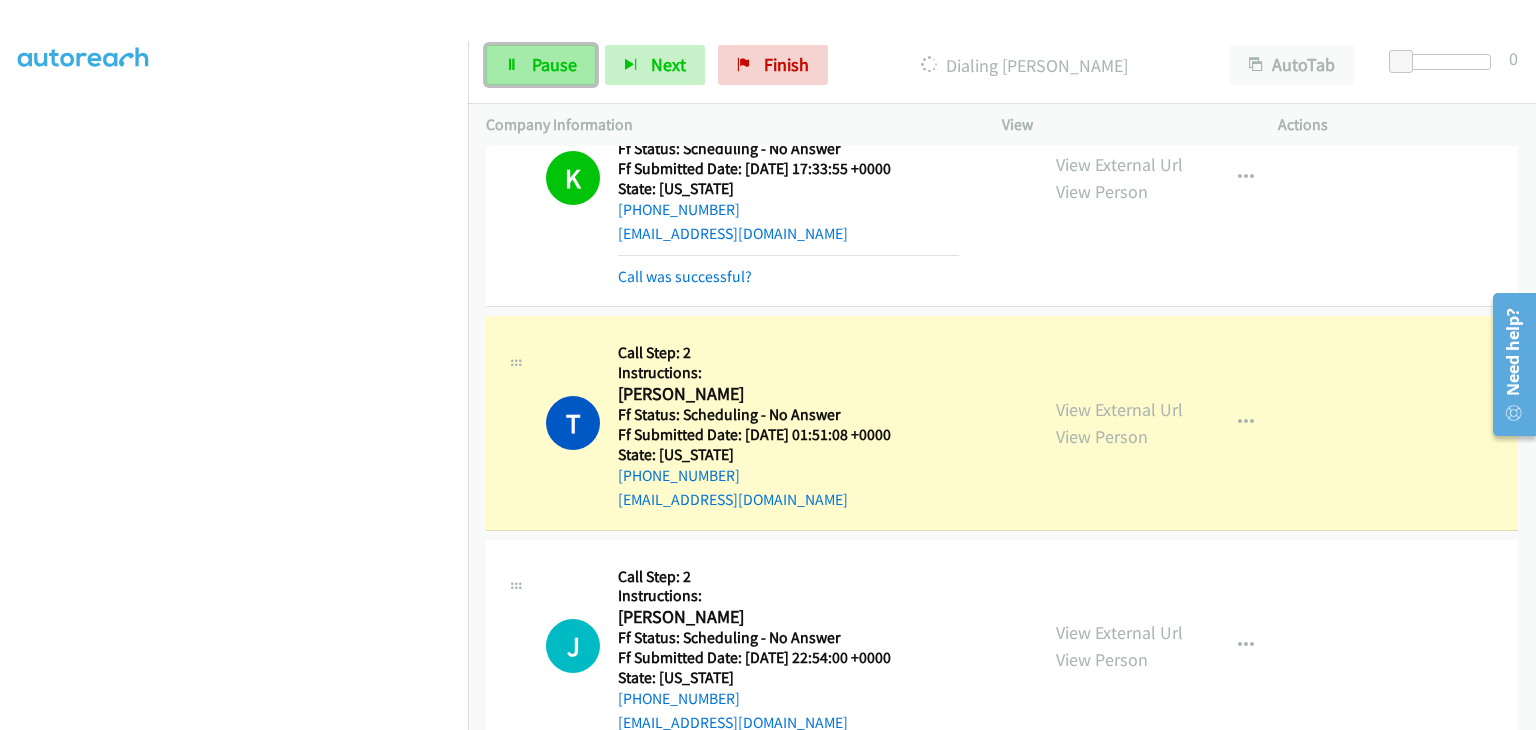 click on "Pause" at bounding box center [554, 64] 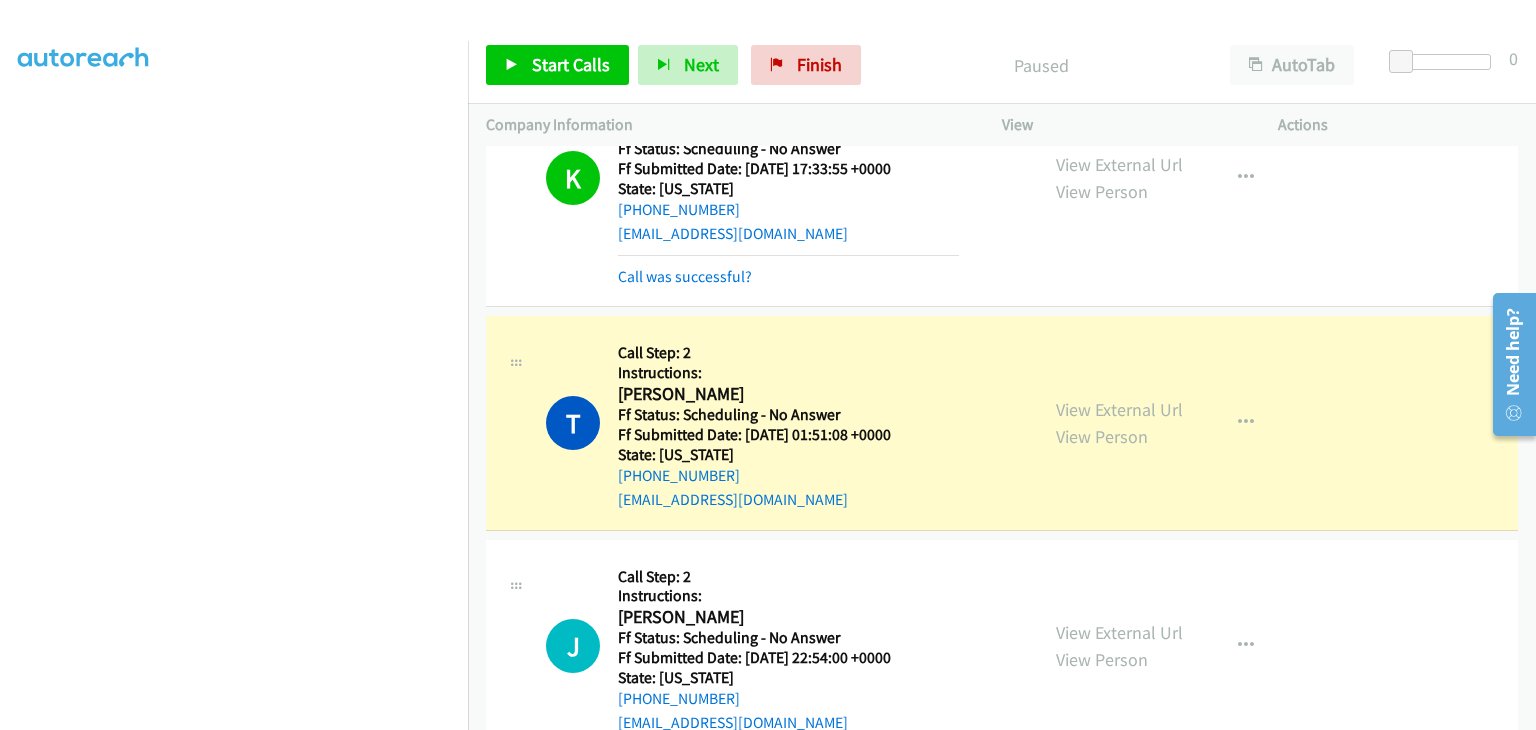 scroll, scrollTop: 392, scrollLeft: 0, axis: vertical 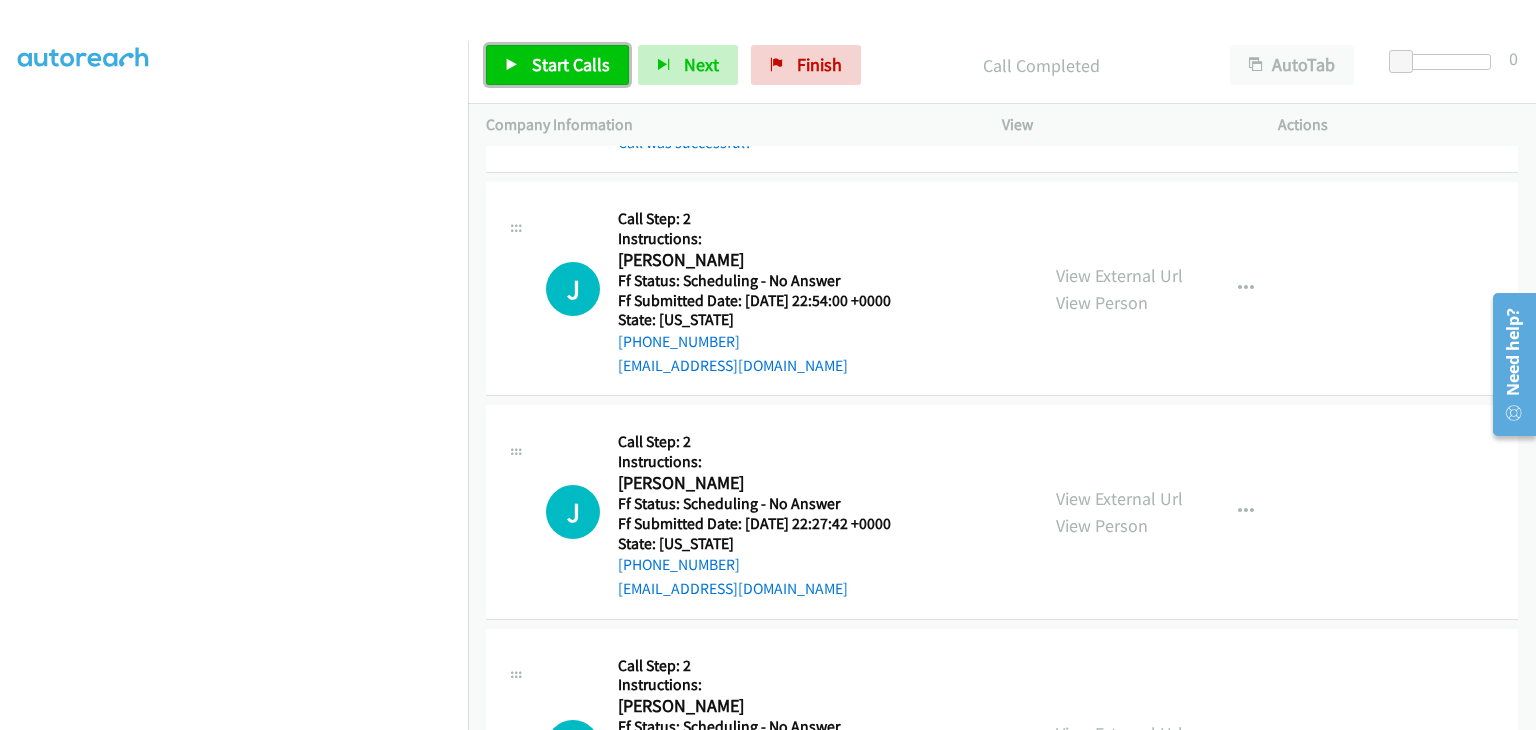 click on "Start Calls" at bounding box center [571, 64] 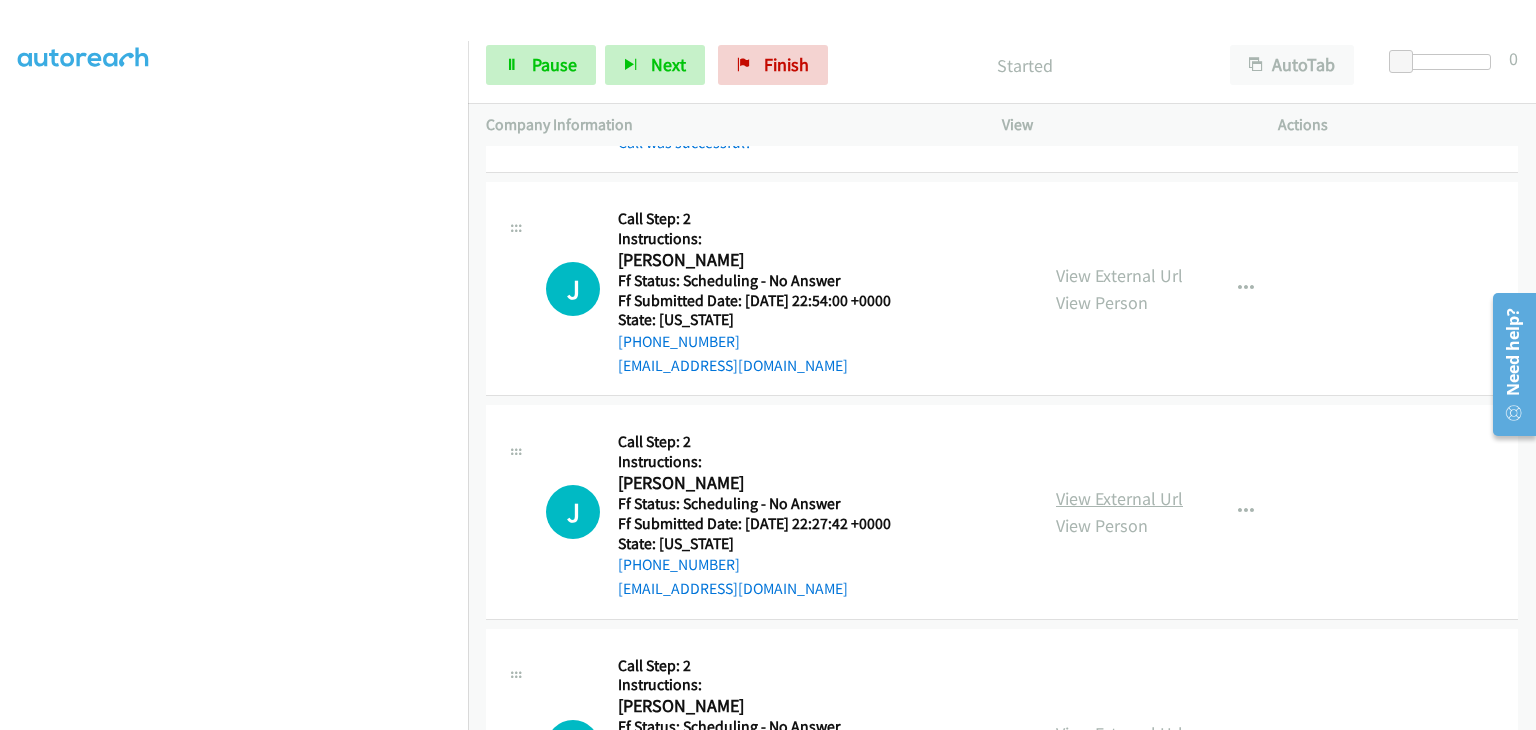 click on "View External Url" at bounding box center [1119, 498] 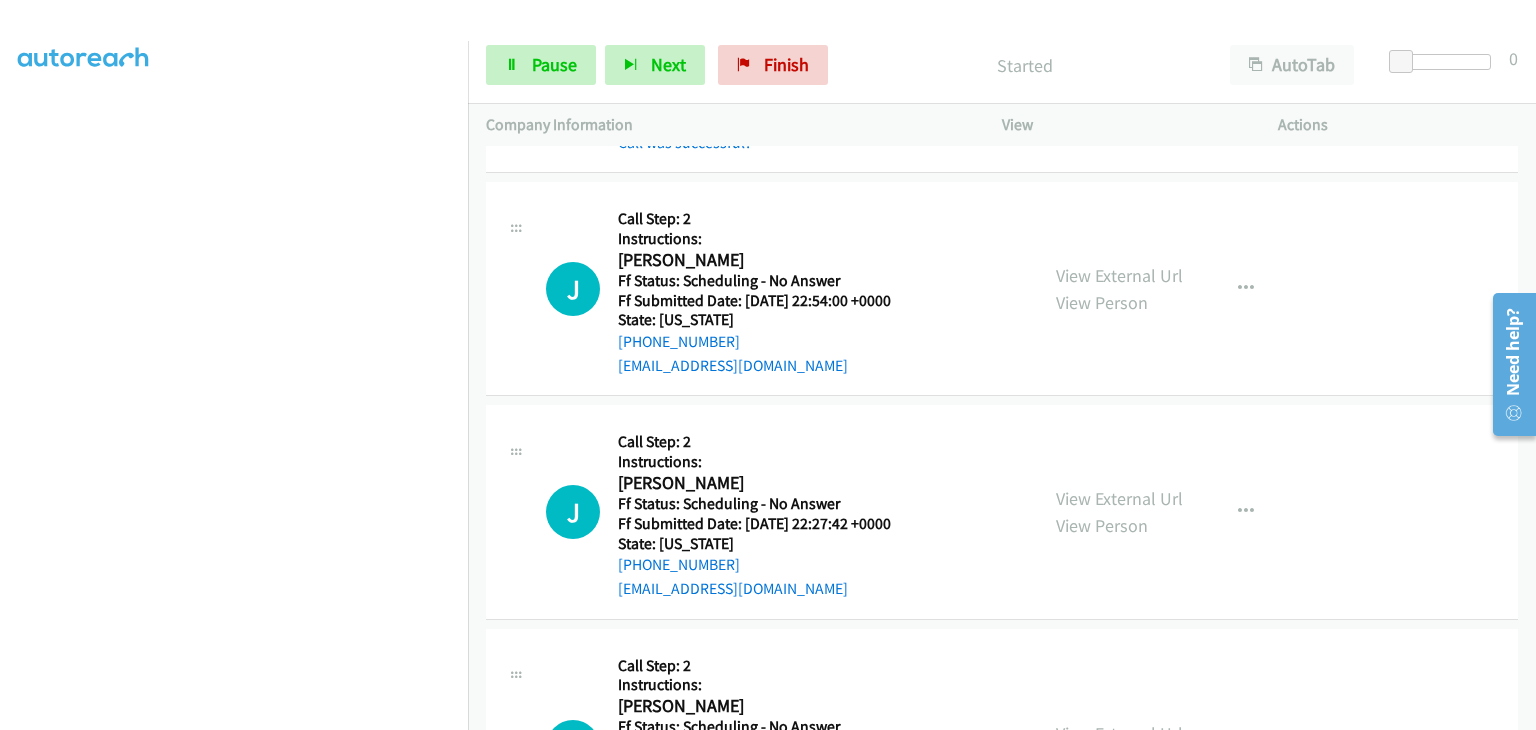 scroll, scrollTop: 600, scrollLeft: 0, axis: vertical 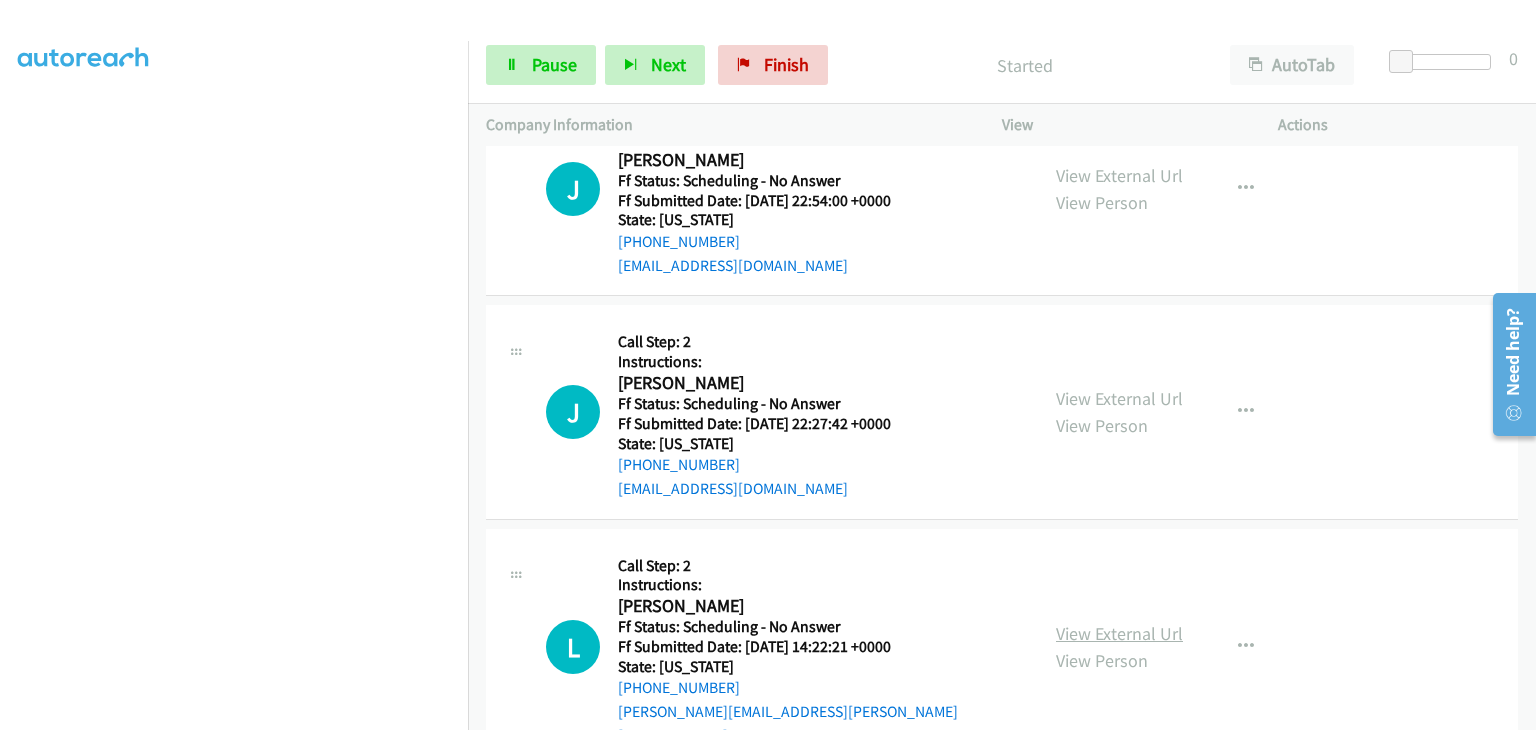 click on "View External Url" at bounding box center [1119, 633] 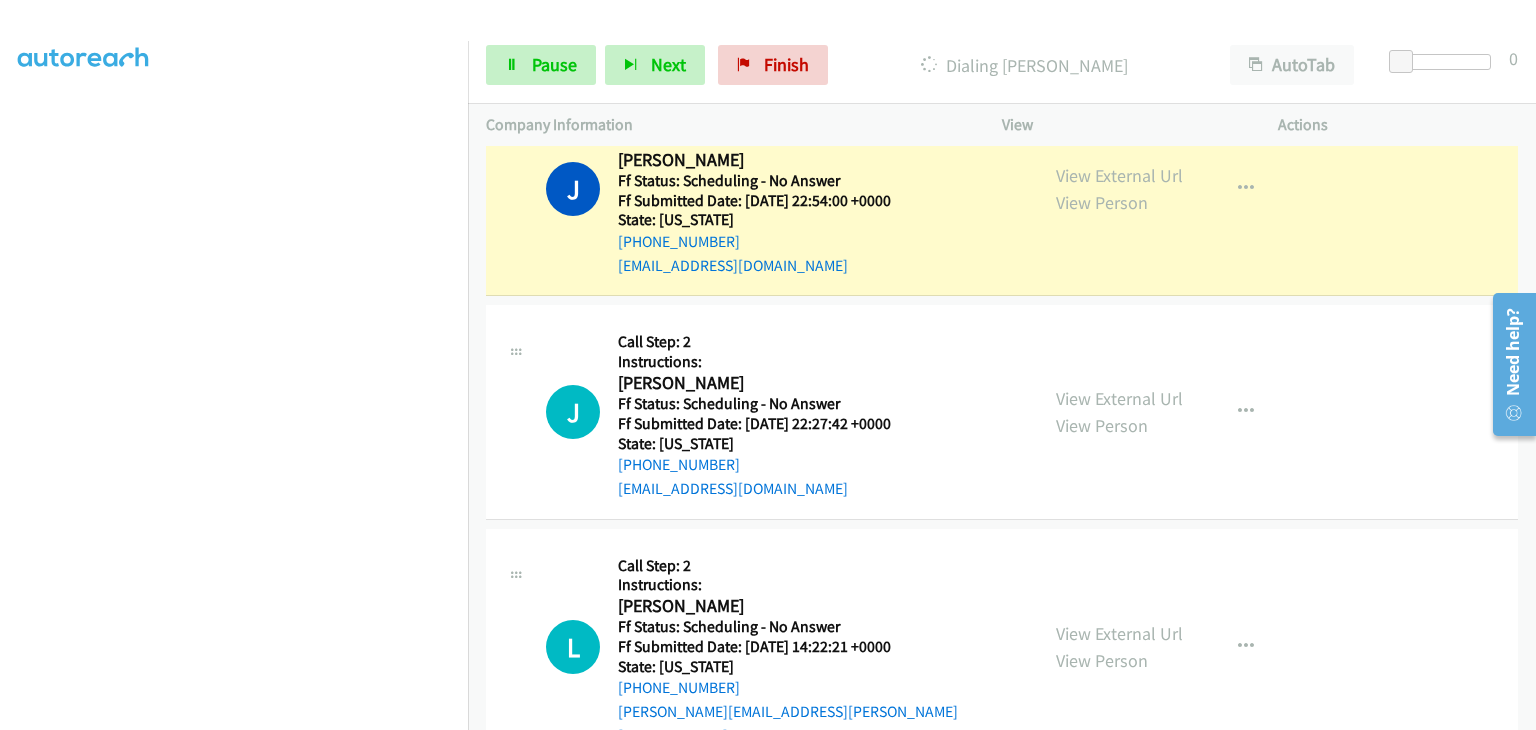 scroll, scrollTop: 392, scrollLeft: 0, axis: vertical 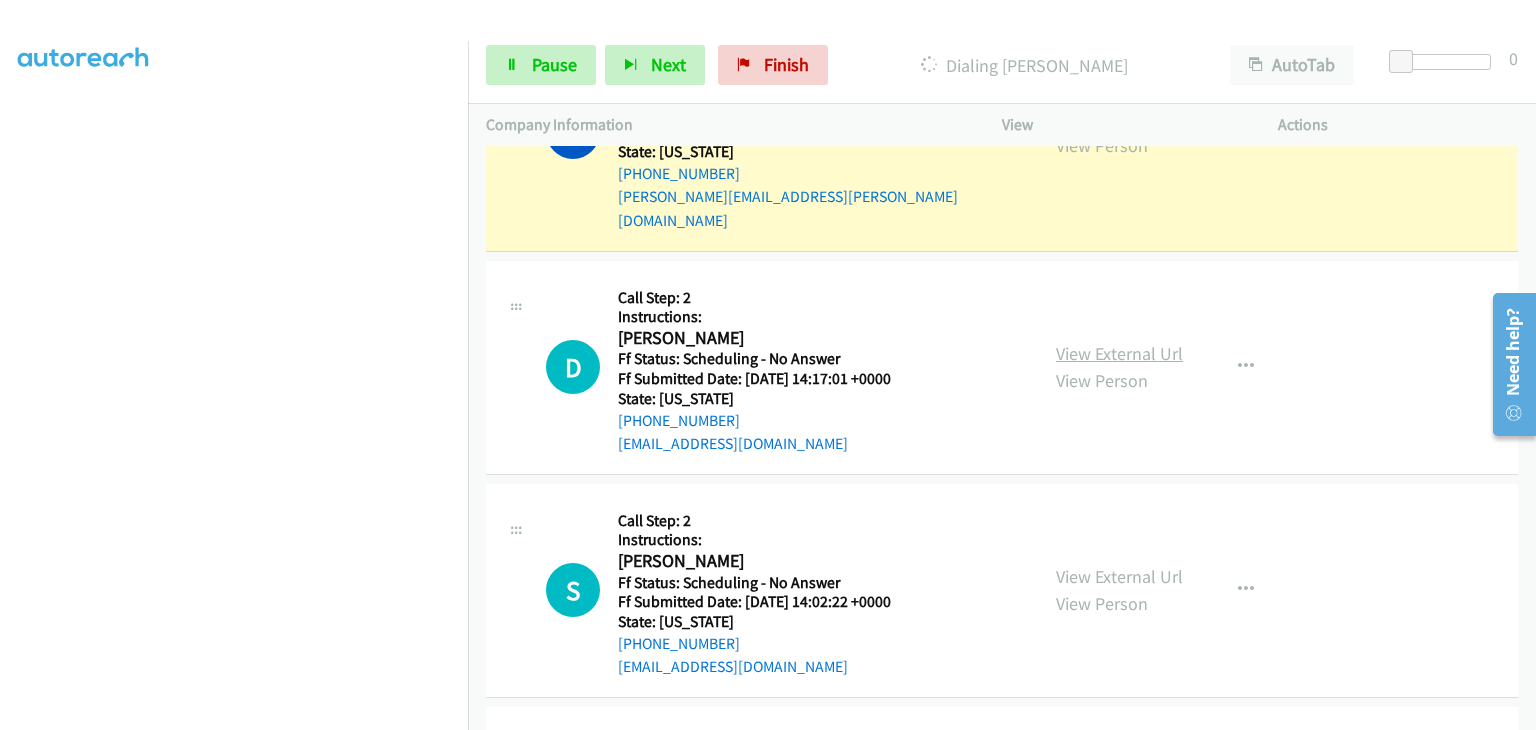 click on "View External Url" at bounding box center (1119, 353) 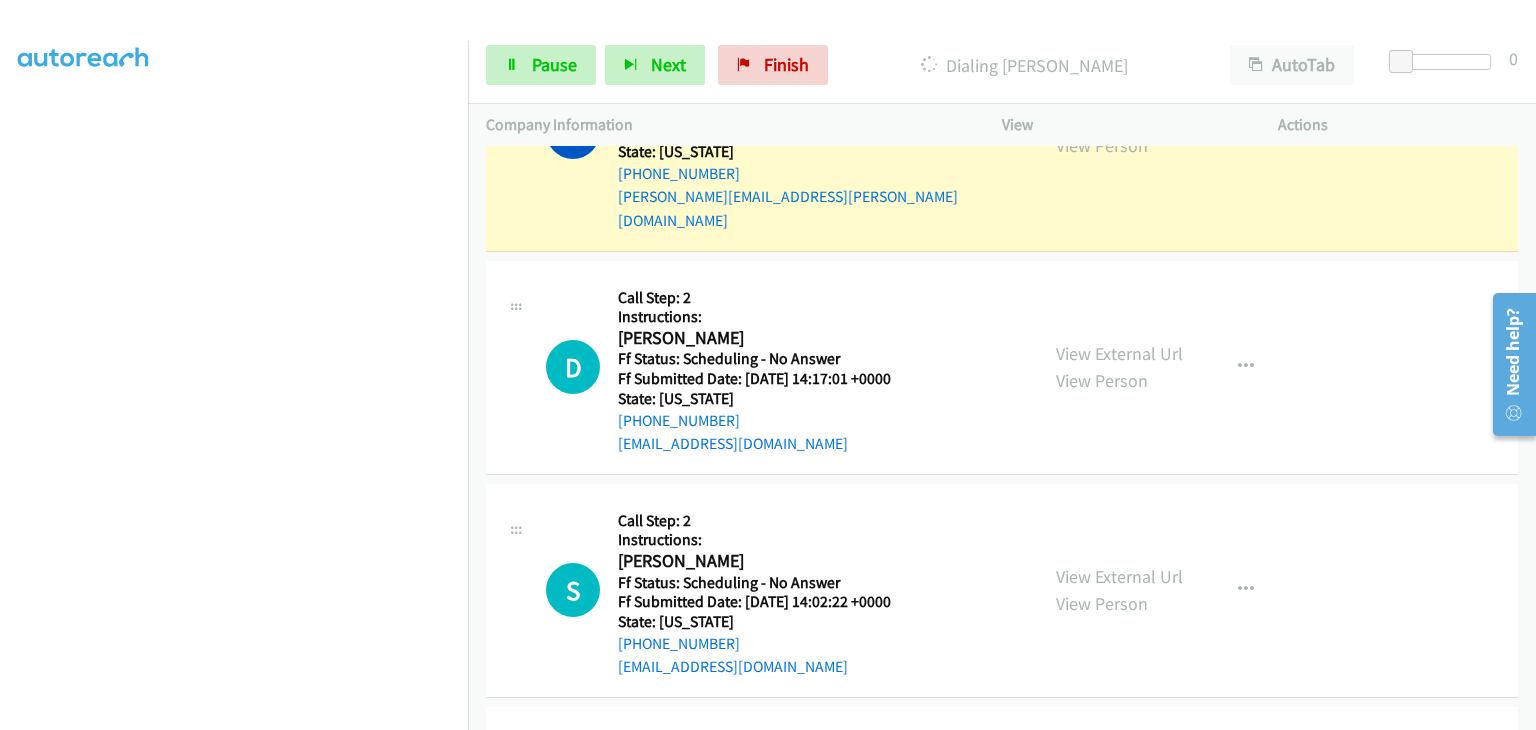 scroll, scrollTop: 1300, scrollLeft: 0, axis: vertical 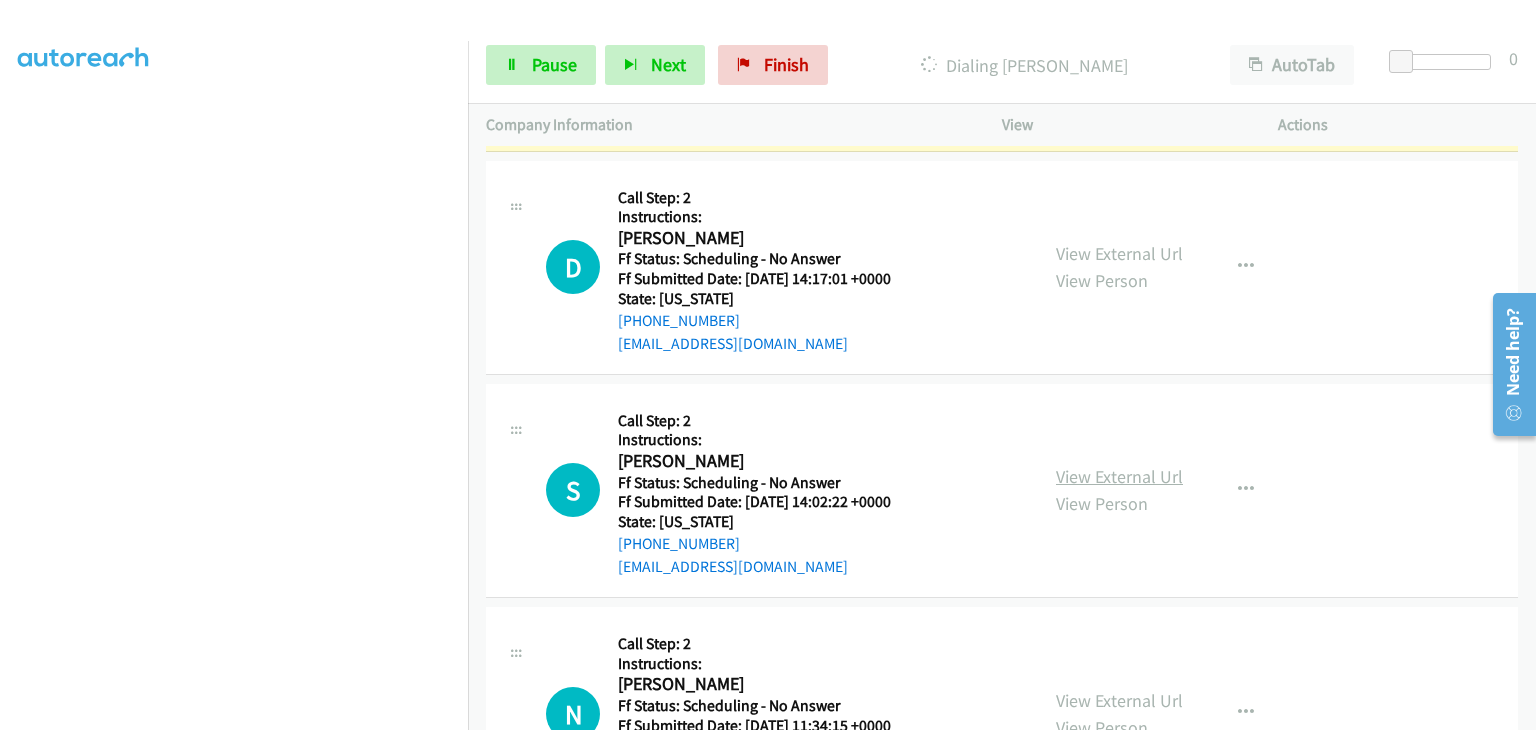 click on "View External Url" at bounding box center (1119, 476) 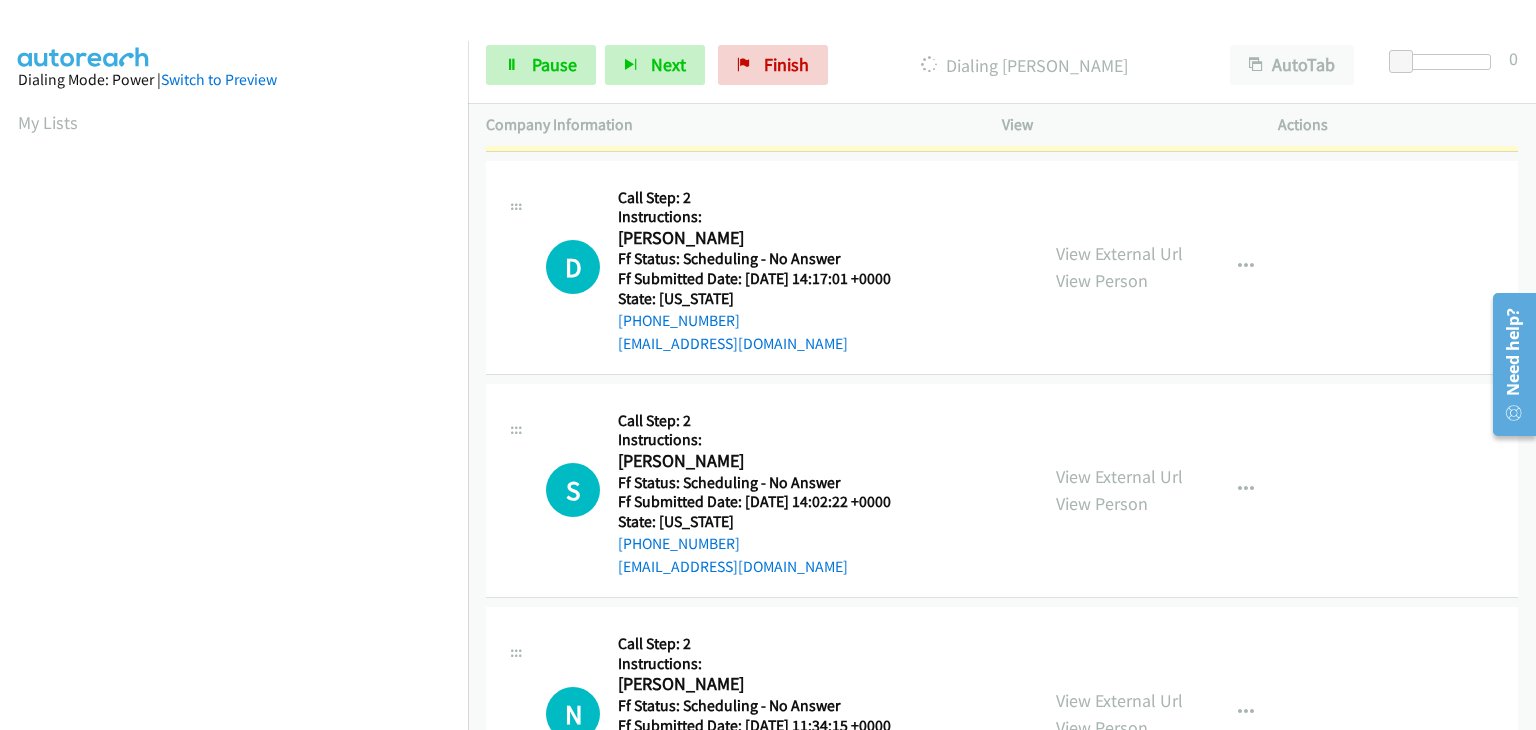 scroll, scrollTop: 392, scrollLeft: 0, axis: vertical 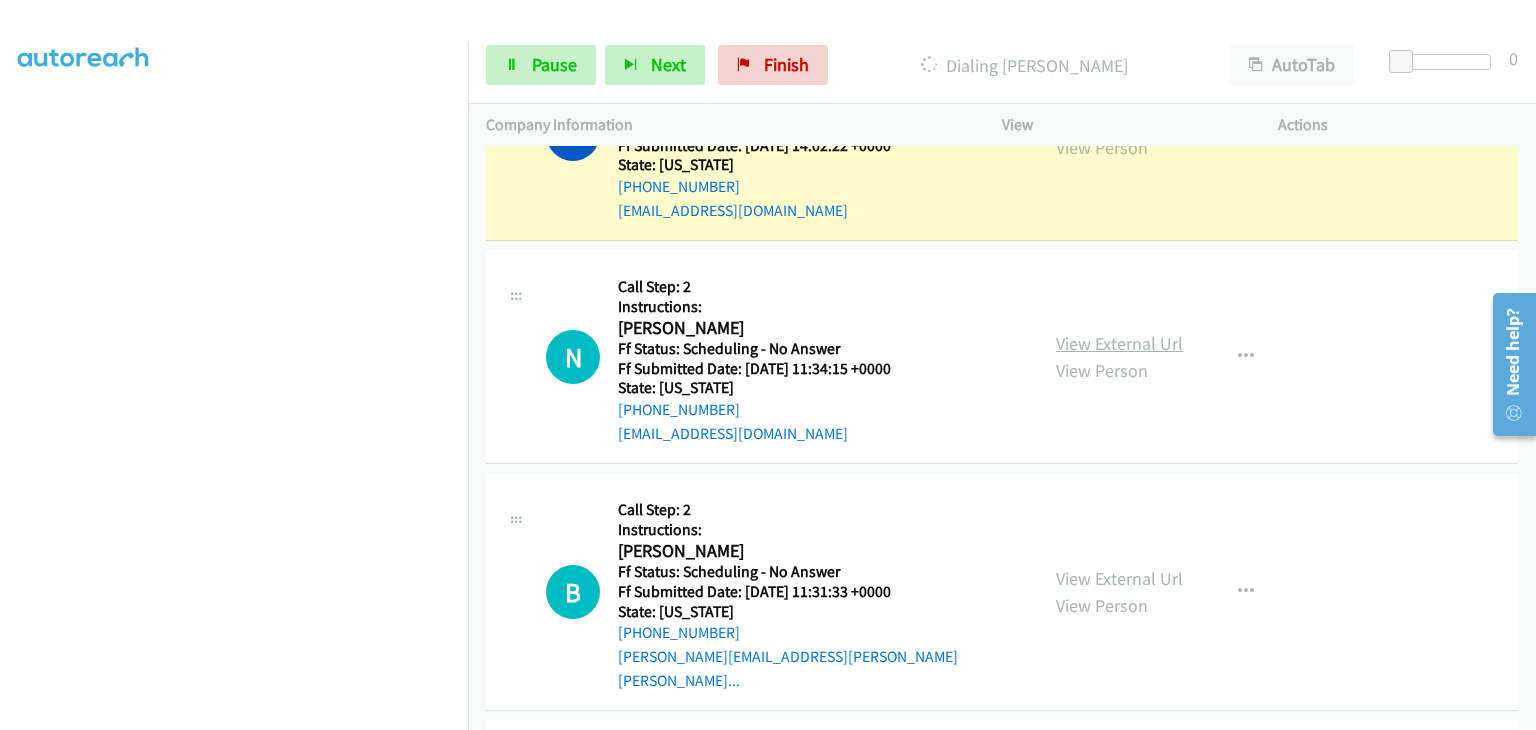 click on "View External Url" at bounding box center (1119, 343) 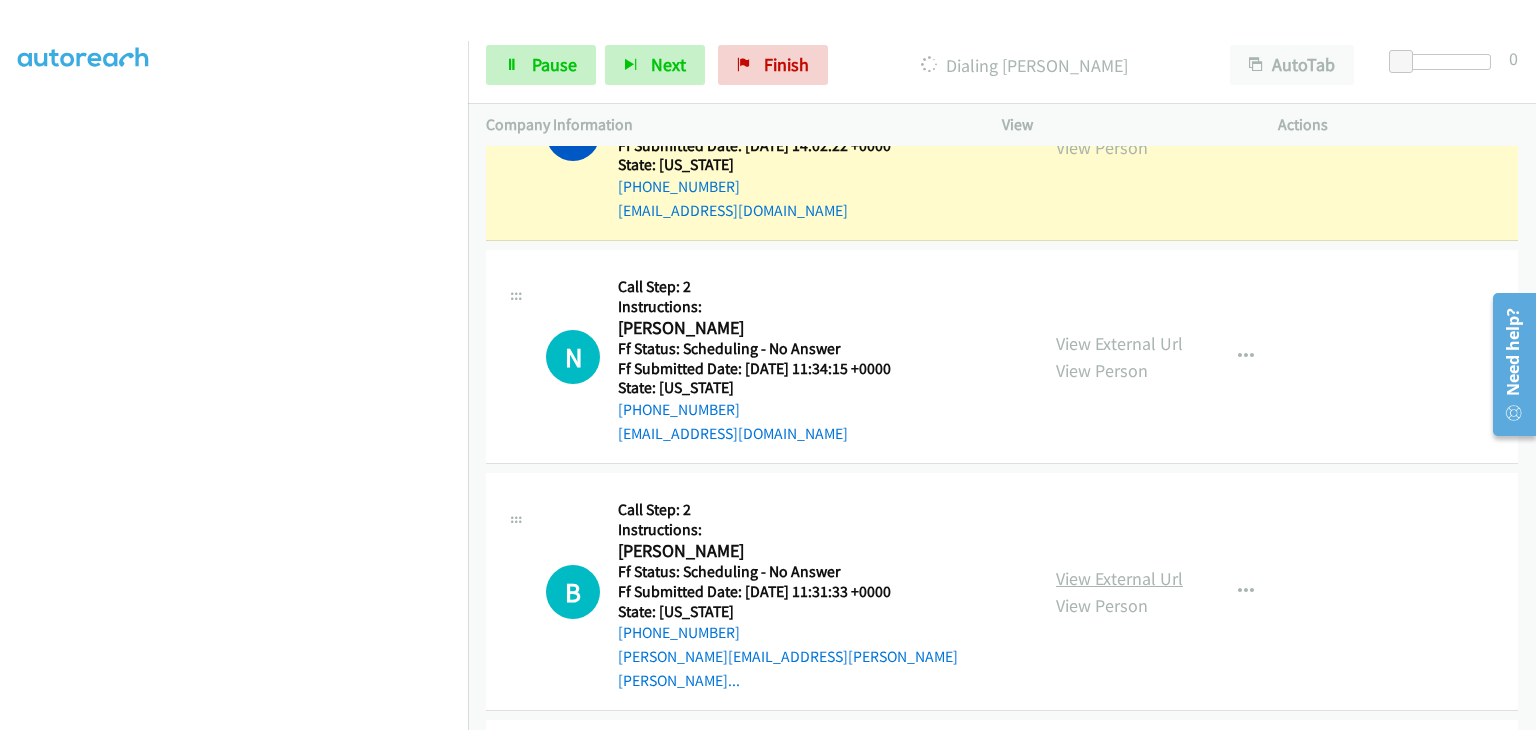 click on "View External Url" at bounding box center [1119, 578] 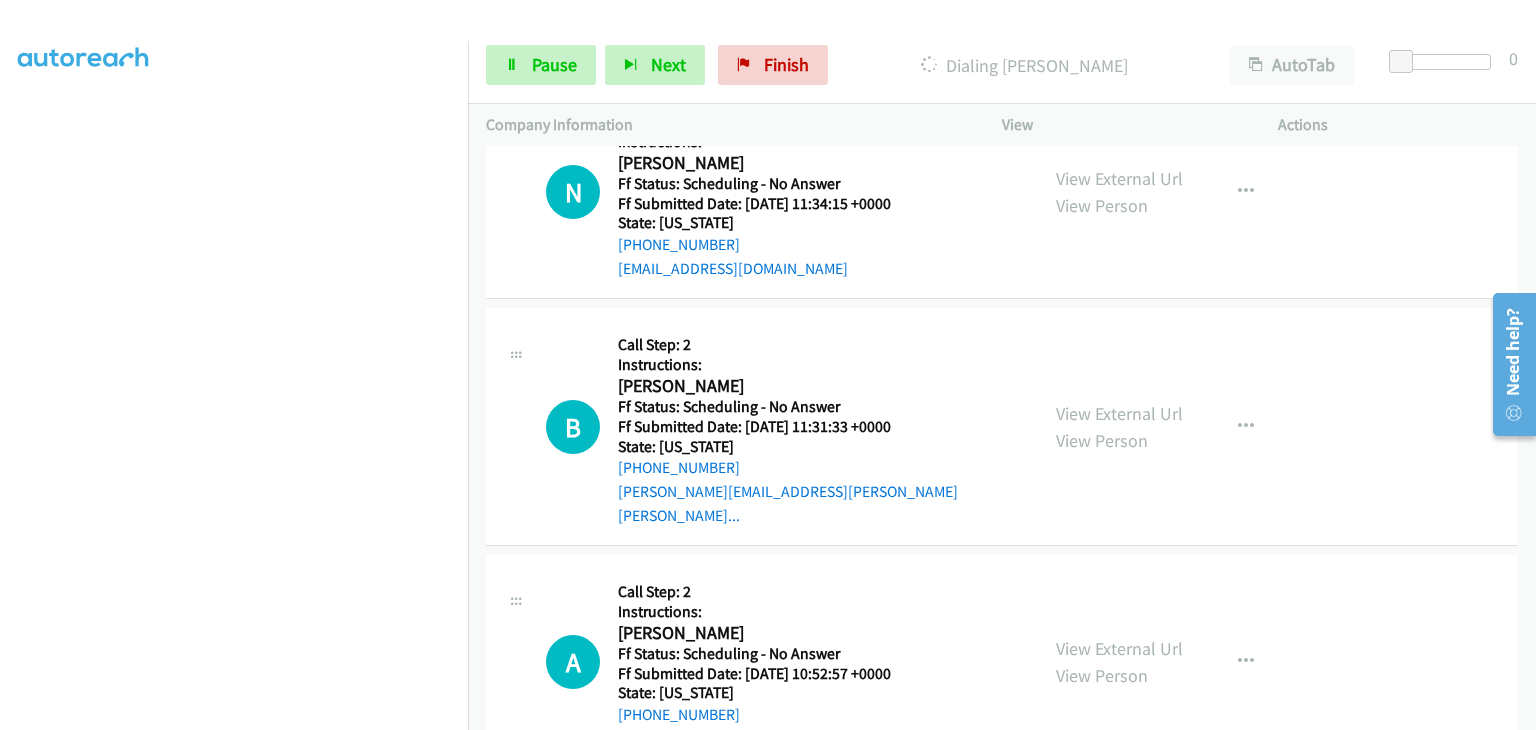 scroll, scrollTop: 1942, scrollLeft: 0, axis: vertical 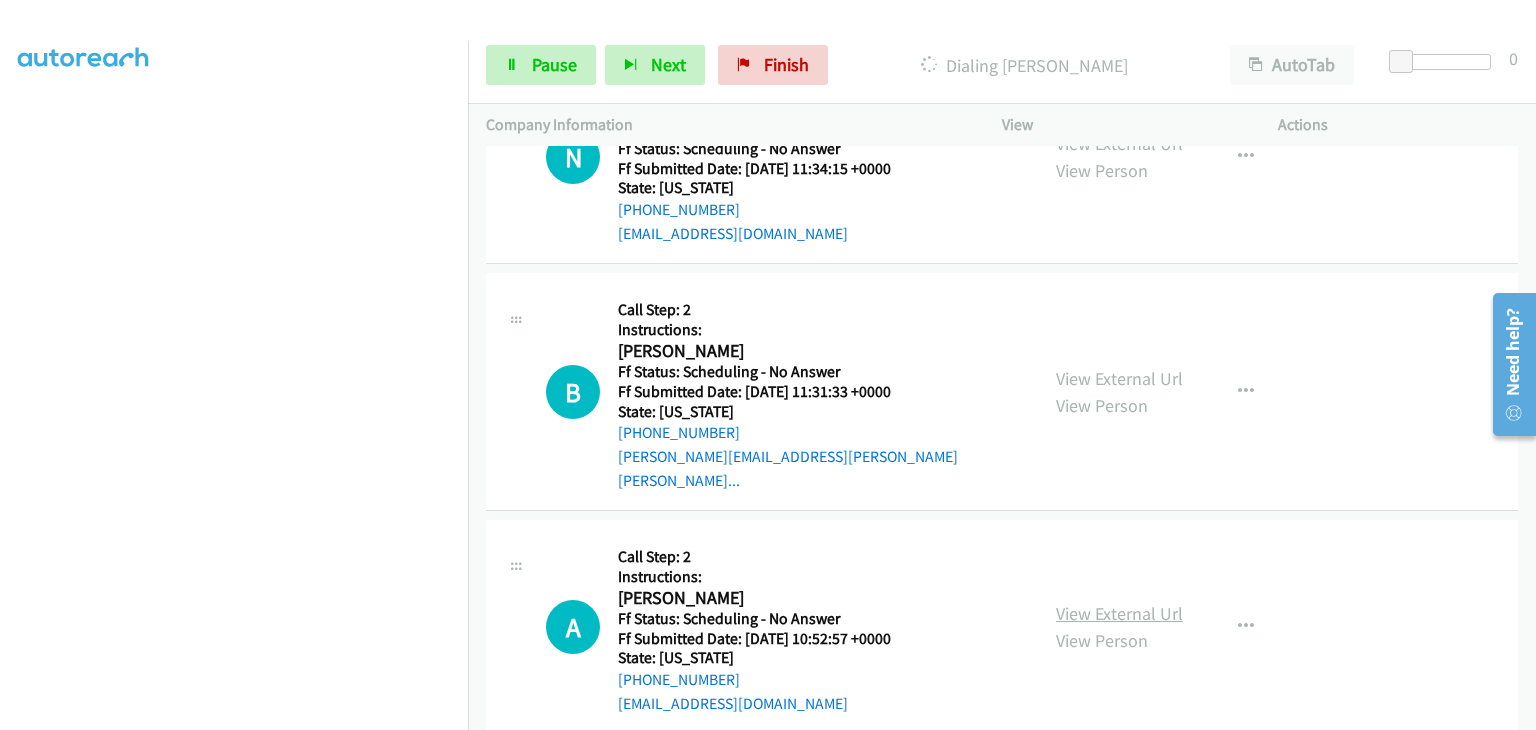 click on "View External Url" at bounding box center (1119, 613) 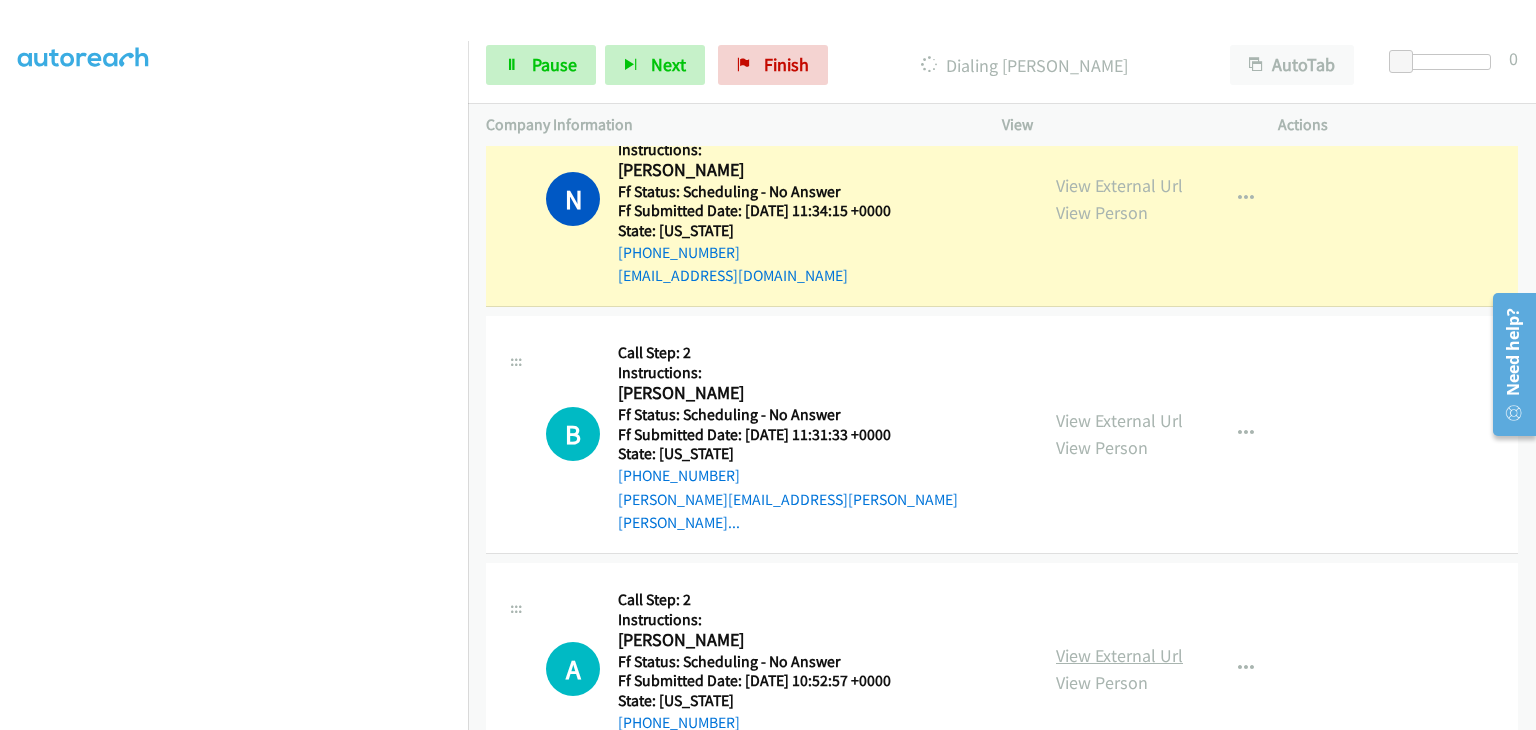 scroll, scrollTop: 1984, scrollLeft: 0, axis: vertical 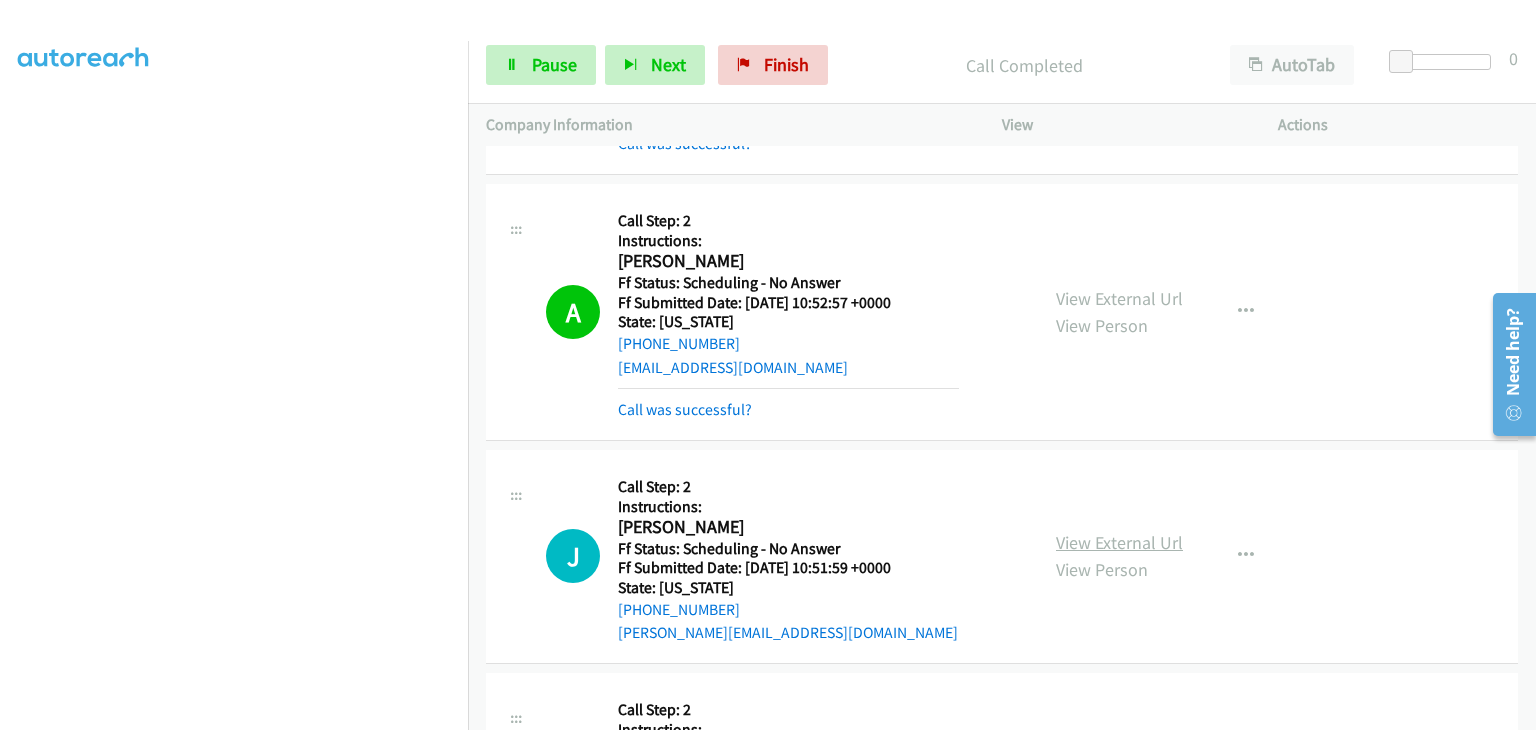 click on "View External Url" at bounding box center [1119, 542] 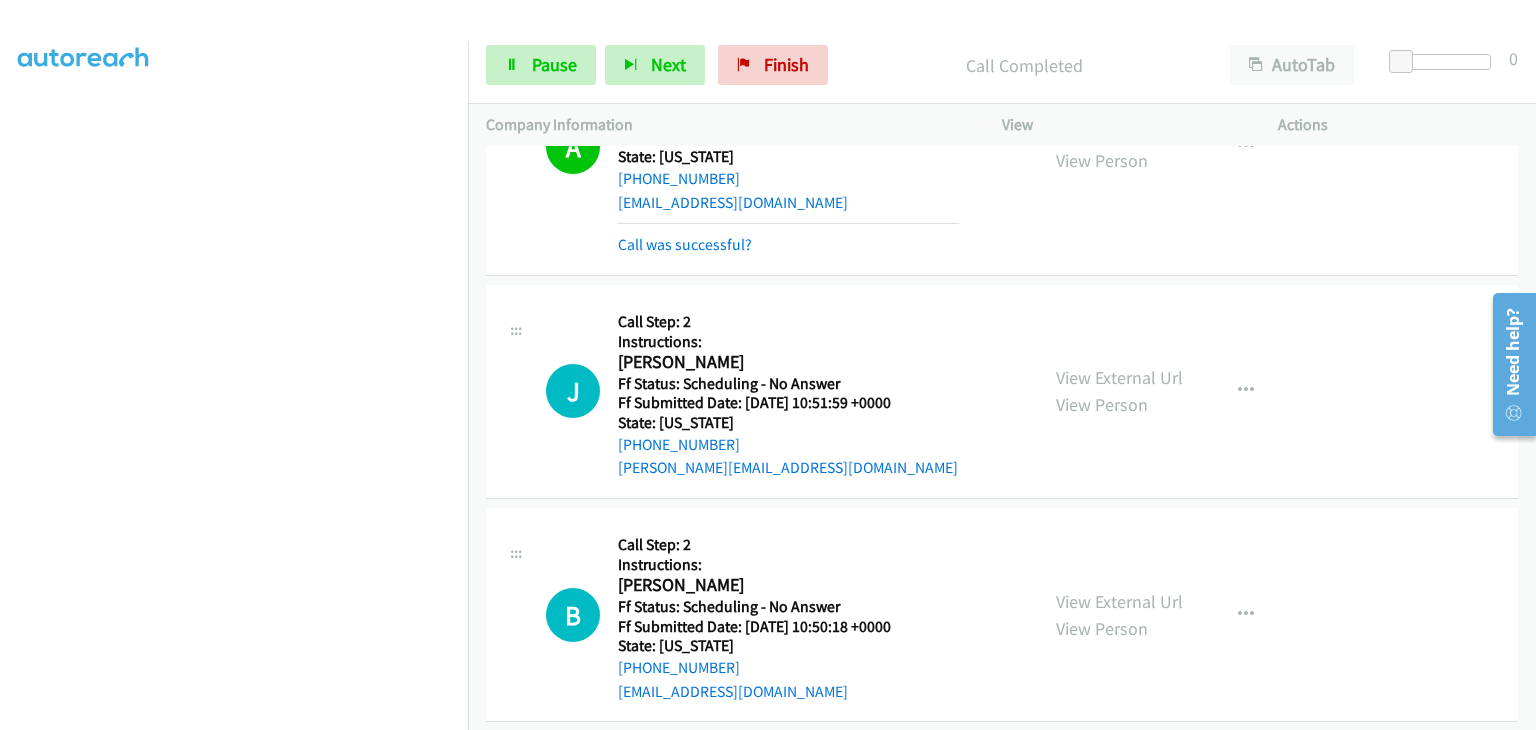 scroll, scrollTop: 2606, scrollLeft: 0, axis: vertical 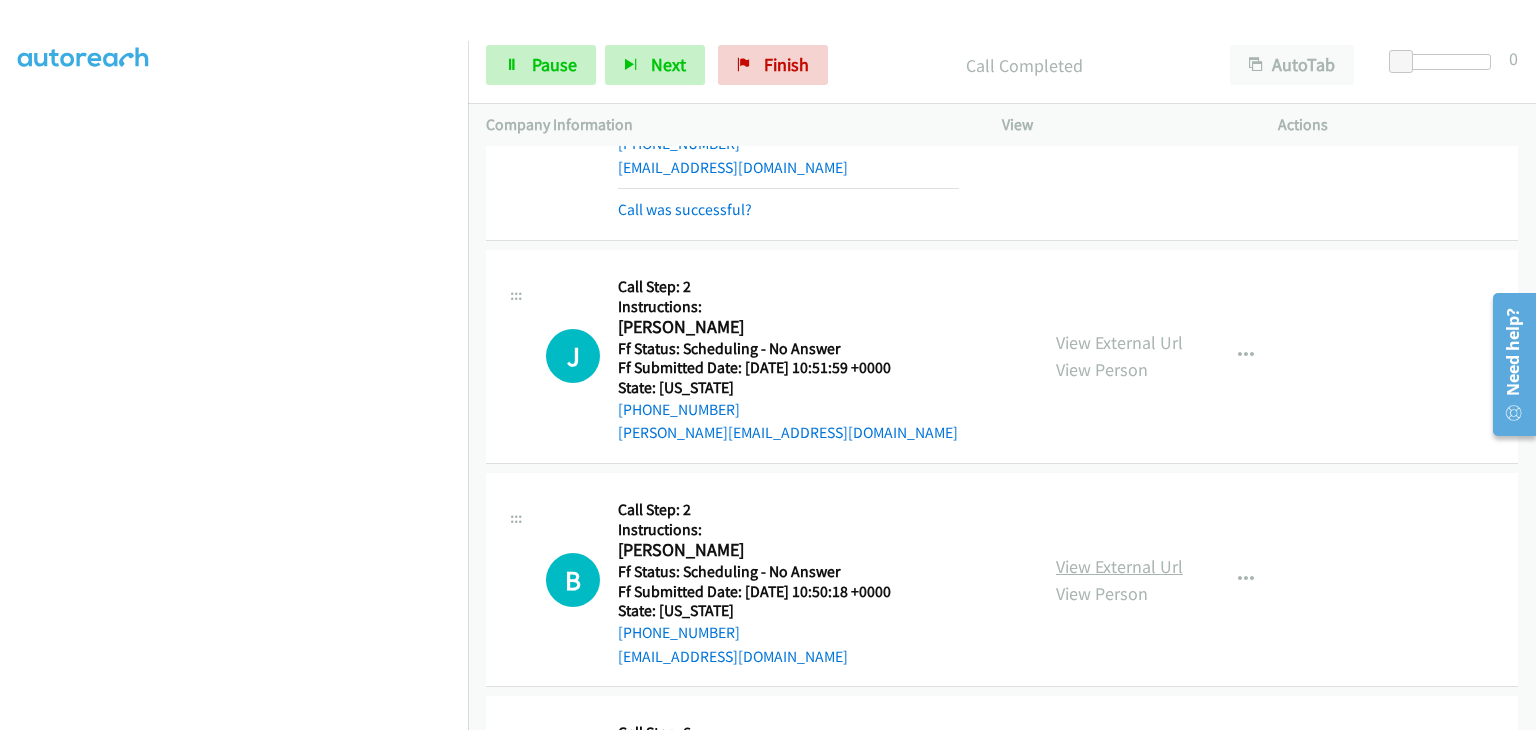 click on "View External Url" at bounding box center (1119, 566) 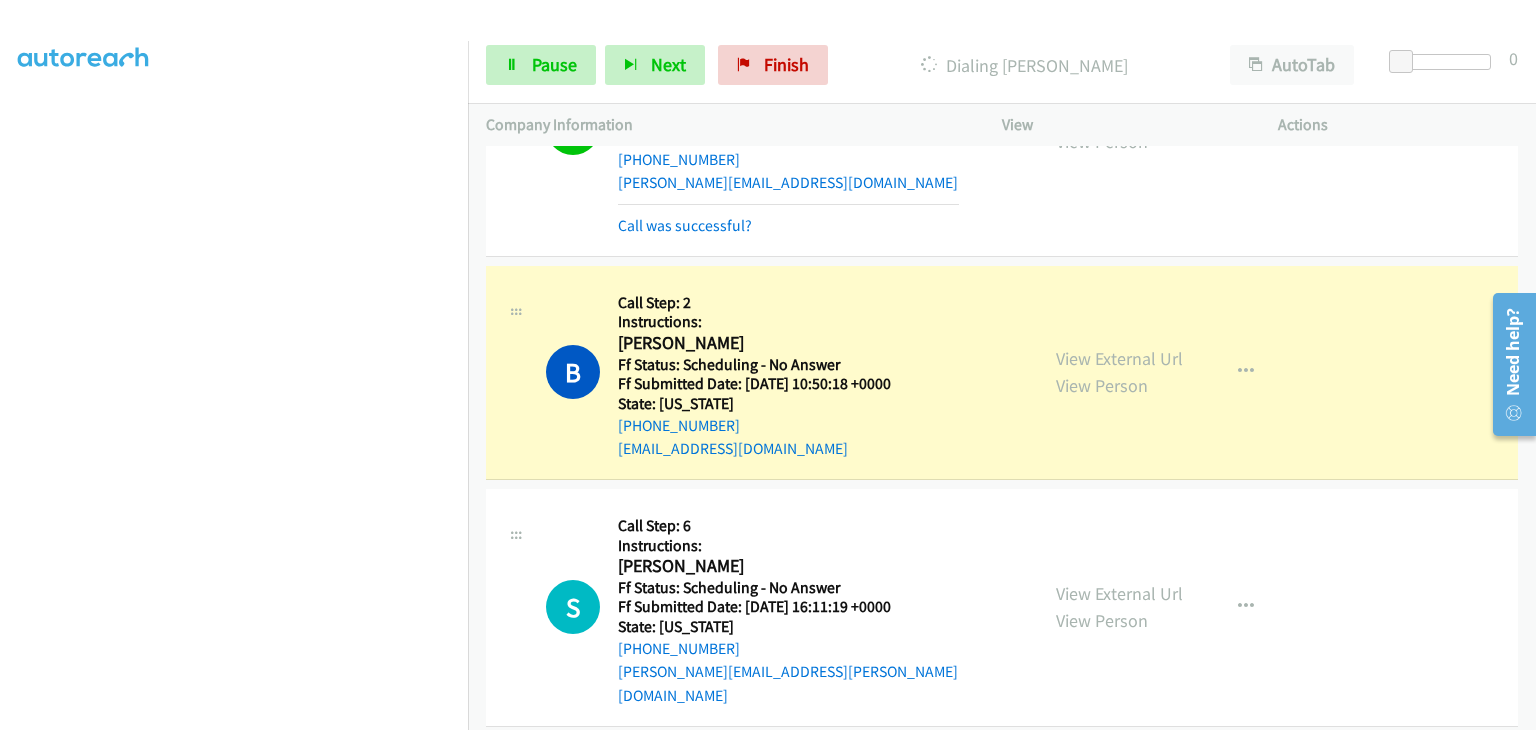 scroll, scrollTop: 2906, scrollLeft: 0, axis: vertical 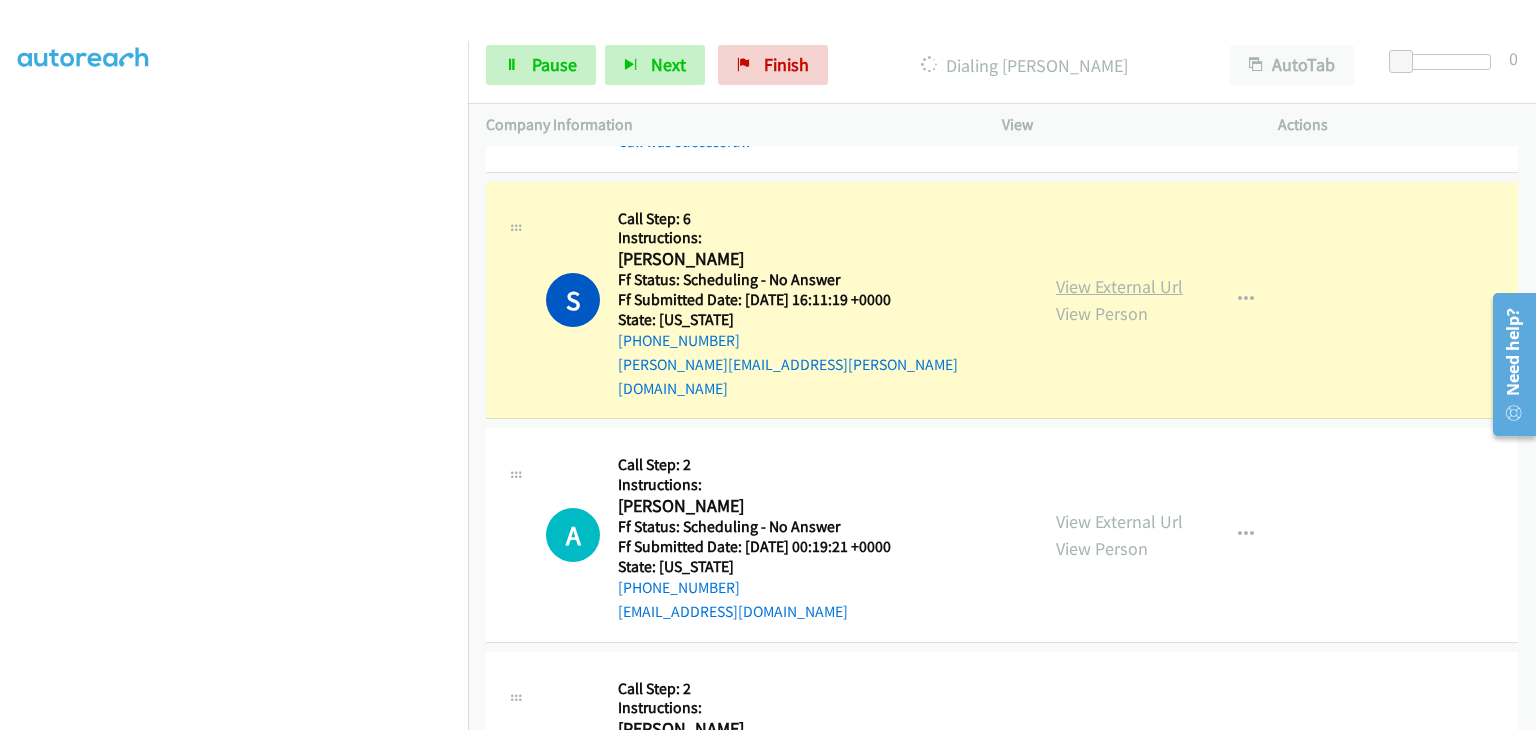 click on "View External Url" at bounding box center [1119, 286] 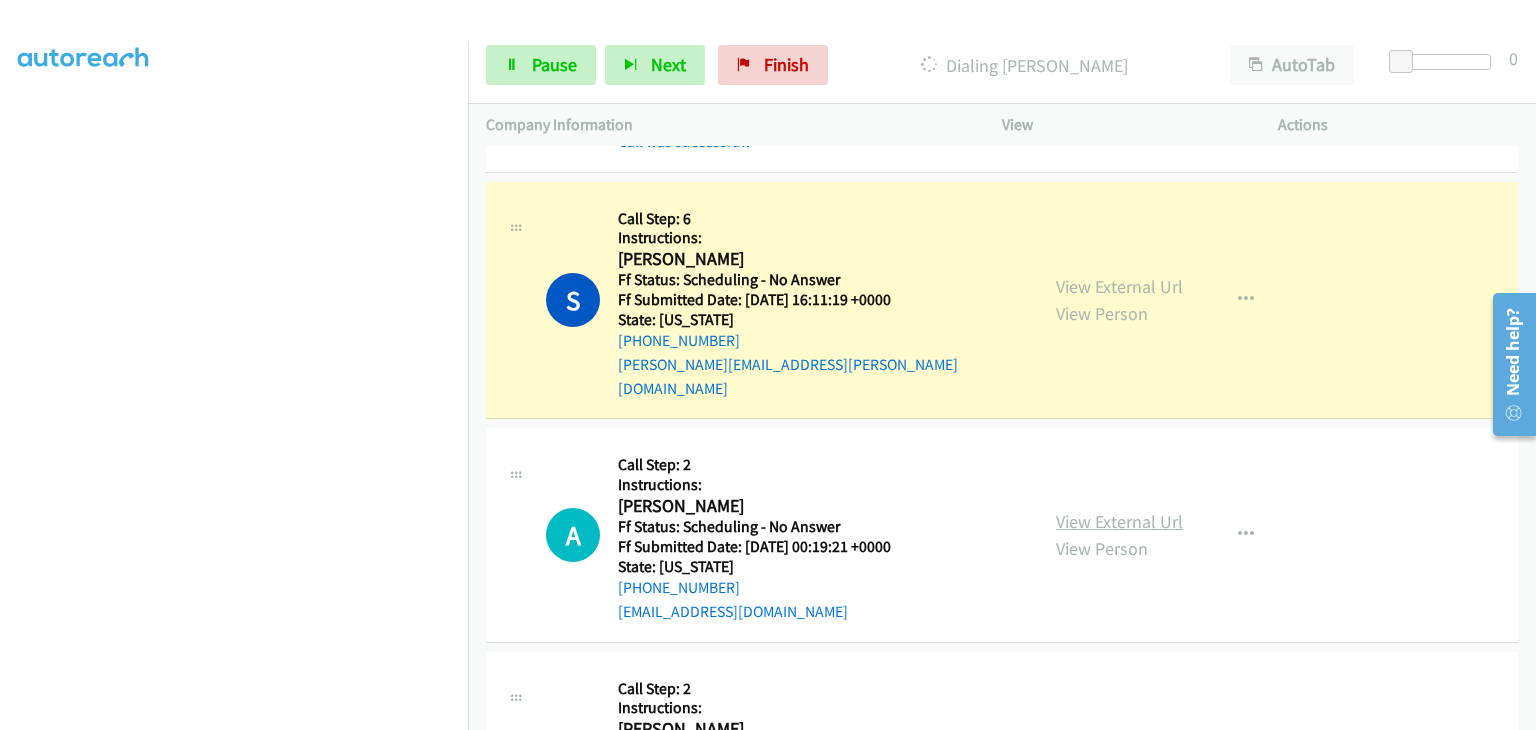 click on "View External Url" at bounding box center (1119, 521) 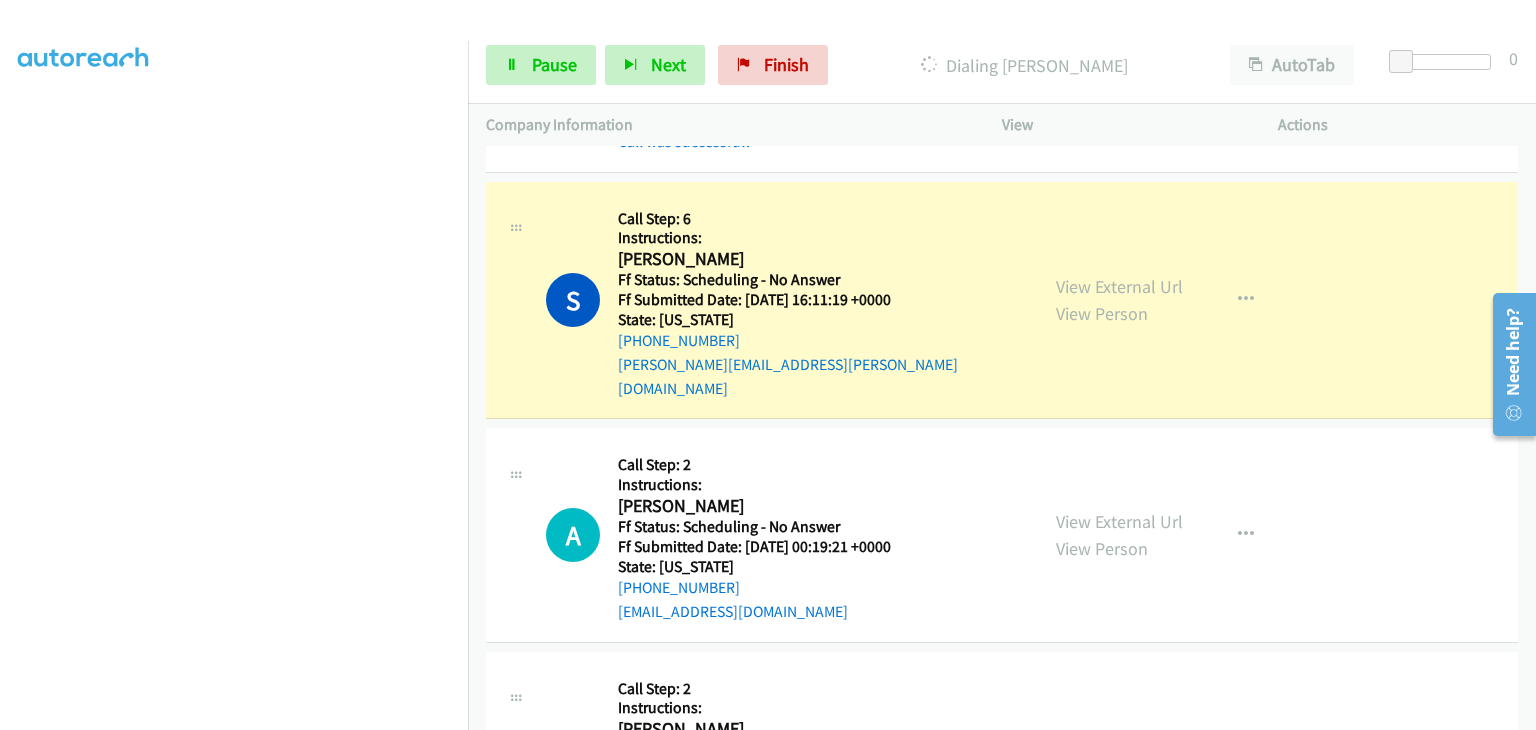 click on "View External Url" at bounding box center (1119, 744) 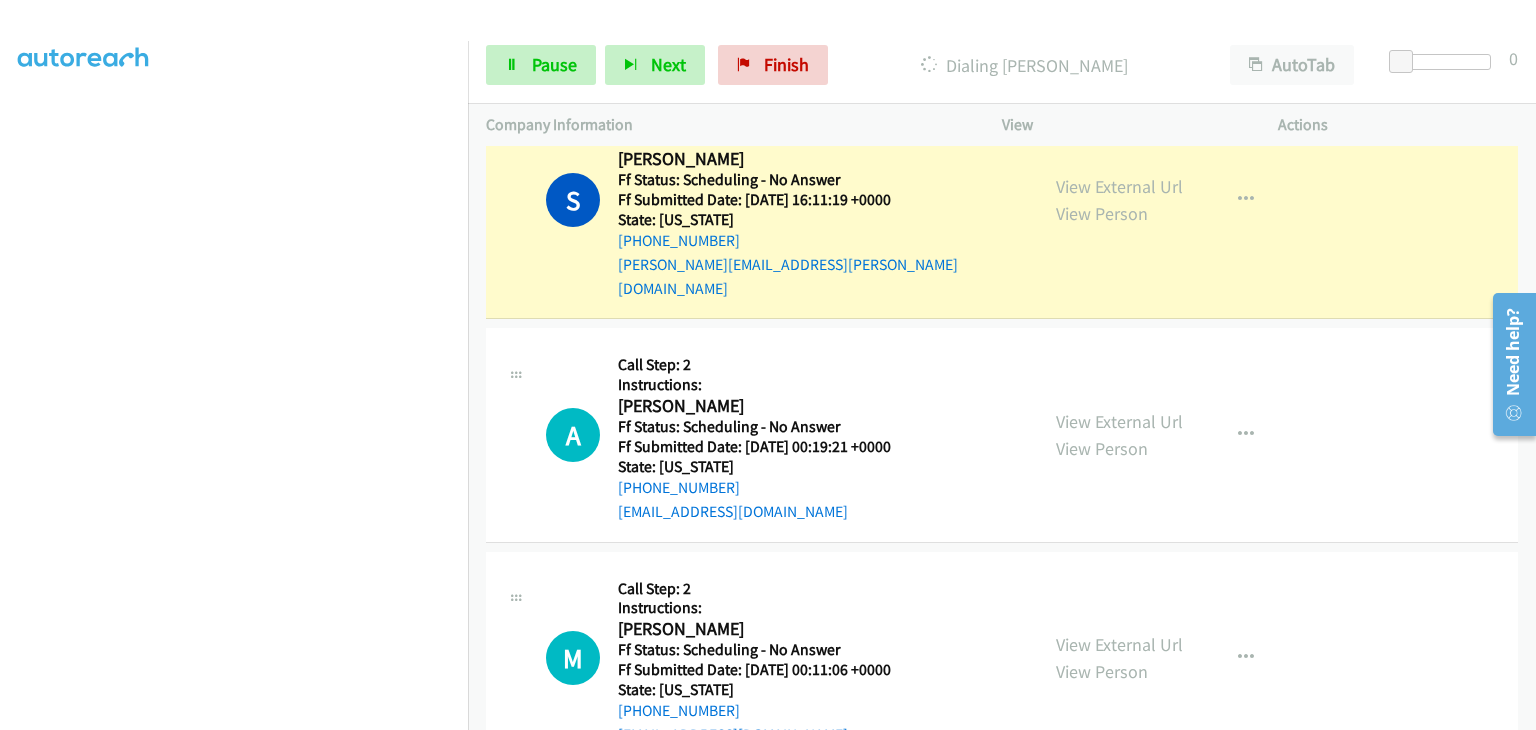 scroll, scrollTop: 3406, scrollLeft: 0, axis: vertical 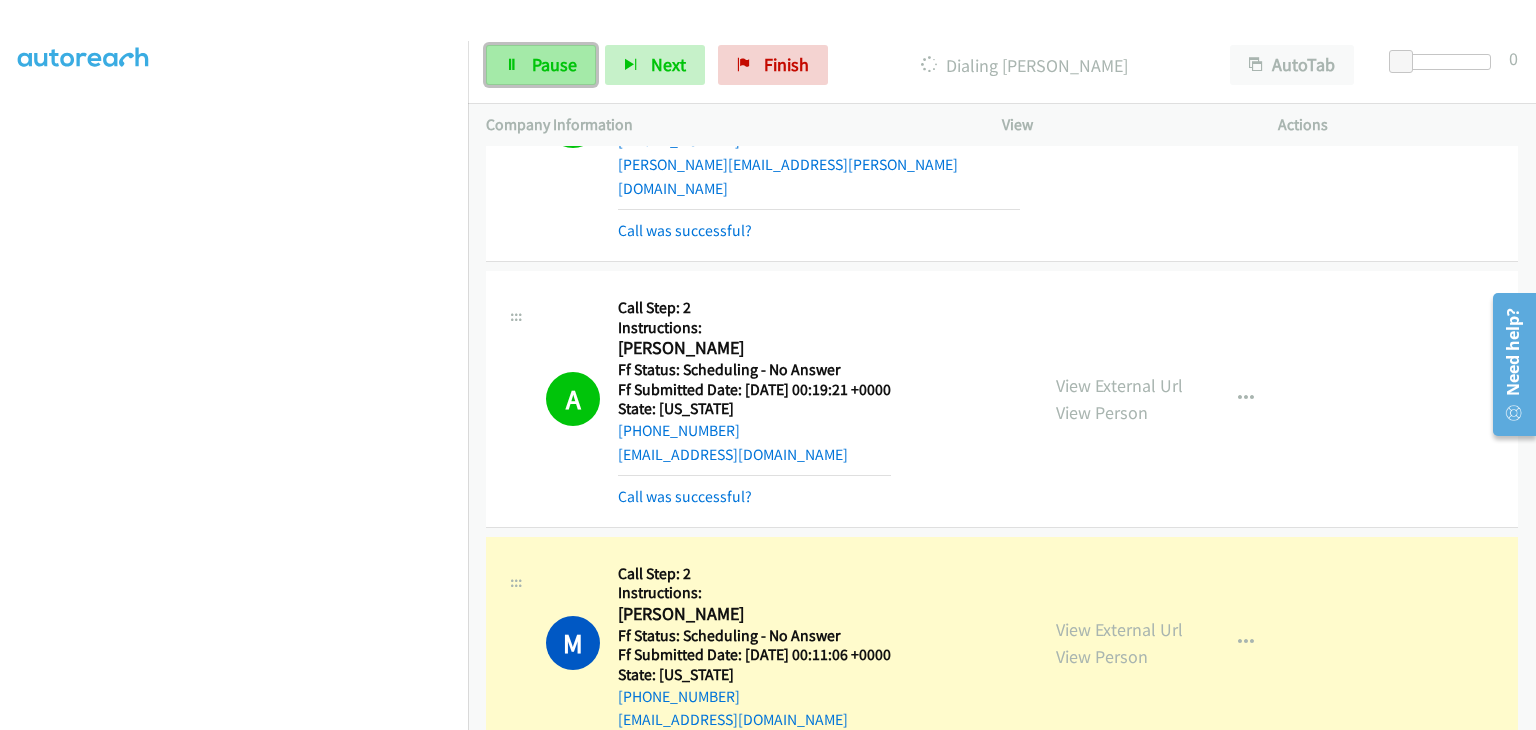 click on "Pause" at bounding box center (554, 64) 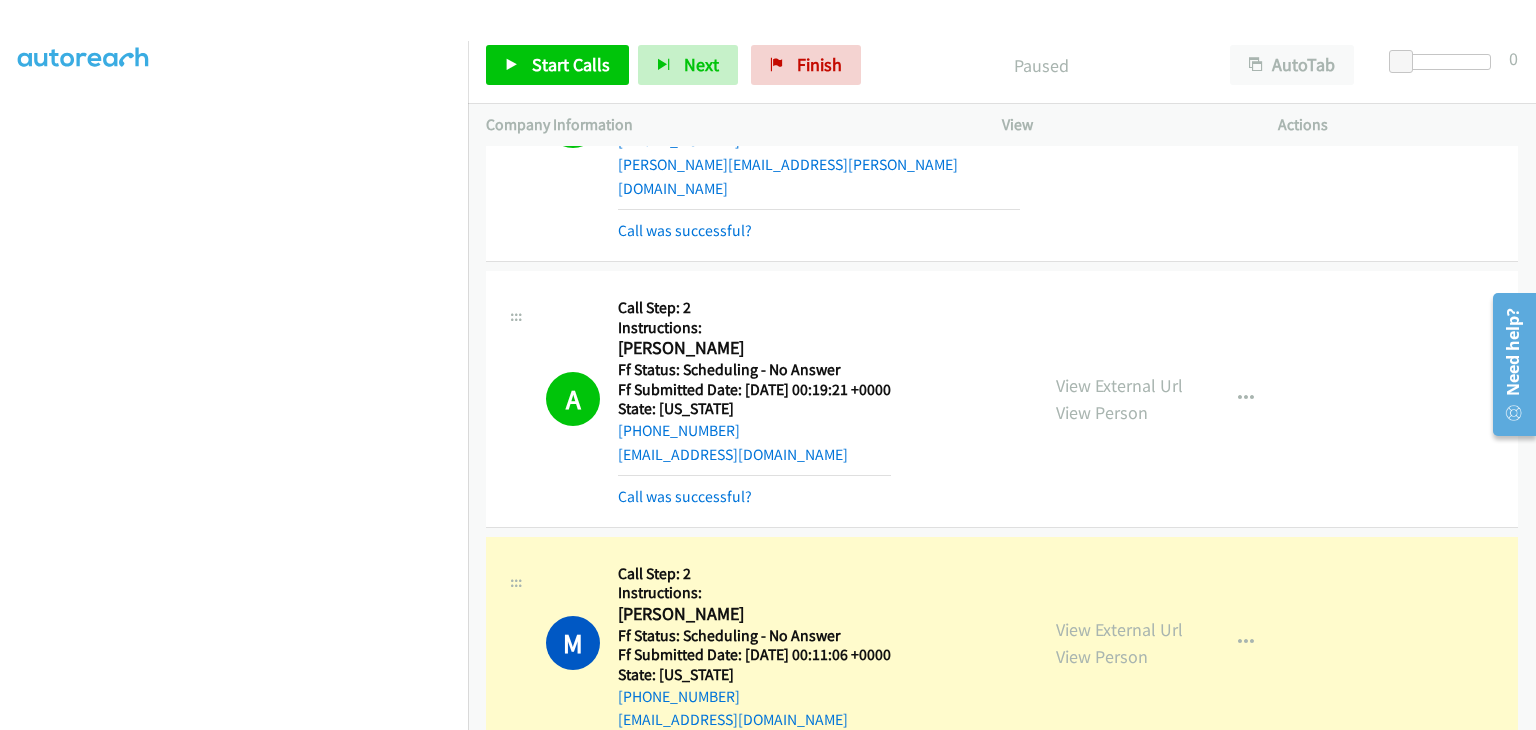 scroll, scrollTop: 3606, scrollLeft: 0, axis: vertical 